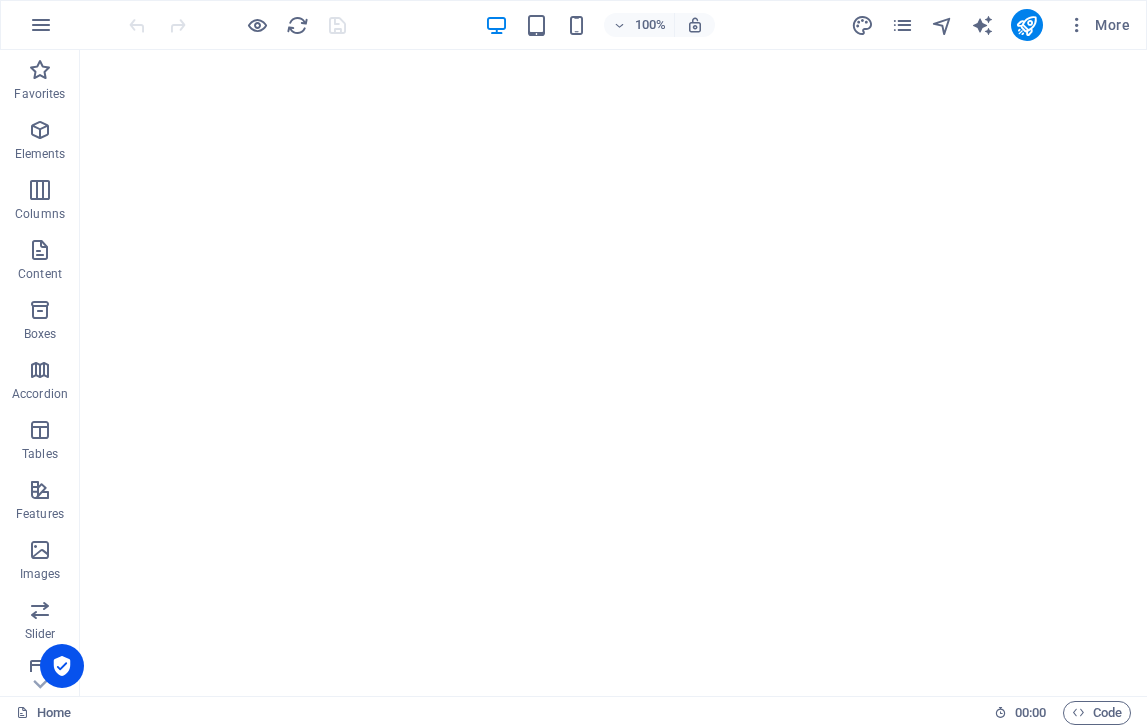 scroll, scrollTop: 0, scrollLeft: 0, axis: both 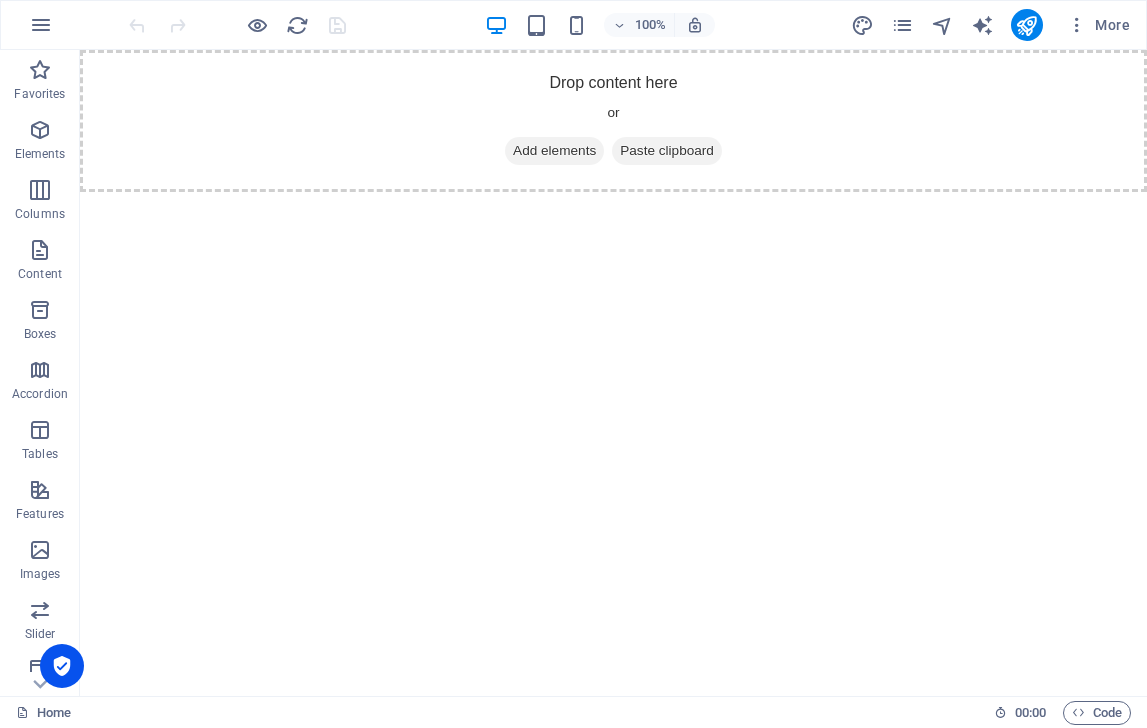 click on "Paste clipboard" at bounding box center [667, 151] 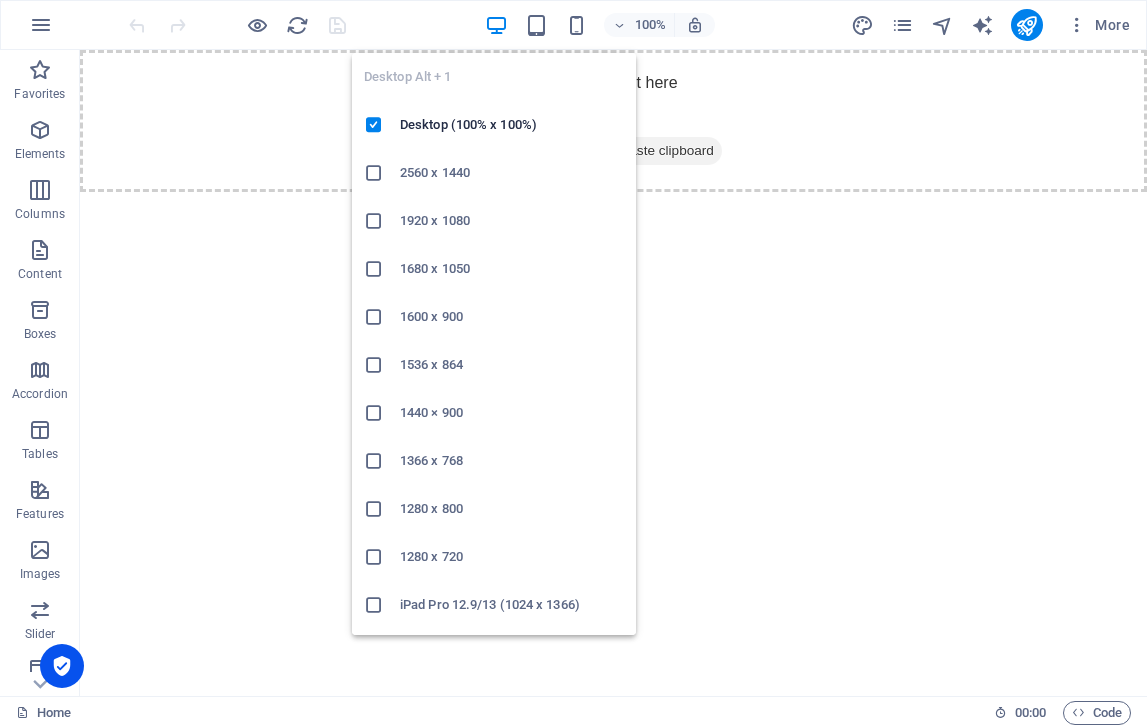 click at bounding box center [496, 25] 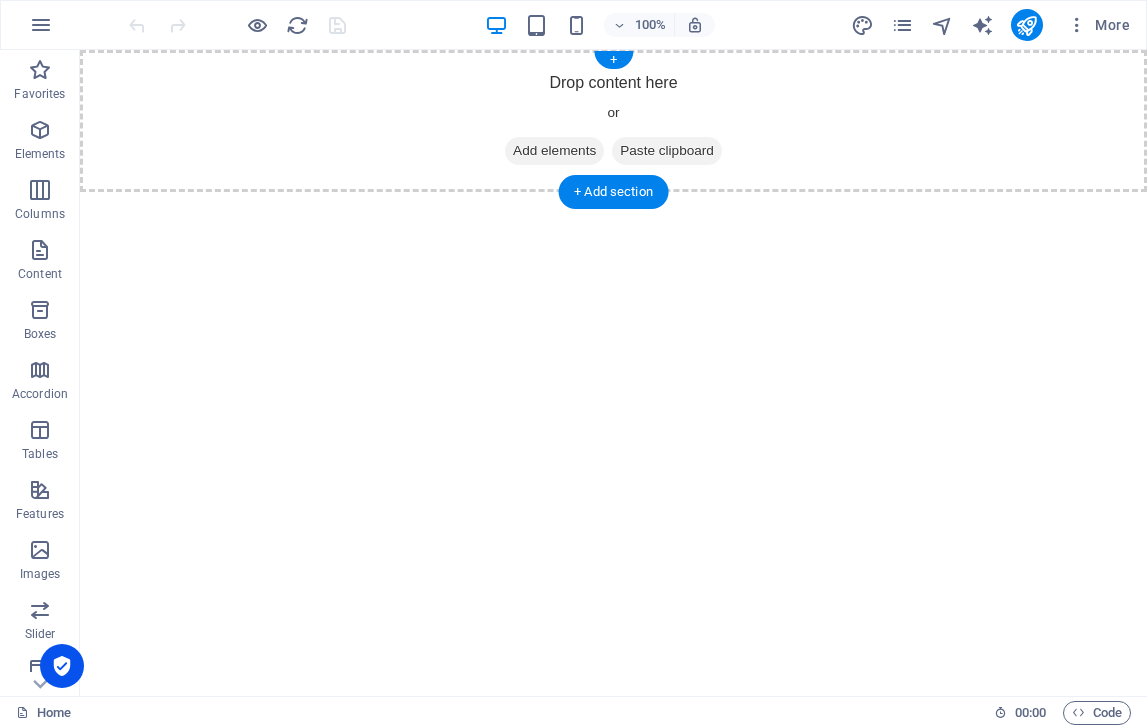 click on "Drop content here or  Add elements  Paste clipboard" at bounding box center [613, 121] 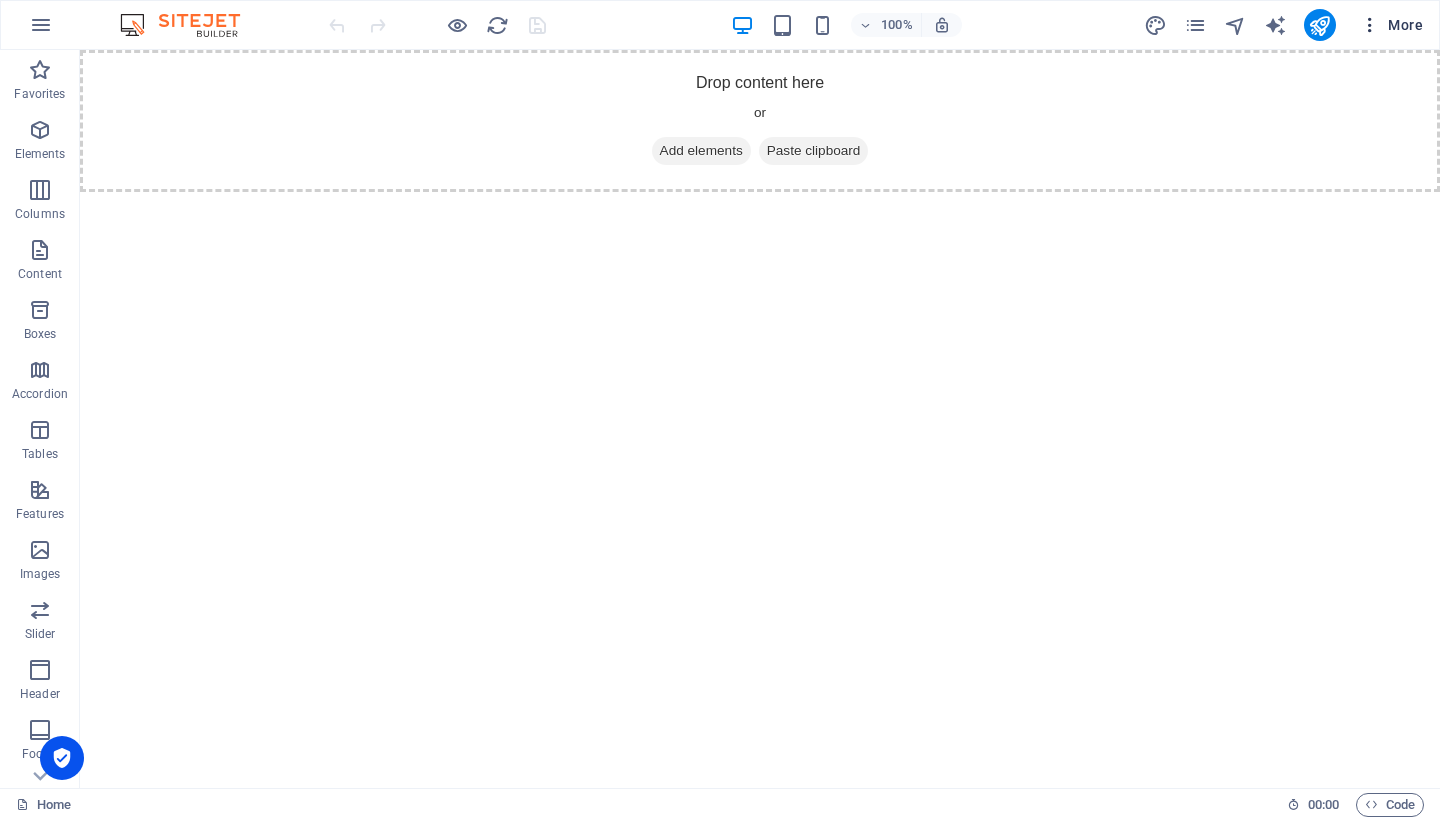 click at bounding box center [1370, 25] 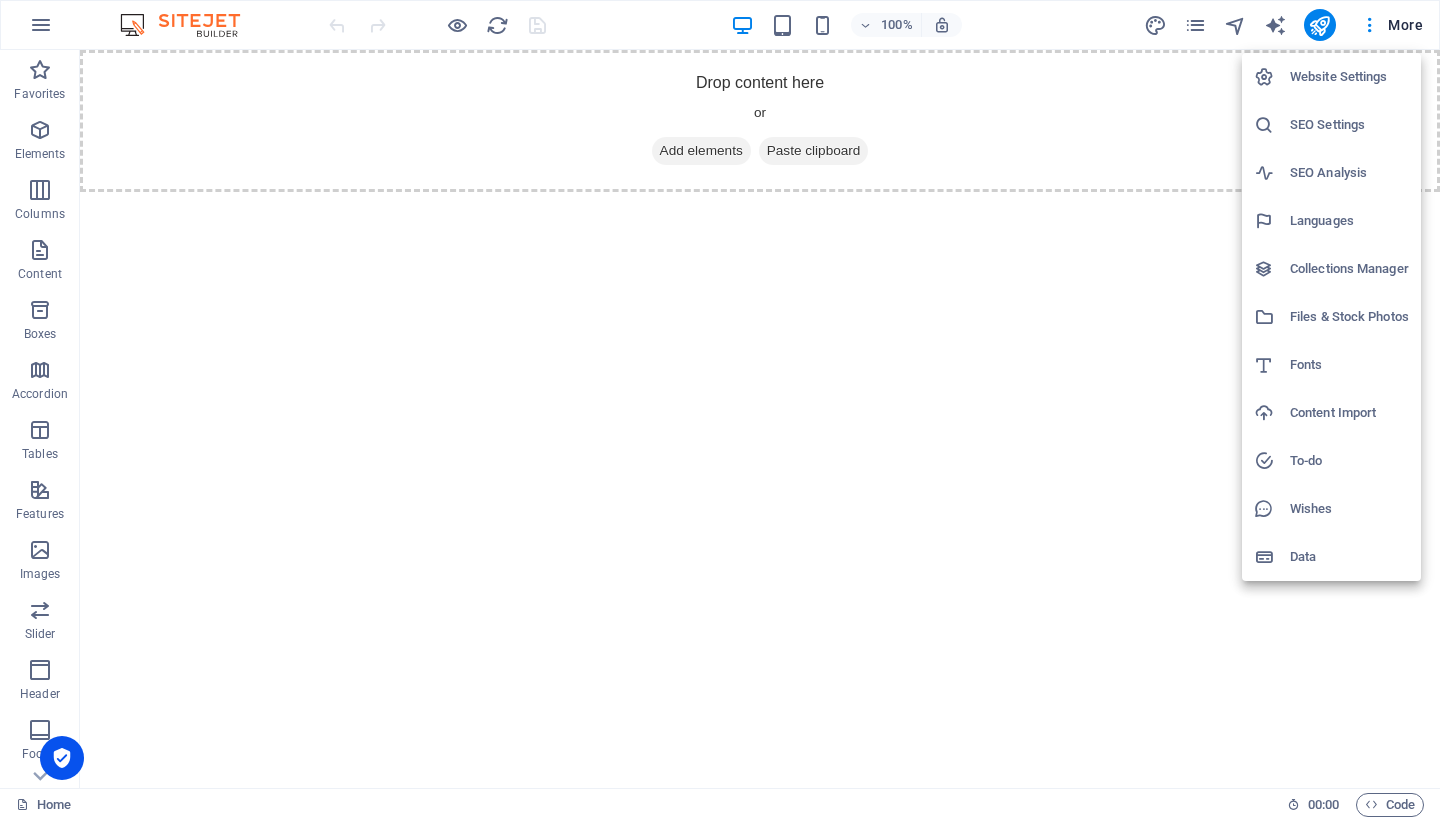 click at bounding box center [720, 410] 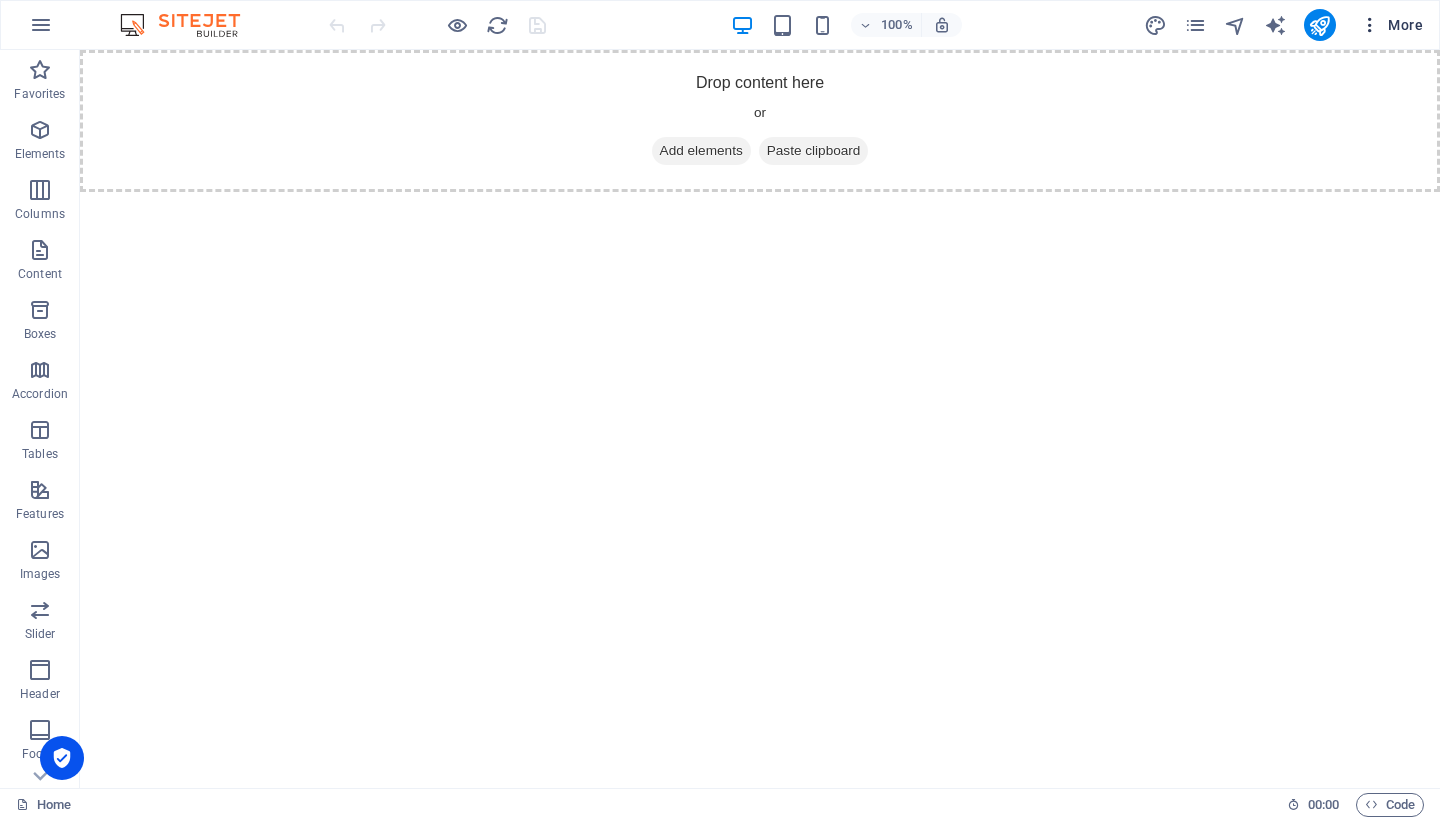 click on "More" at bounding box center (1391, 25) 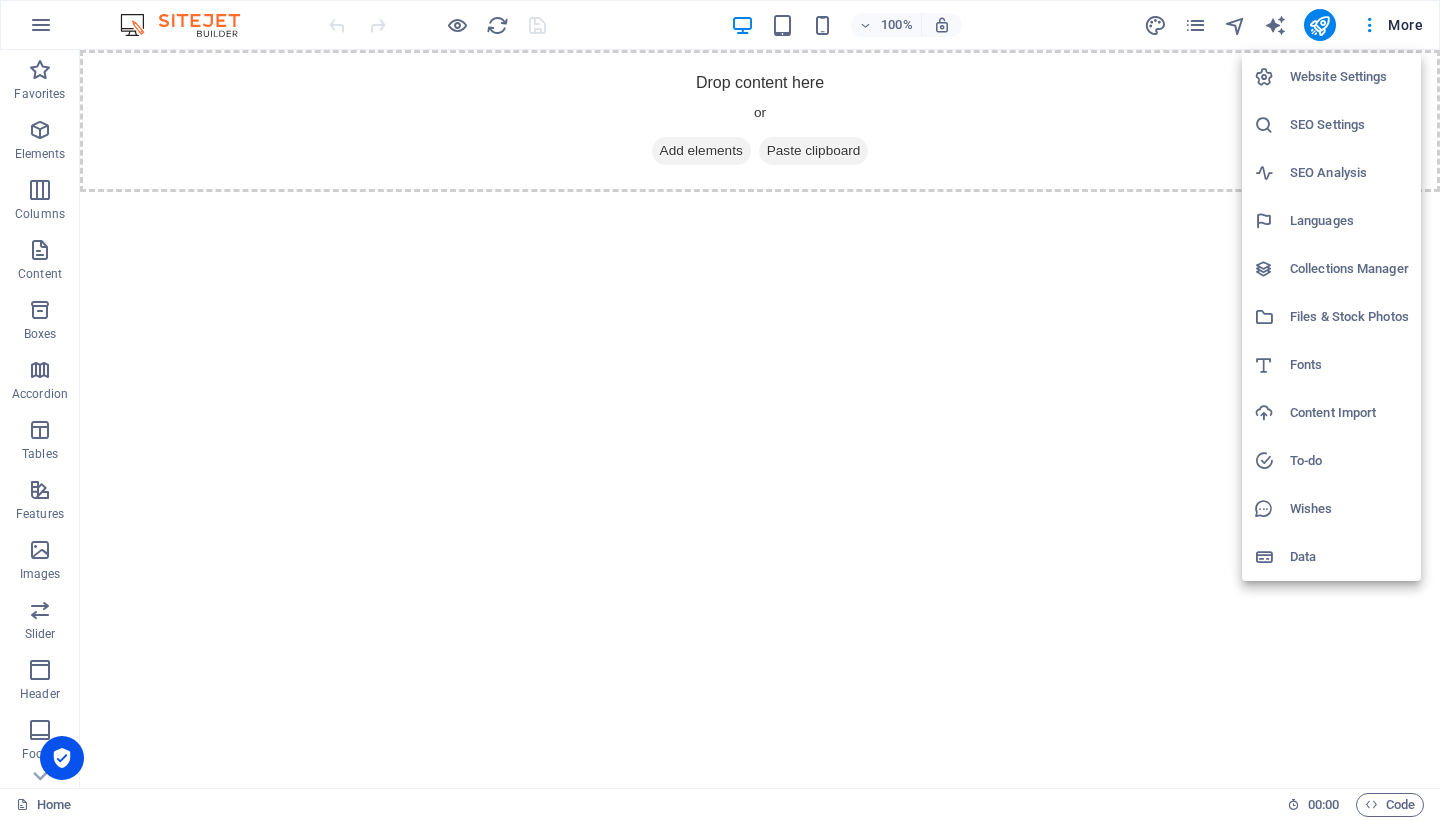 click at bounding box center (720, 410) 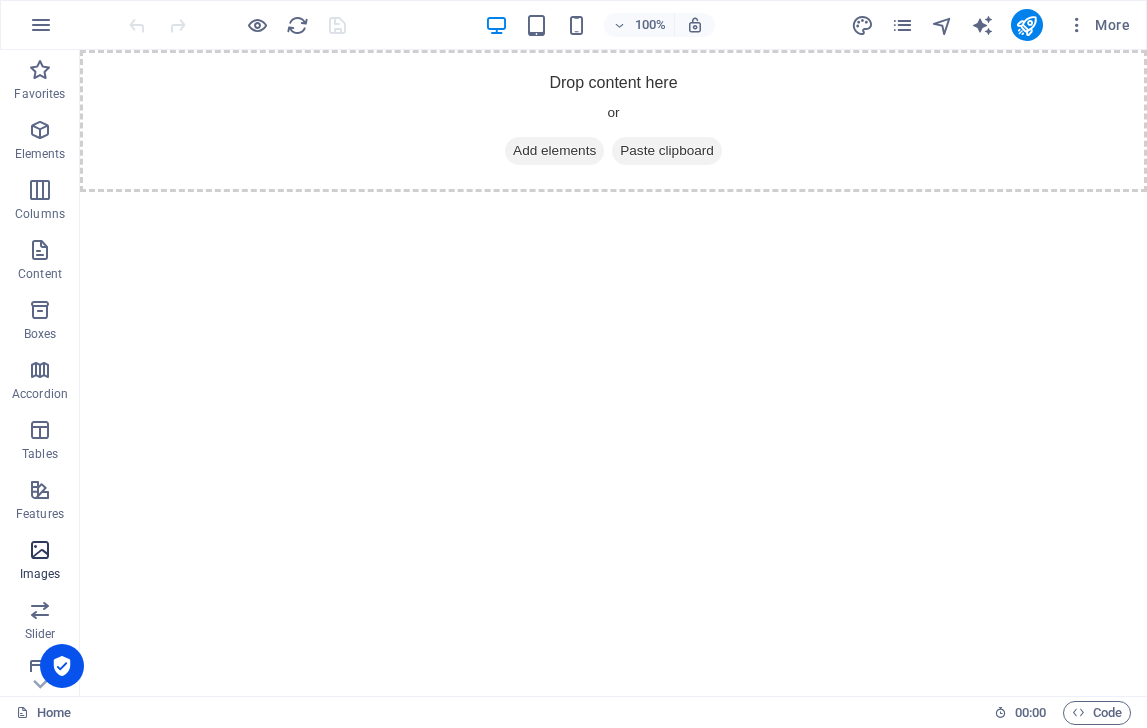 click at bounding box center (40, 550) 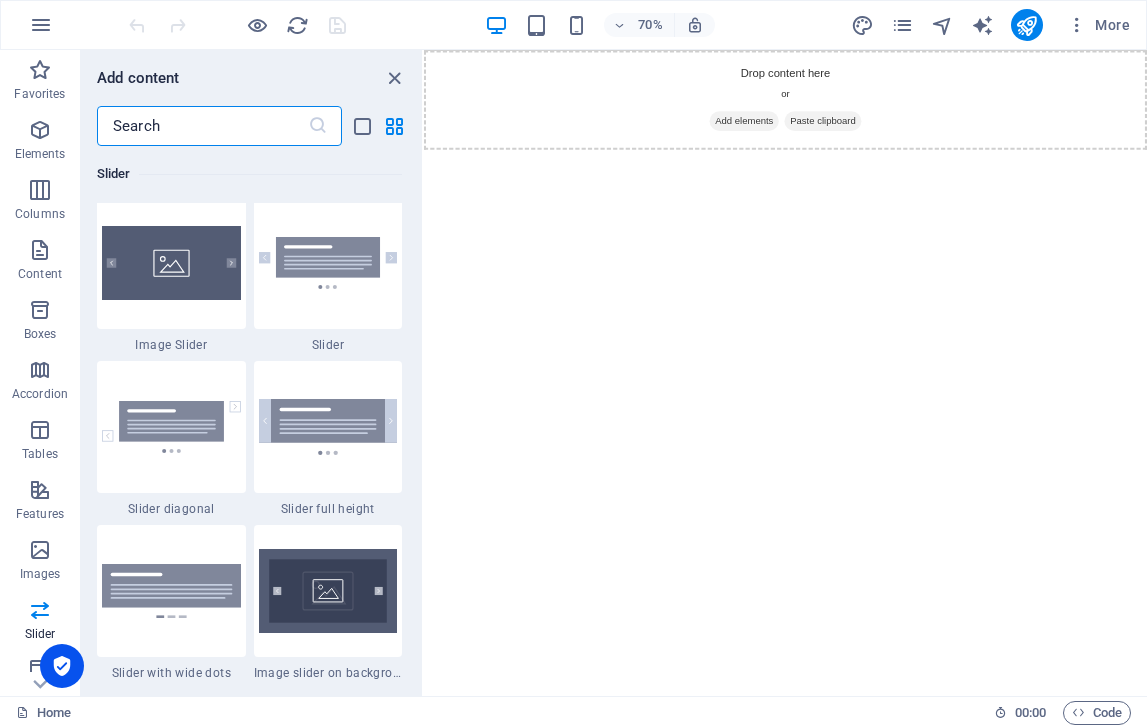 scroll, scrollTop: 11174, scrollLeft: 0, axis: vertical 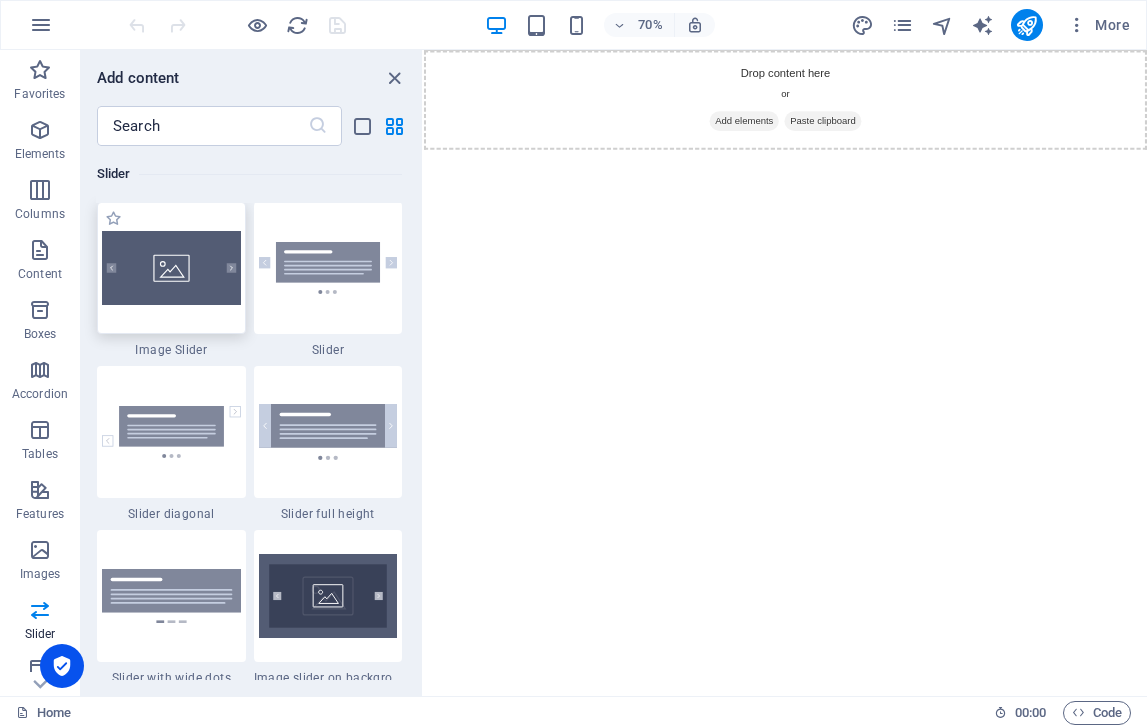 click at bounding box center (171, 268) 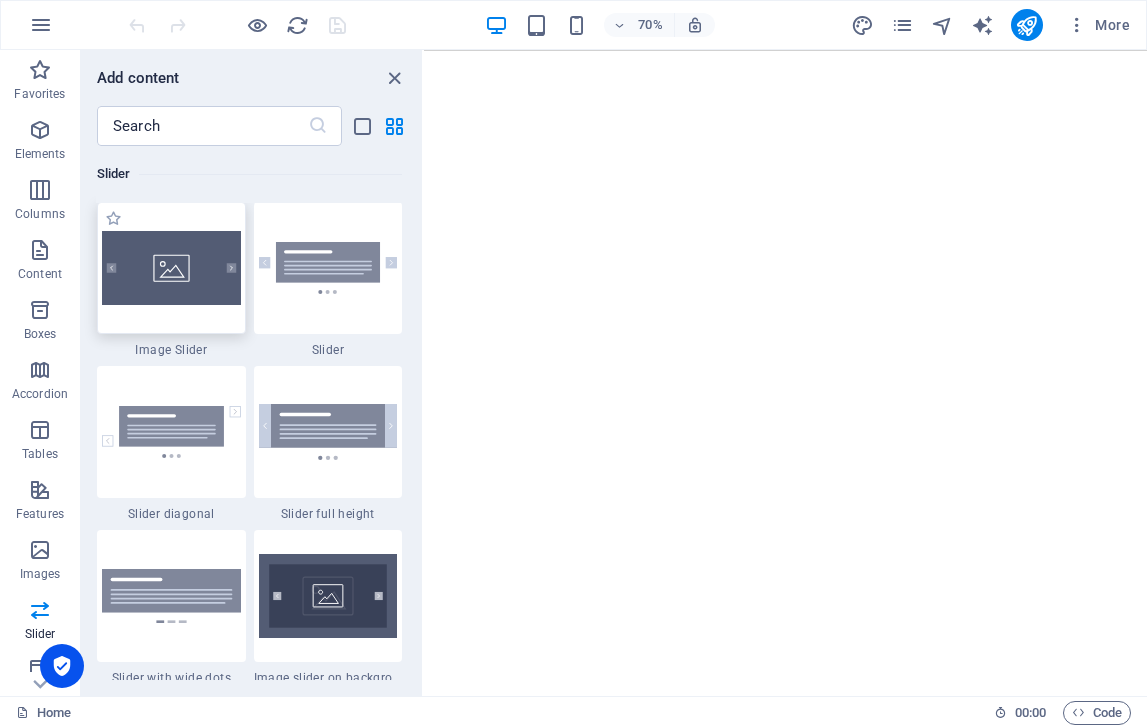 select on "rem" 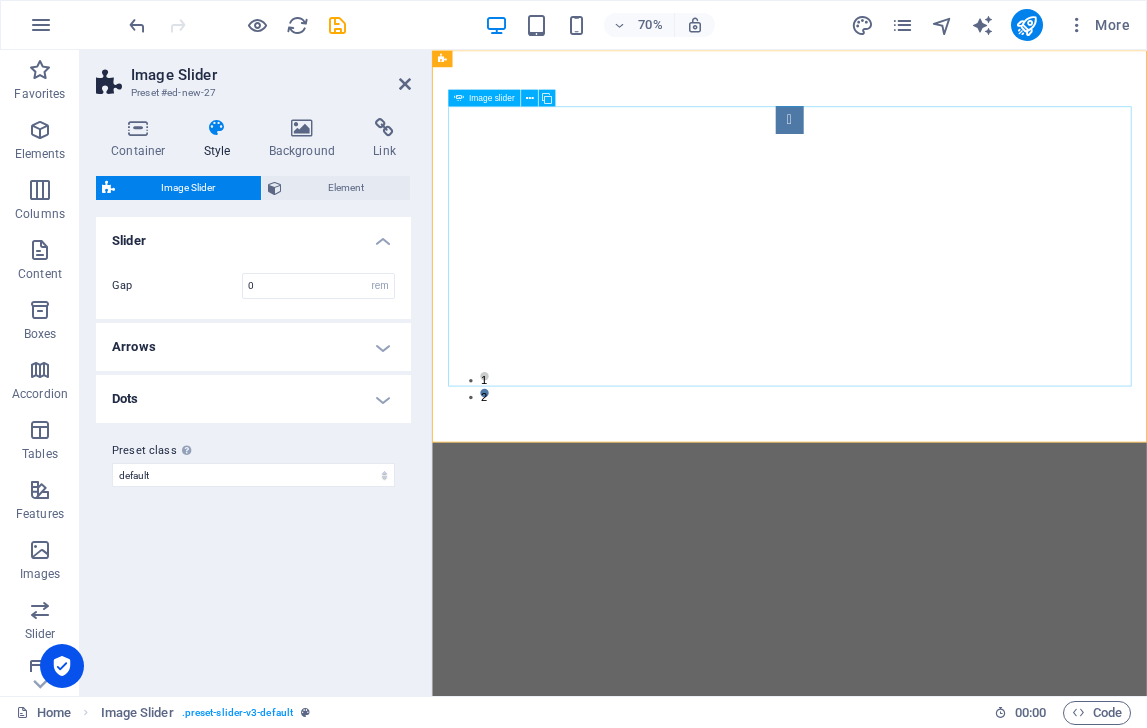 click at bounding box center (943, 150) 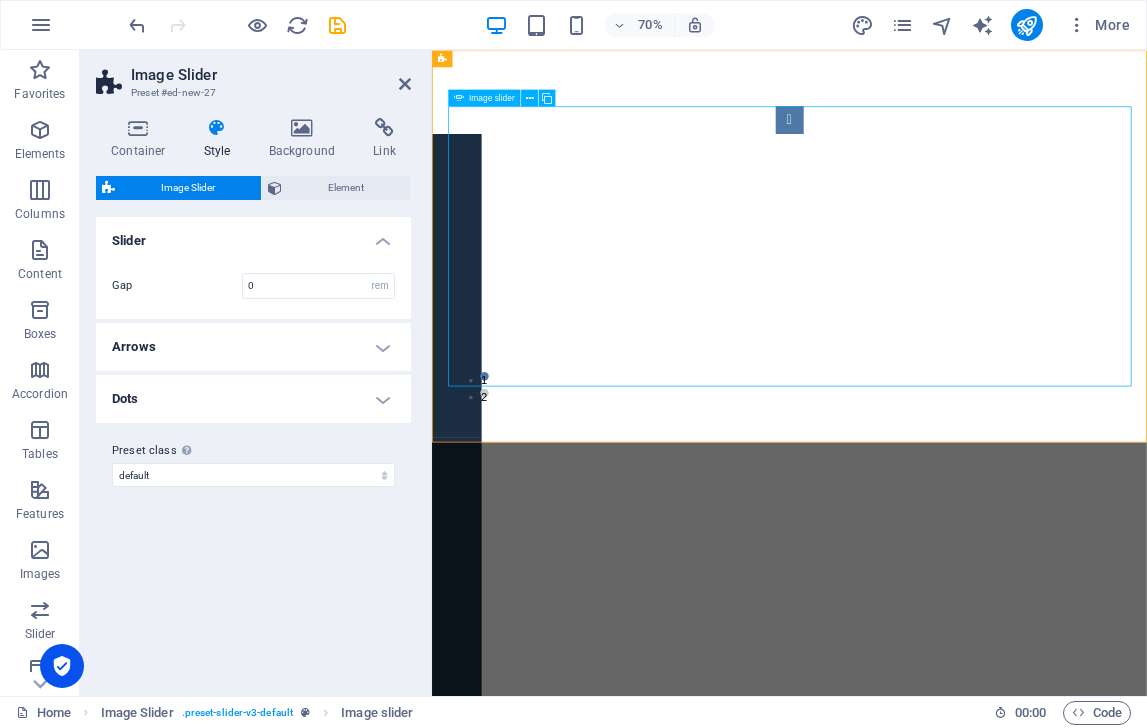 click at bounding box center (943, 150) 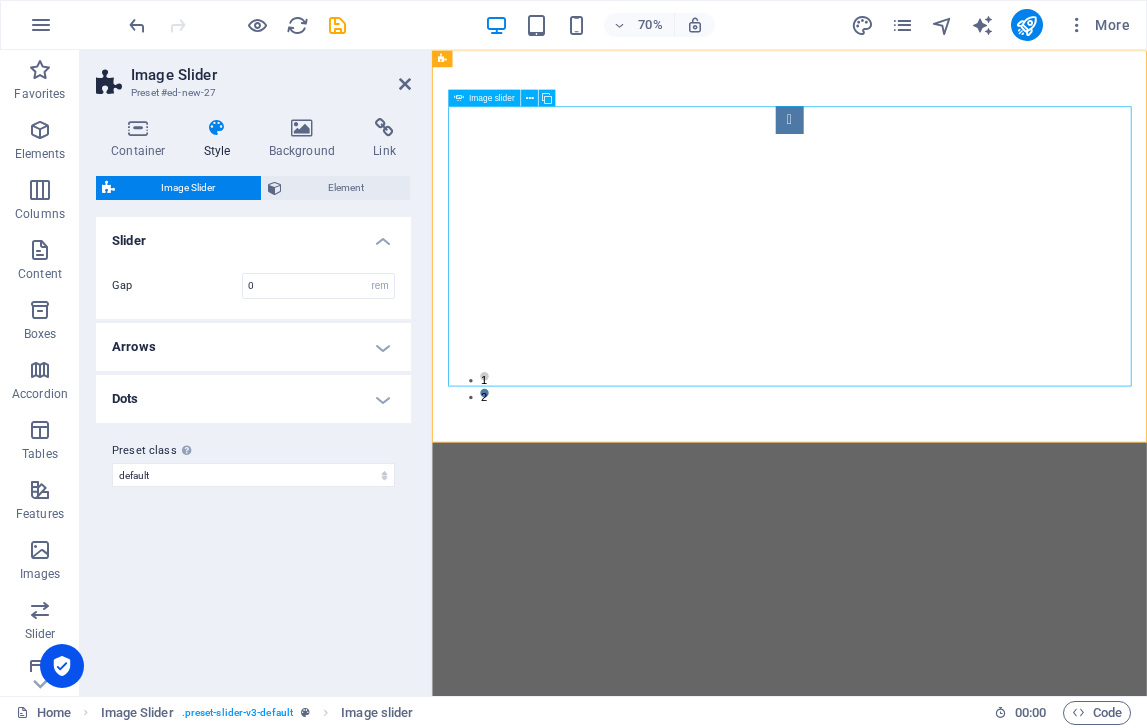 click at bounding box center [943, 150] 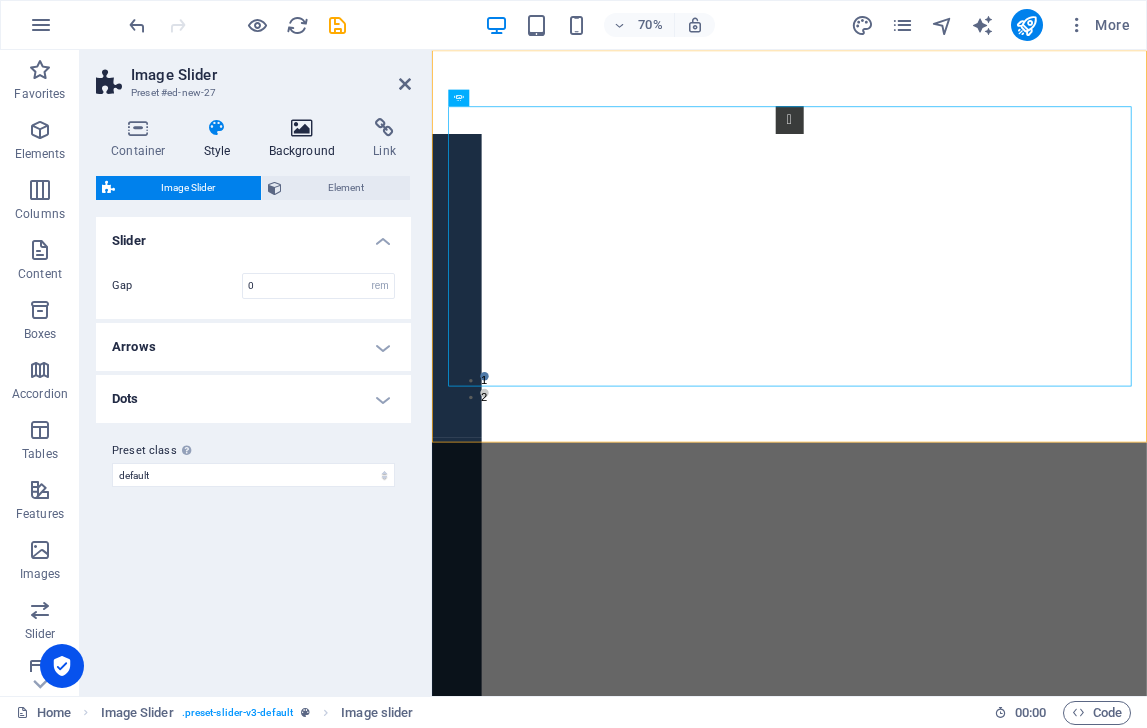 click at bounding box center [302, 128] 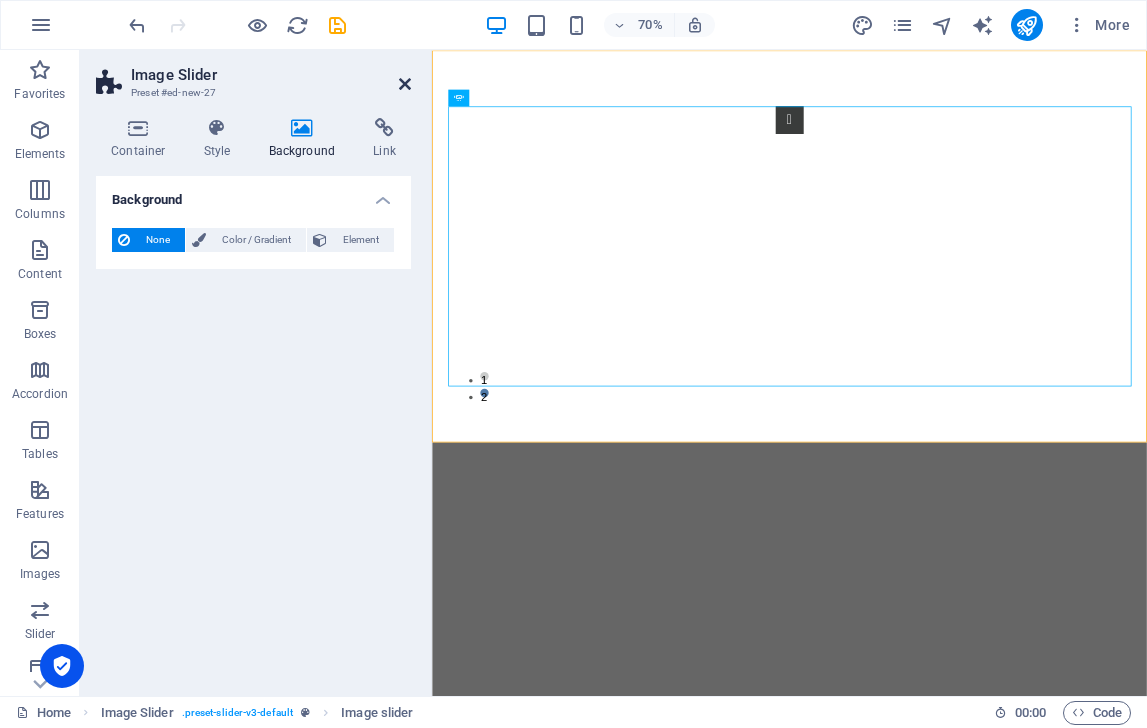 click at bounding box center (405, 84) 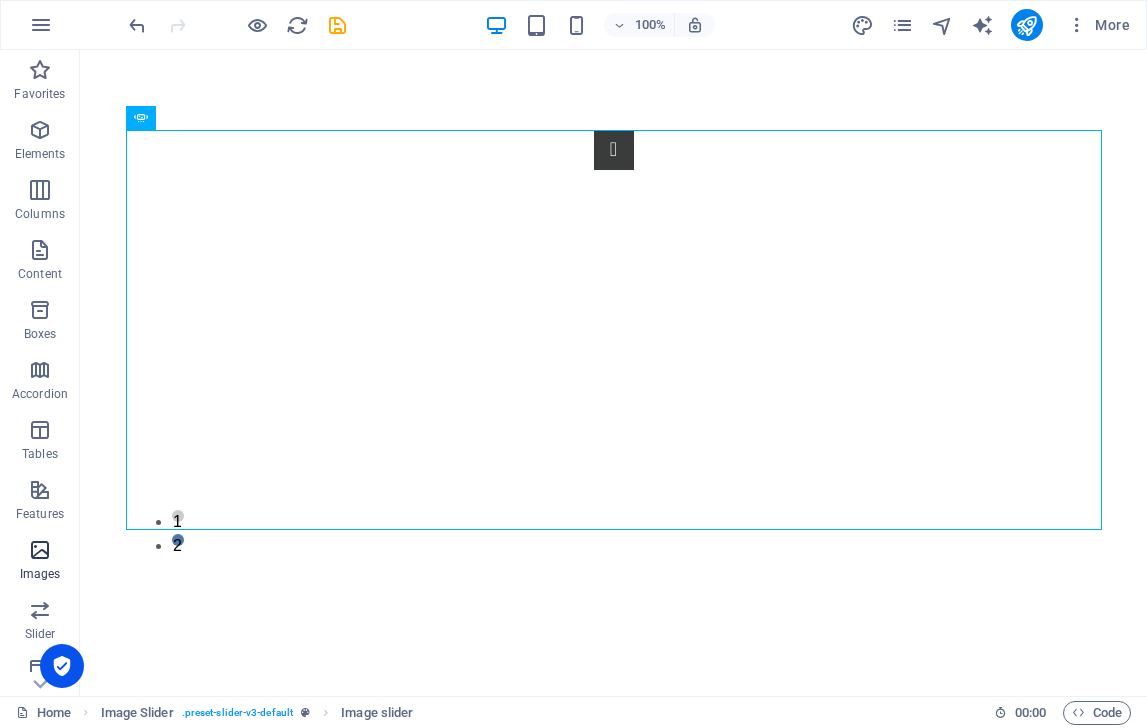 click at bounding box center (40, 550) 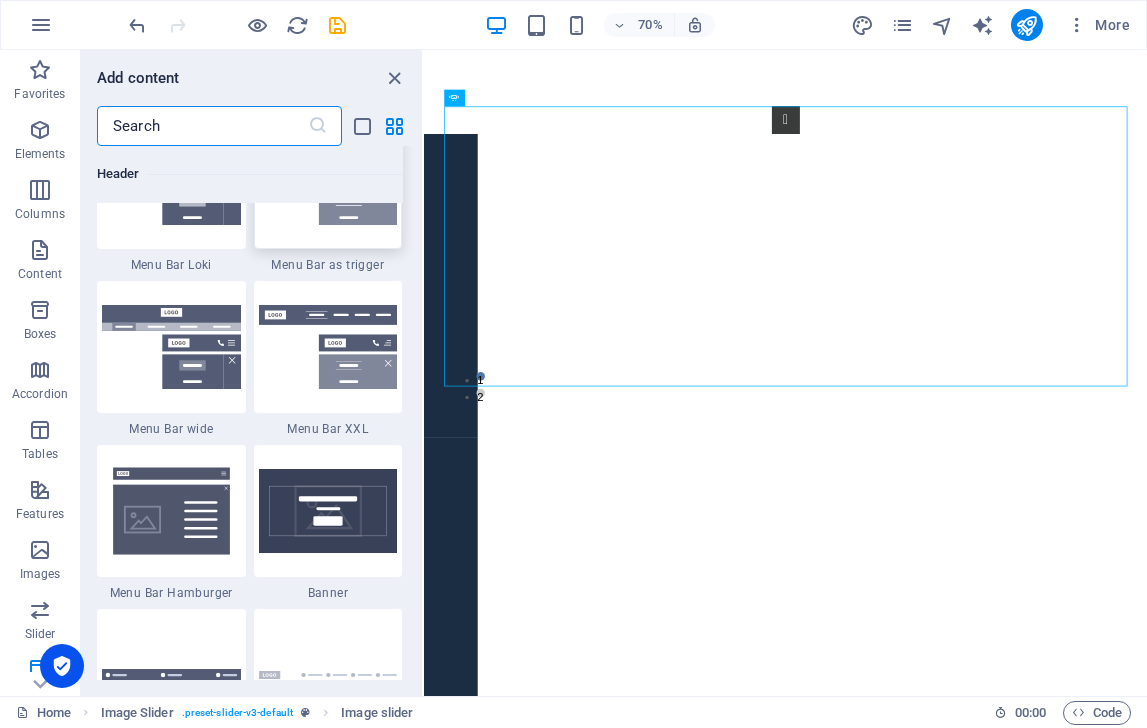scroll, scrollTop: 12293, scrollLeft: 0, axis: vertical 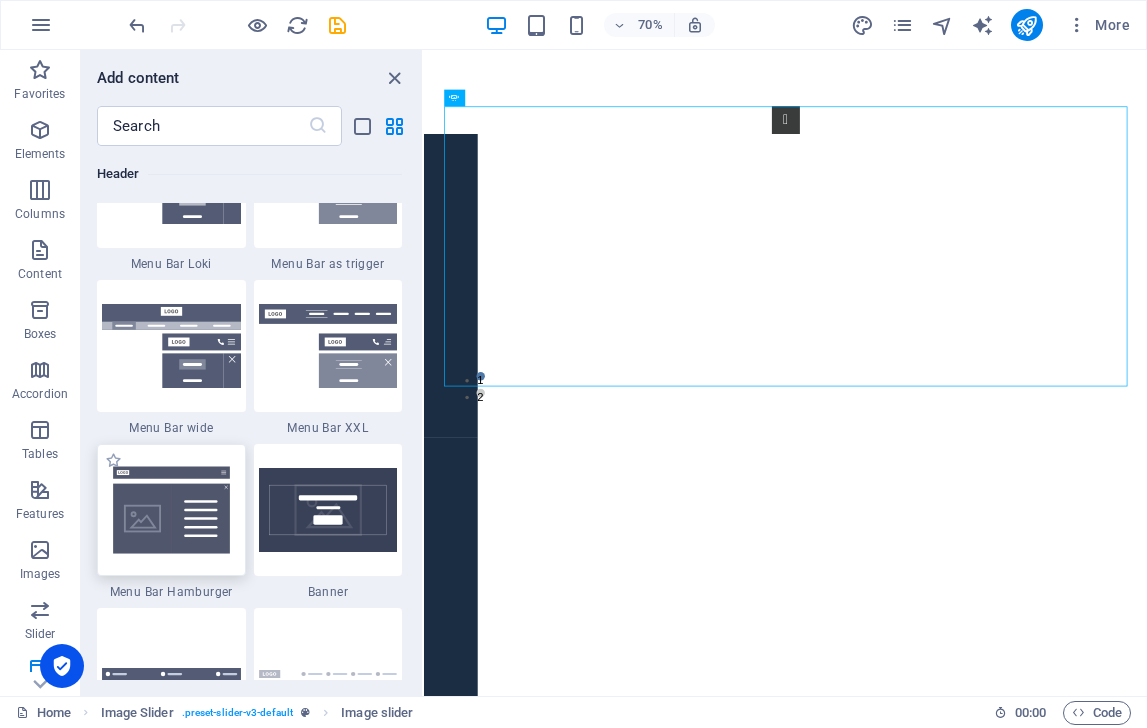 click at bounding box center (171, 510) 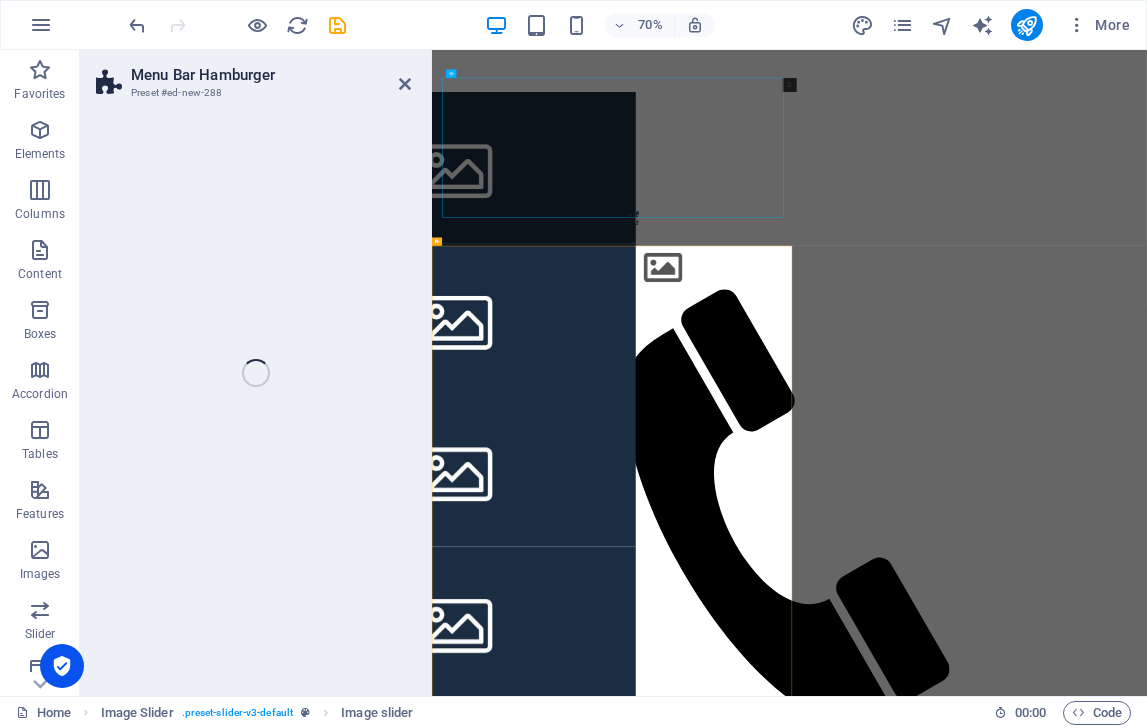 select on "rem" 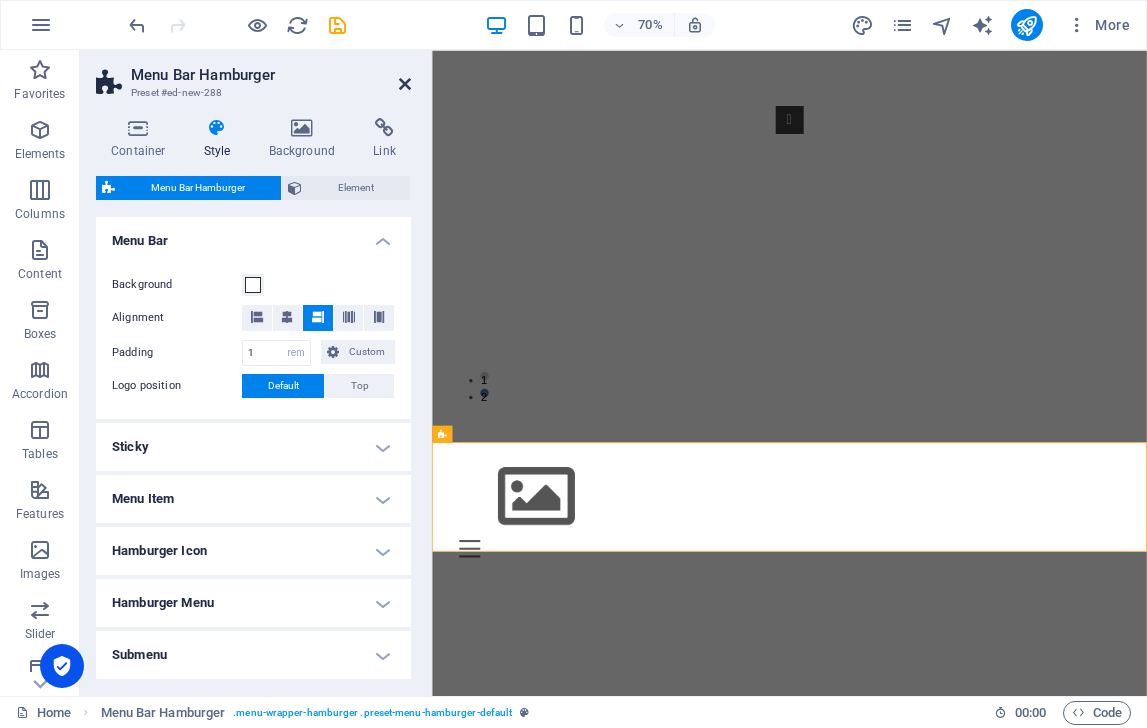 click at bounding box center (405, 84) 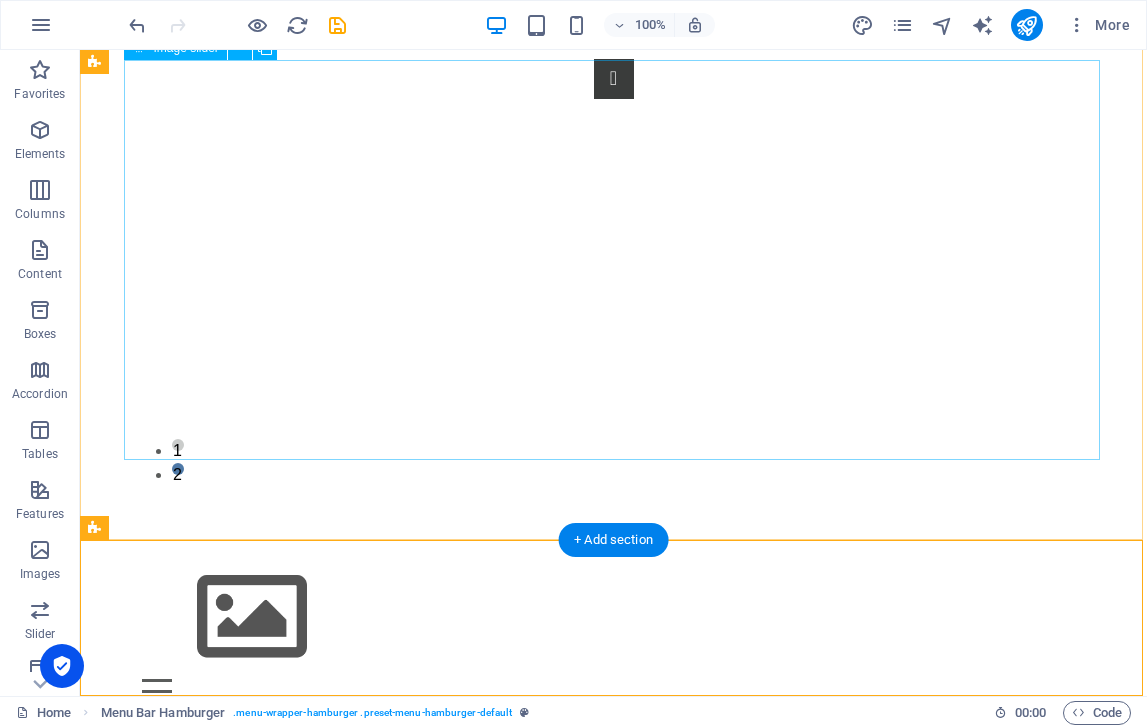 scroll, scrollTop: 70, scrollLeft: 0, axis: vertical 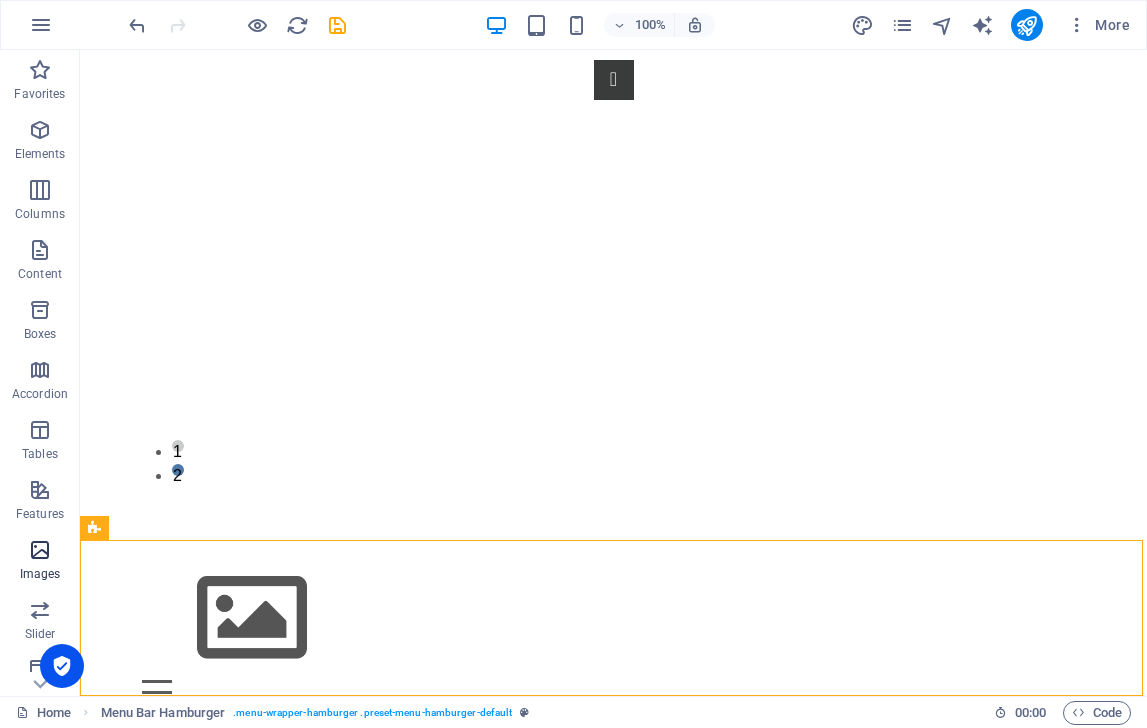 click on "Images" at bounding box center (40, 562) 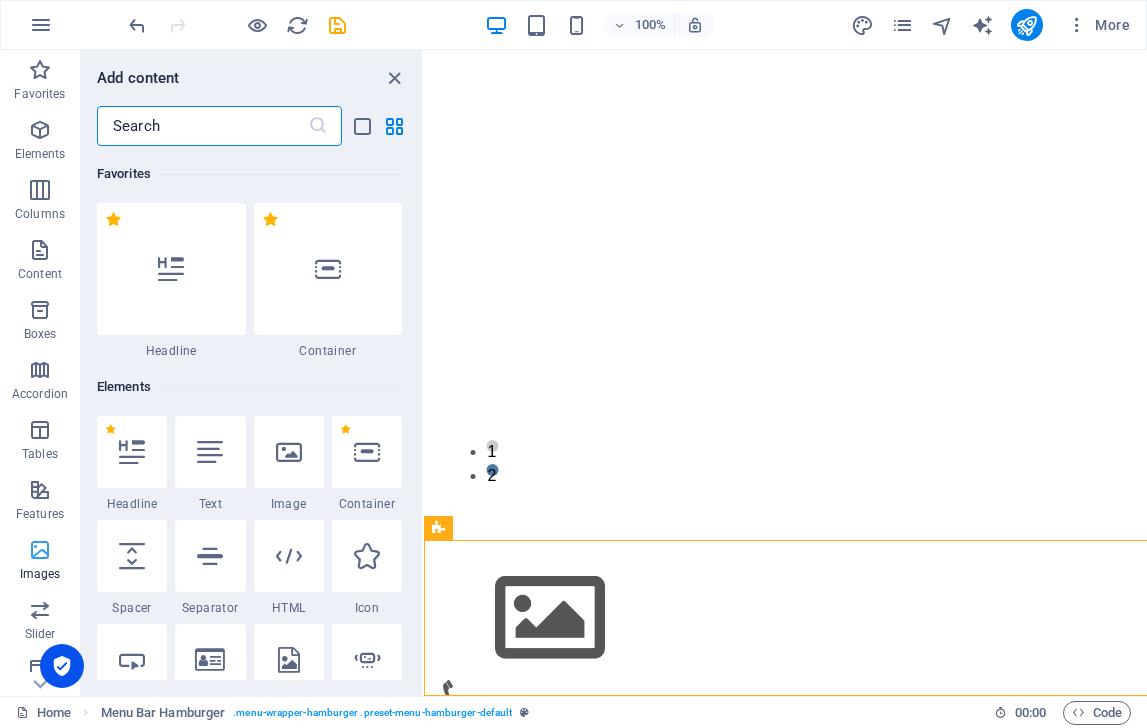 scroll, scrollTop: 0, scrollLeft: 0, axis: both 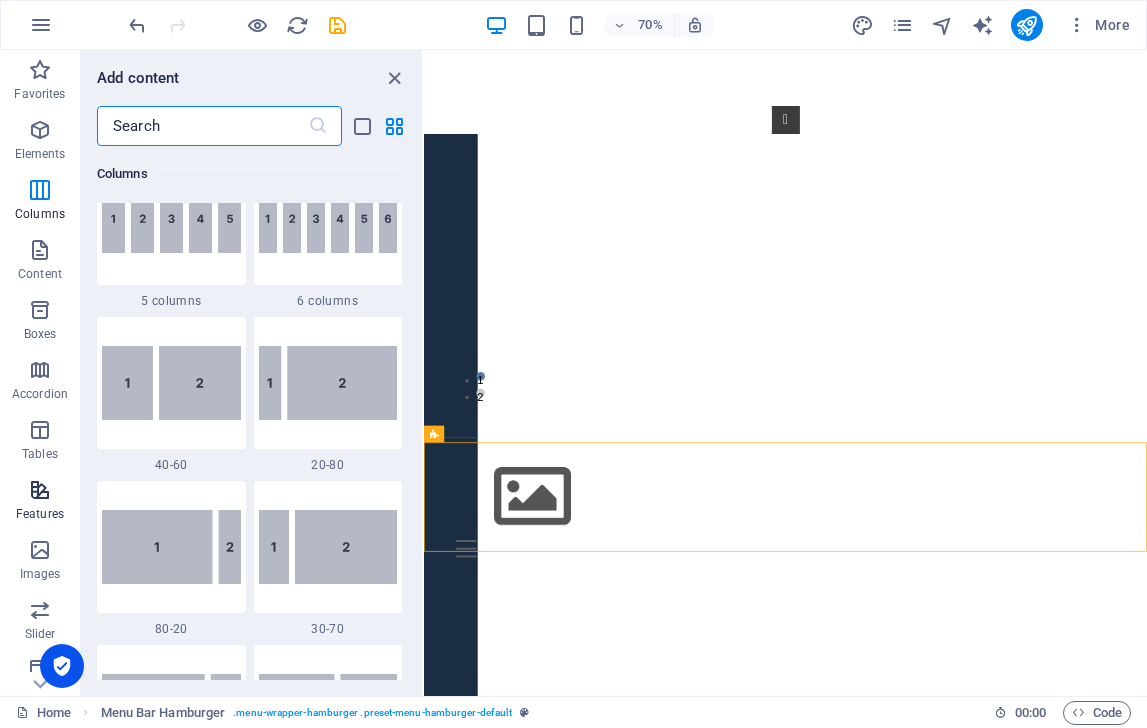 click at bounding box center [40, 490] 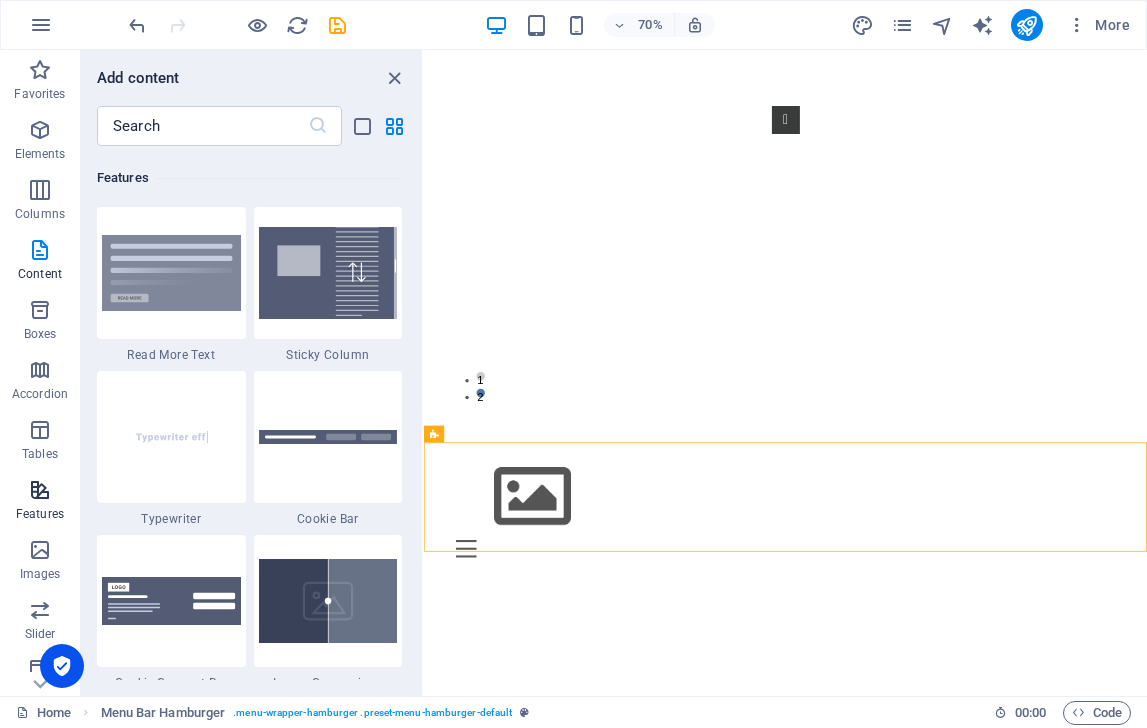 scroll, scrollTop: 7631, scrollLeft: 0, axis: vertical 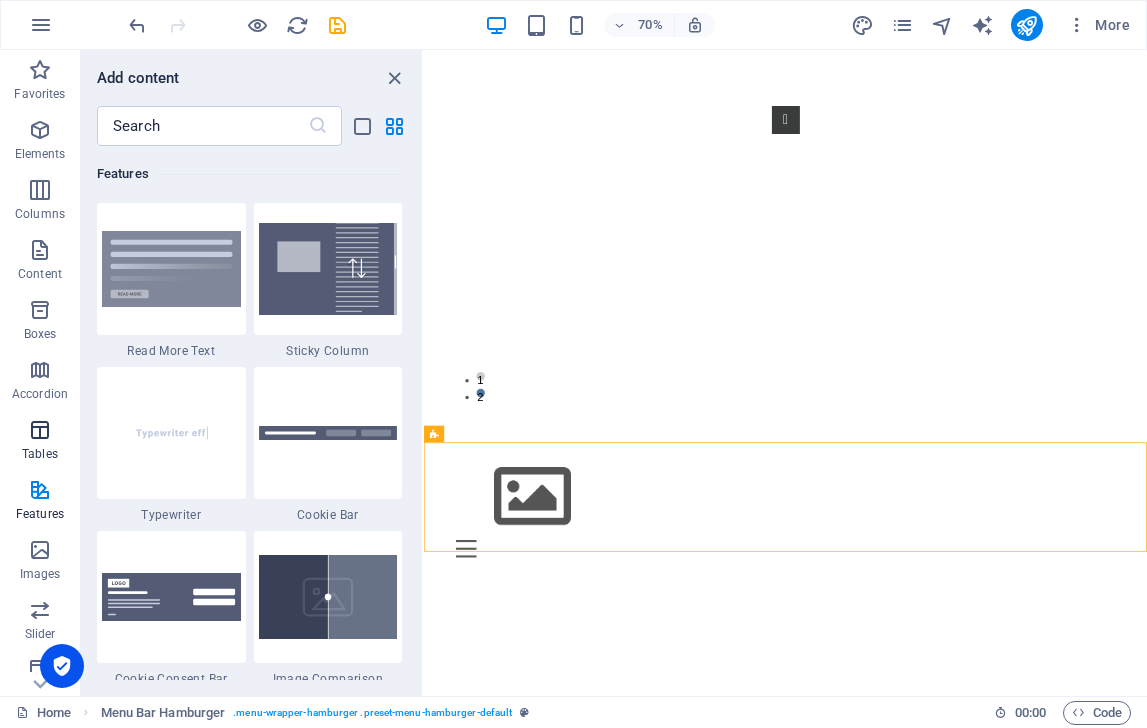 click at bounding box center (40, 430) 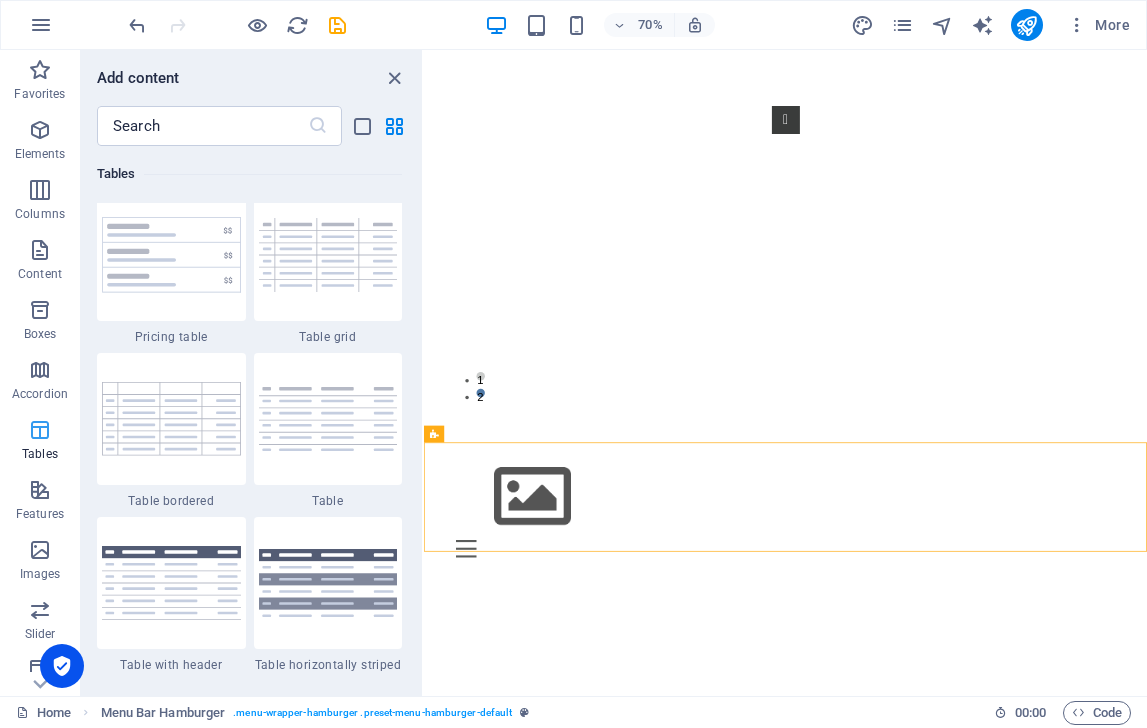 scroll, scrollTop: 6762, scrollLeft: 0, axis: vertical 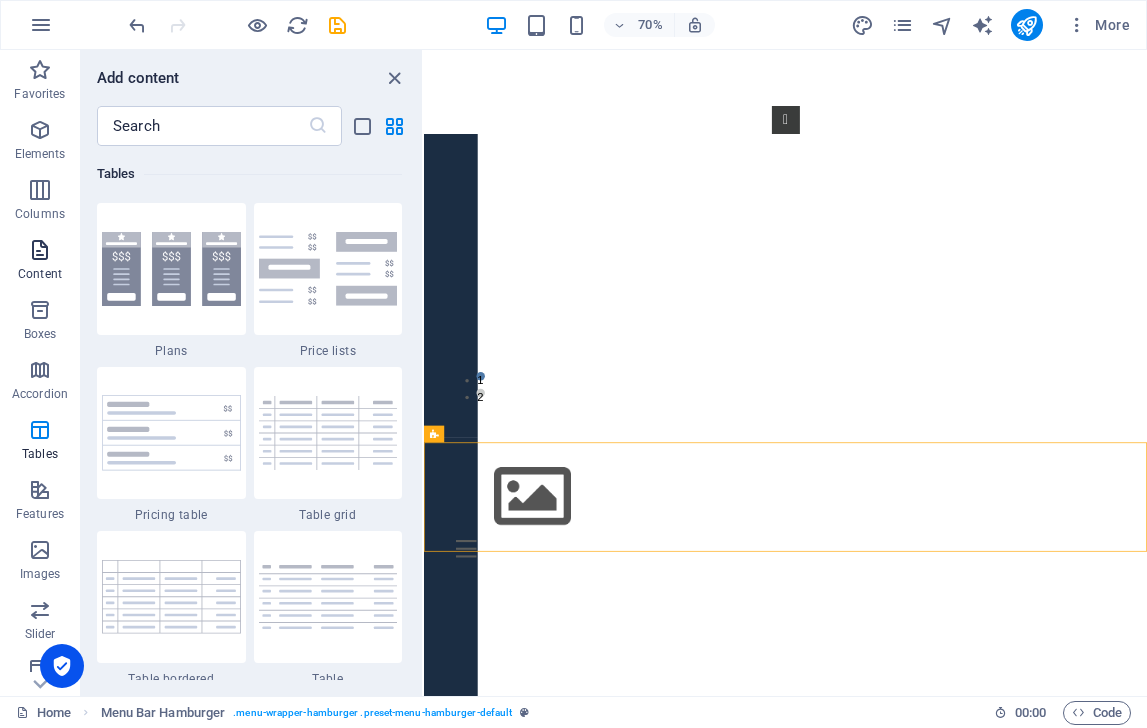 click at bounding box center [40, 250] 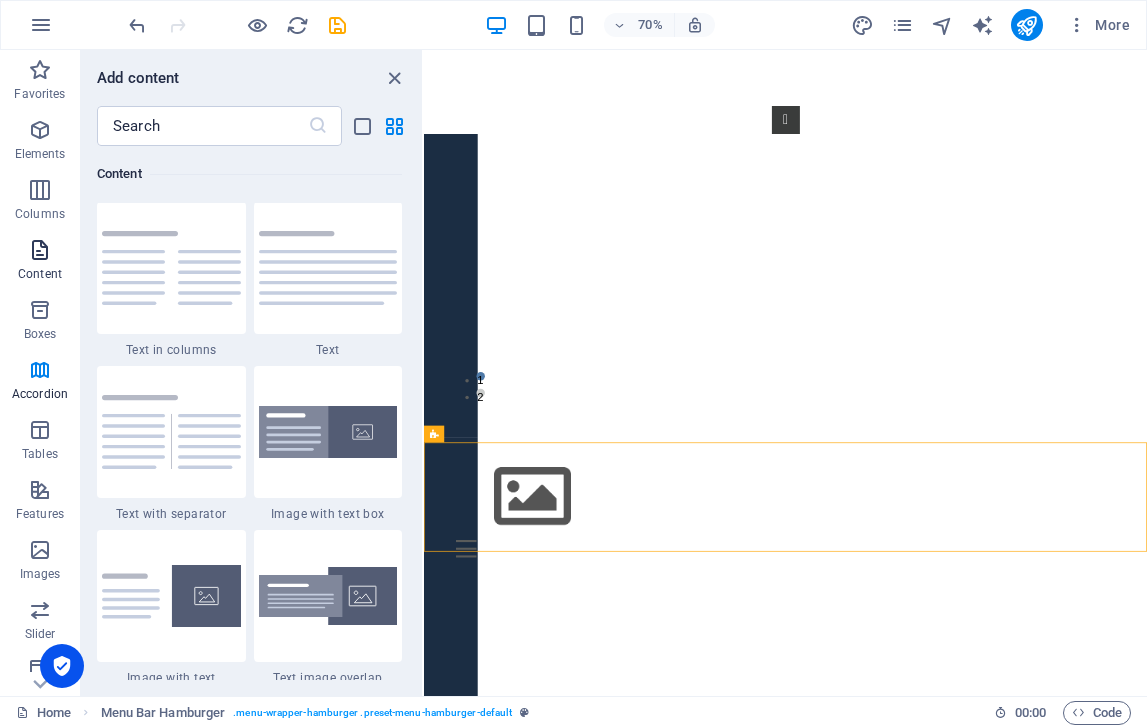 scroll, scrollTop: 3499, scrollLeft: 0, axis: vertical 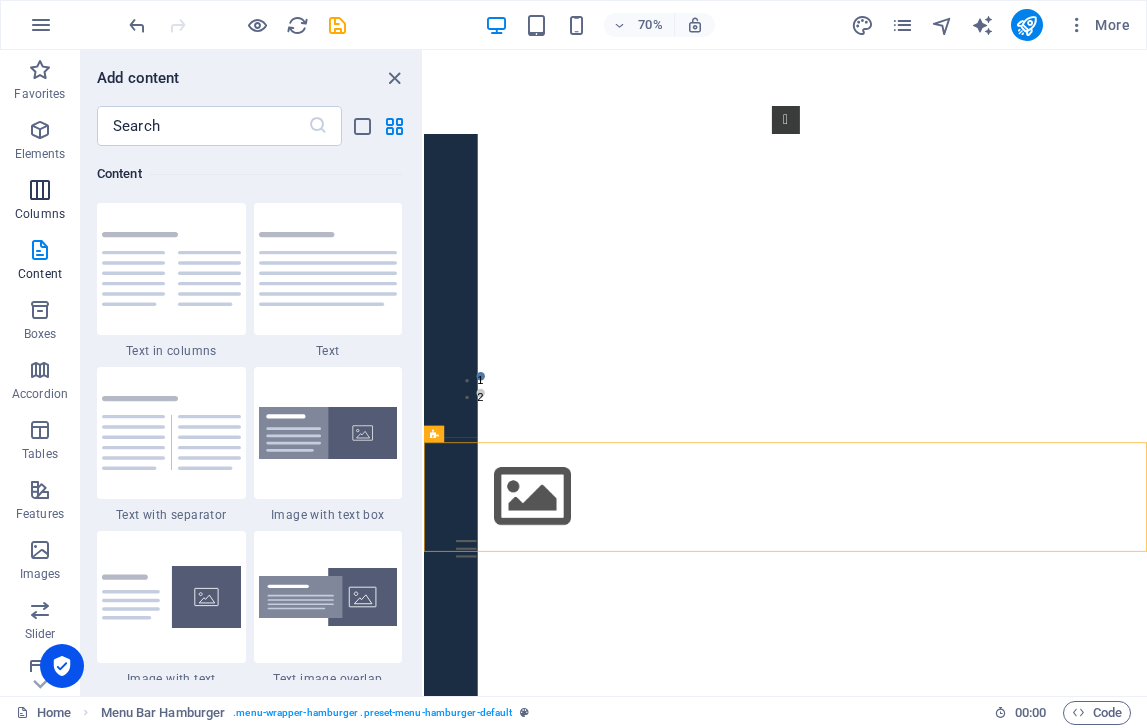 click at bounding box center [40, 190] 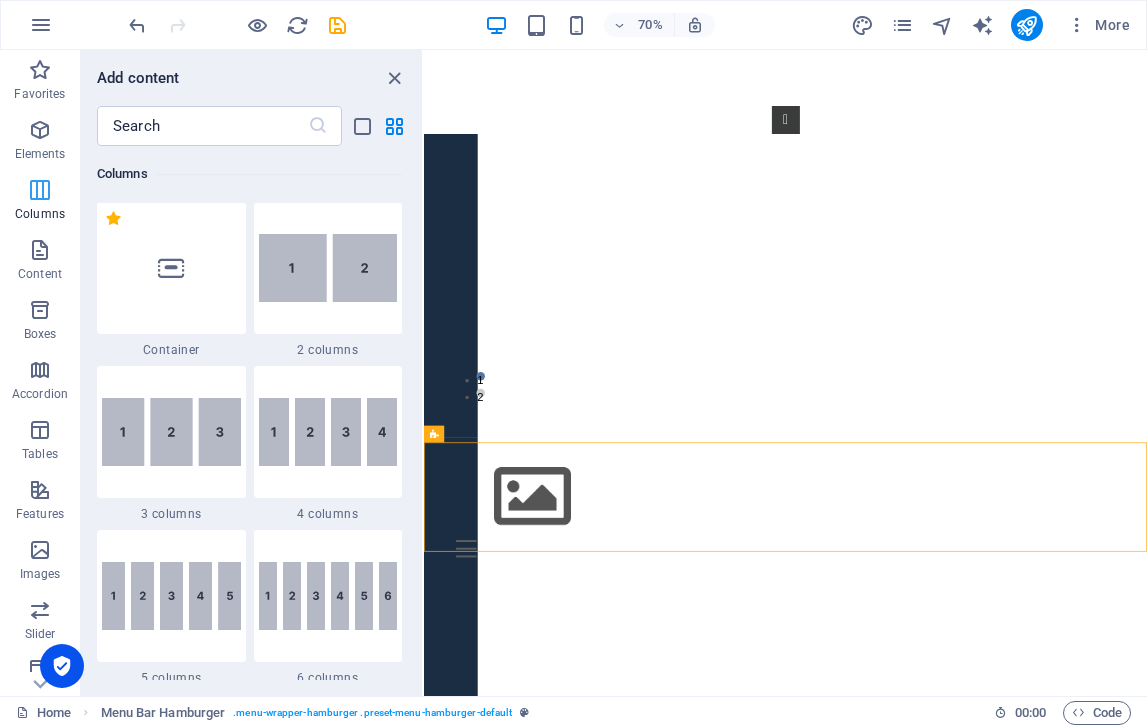scroll, scrollTop: 990, scrollLeft: 0, axis: vertical 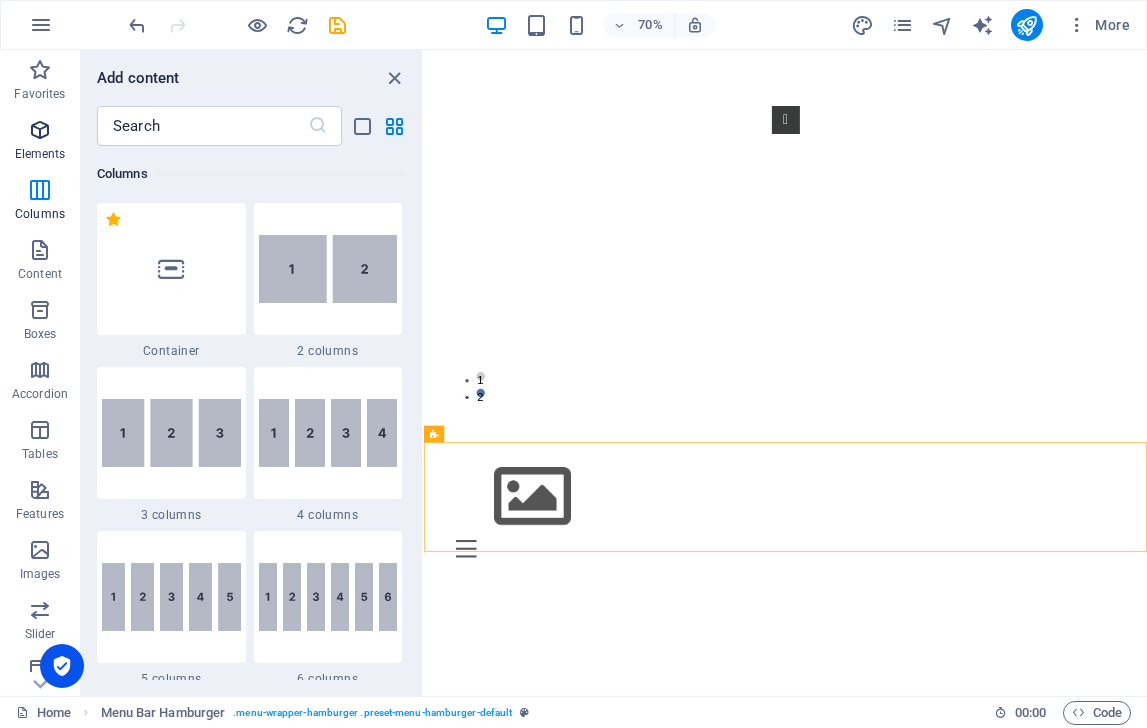 click at bounding box center (40, 130) 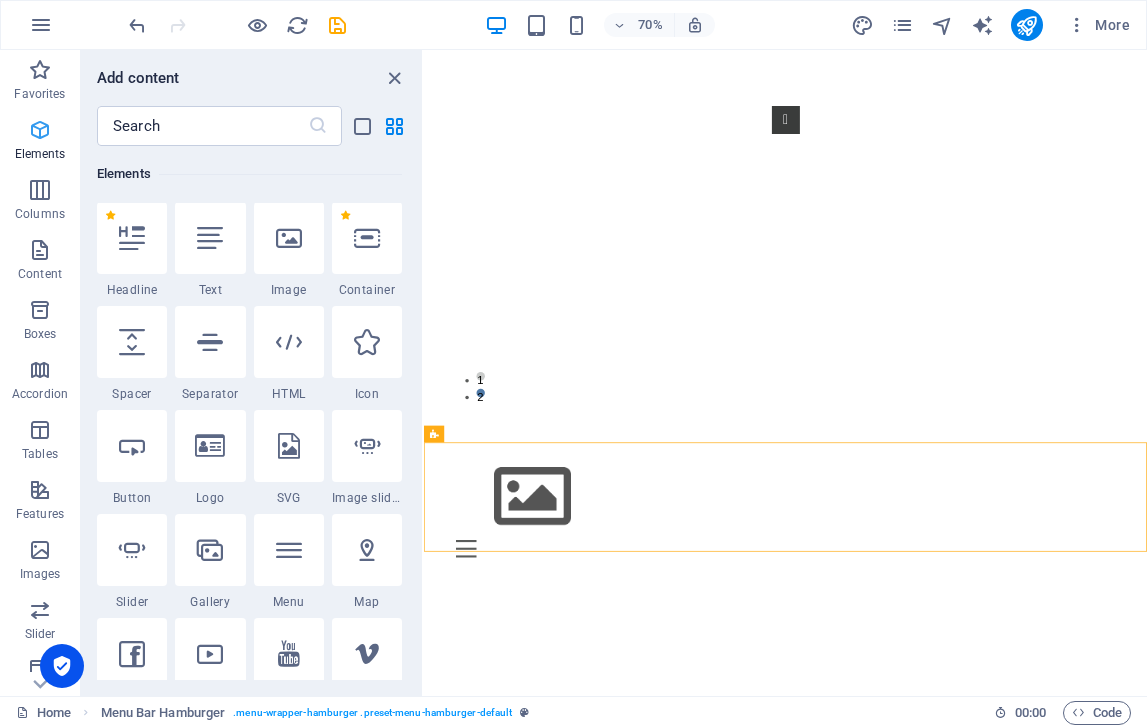 scroll, scrollTop: 213, scrollLeft: 0, axis: vertical 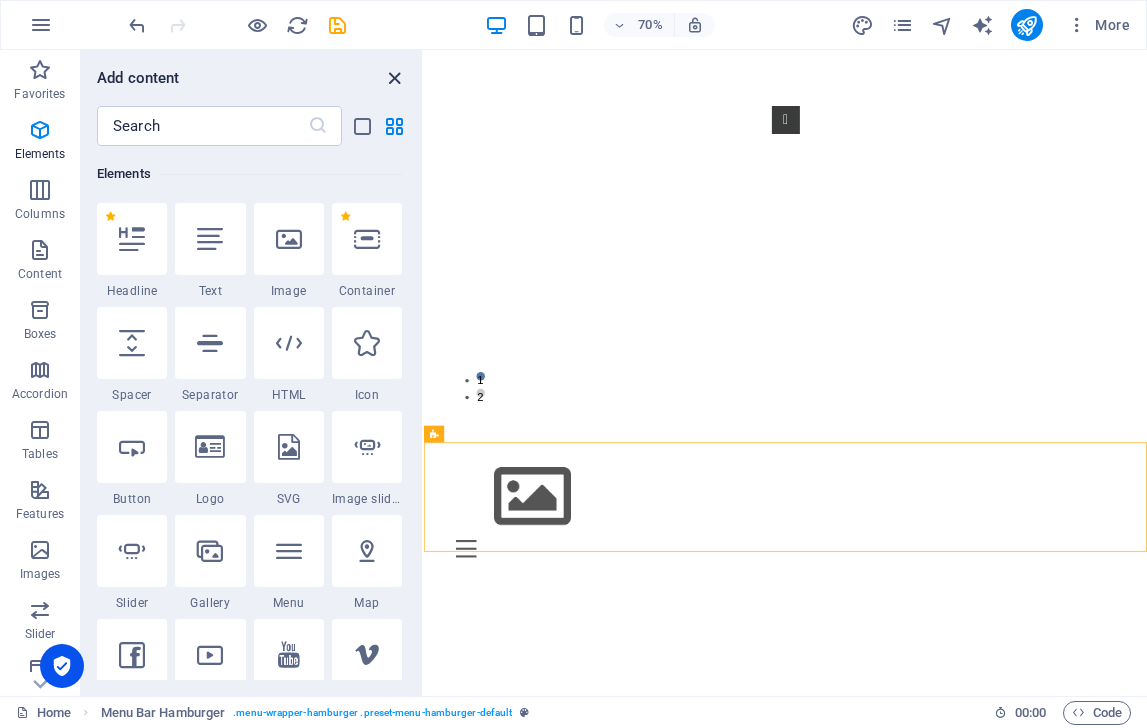 click at bounding box center [394, 78] 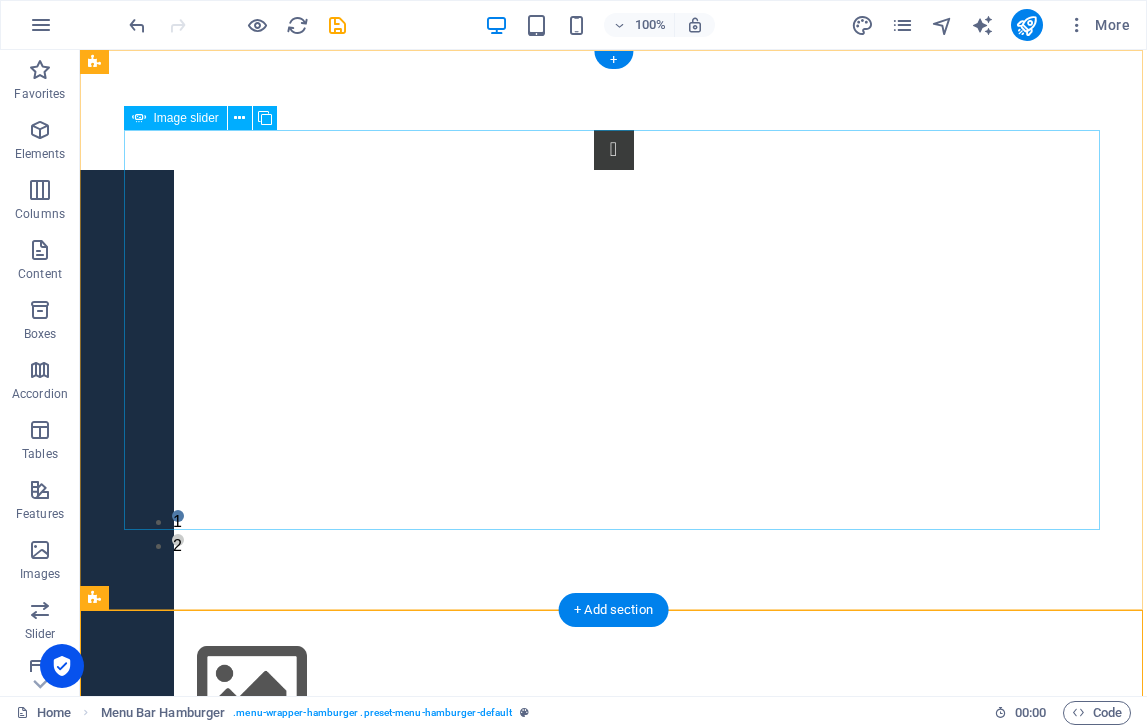 click on "Image slider" at bounding box center [186, 118] 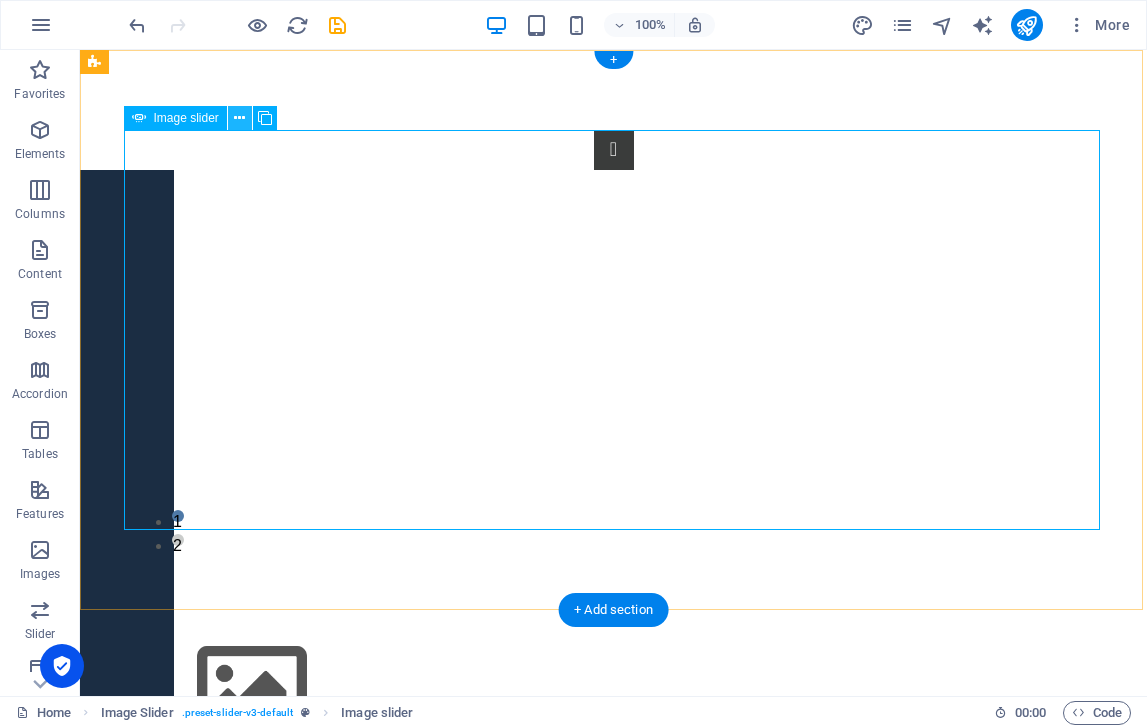 click at bounding box center (239, 118) 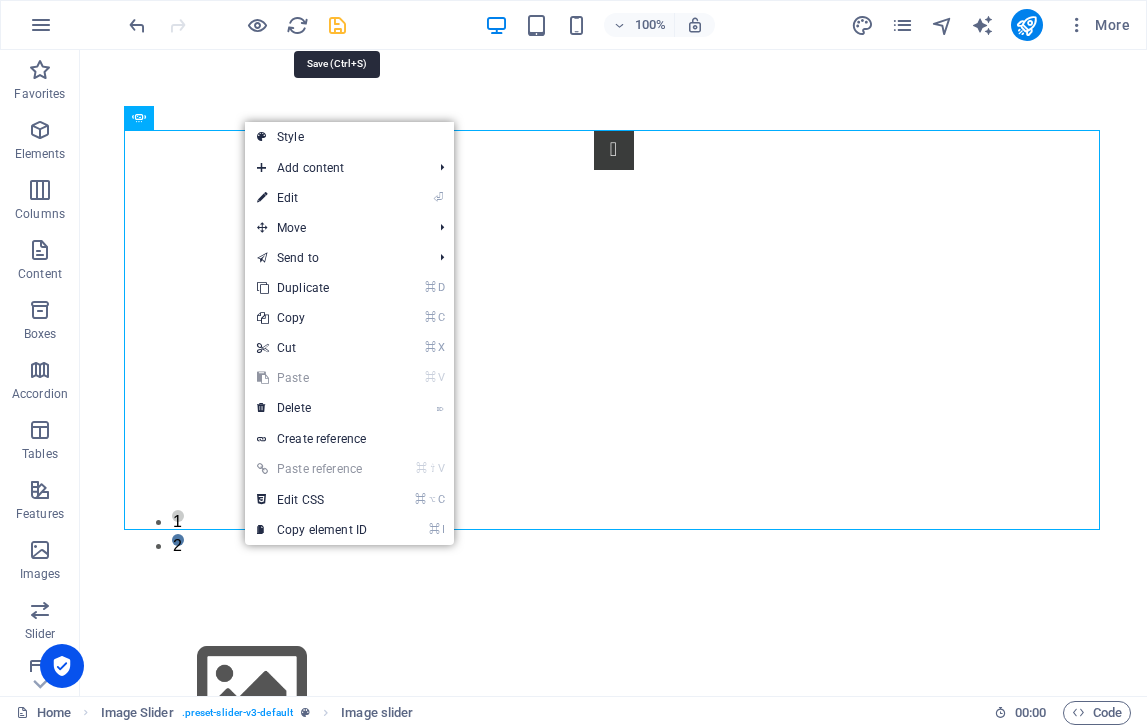 click at bounding box center (337, 25) 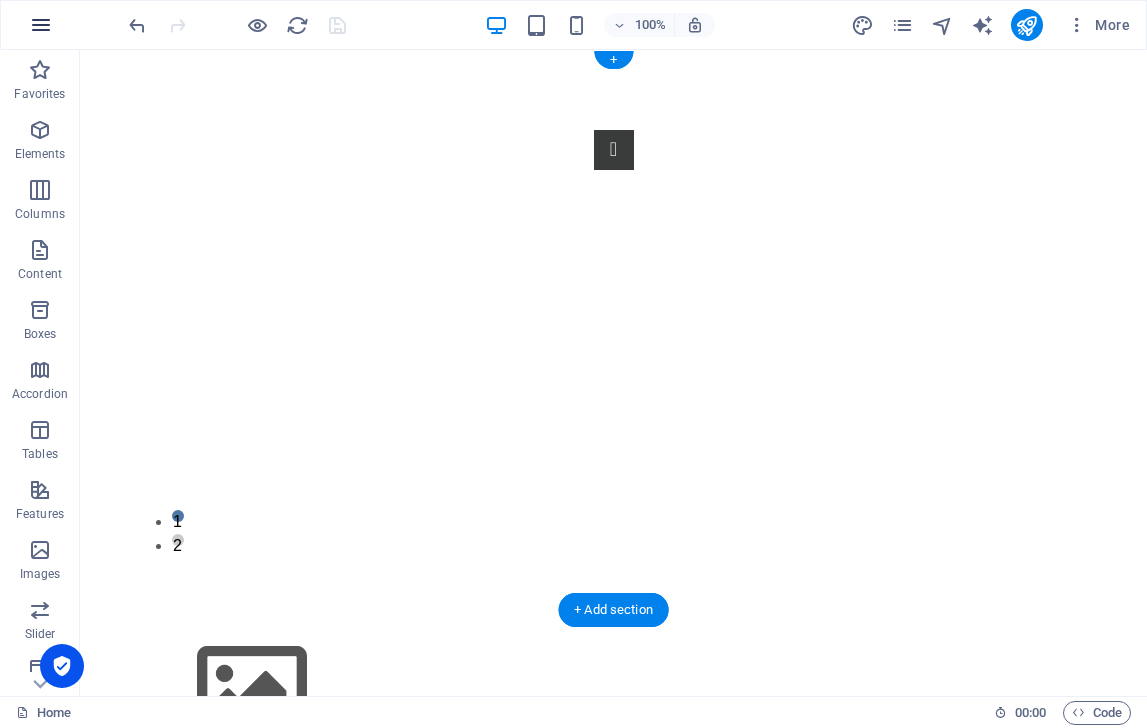 click at bounding box center [41, 25] 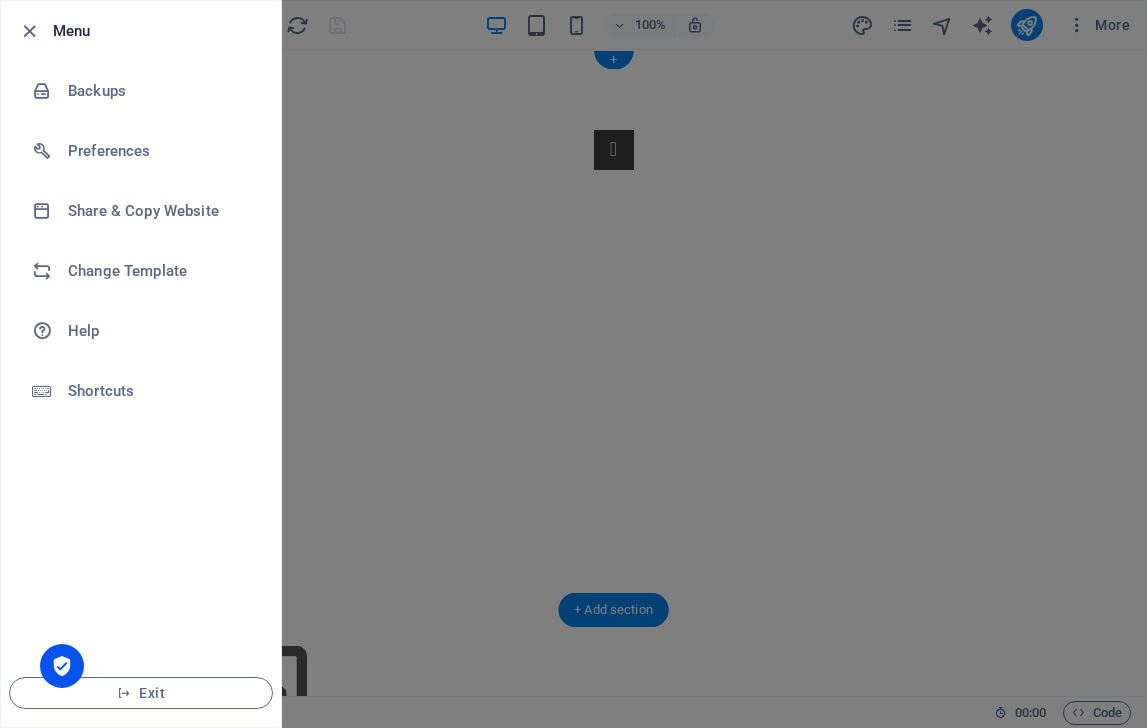 click at bounding box center [573, 364] 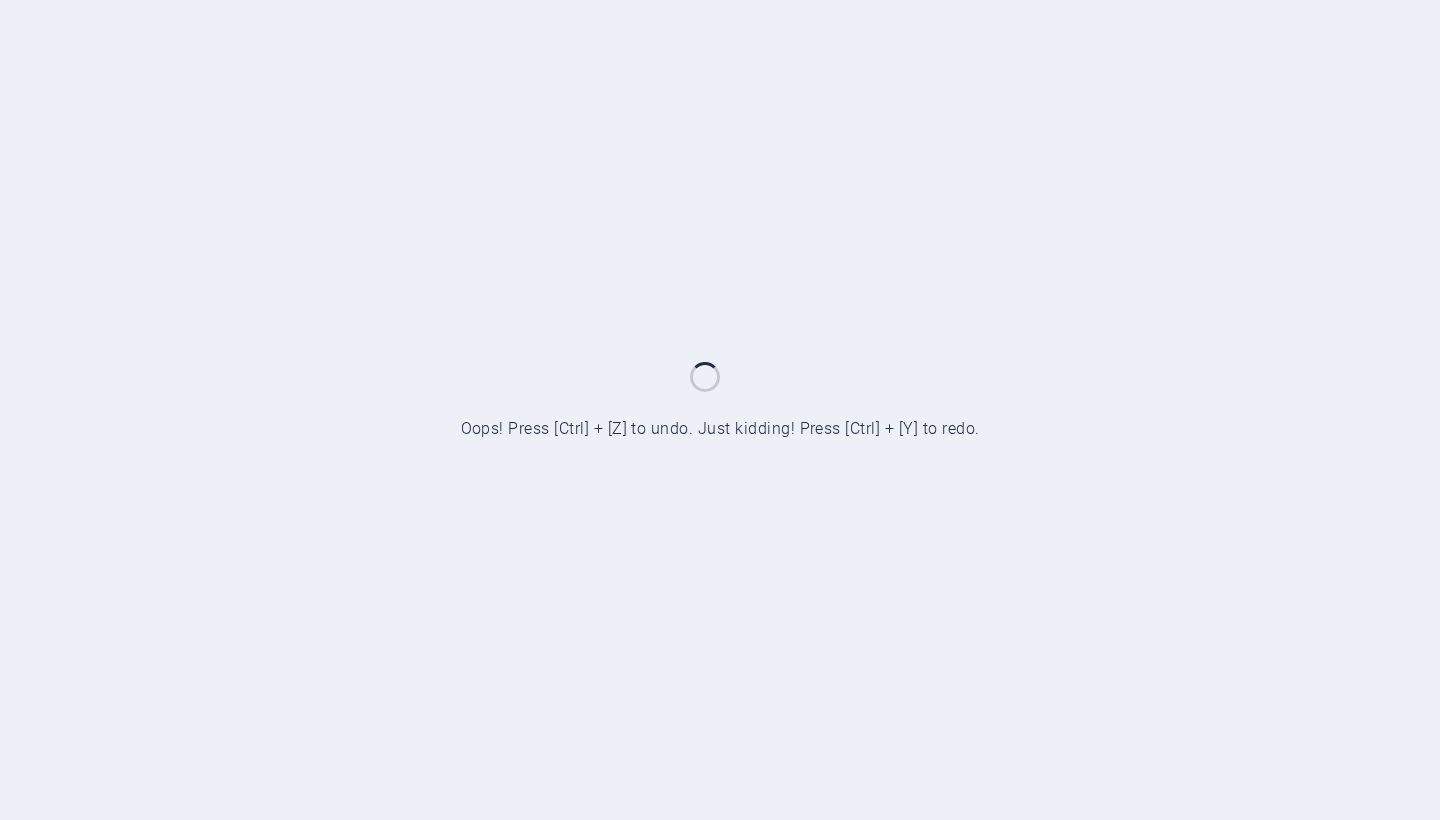scroll, scrollTop: 0, scrollLeft: 0, axis: both 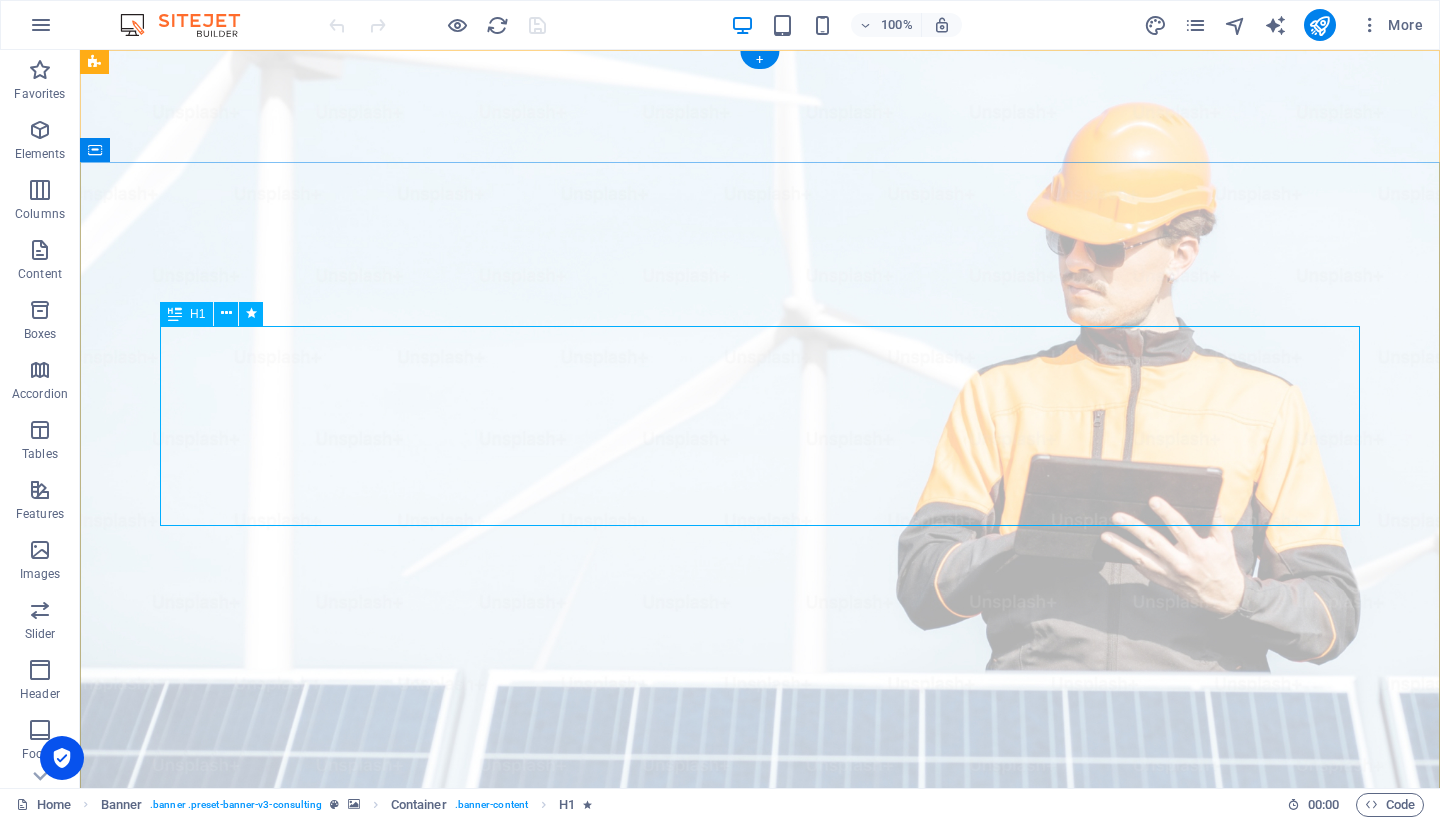 click on "Elevate Your Business With Sustainable Energy And Strategic Consulting" at bounding box center (760, 1241) 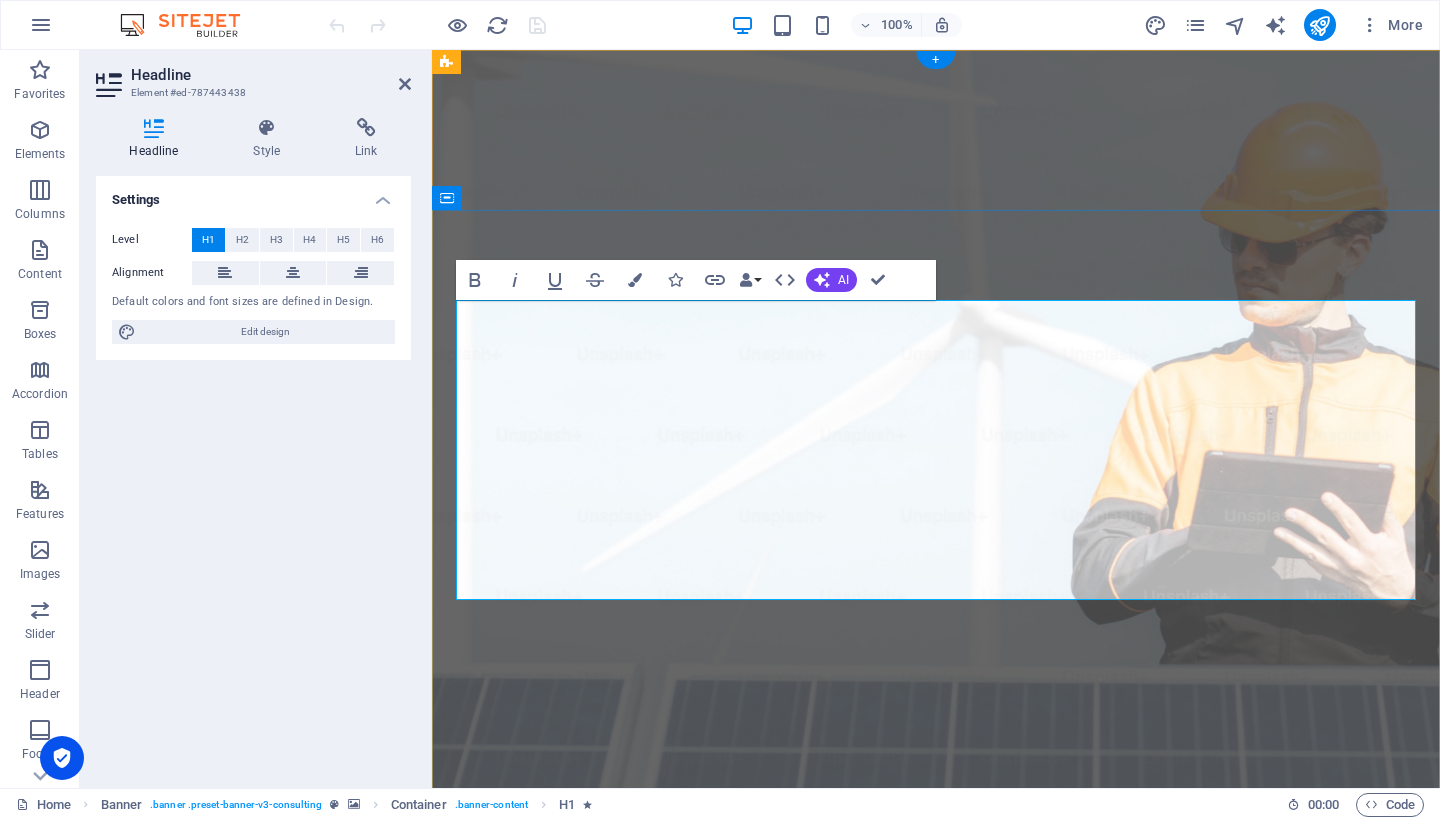 click on "Elevate Your Business With Sustainable Energy And Strategic Consulting" at bounding box center [936, 1291] 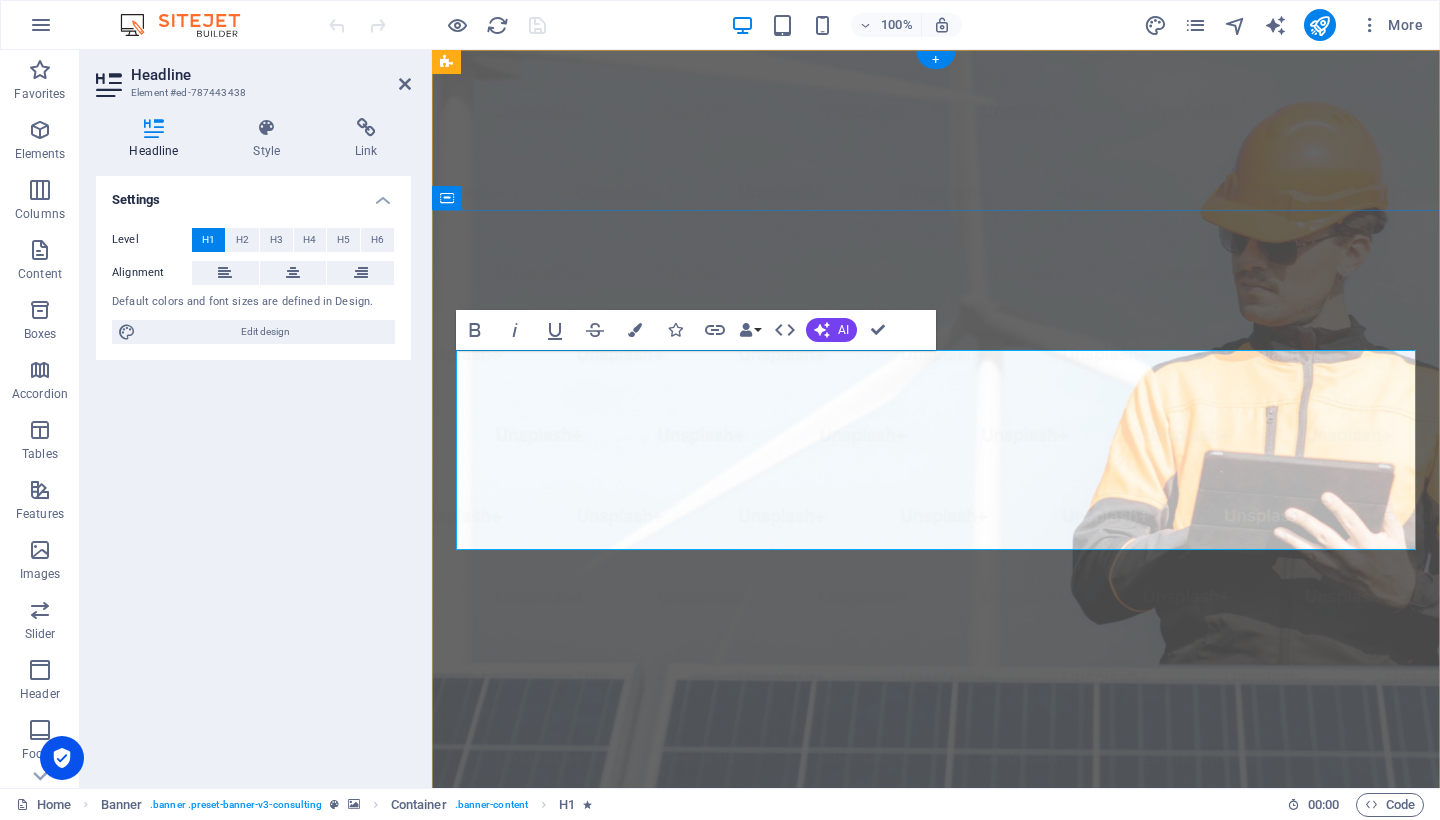 type 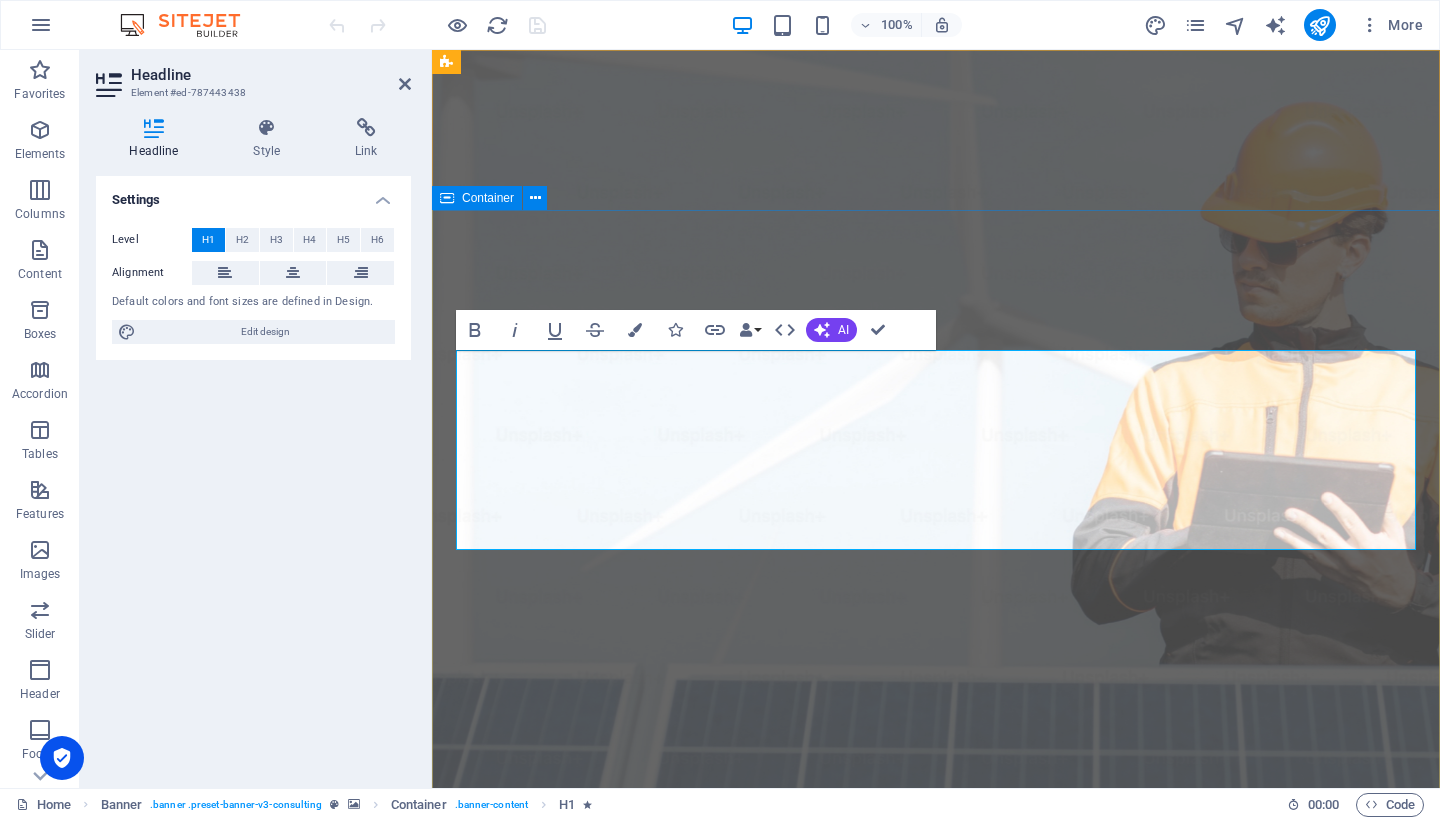 click on "Elevate Your Business Safety Systems with Strategic Consulting Empowering businesses for a greener future and strategic growth Get Started" at bounding box center [936, 1371] 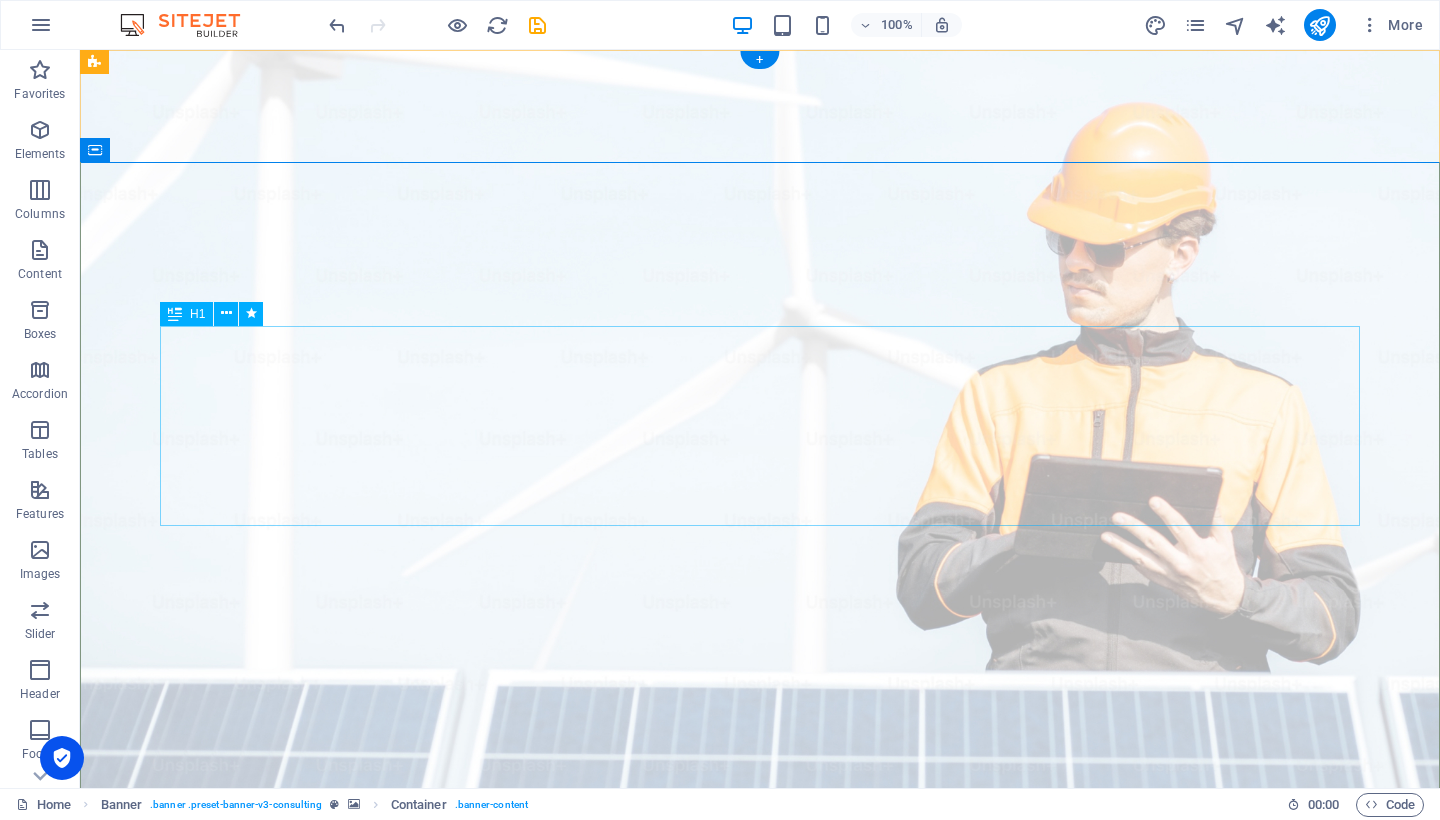 click on "Elevate Your Business Safety Systems with Strategic Consulting" at bounding box center (760, 1241) 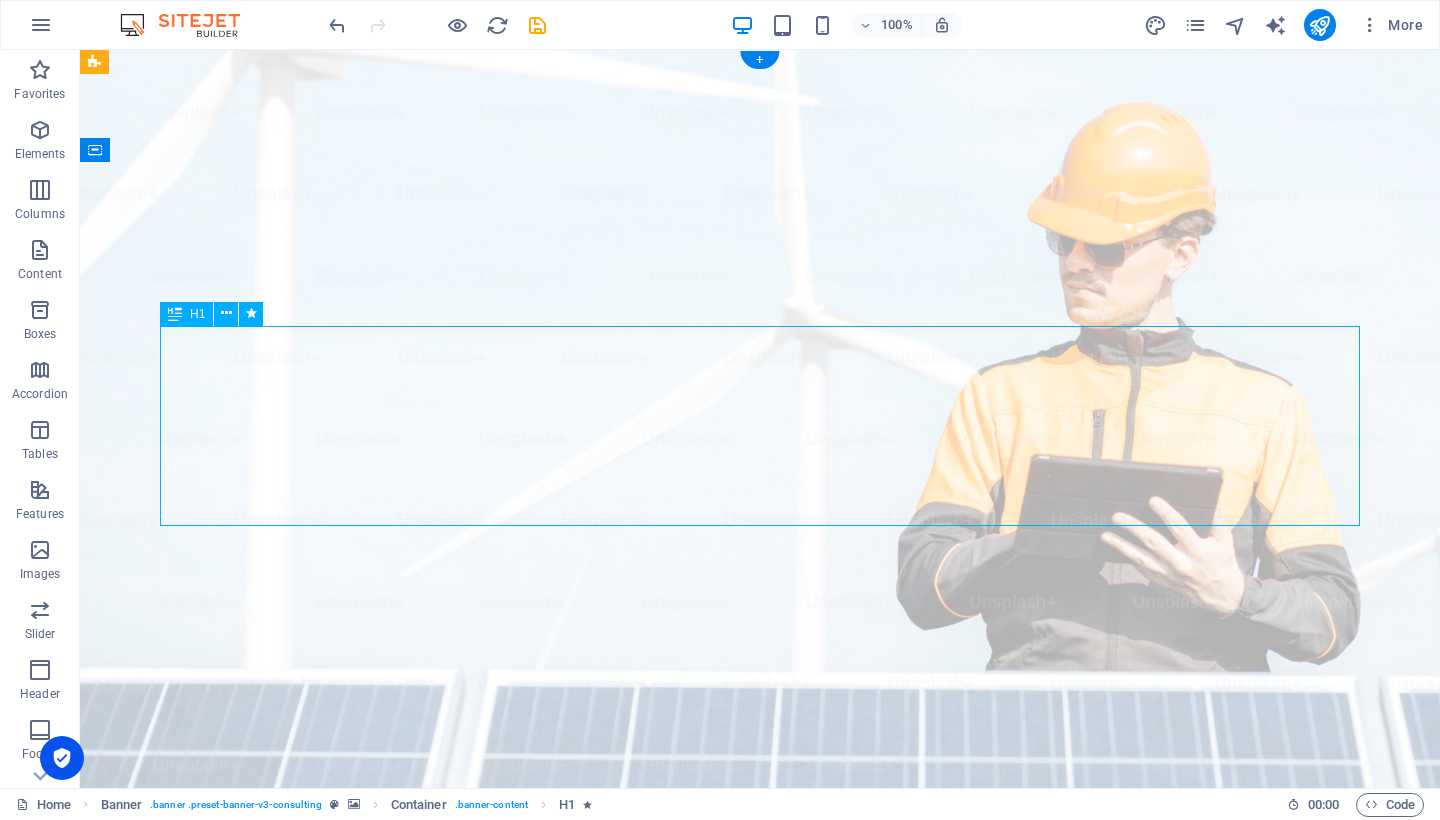 click on "Elevate Your Business Safety Systems with Strategic Consulting" at bounding box center [760, 1241] 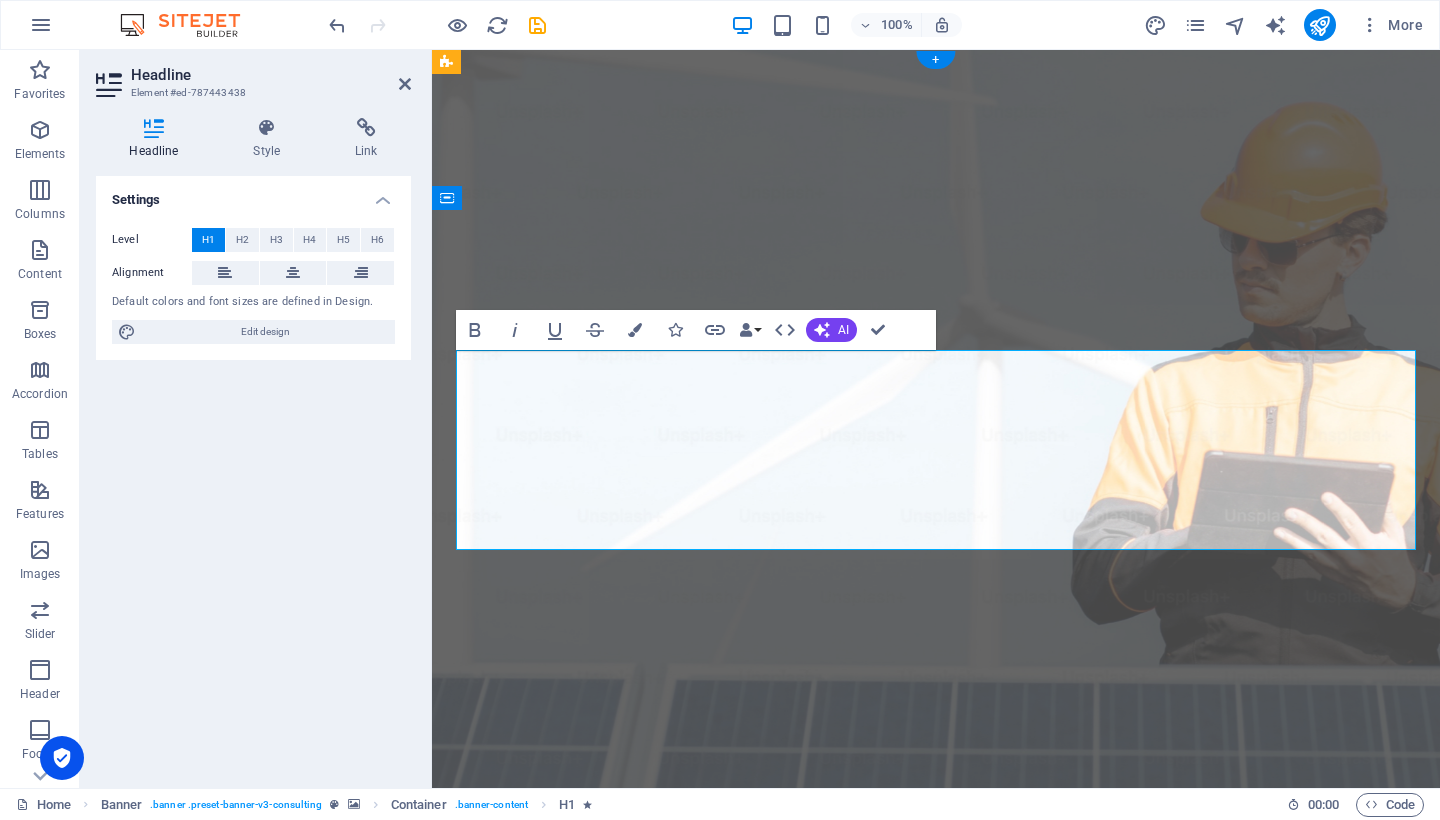 click on "Elevate Your Business Safety Systems with Strategic Consulting" at bounding box center (936, 1241) 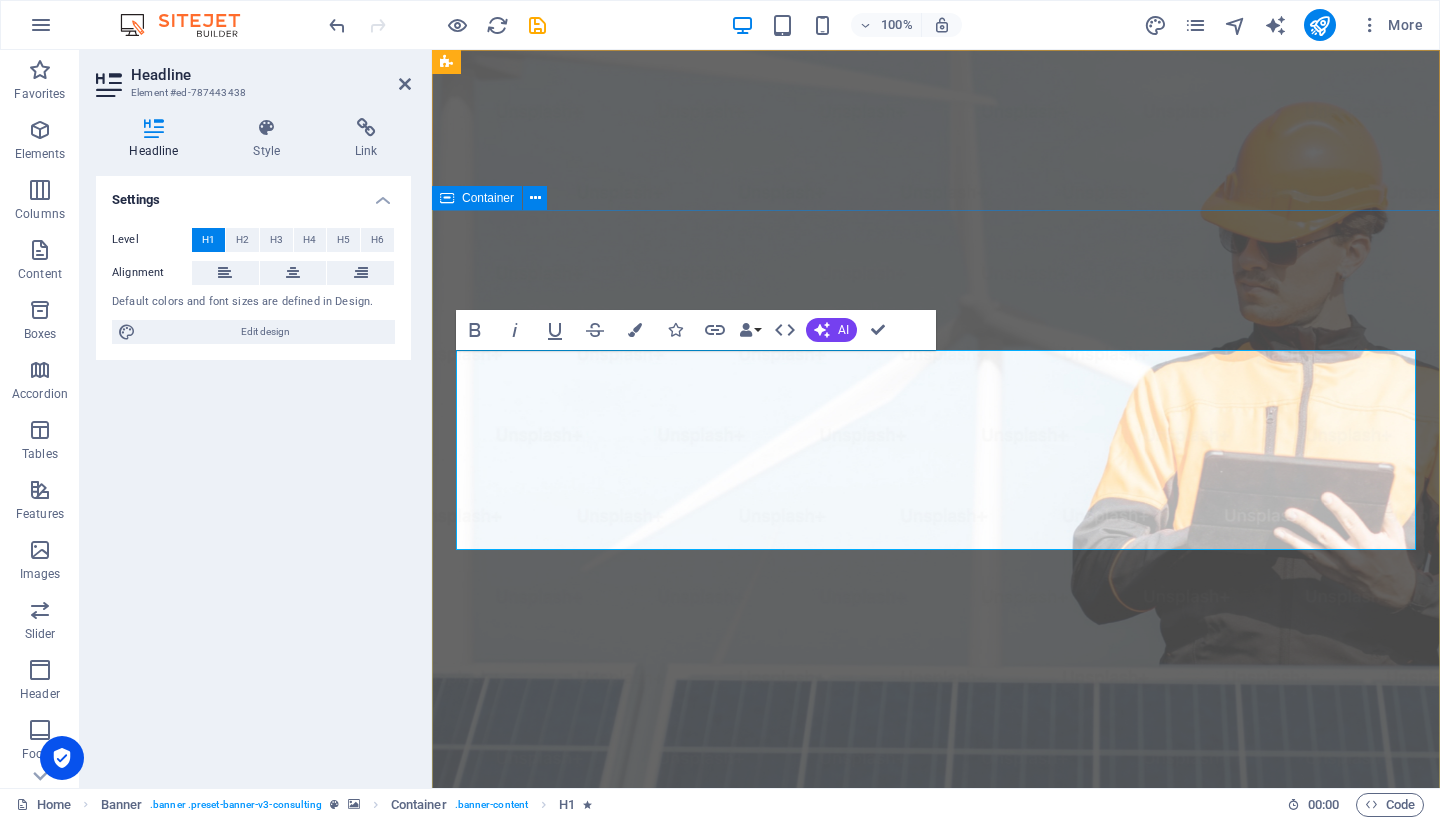 click on "Maximise Your Business Safety Systems with Strategic Consulting Empowering businesses for a greener future and strategic growth Get Started" at bounding box center [936, 1371] 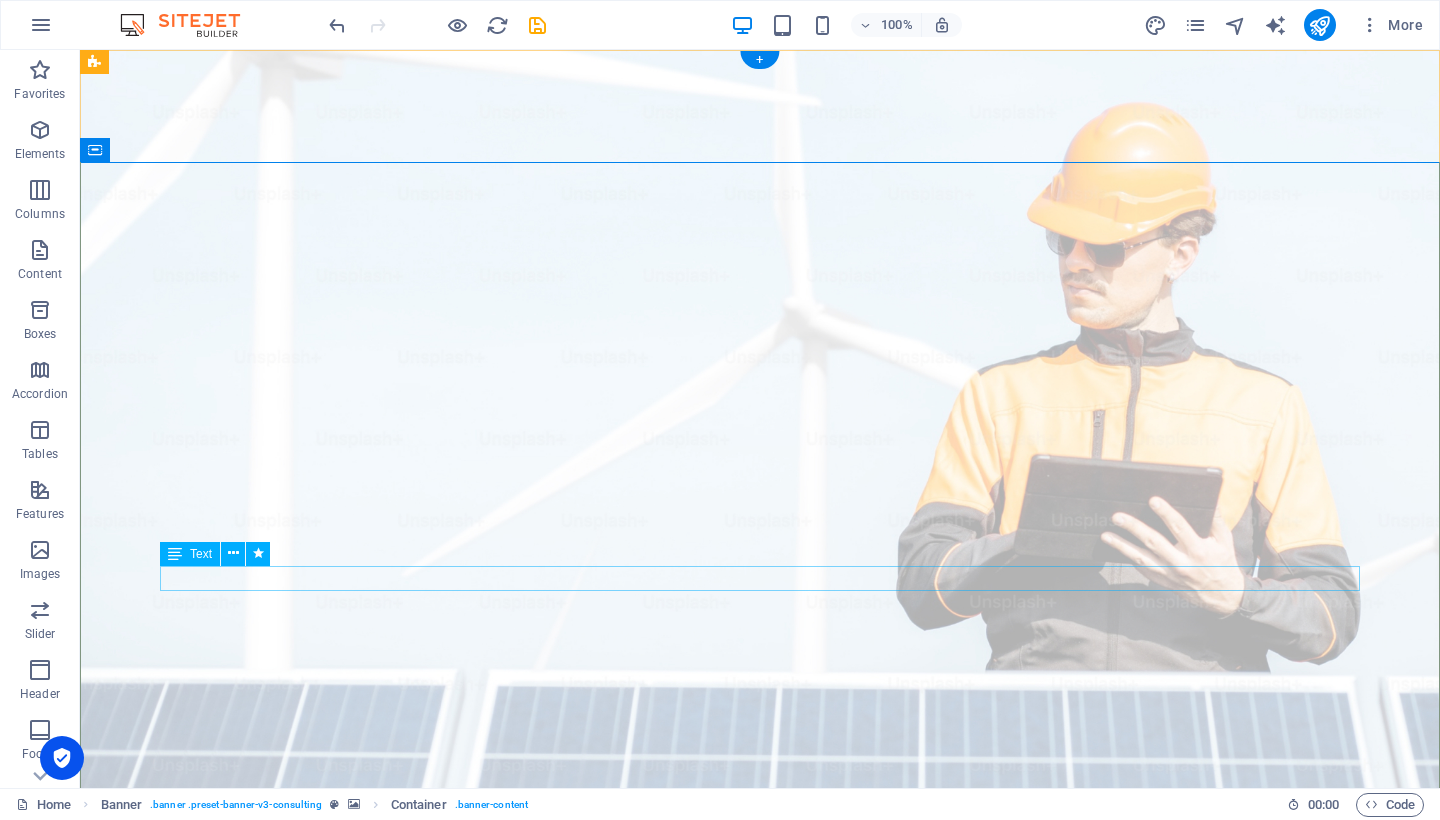 click on "Empowering businesses for a greener future and strategic growth" at bounding box center (760, 1394) 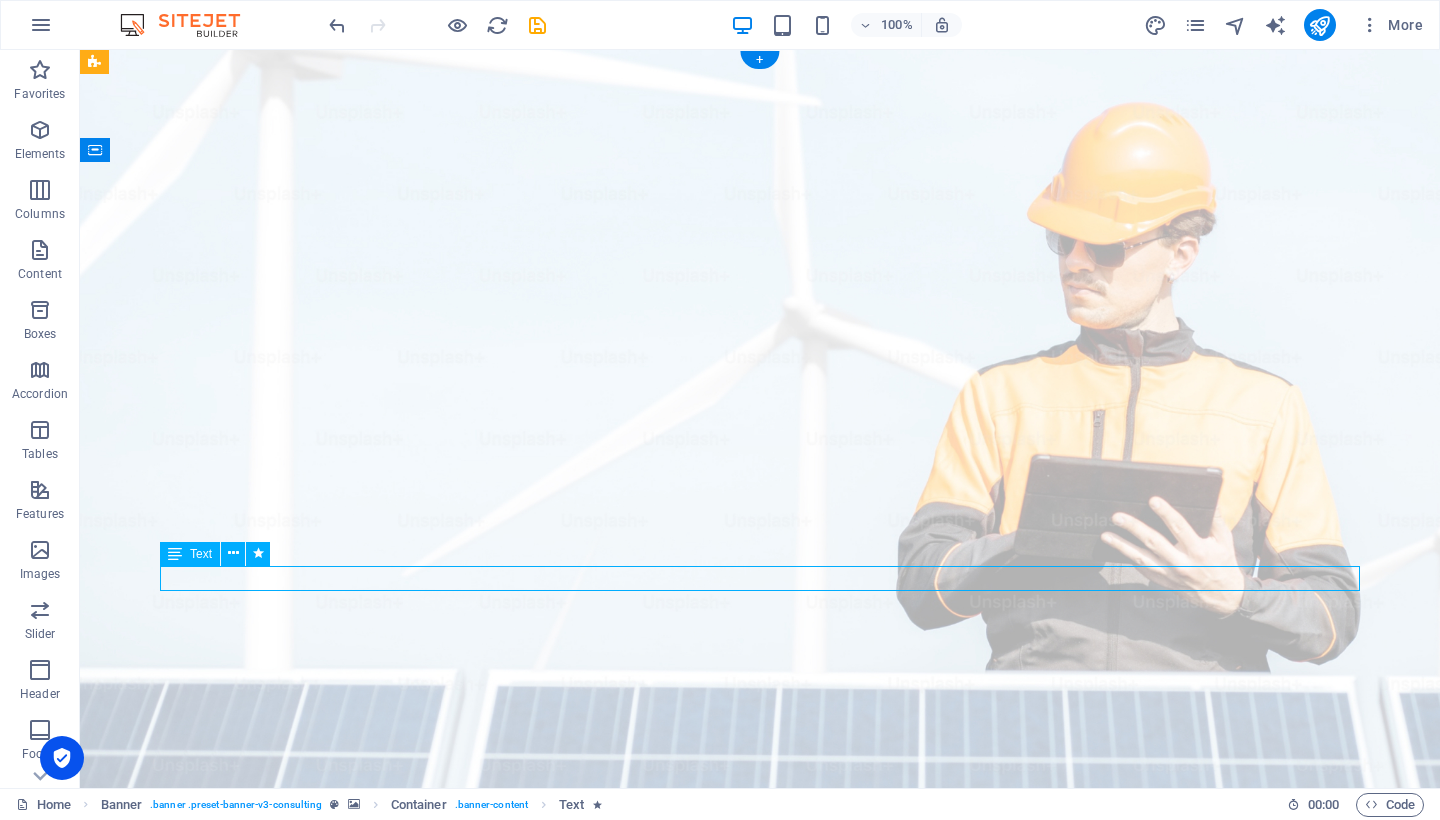 click on "Empowering businesses for a greener future and strategic growth" at bounding box center (760, 1394) 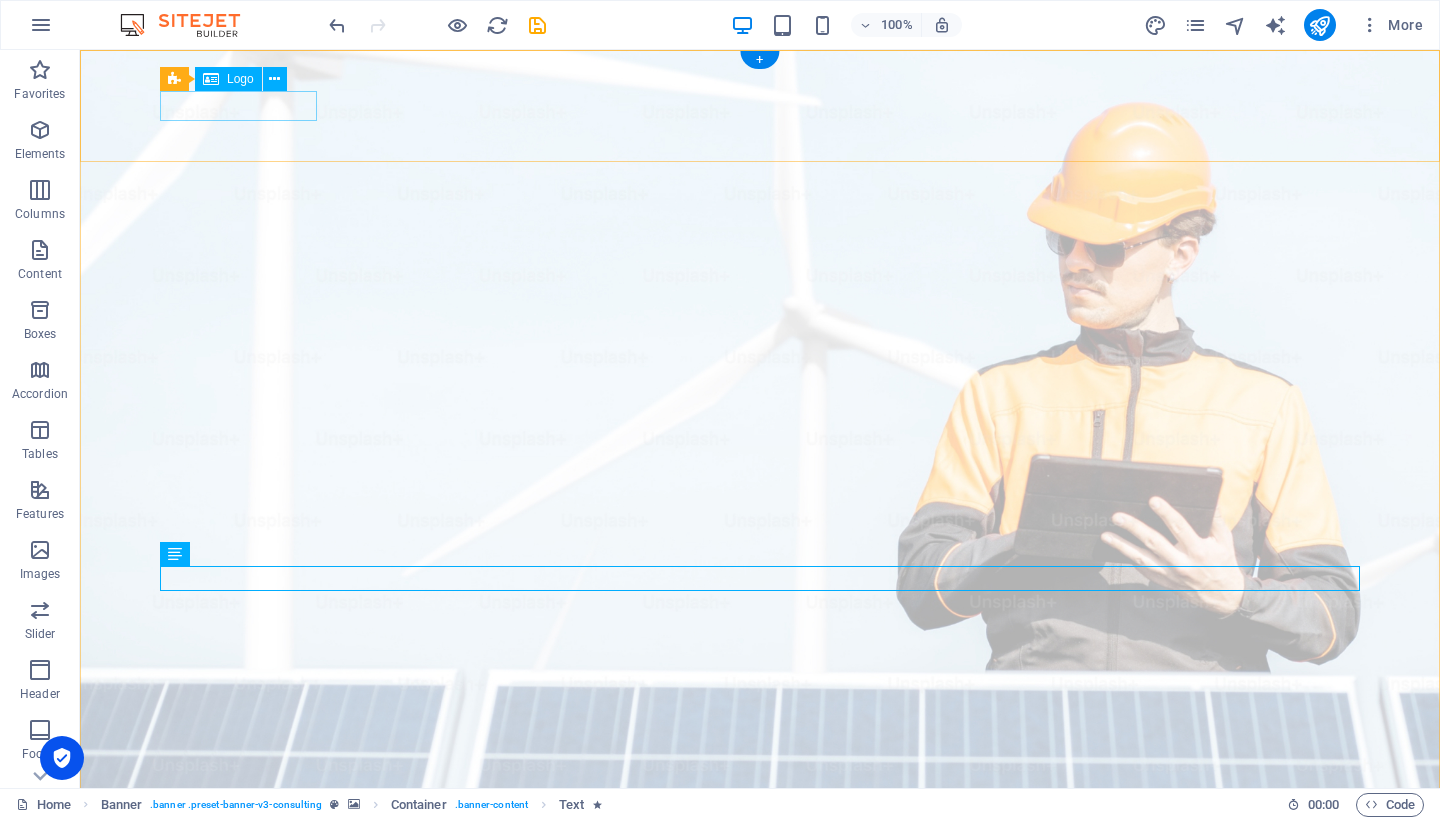 click at bounding box center (760, 997) 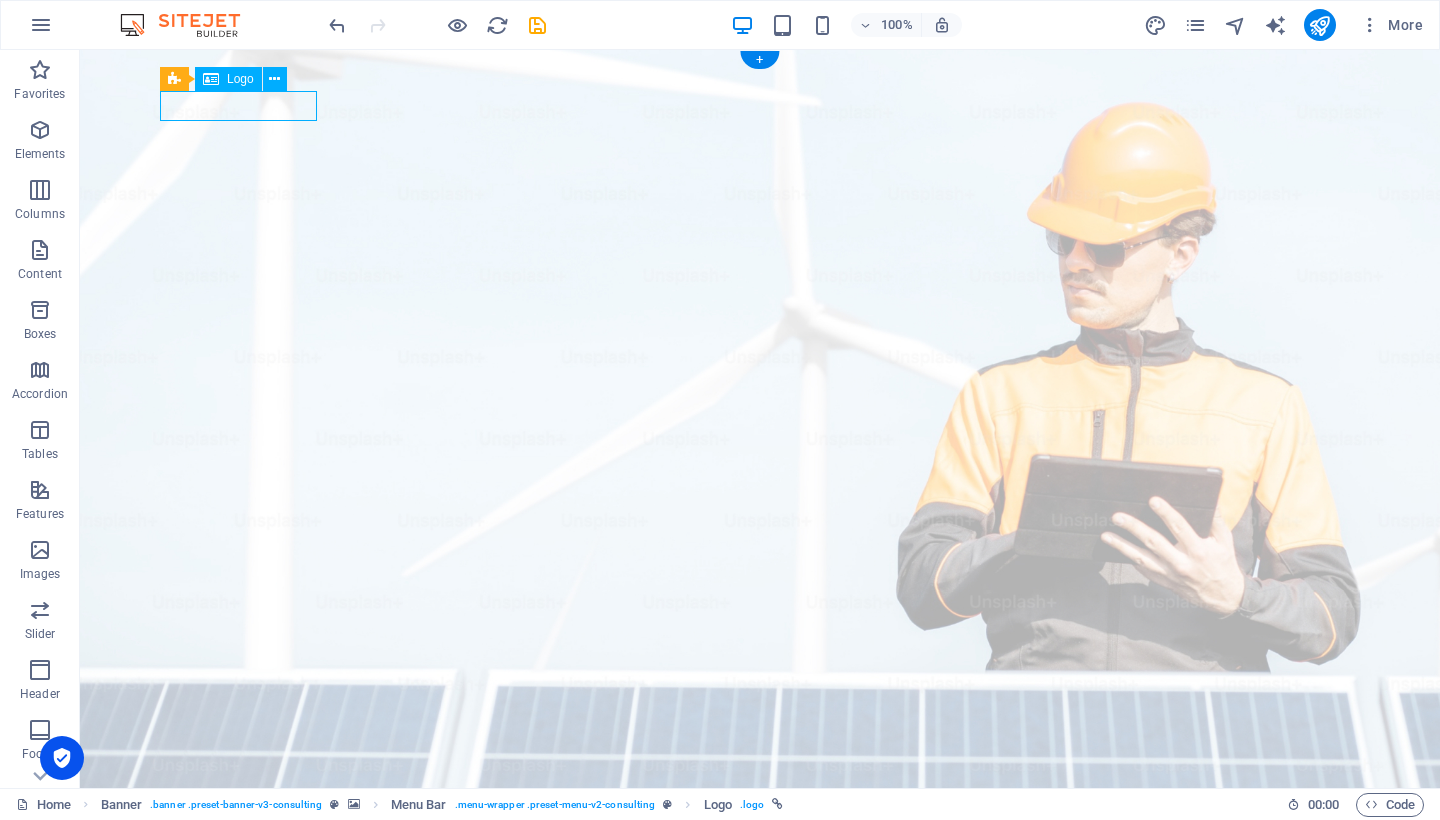 click at bounding box center (760, 997) 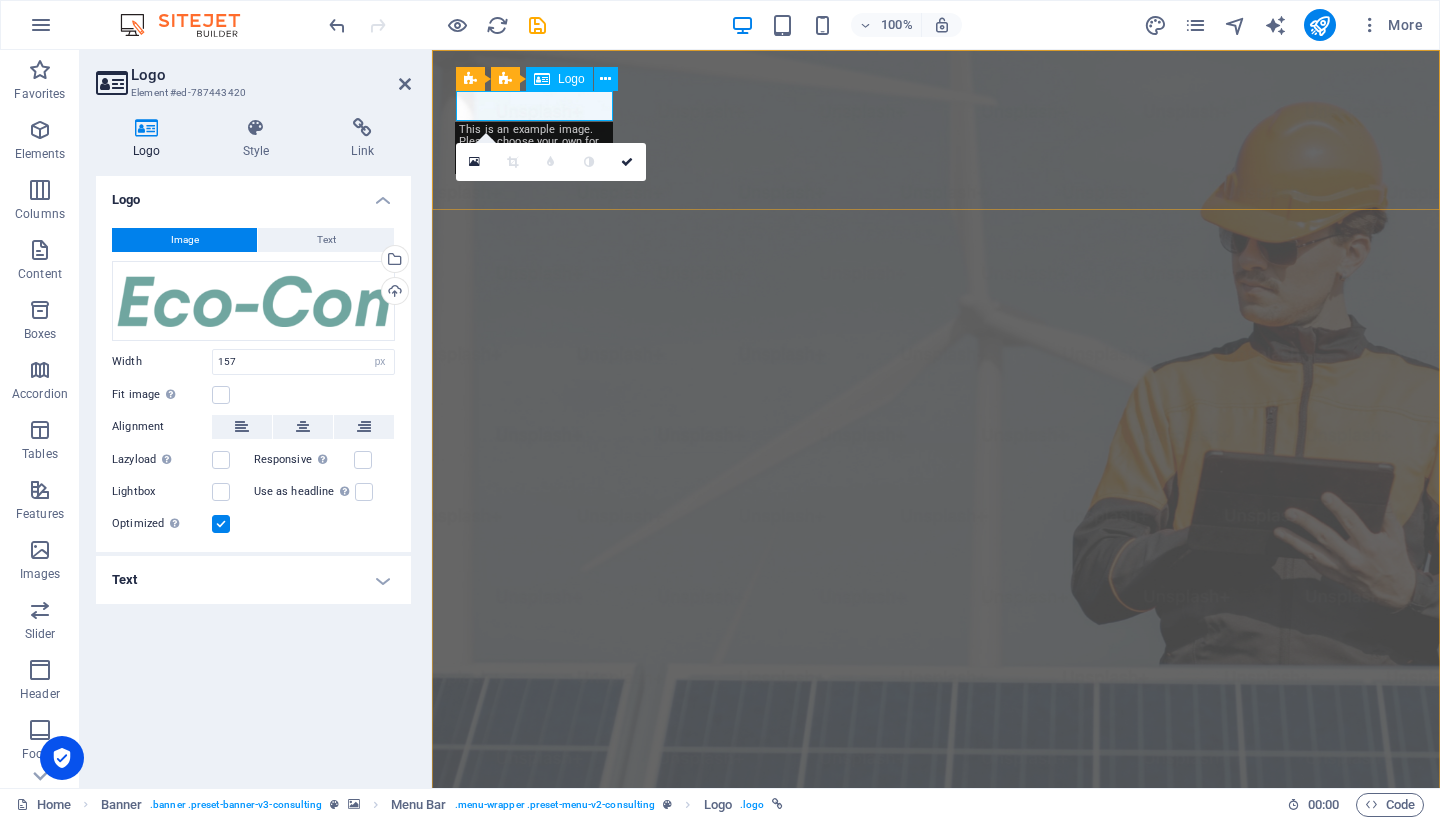click at bounding box center [936, 997] 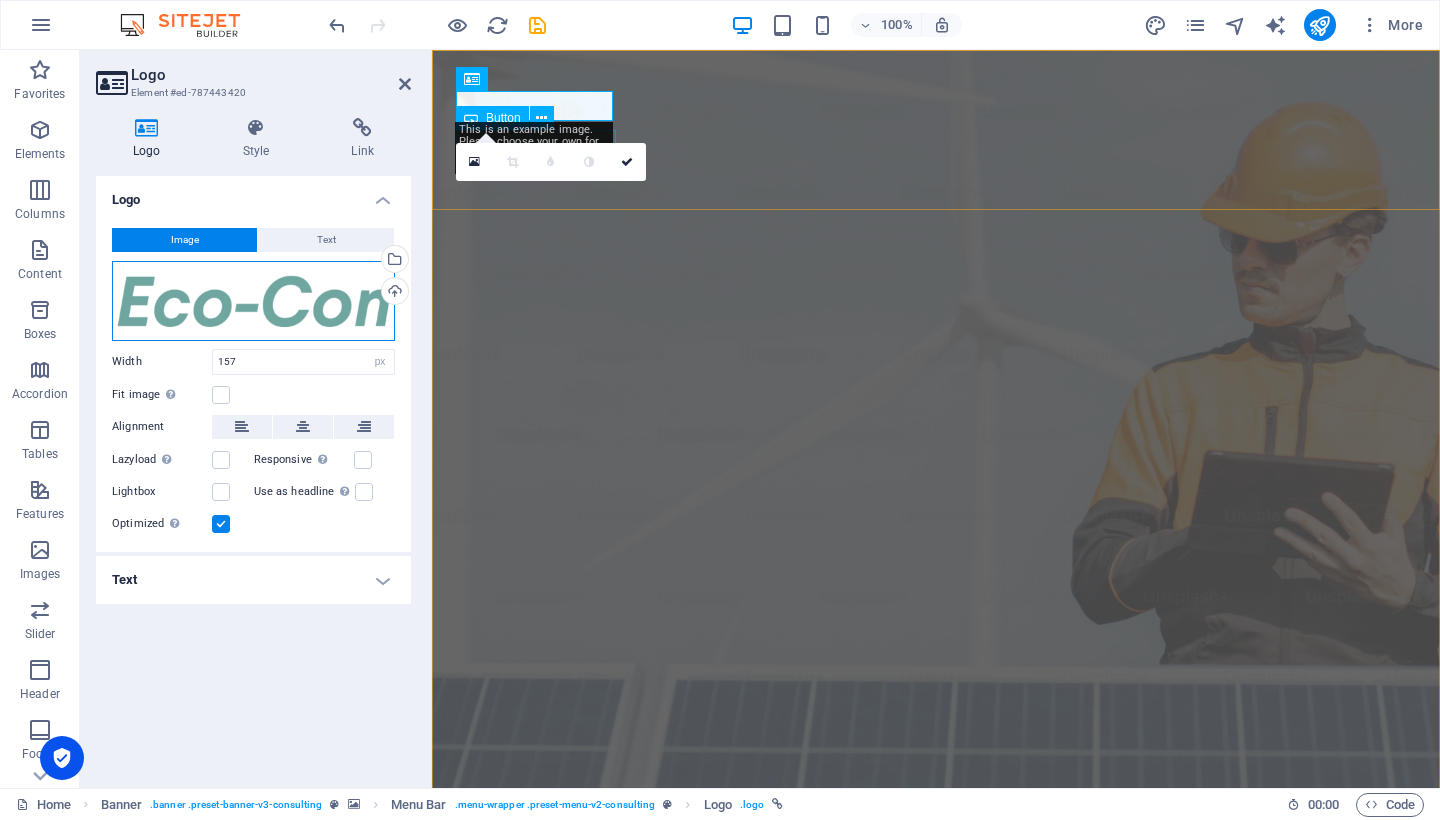 click on "Drag files here, click to choose files or select files from Files or our free stock photos & videos" at bounding box center [253, 301] 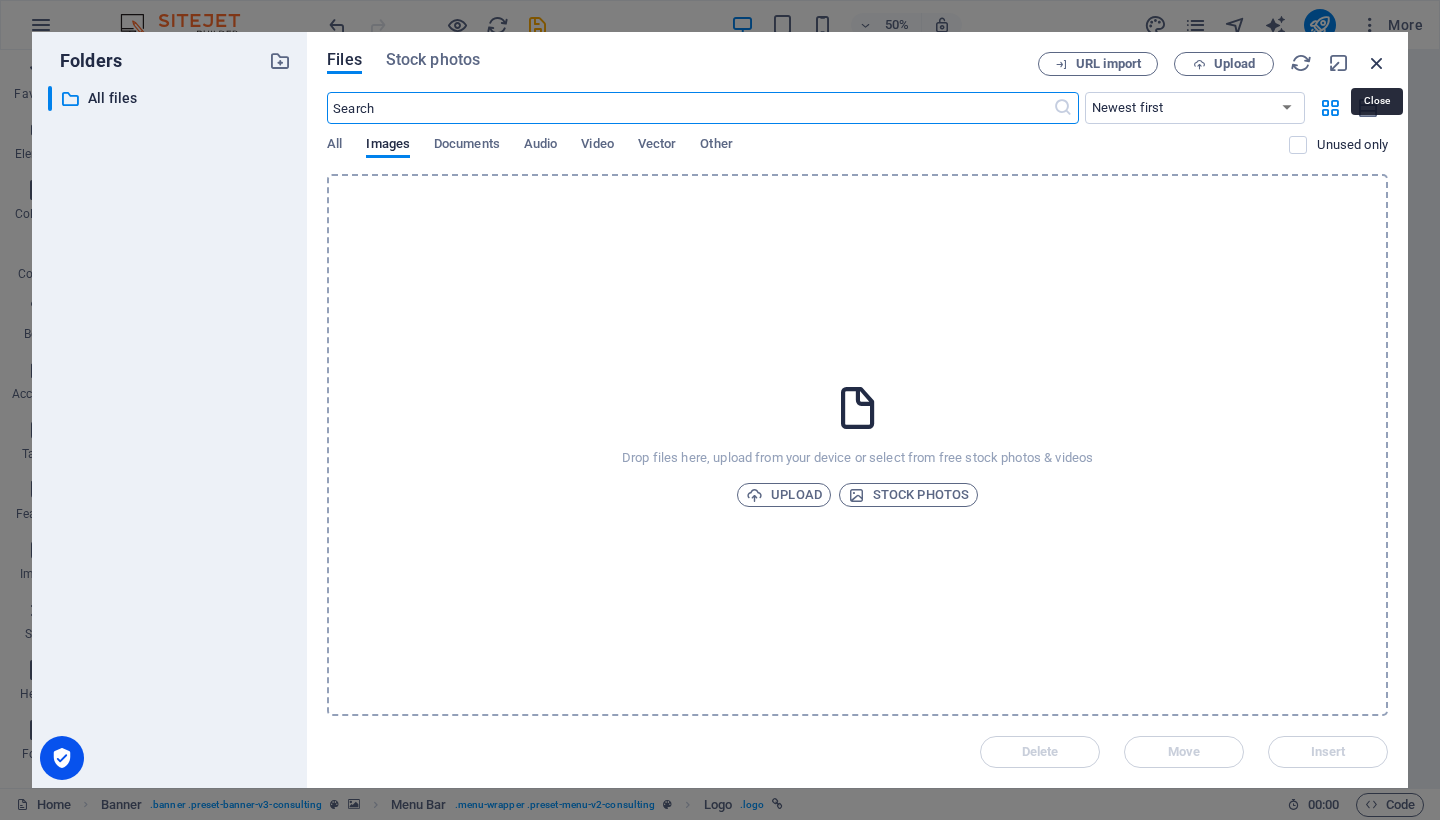 click at bounding box center [1377, 63] 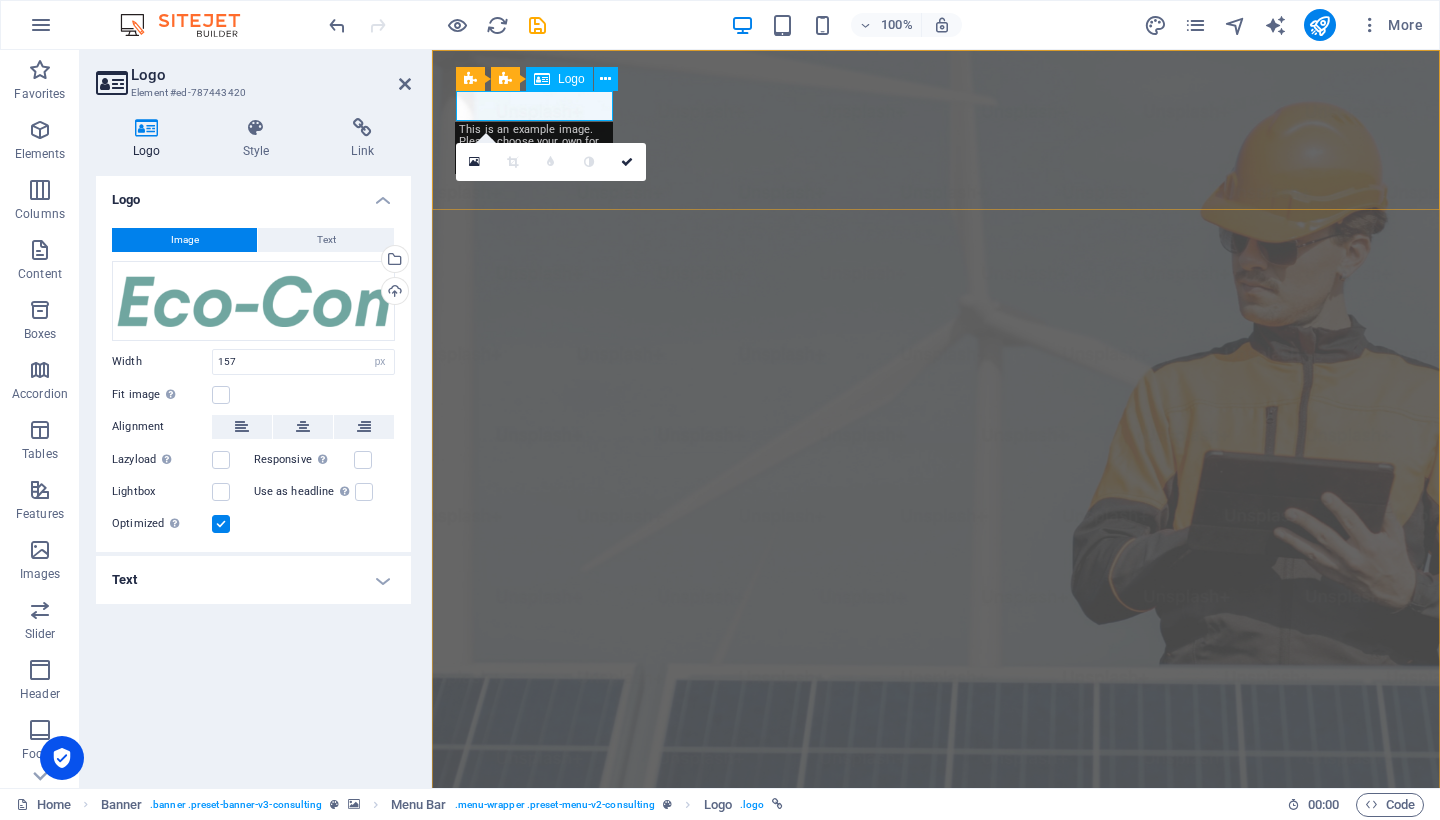 click at bounding box center [936, 997] 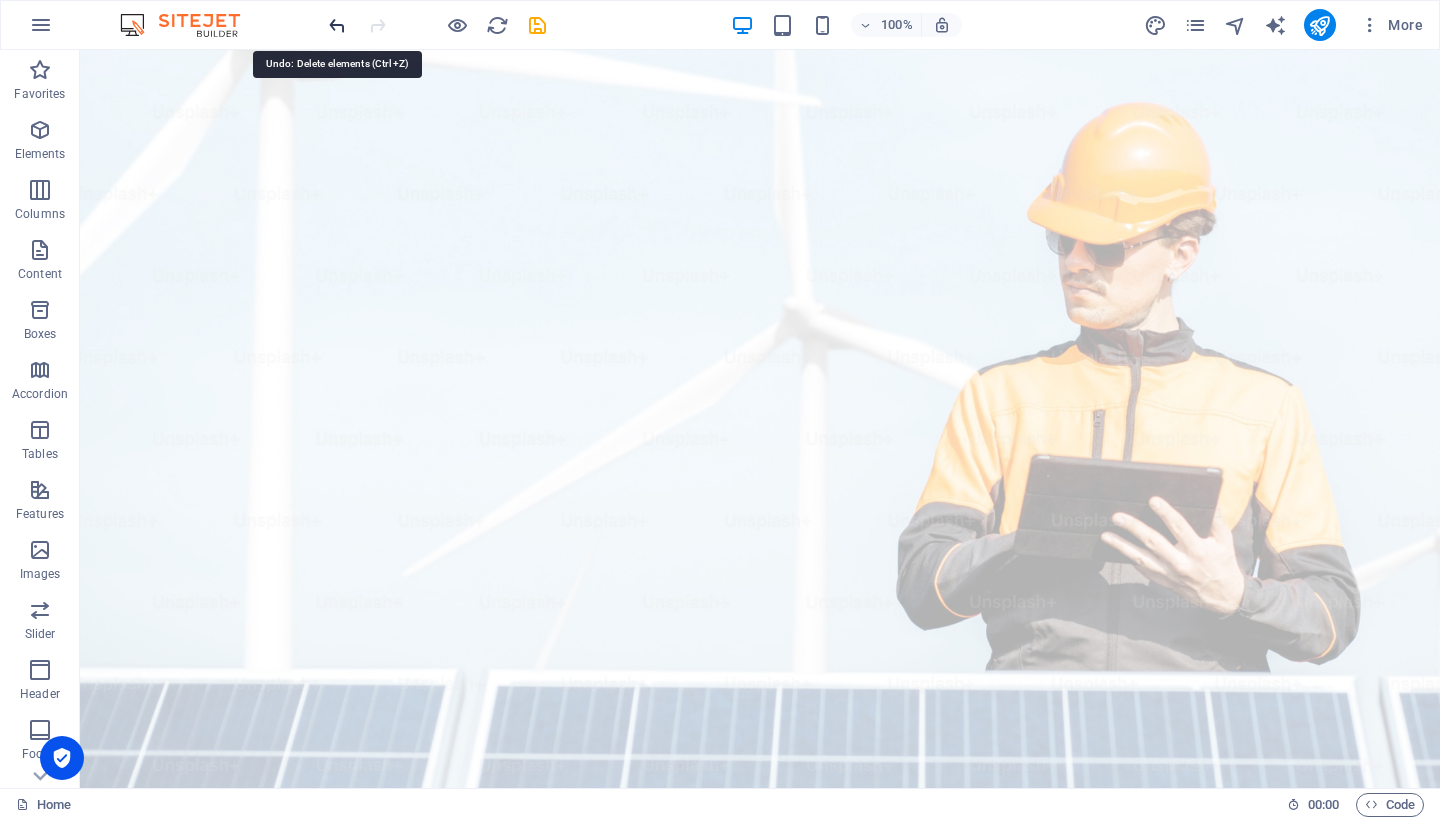 click at bounding box center (337, 25) 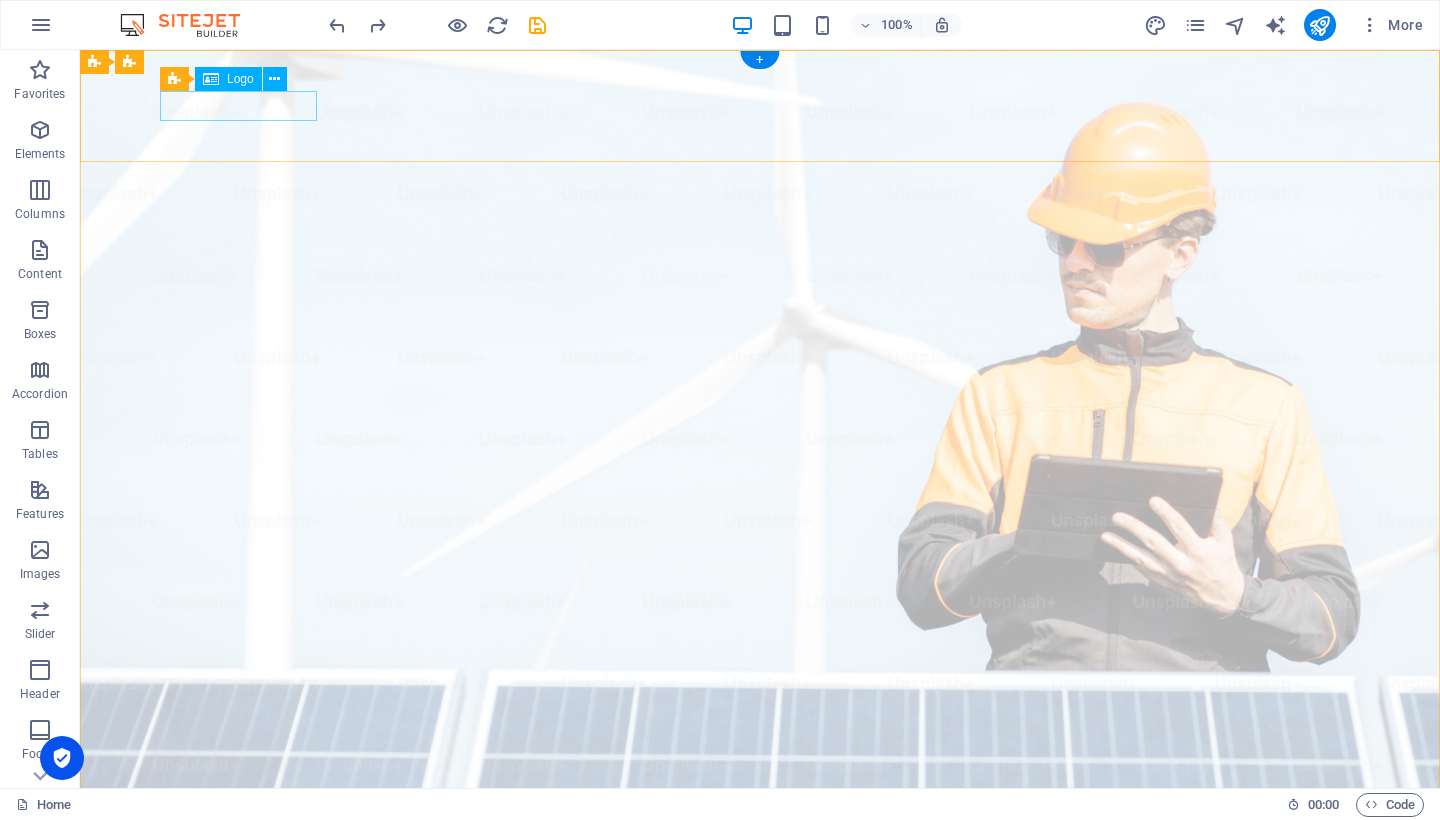 click at bounding box center [760, 997] 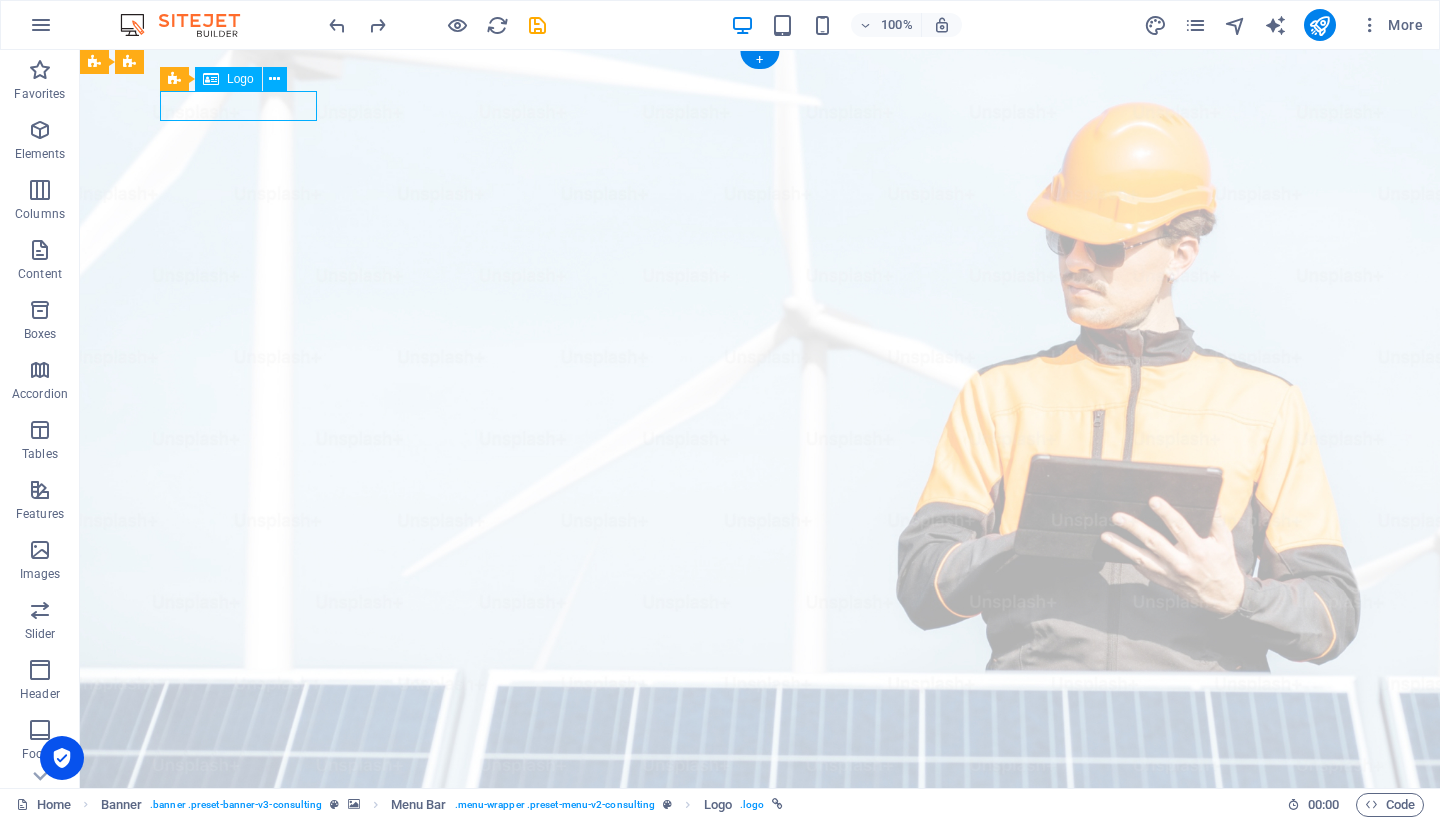 click at bounding box center (760, 997) 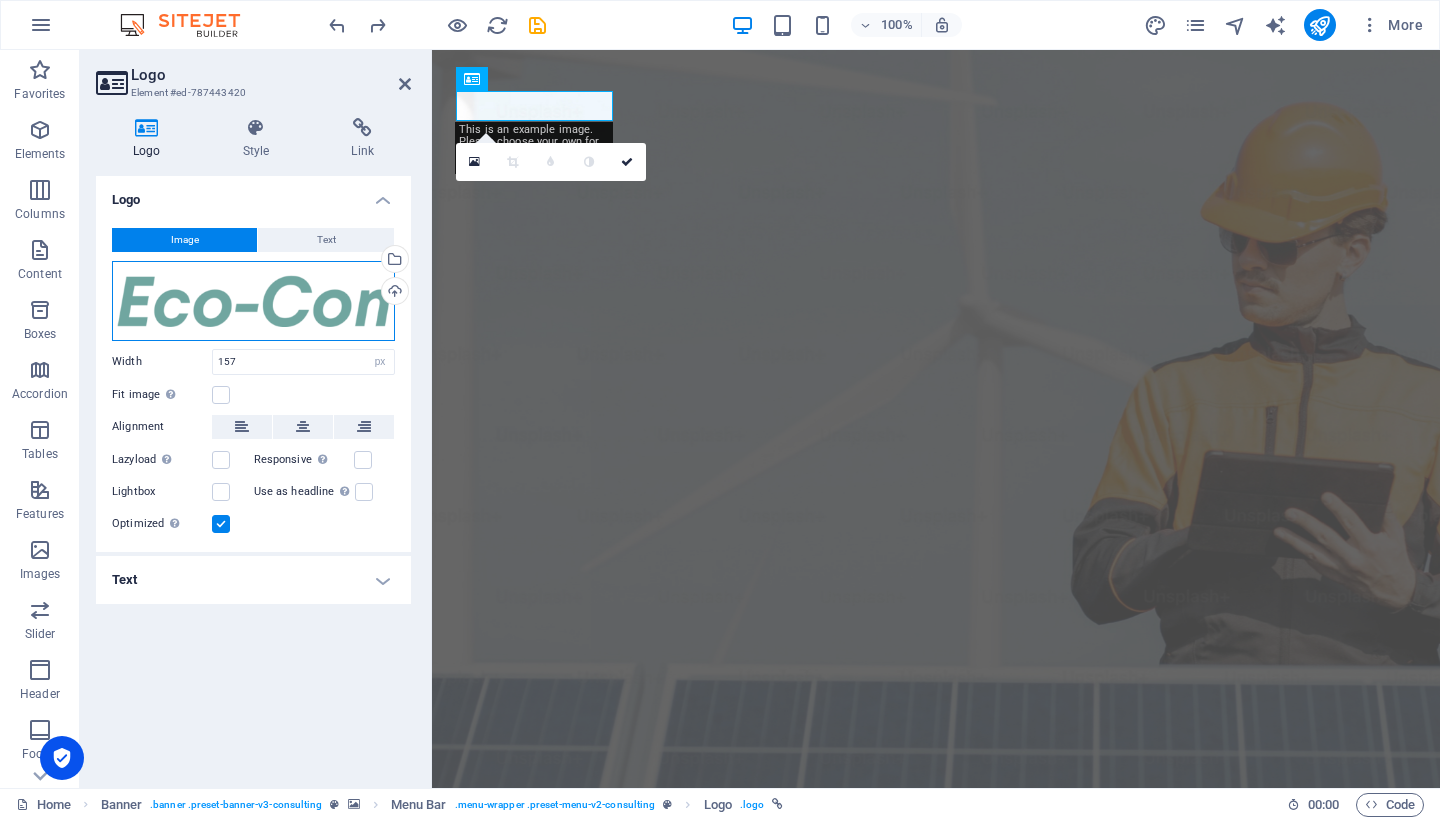 click on "Drag files here, click to choose files or select files from Files or our free stock photos & videos" at bounding box center (253, 301) 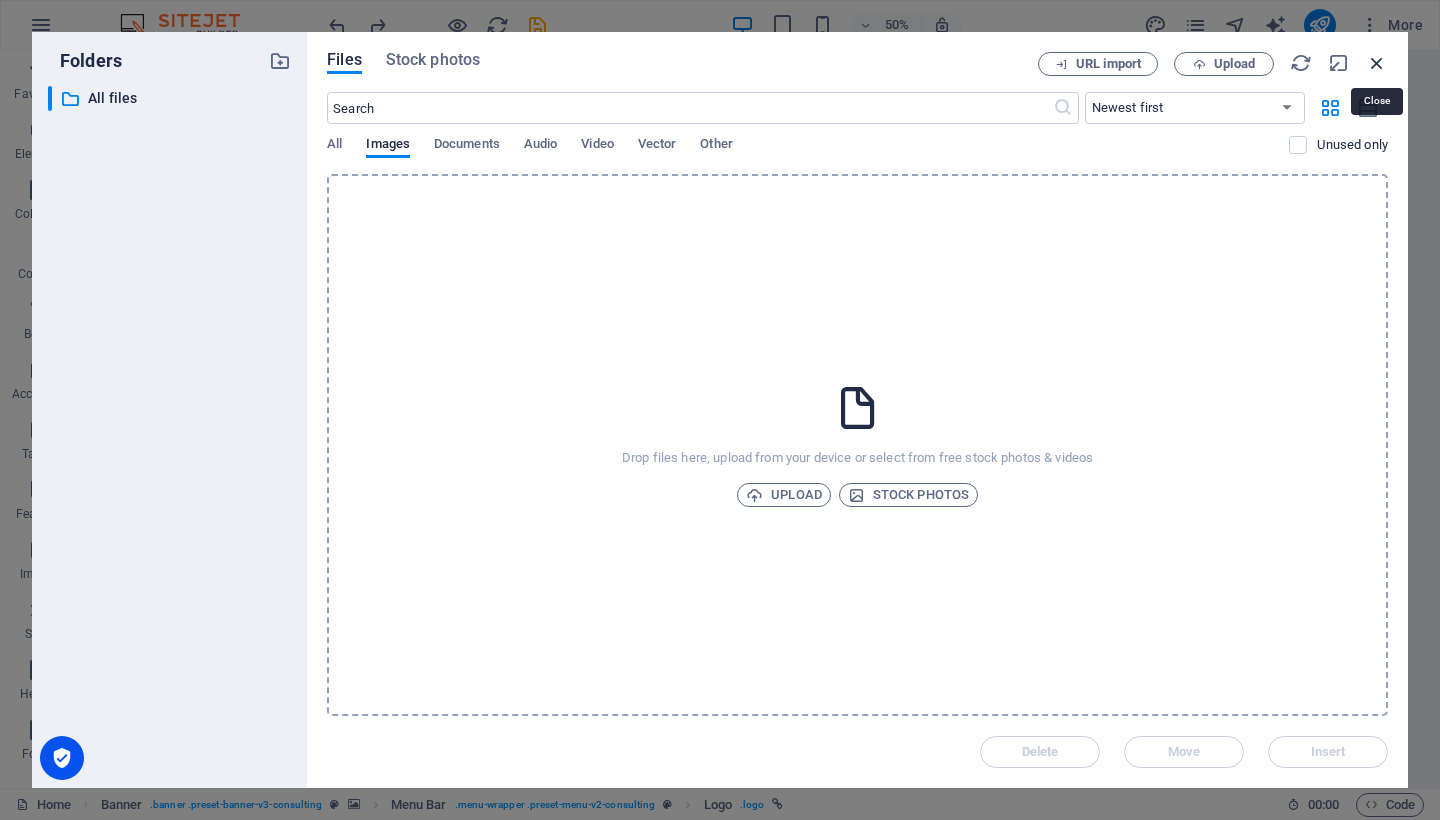click at bounding box center [1377, 63] 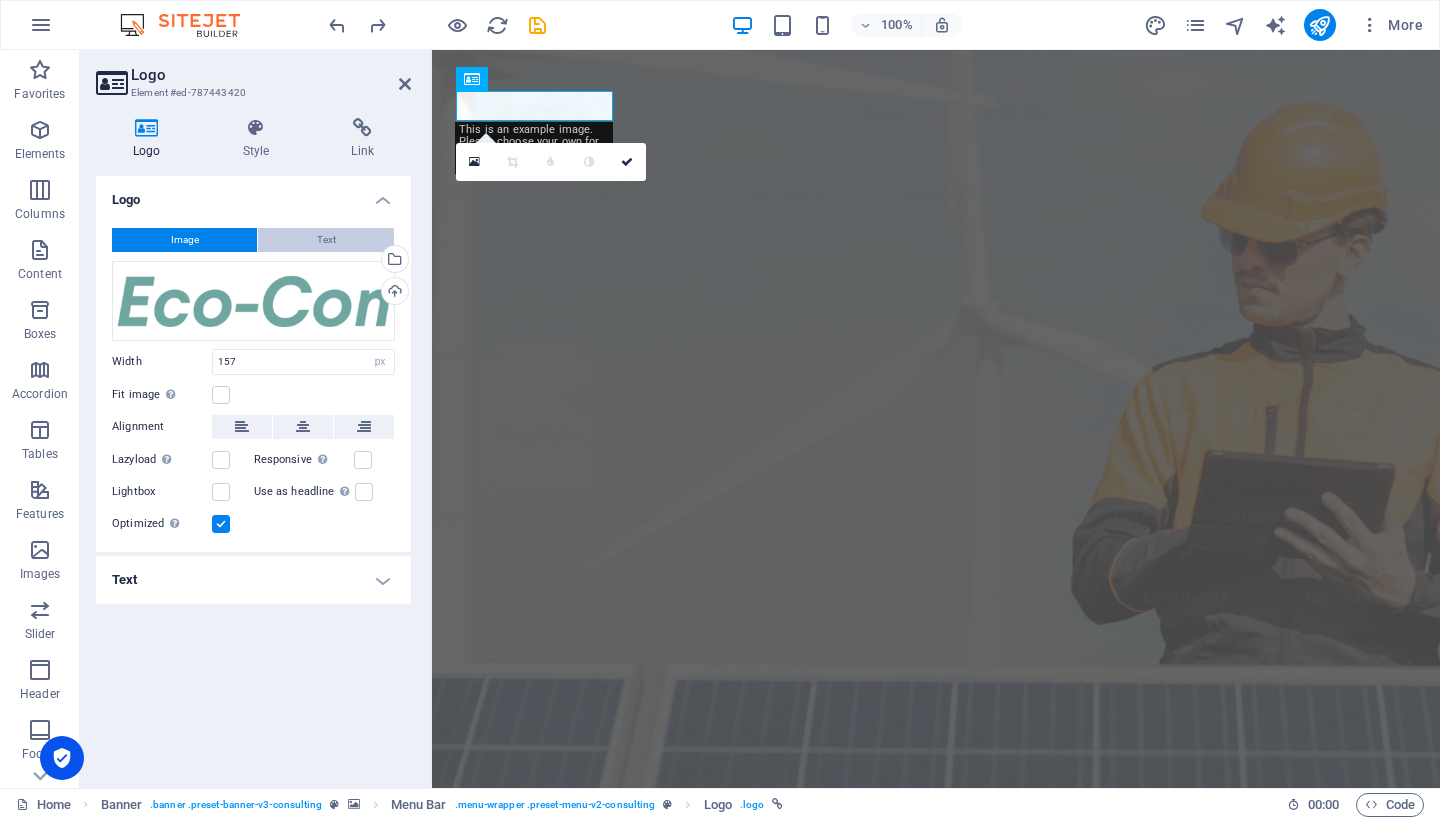 click on "Text" at bounding box center (326, 240) 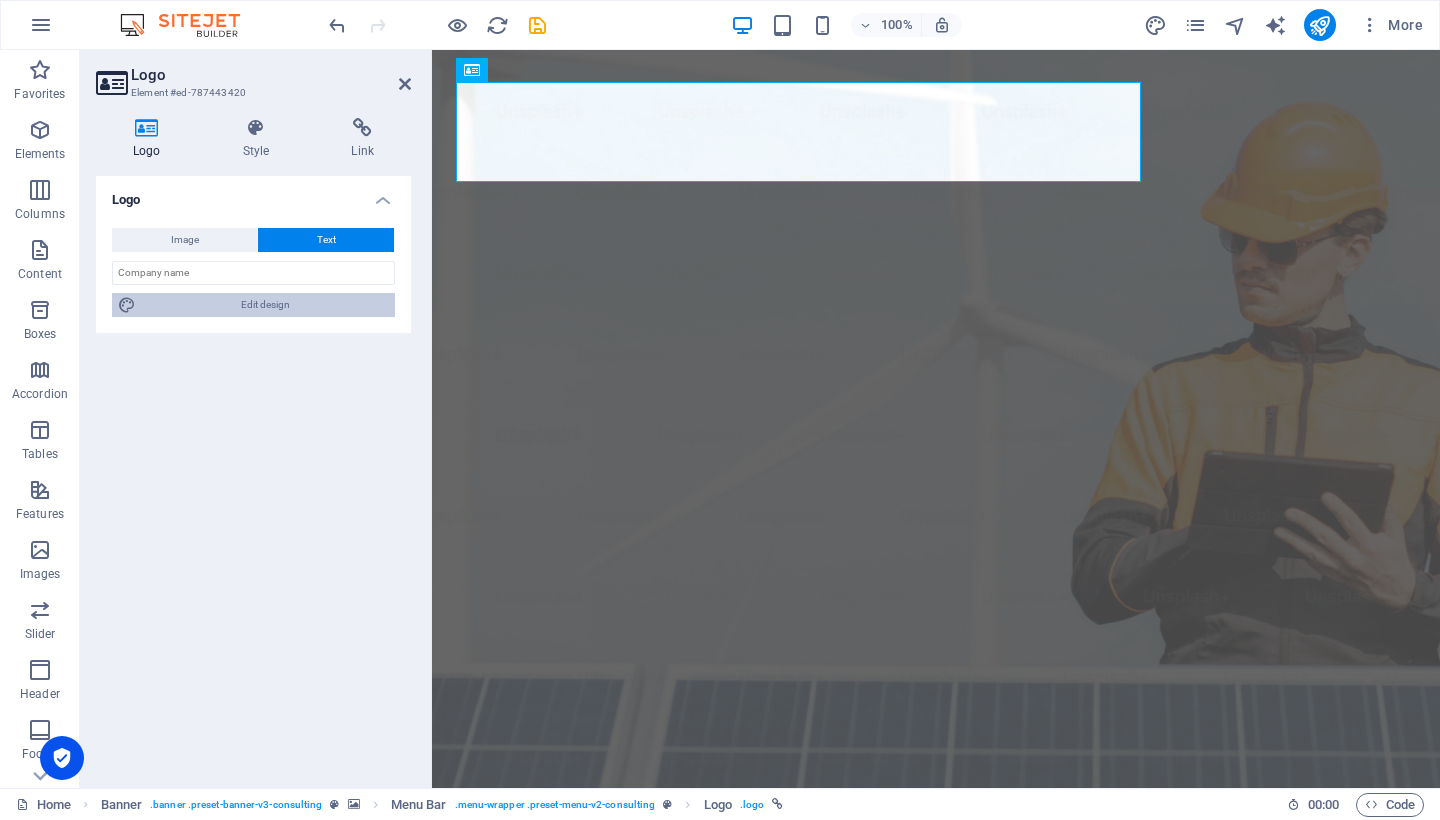 click on "Edit design" at bounding box center [265, 305] 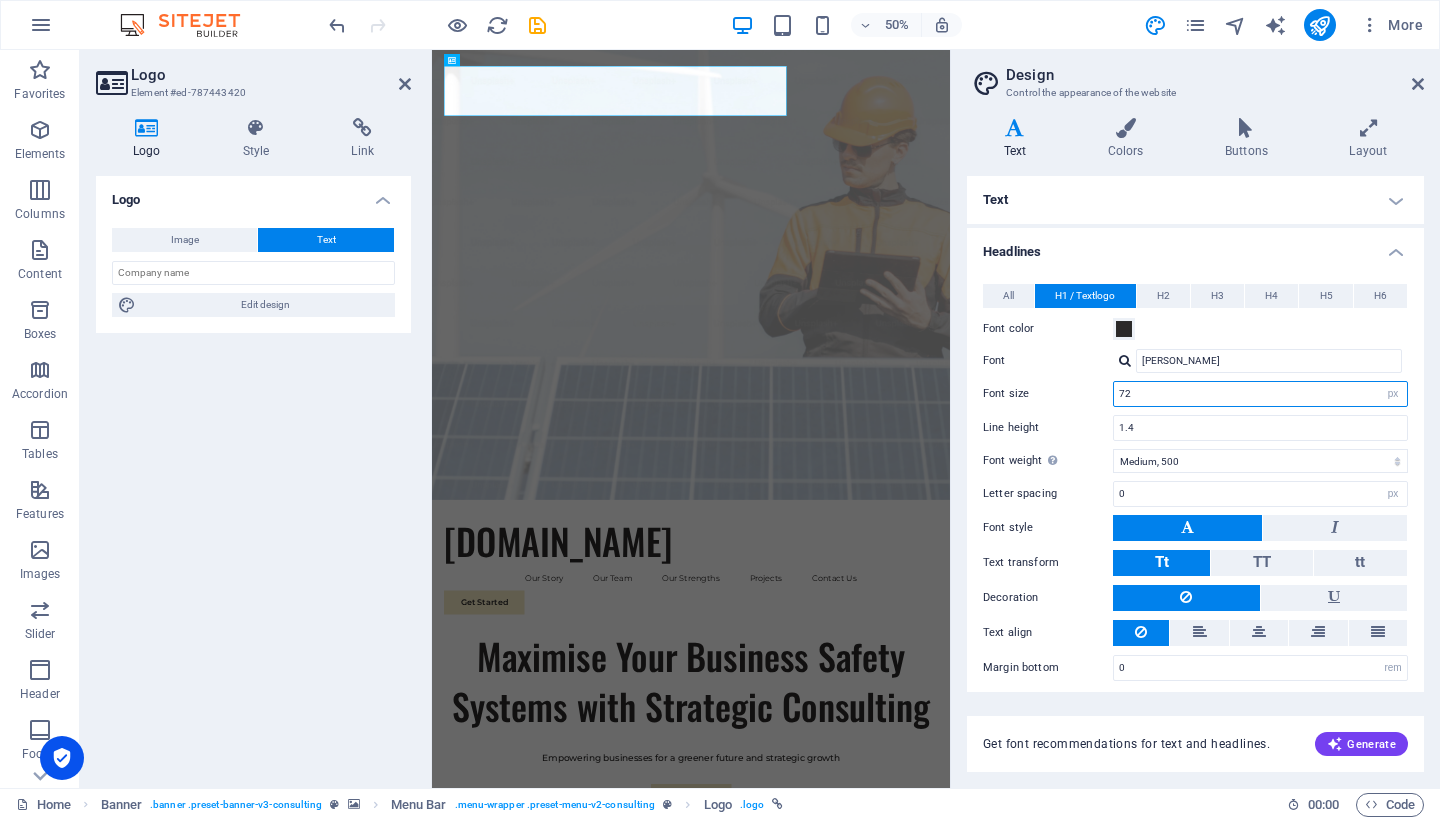 click on "72" at bounding box center [1260, 394] 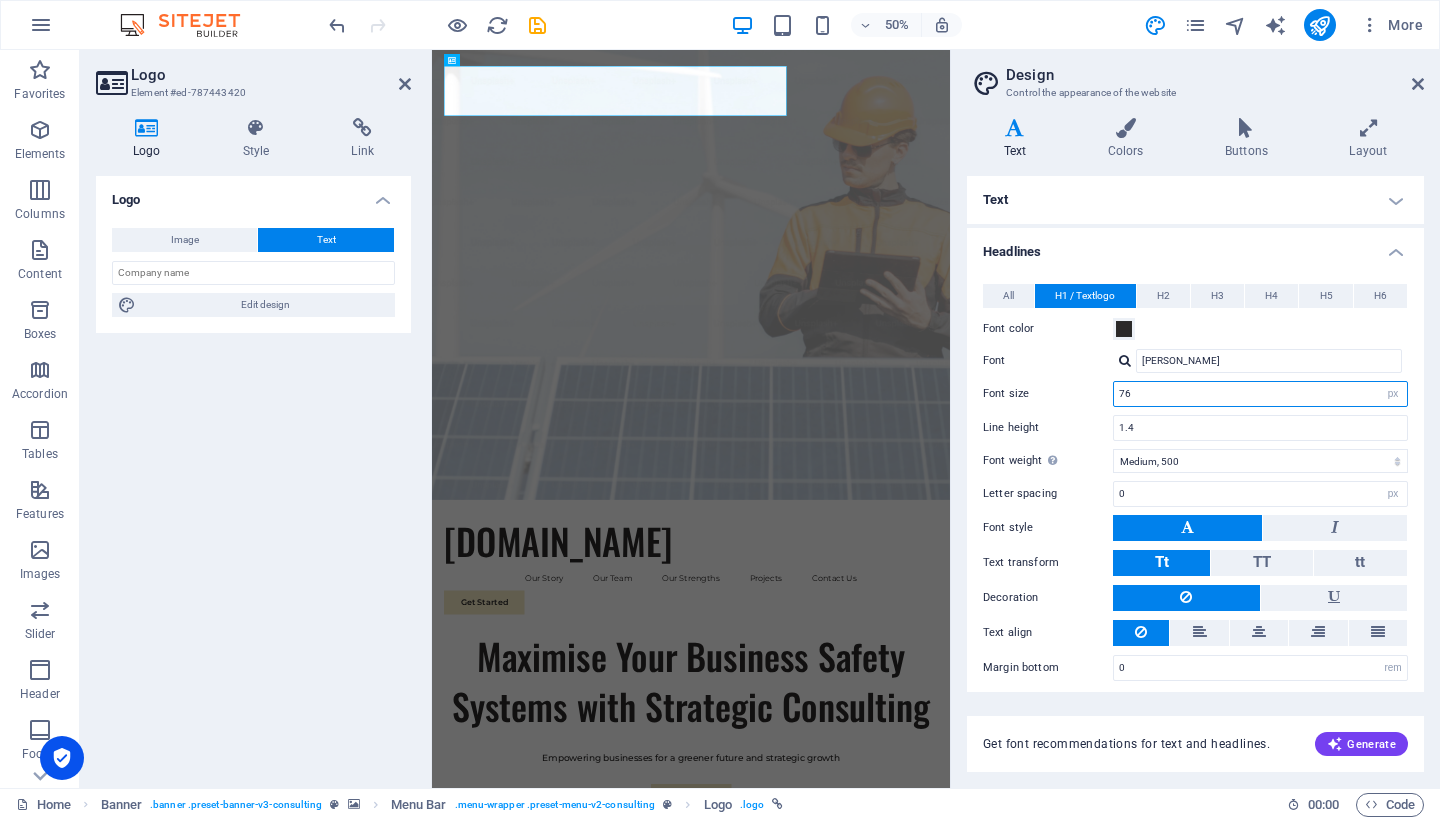 type on "7" 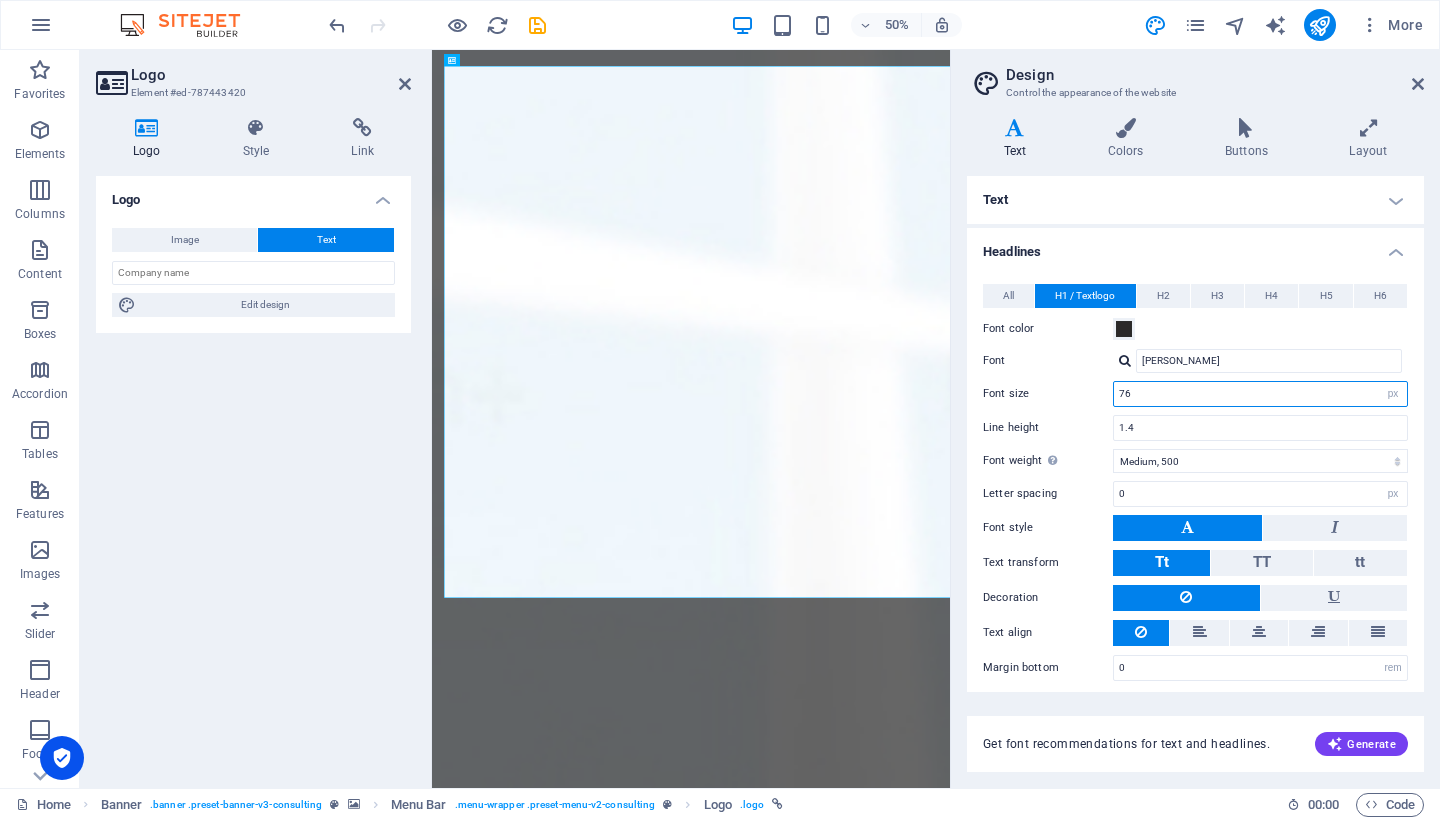 type on "7" 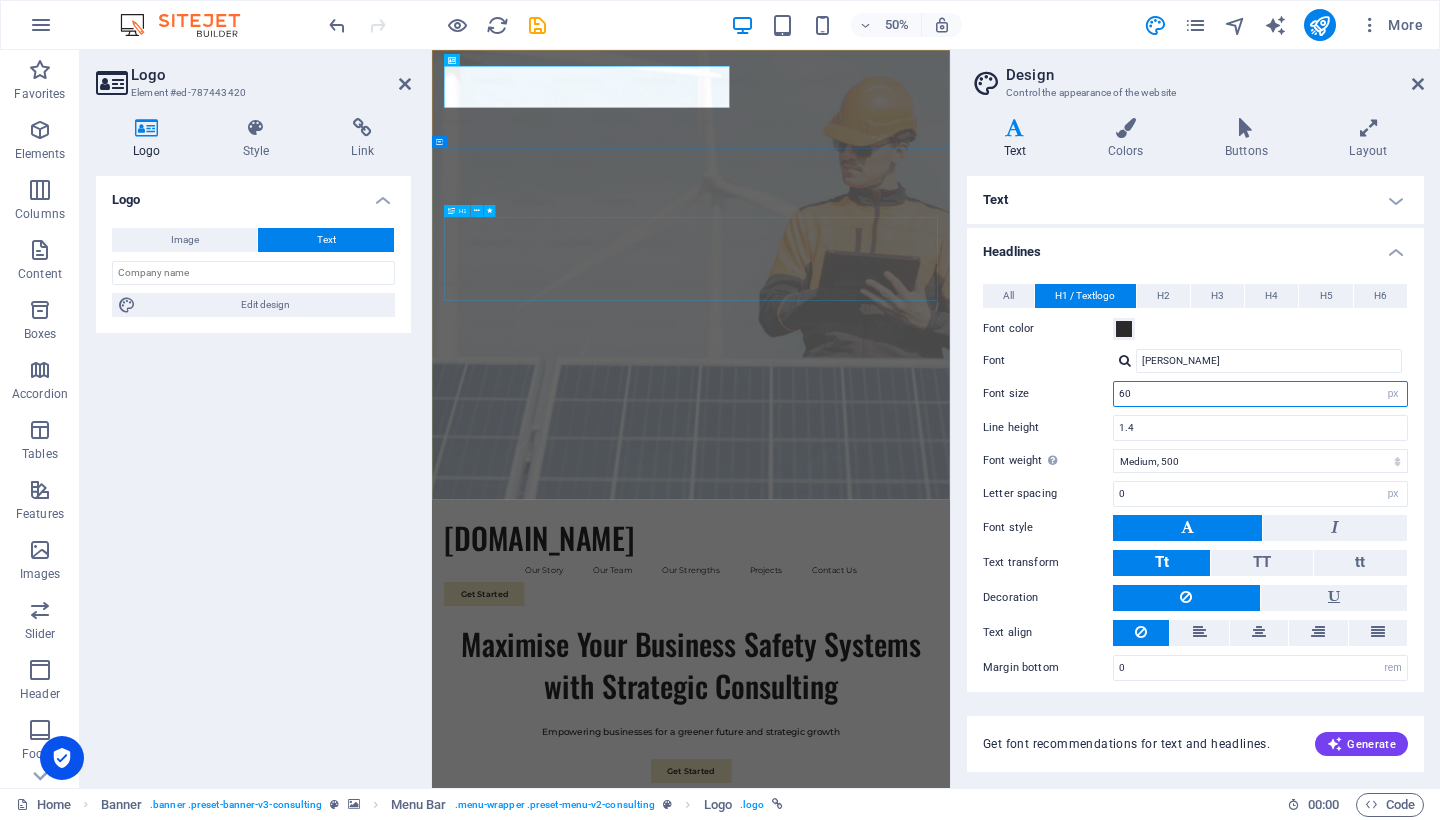 type on "60" 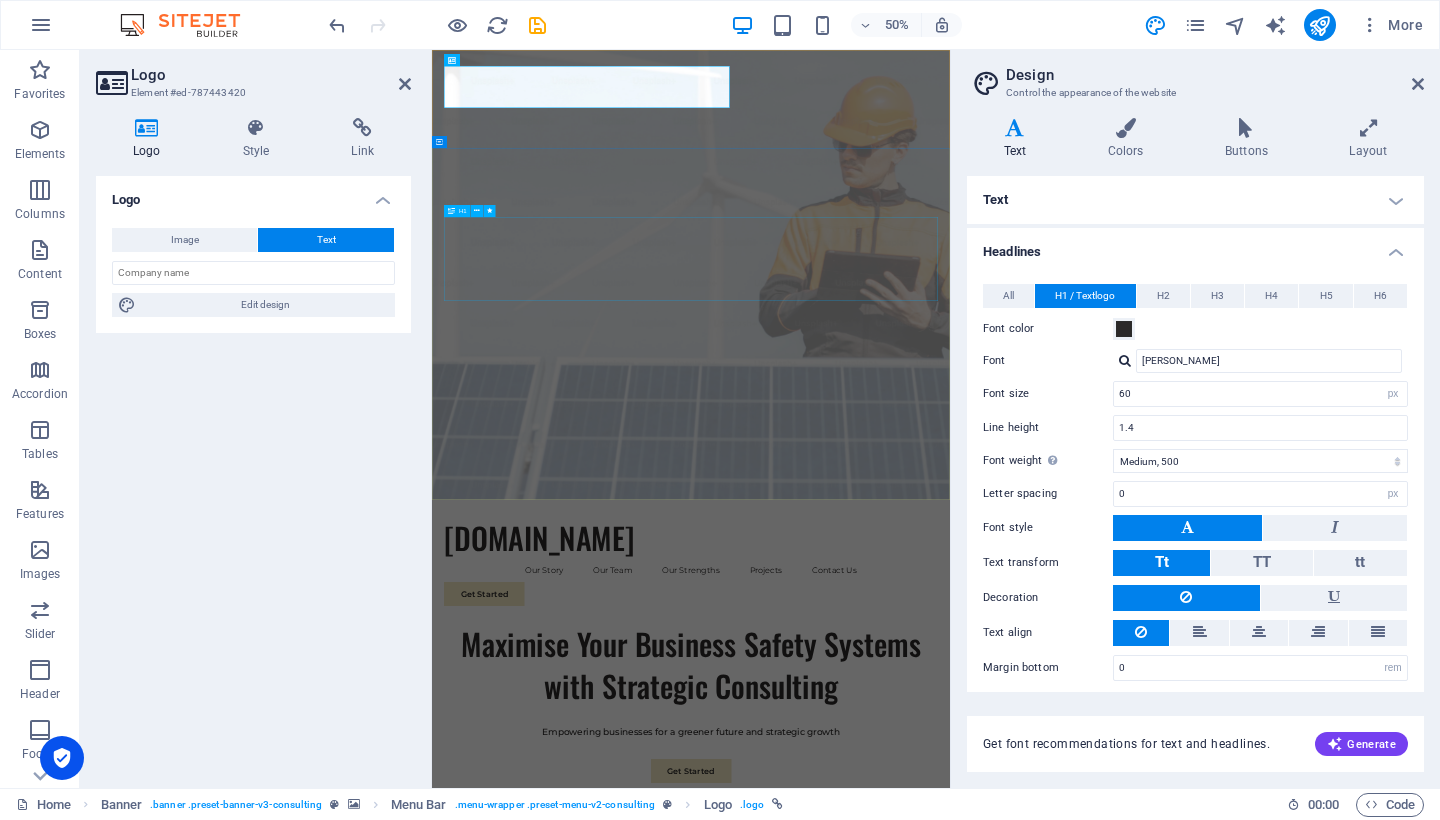 click on "Maximise Your Business Safety Systems with Strategic Consulting" at bounding box center (950, 1278) 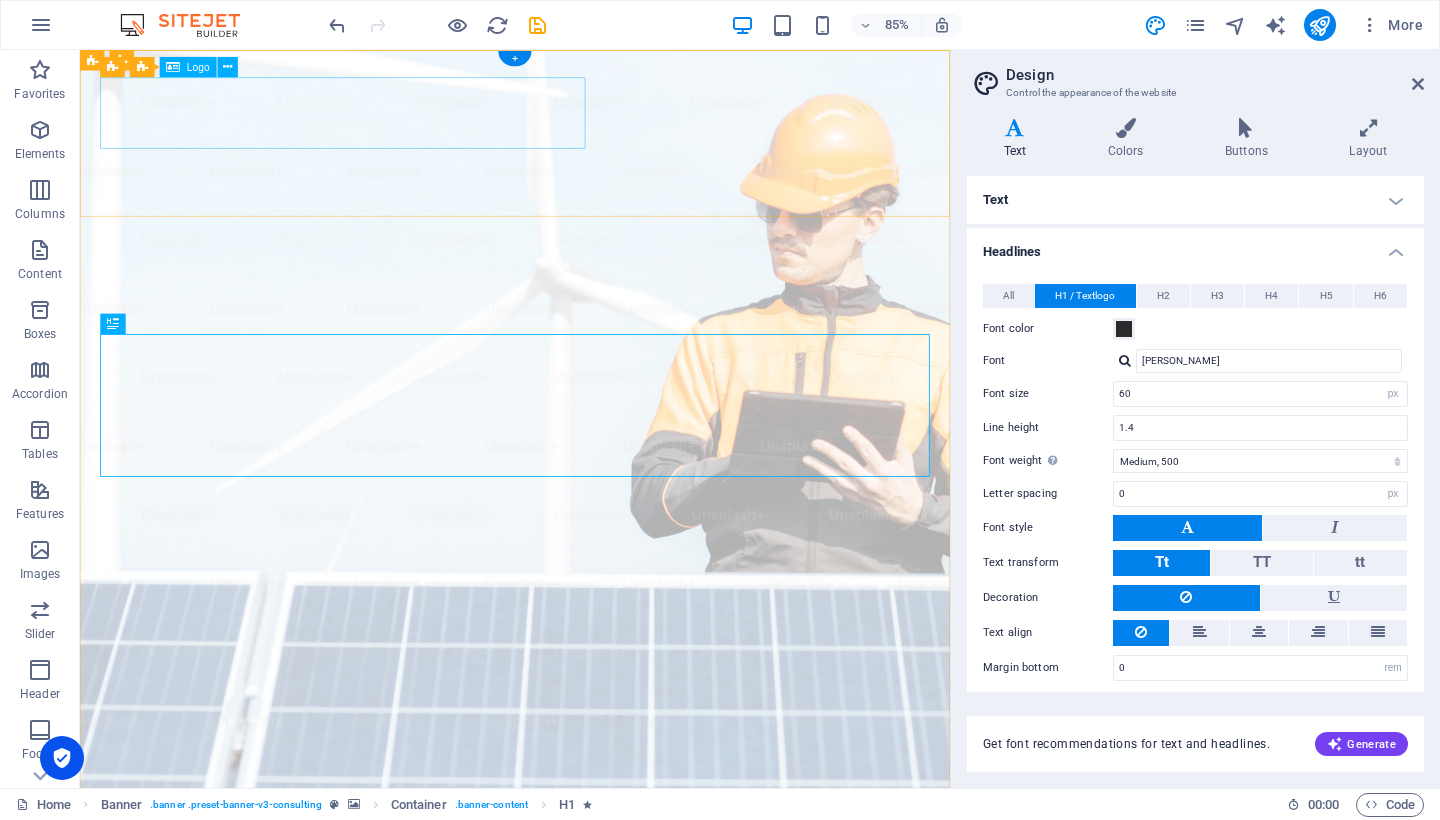 click on "[DOMAIN_NAME]" at bounding box center (592, 1024) 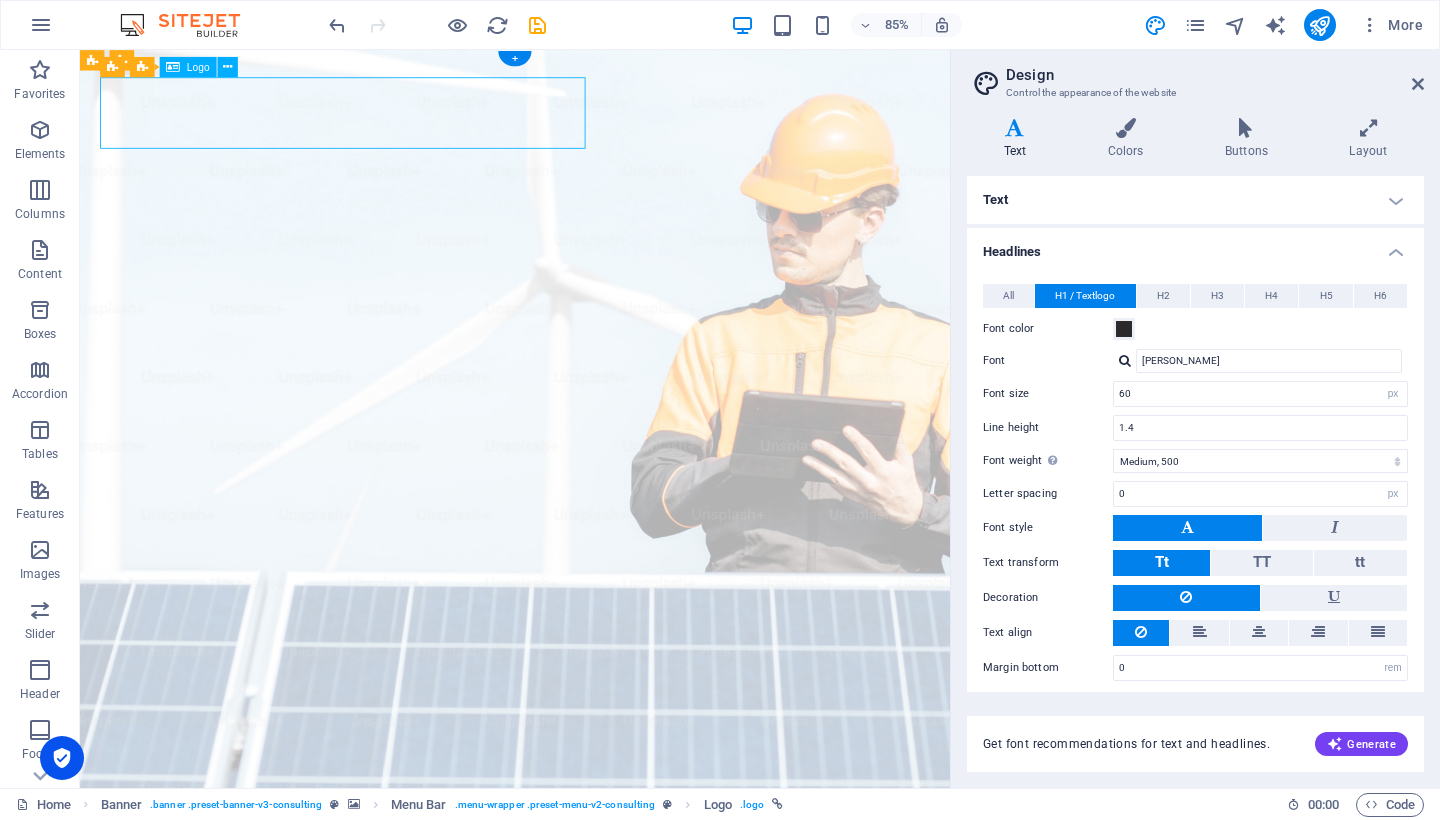click on "[DOMAIN_NAME]" at bounding box center [592, 1024] 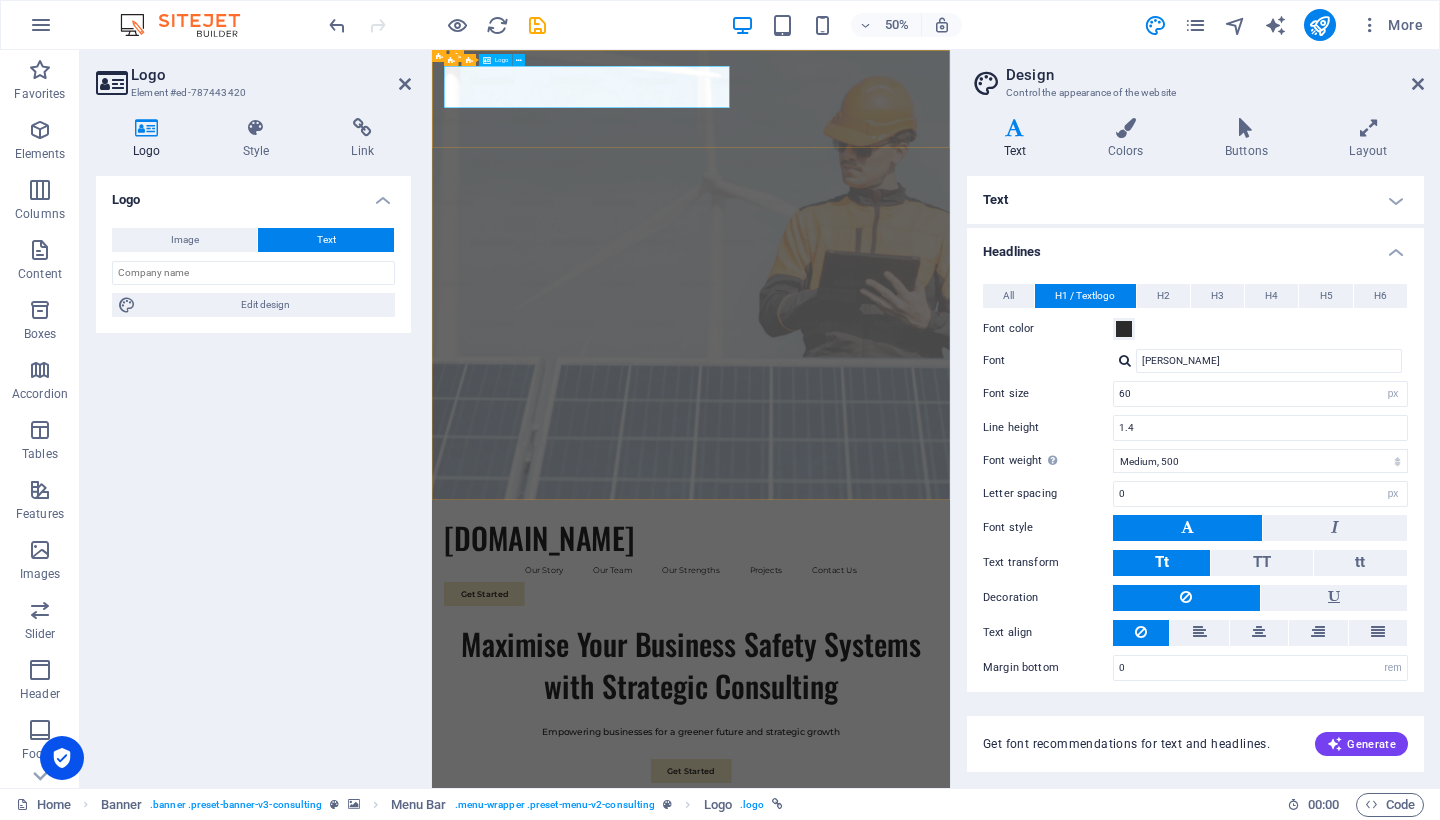 click on "[DOMAIN_NAME]" at bounding box center [950, 1024] 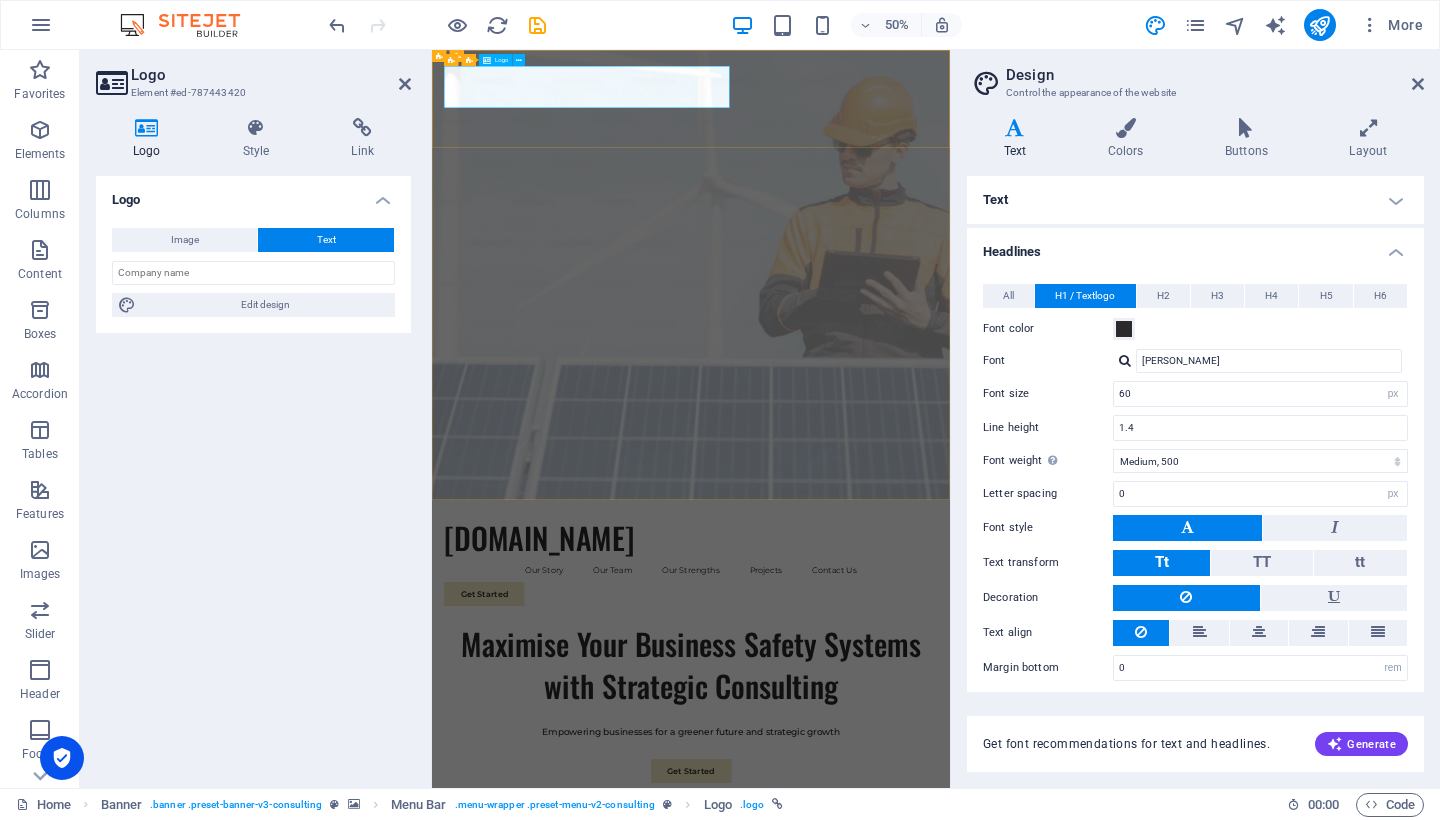 click on "[DOMAIN_NAME]" at bounding box center (950, 1024) 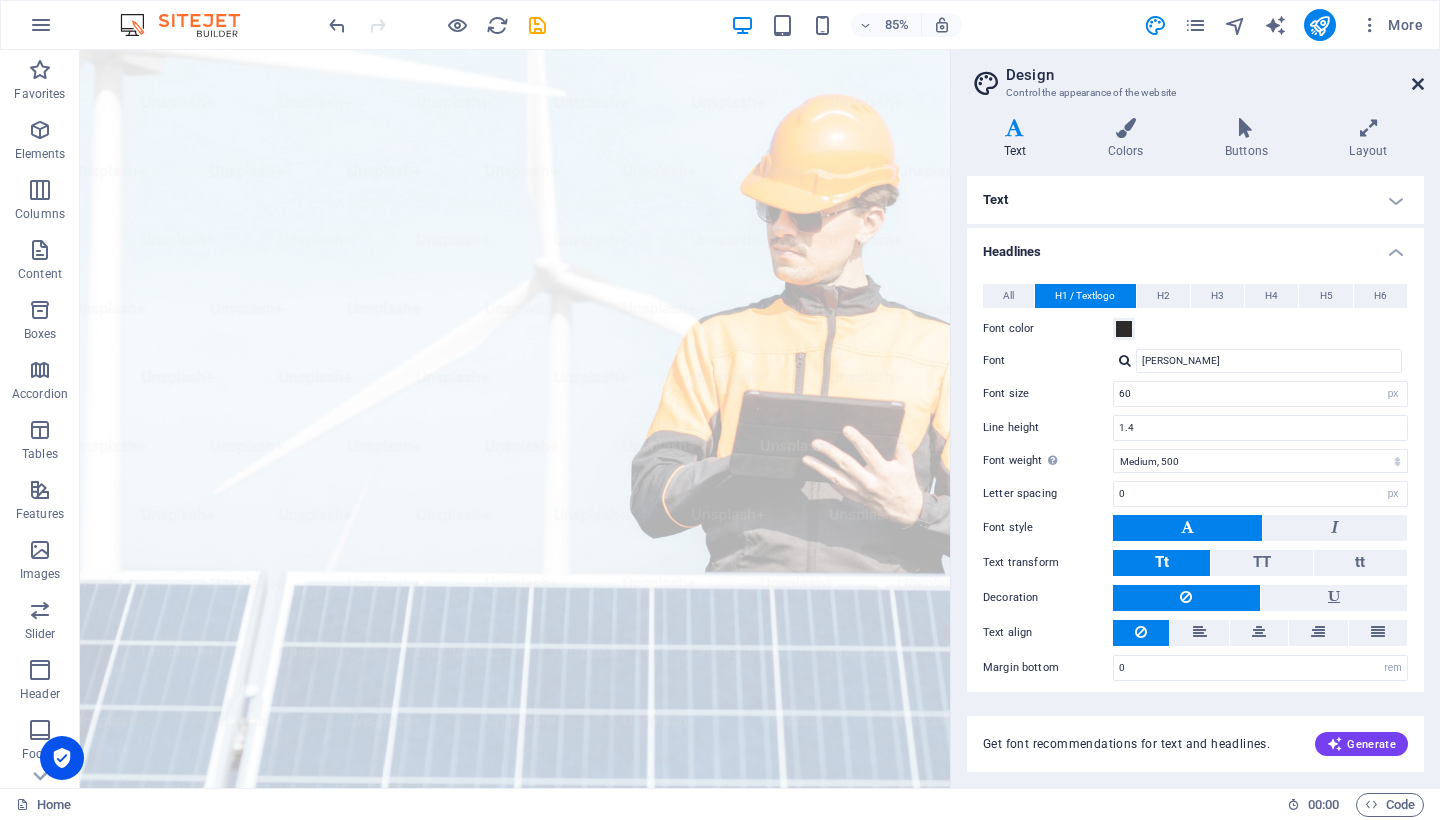 click at bounding box center [1418, 84] 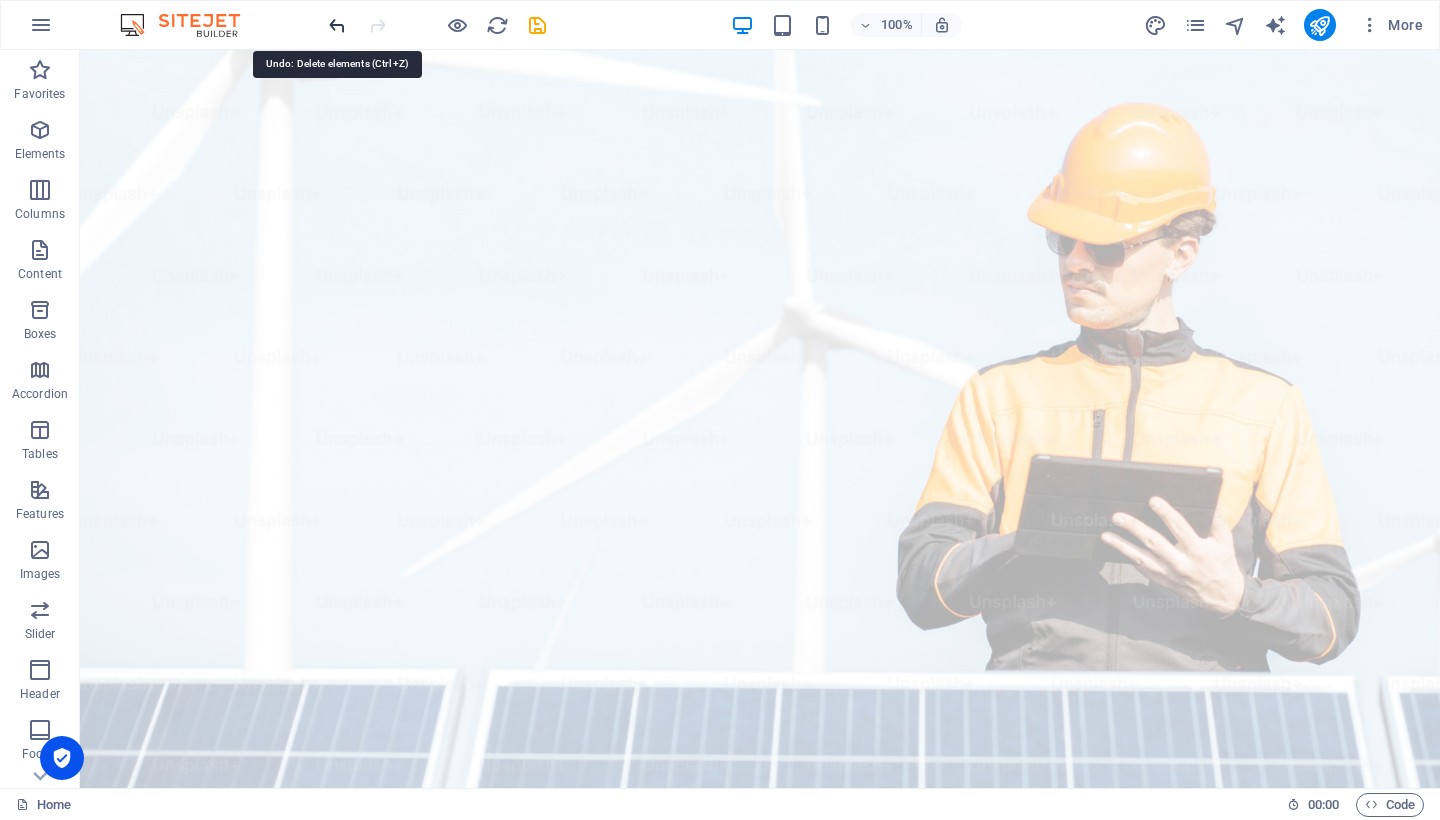 click at bounding box center (337, 25) 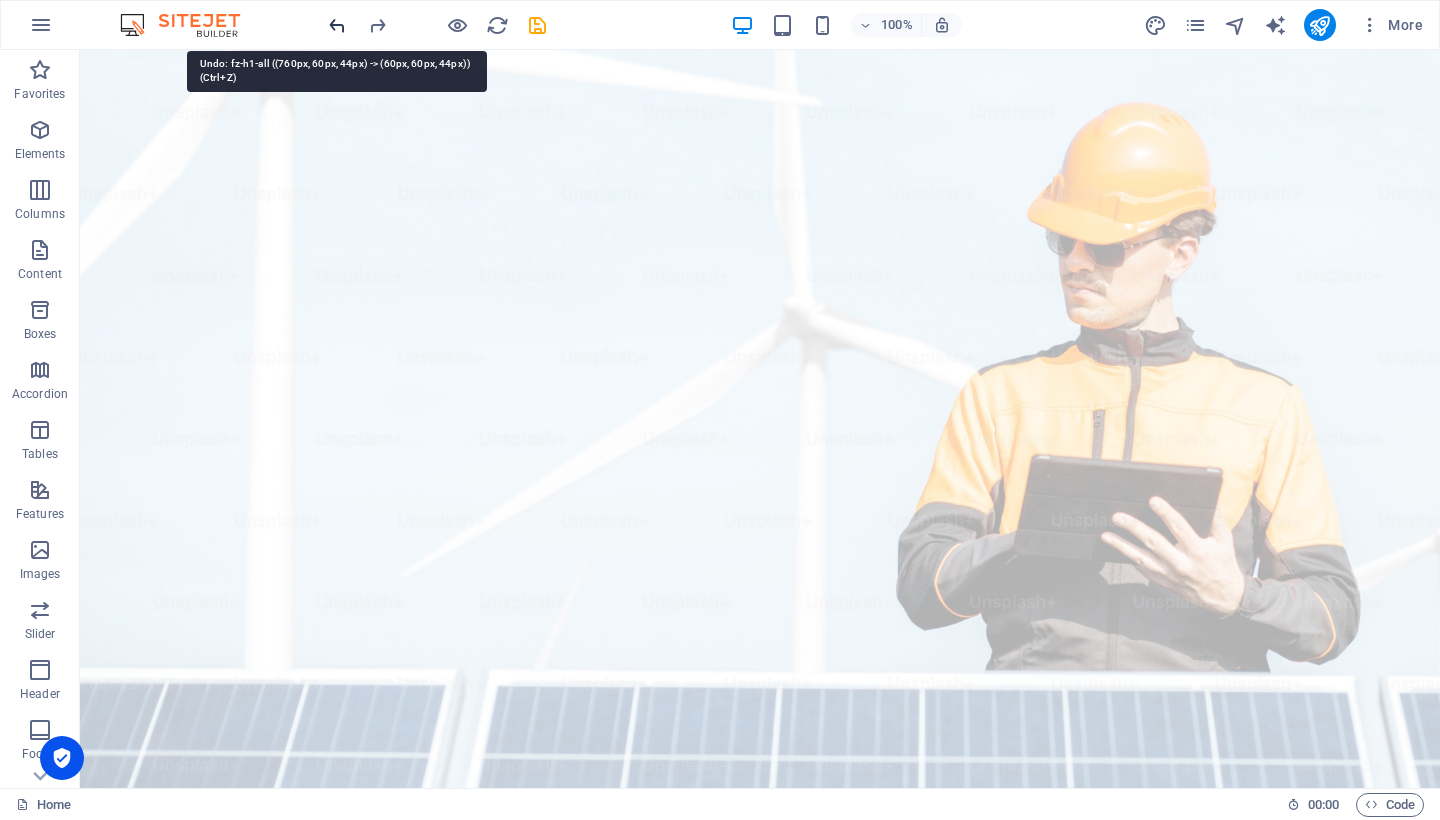 click at bounding box center (337, 25) 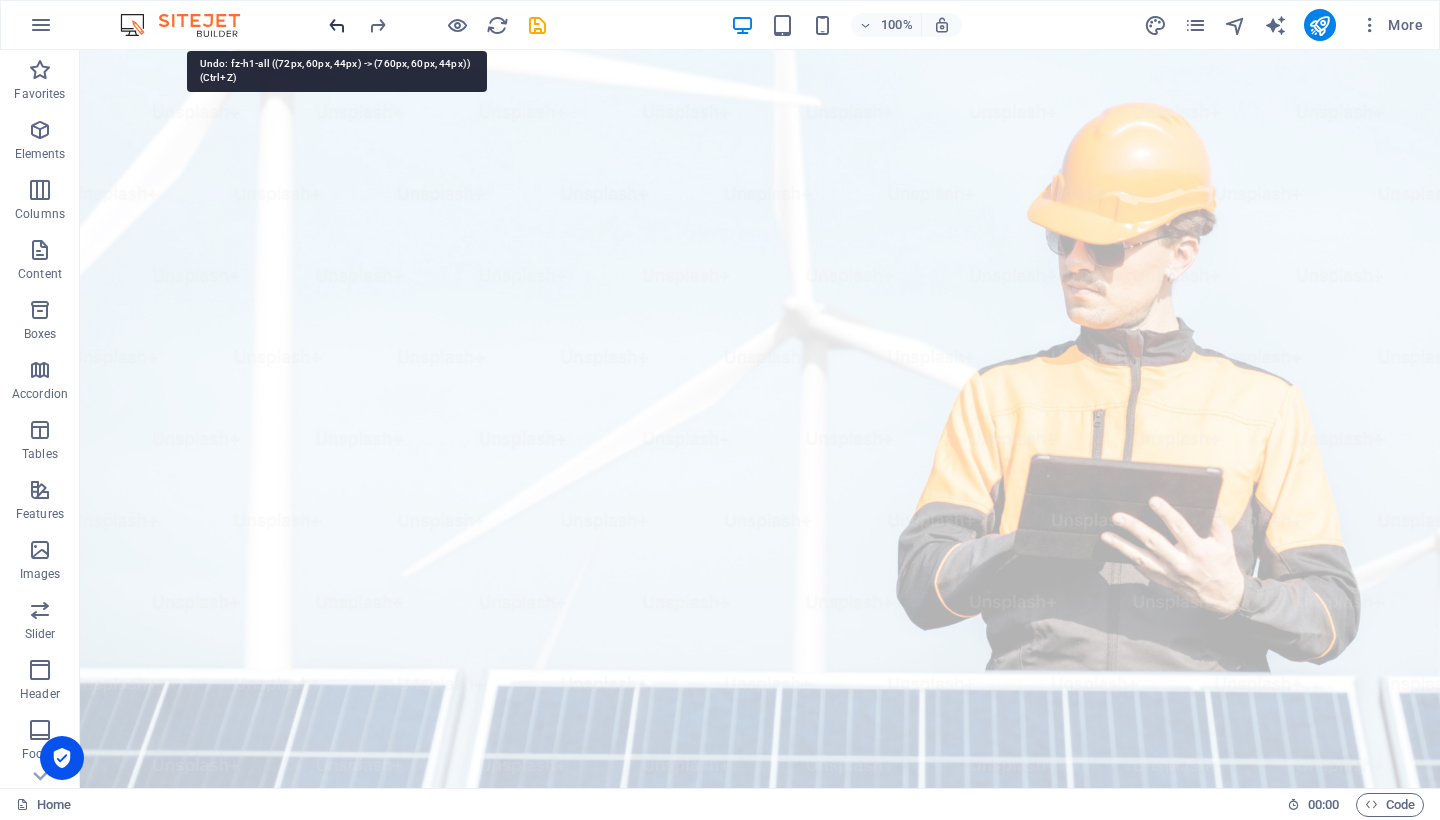 click at bounding box center (337, 25) 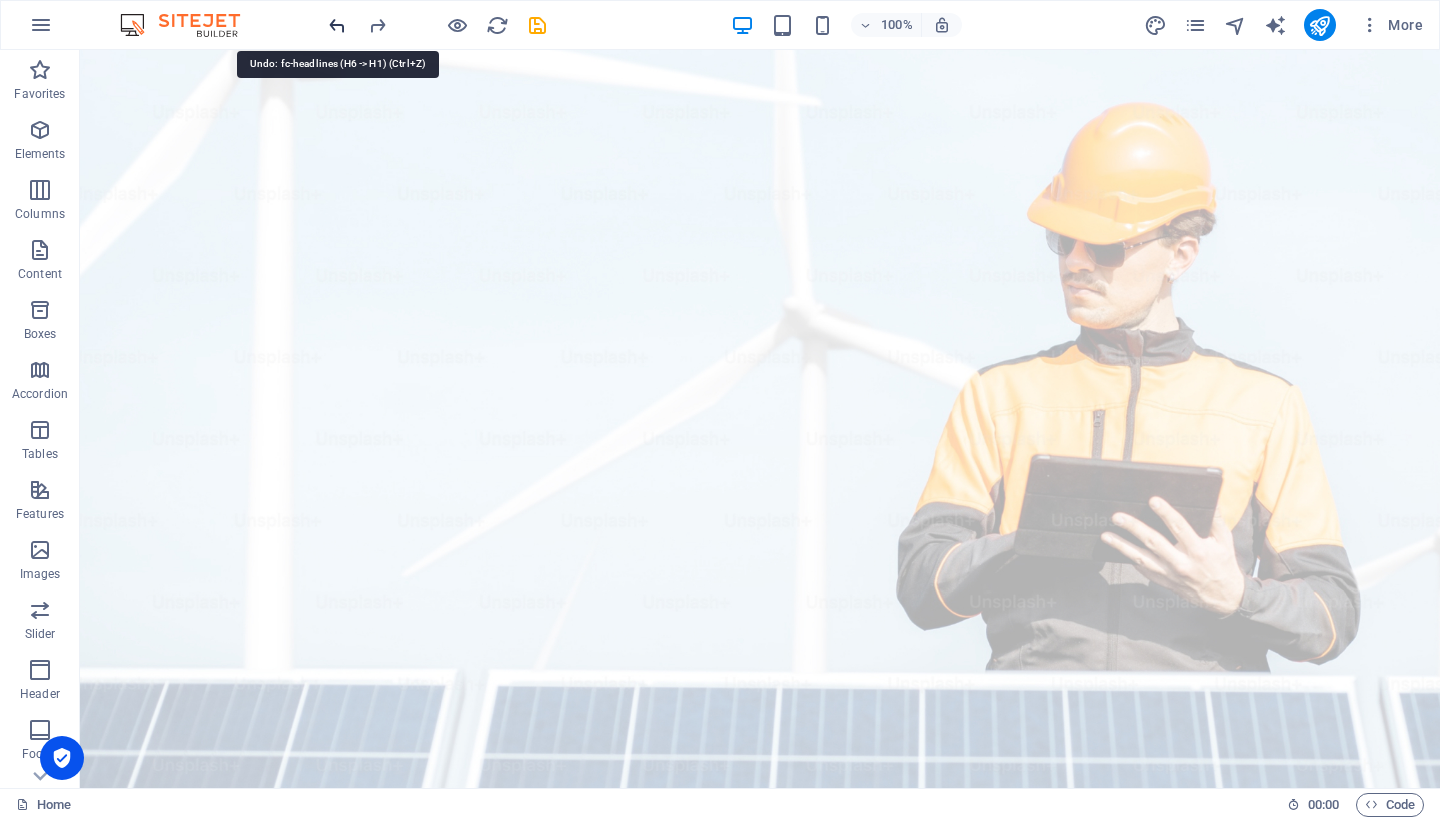 click at bounding box center (337, 25) 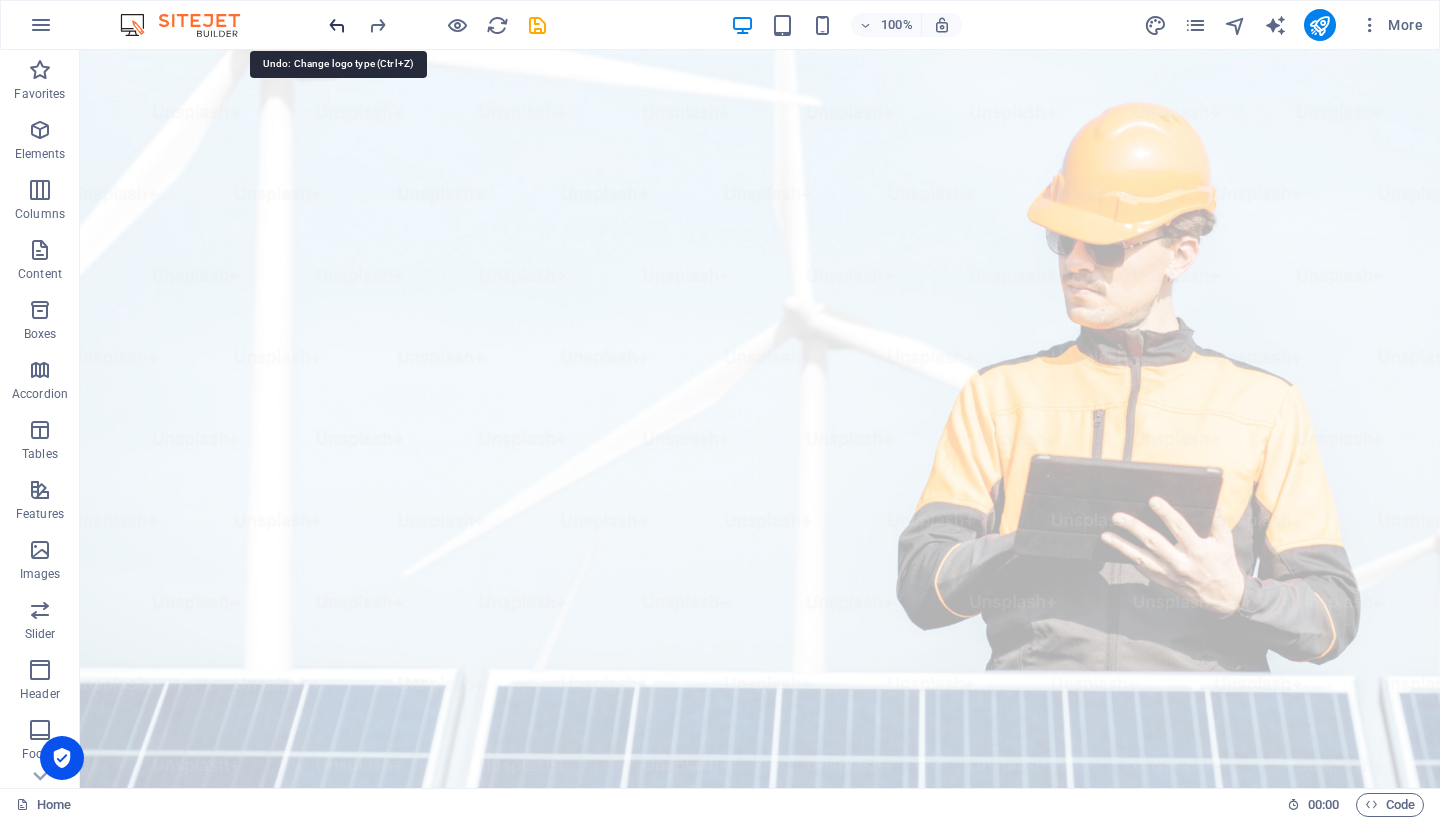 click at bounding box center (337, 25) 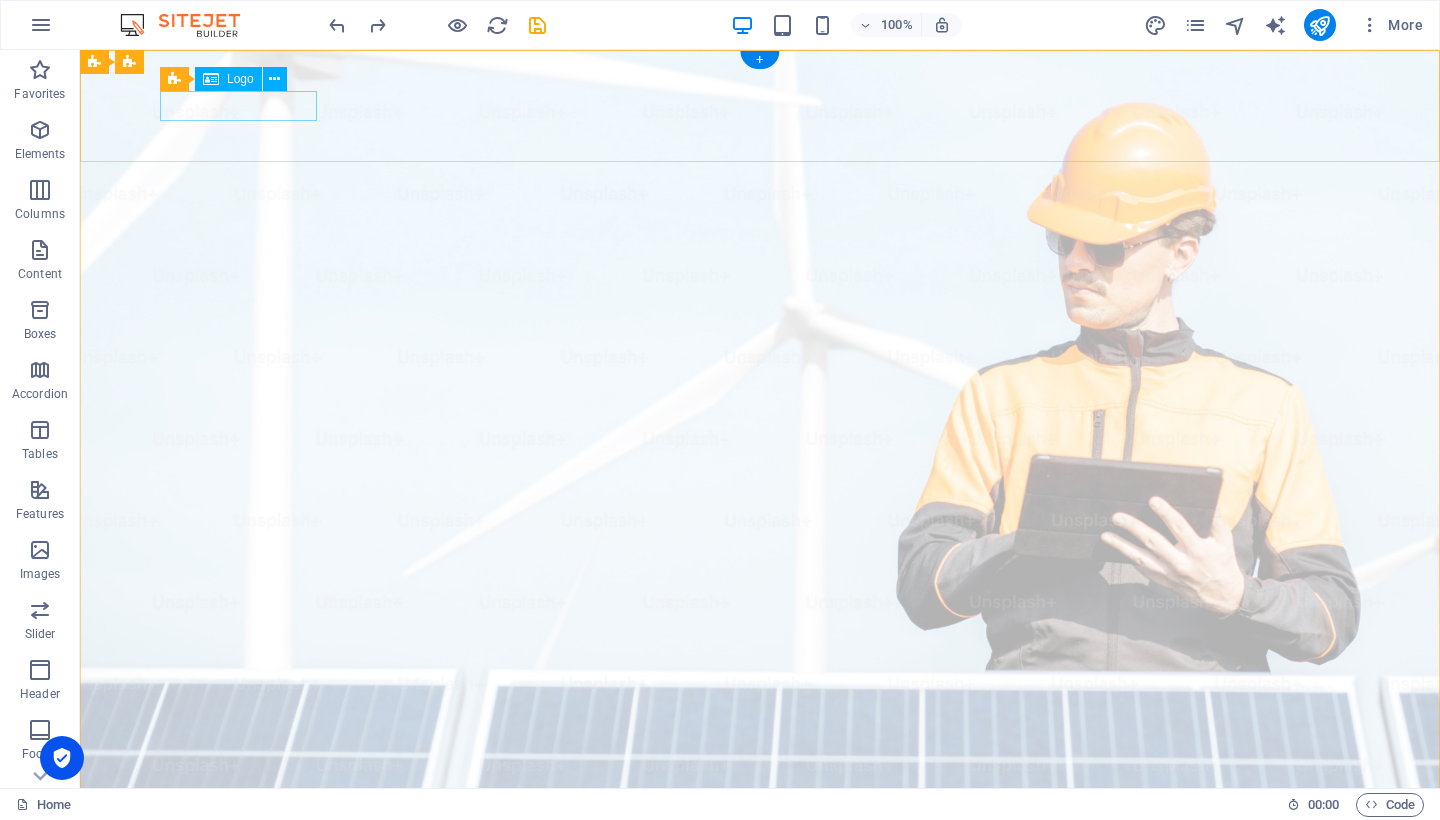 click at bounding box center [760, 997] 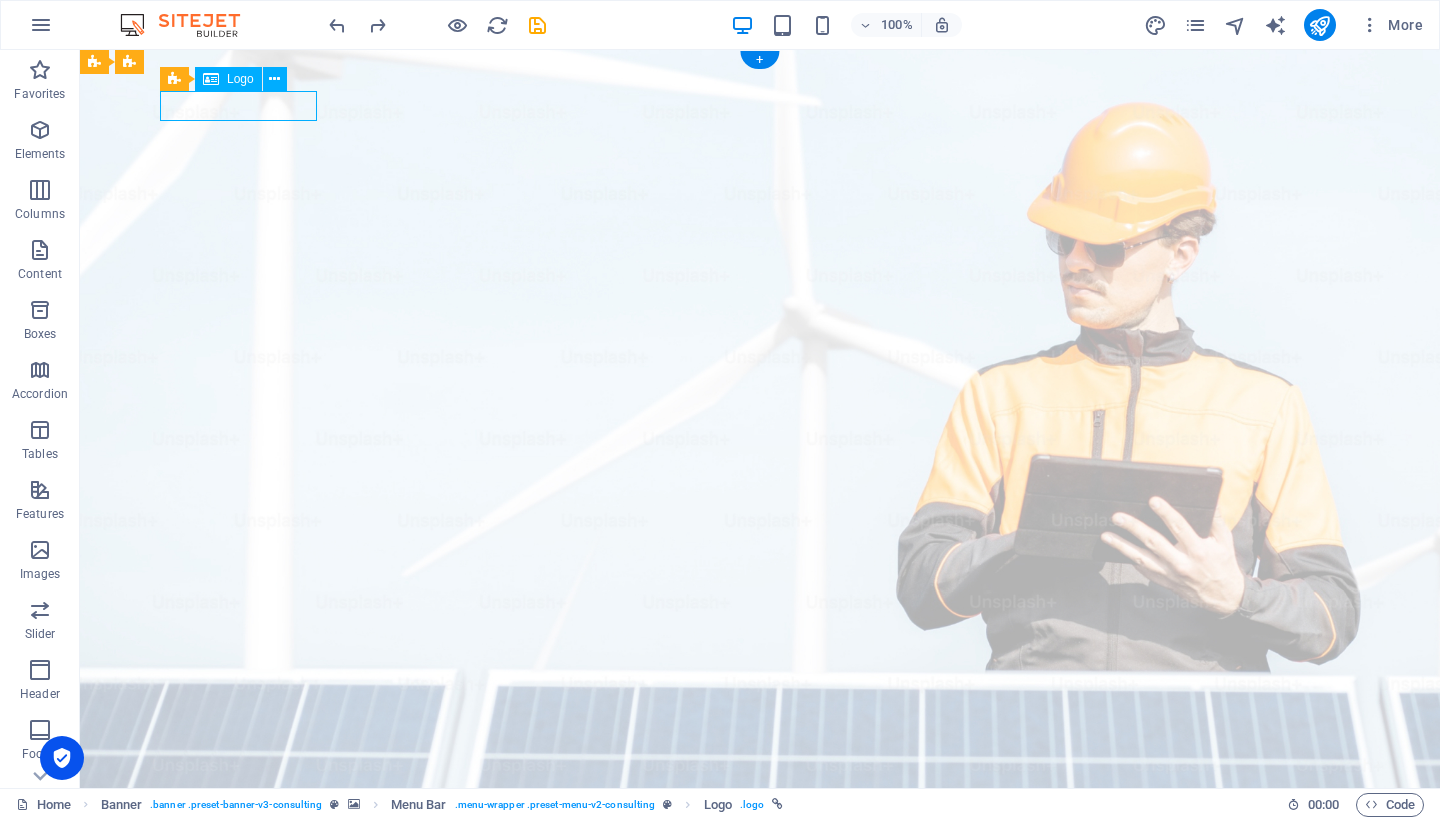 click at bounding box center (760, 997) 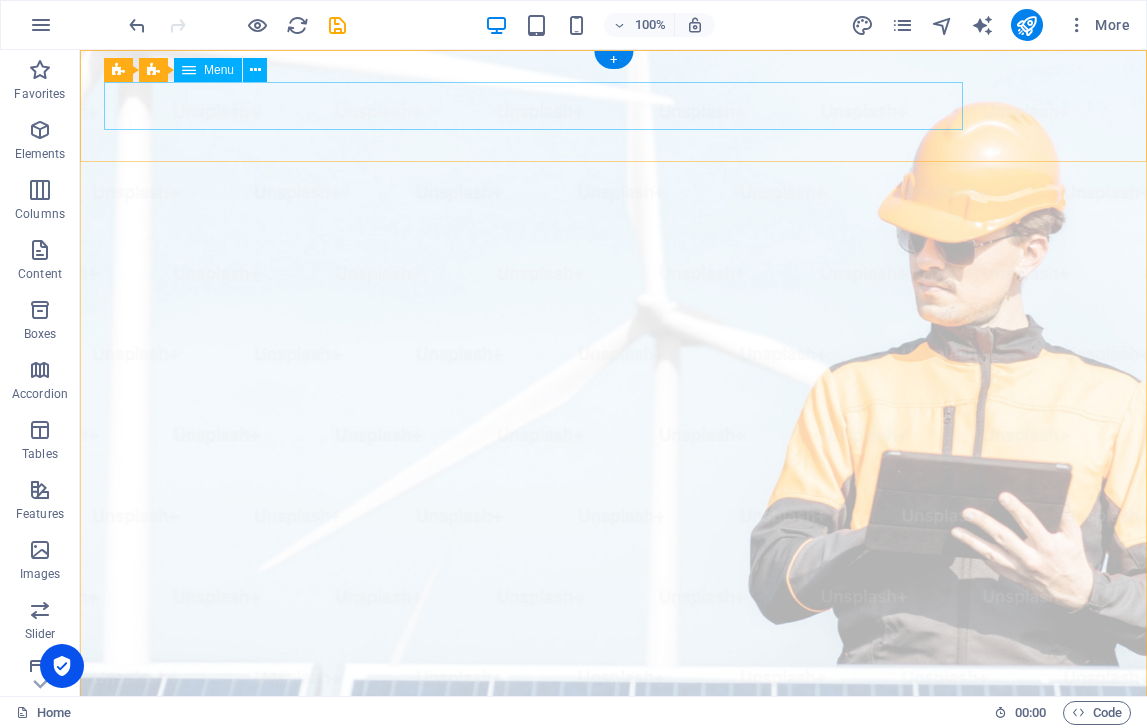 click on "Our Story Our Team Our Strengths Projects Contact Us" at bounding box center (613, 1006) 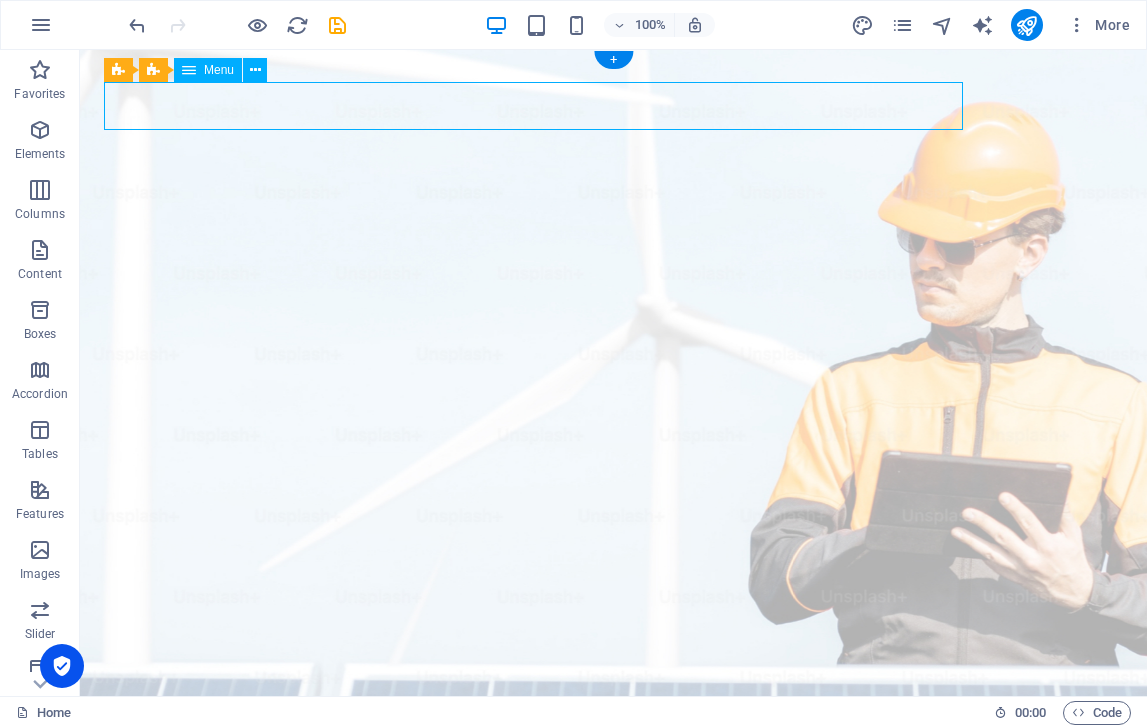 click on "Our Story Our Team Our Strengths Projects Contact Us" at bounding box center [613, 1006] 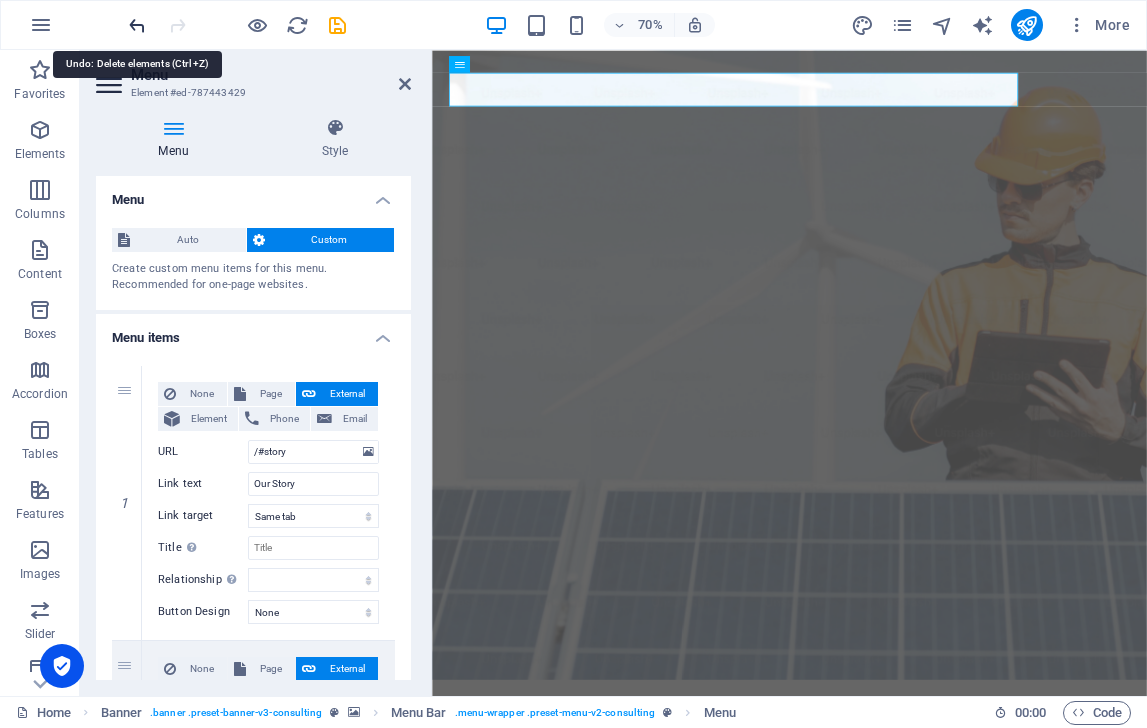 click at bounding box center (137, 25) 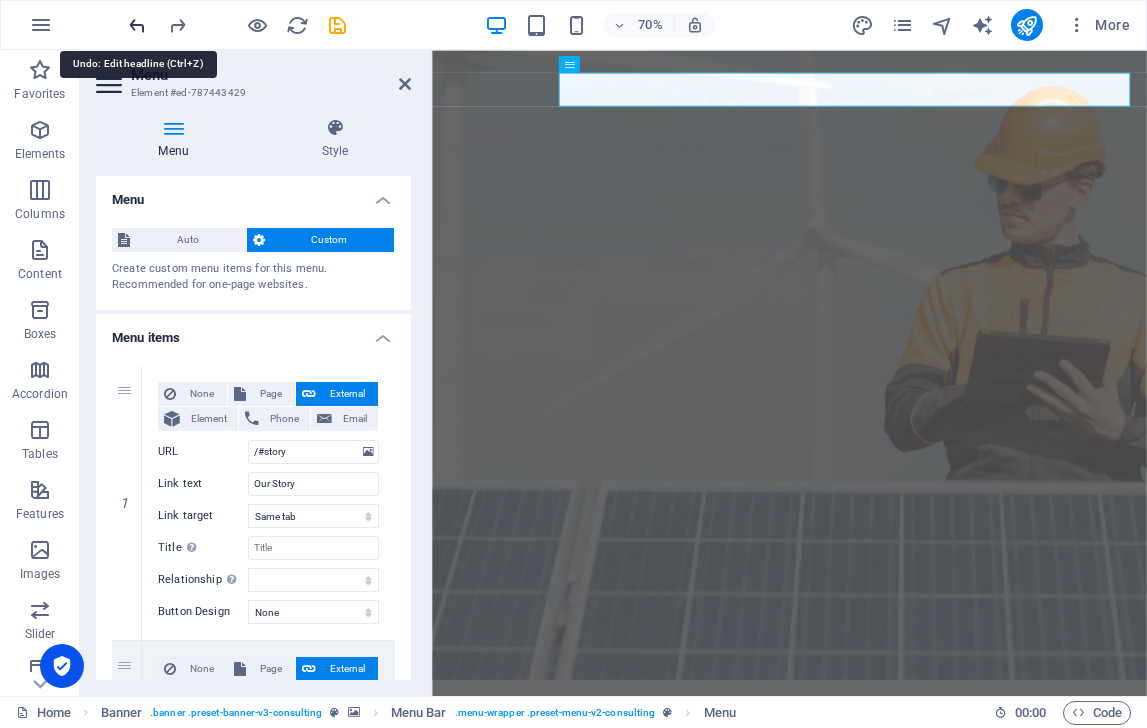 click at bounding box center [137, 25] 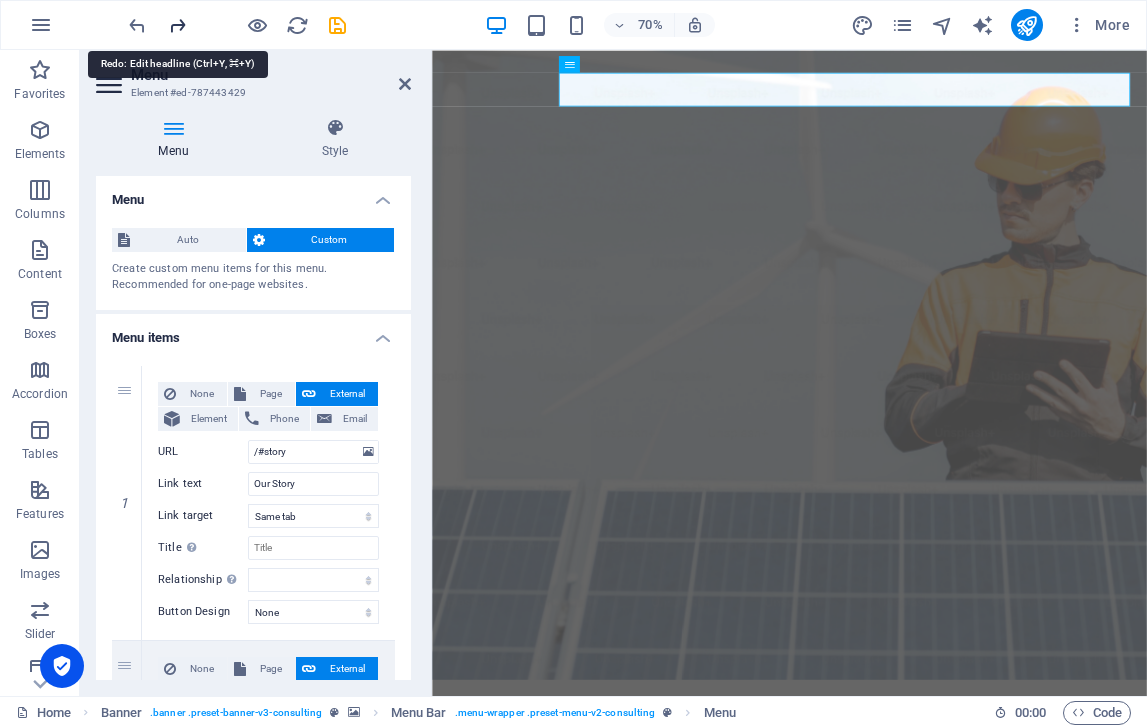 click at bounding box center (177, 25) 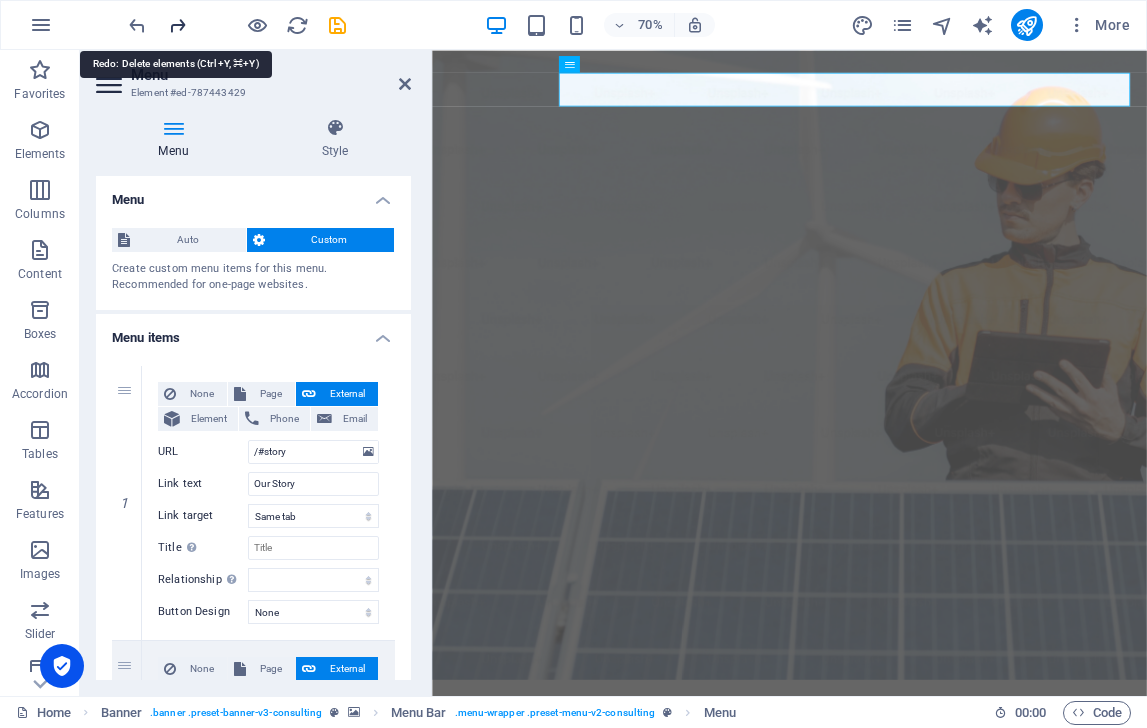 click at bounding box center [177, 25] 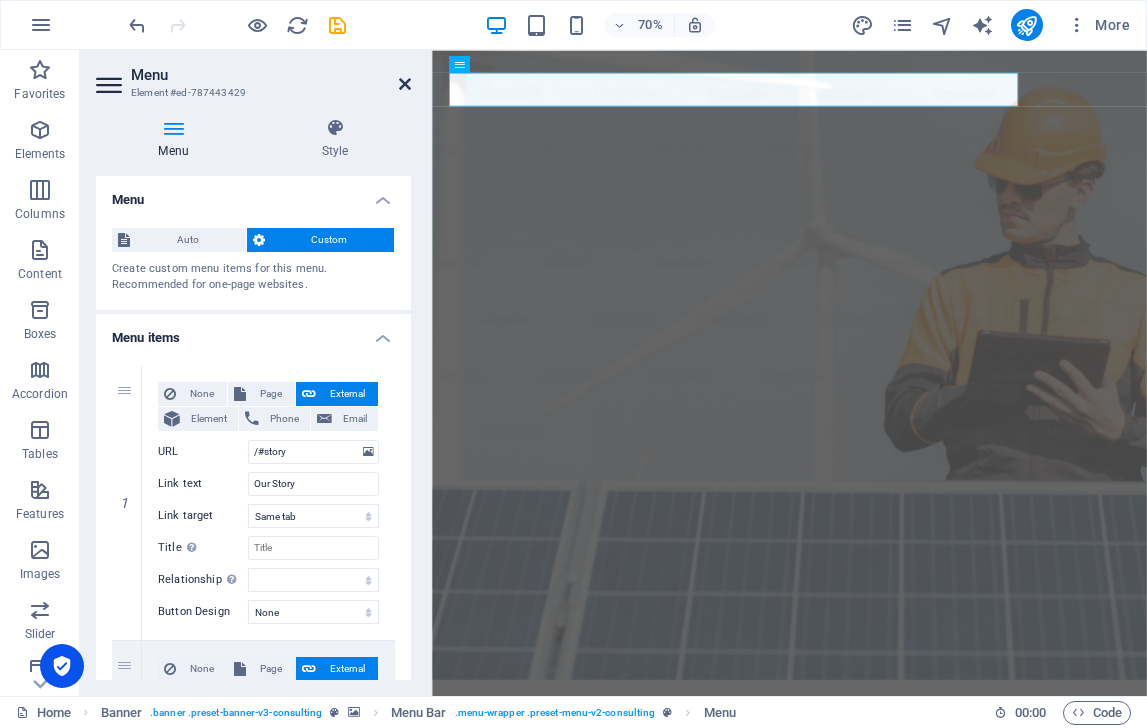 click at bounding box center (405, 84) 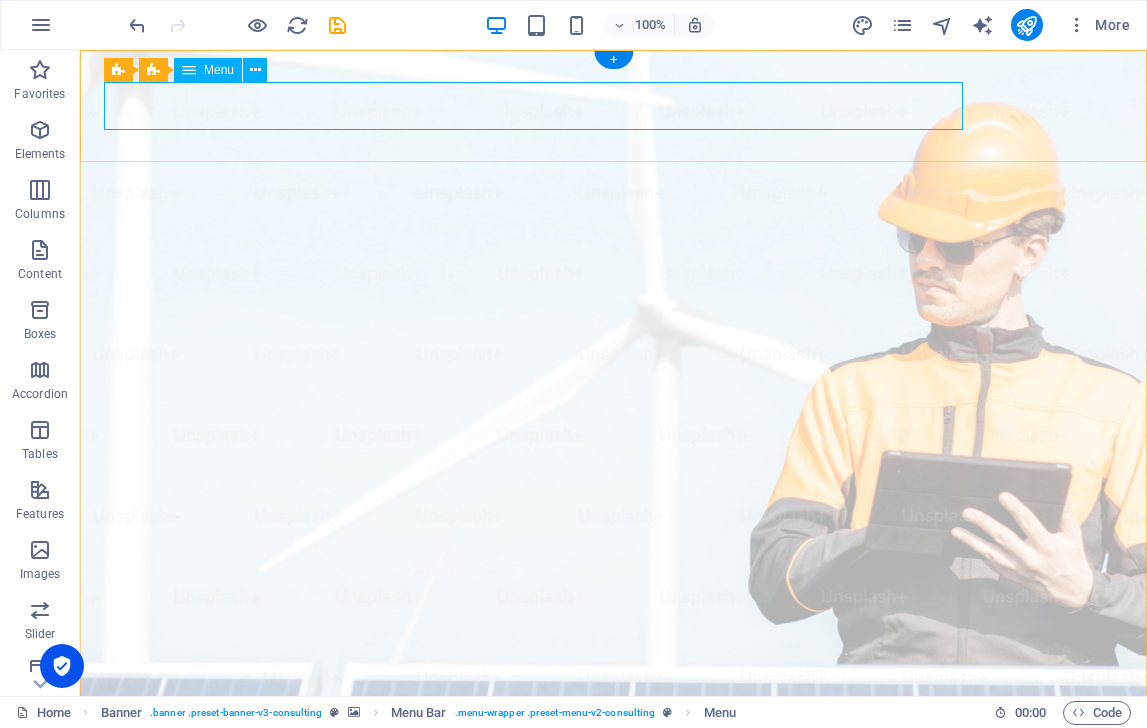click on "Our Story Our Team Our Strengths Projects Contact Us" at bounding box center (613, 1006) 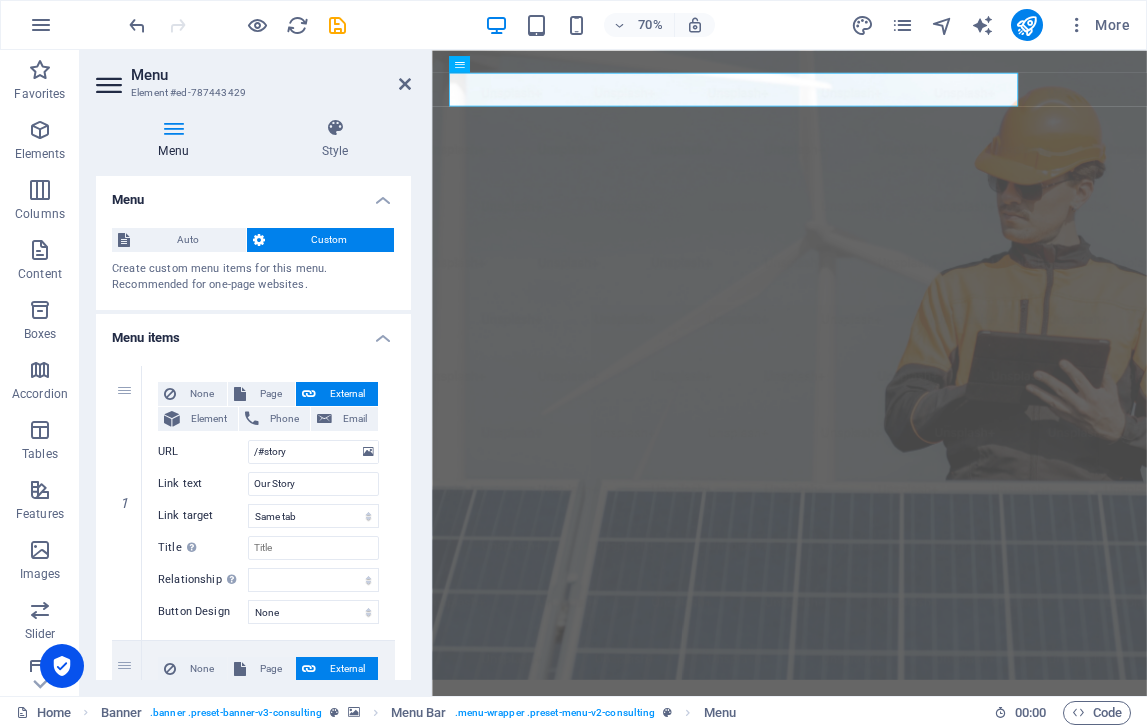 click on "Menu" at bounding box center (271, 75) 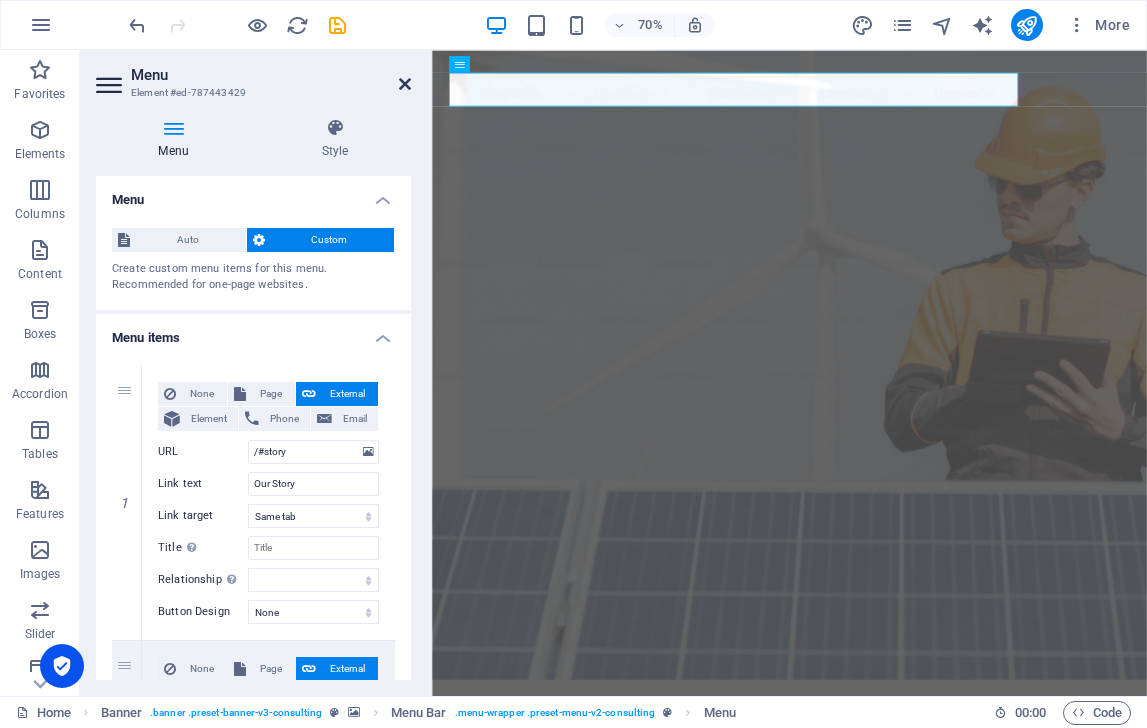 click at bounding box center [405, 84] 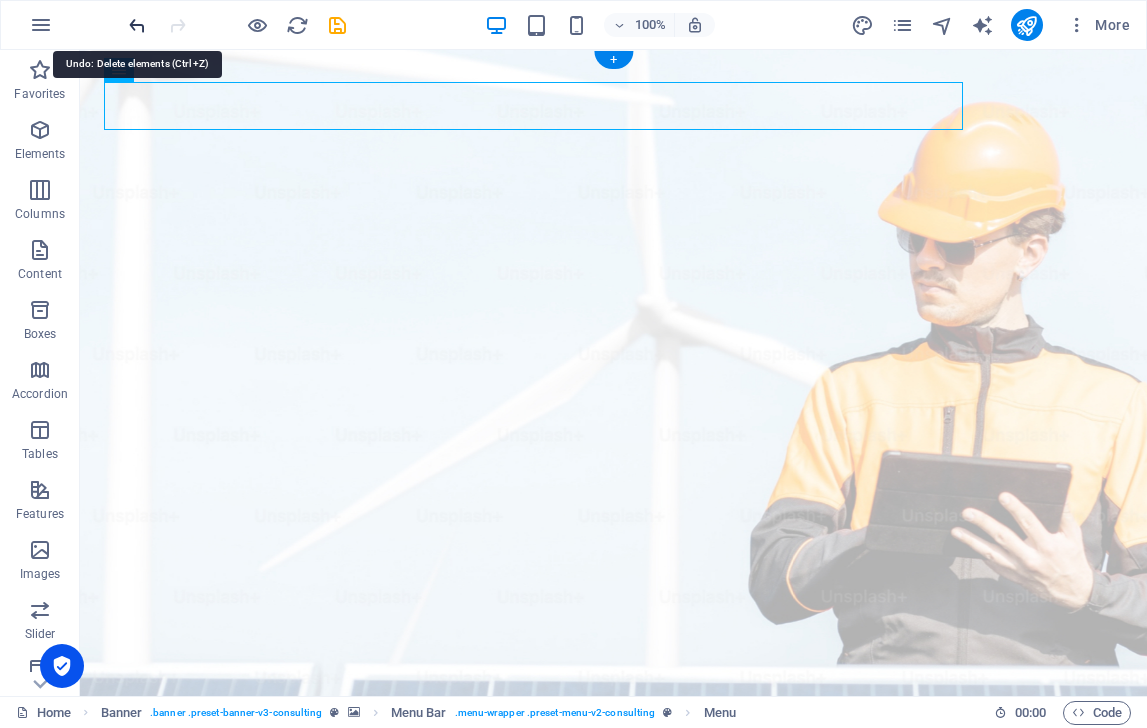 click at bounding box center [137, 25] 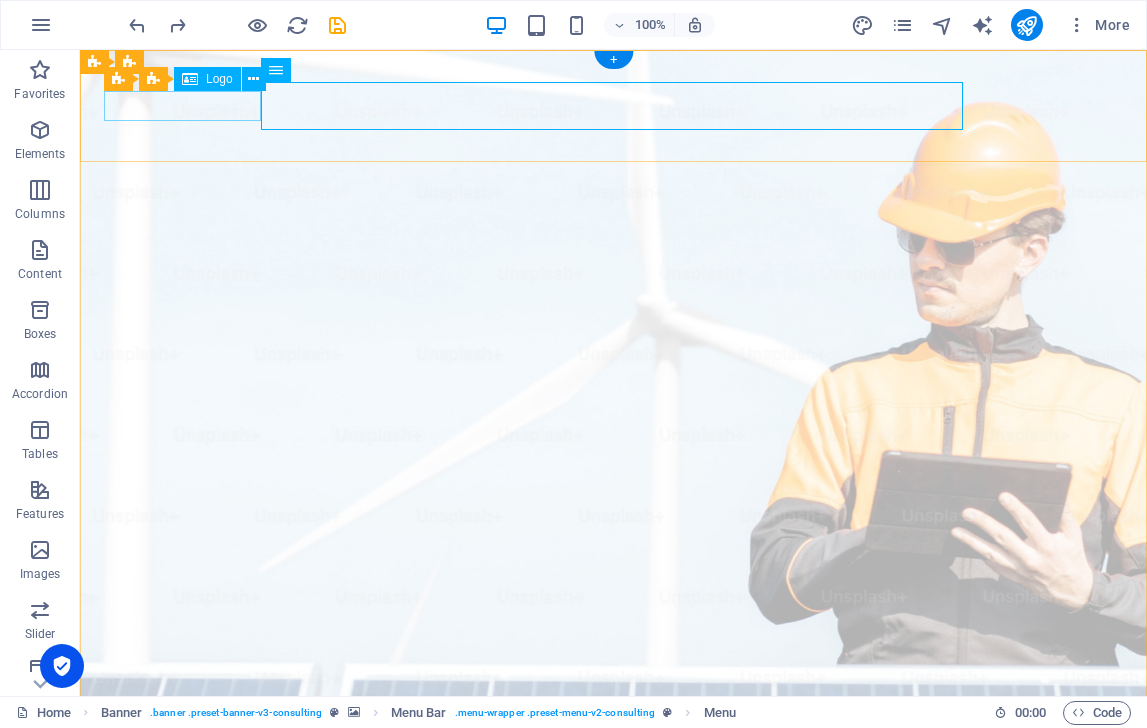 click at bounding box center [613, 997] 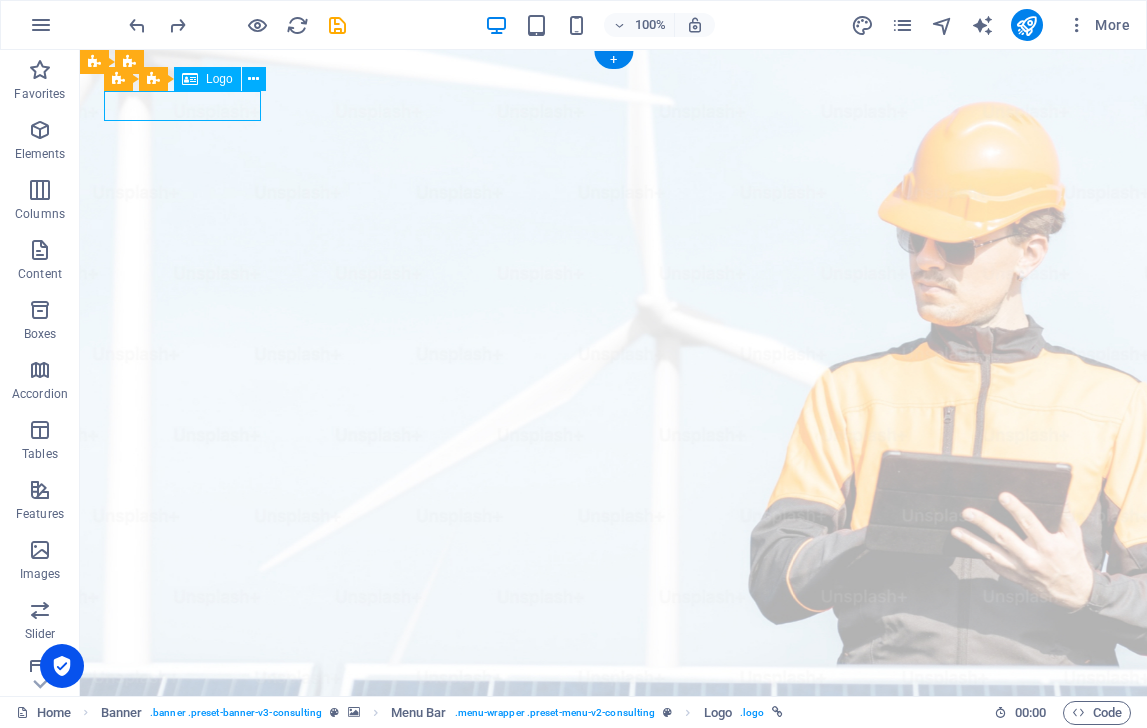 click at bounding box center (613, 997) 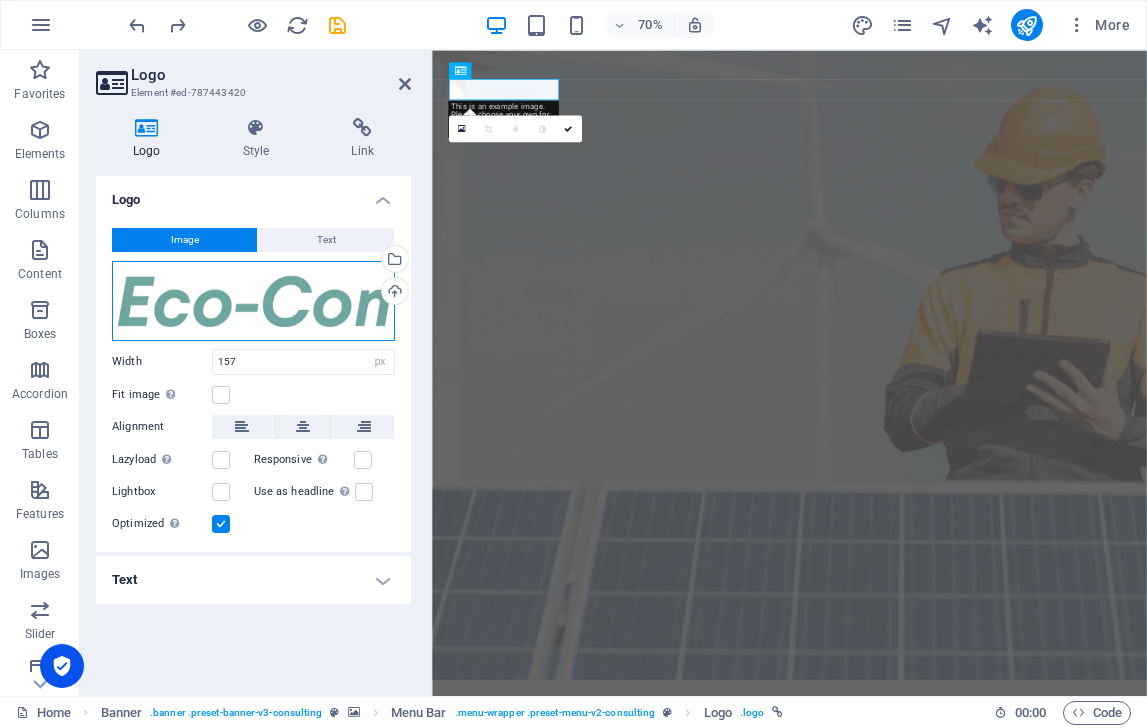 click on "Drag files here, click to choose files or select files from Files or our free stock photos & videos" at bounding box center [253, 301] 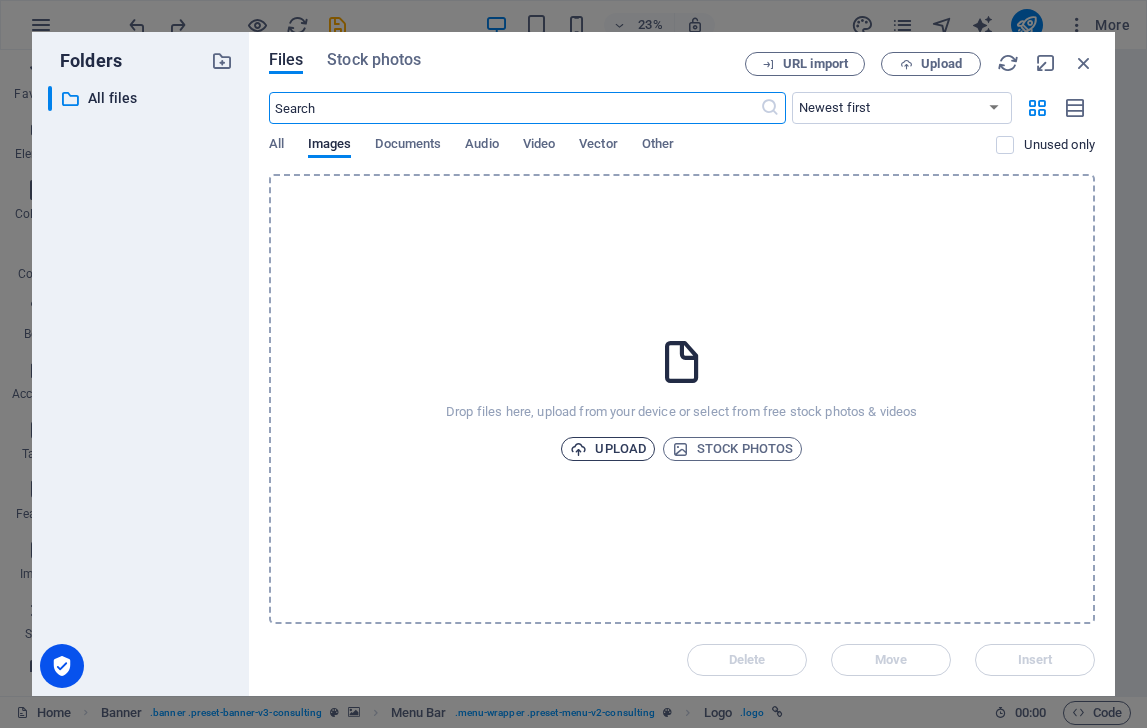 click on "Upload" at bounding box center (608, 449) 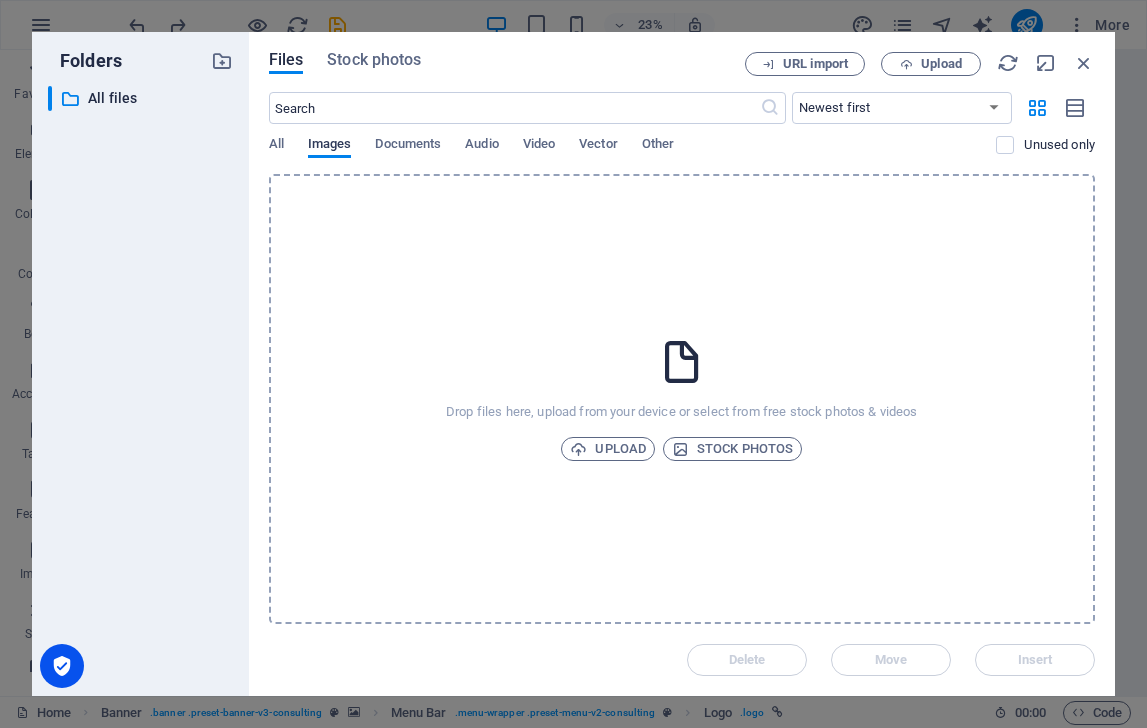 click on "Images" at bounding box center [330, 146] 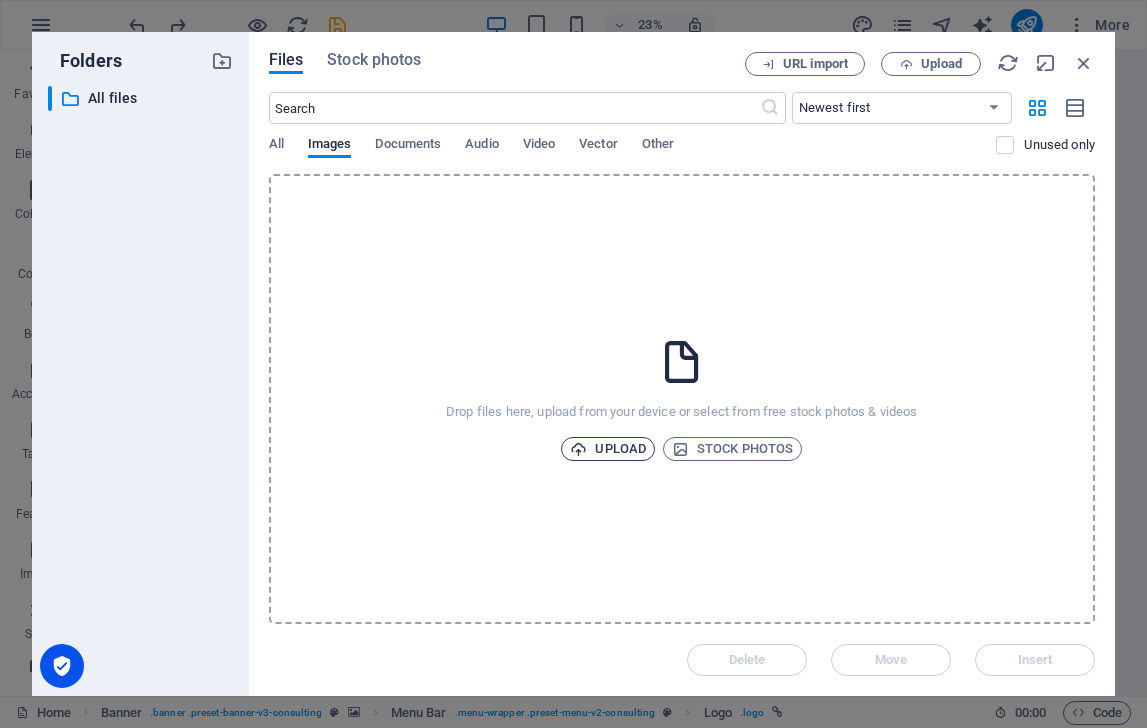 click on "Upload" at bounding box center (608, 449) 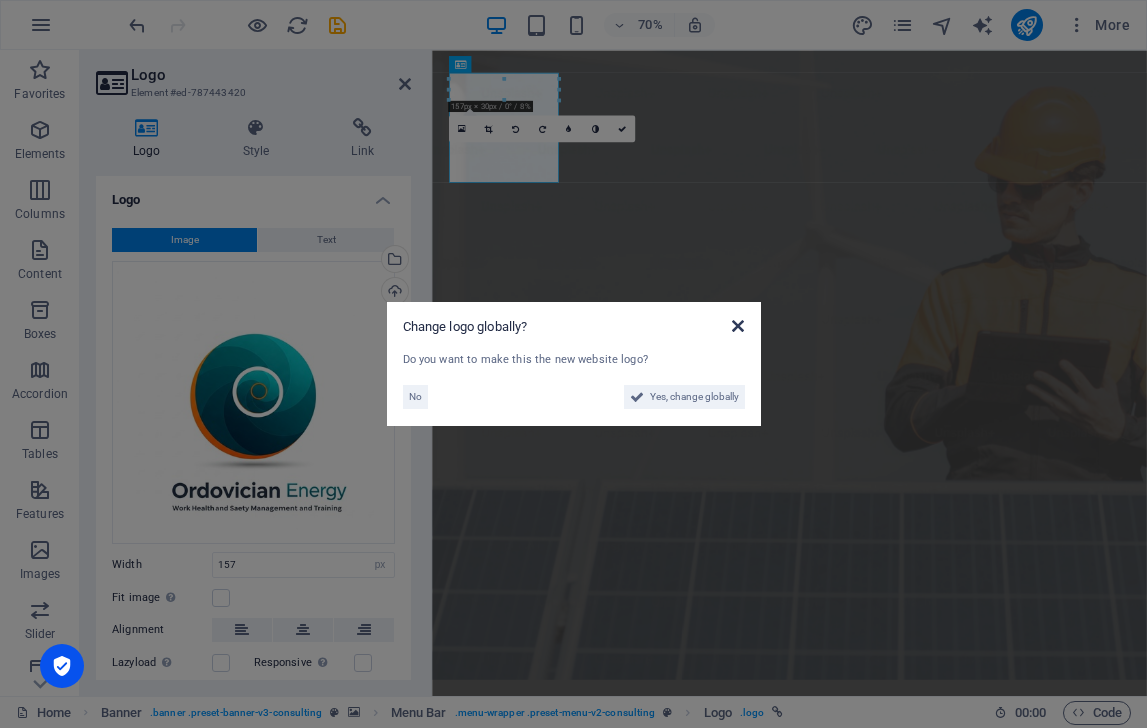 click at bounding box center (738, 326) 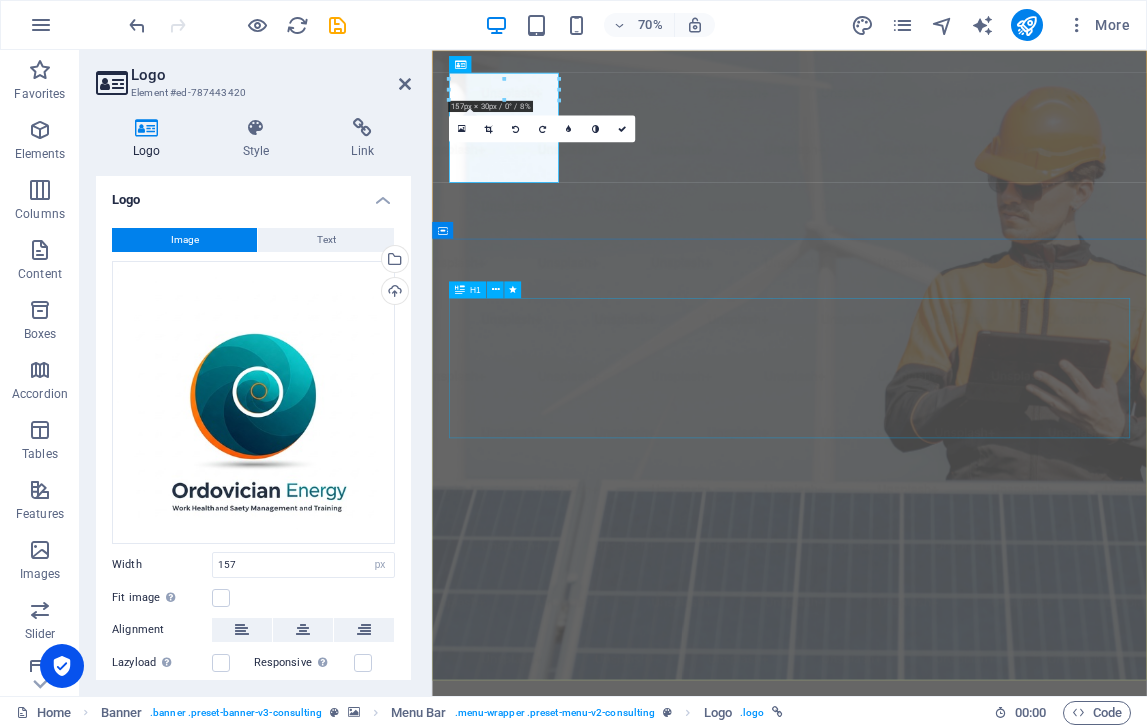 click on "Maximise Your Business Safety Systems with Strategic Consulting" at bounding box center [942, 1368] 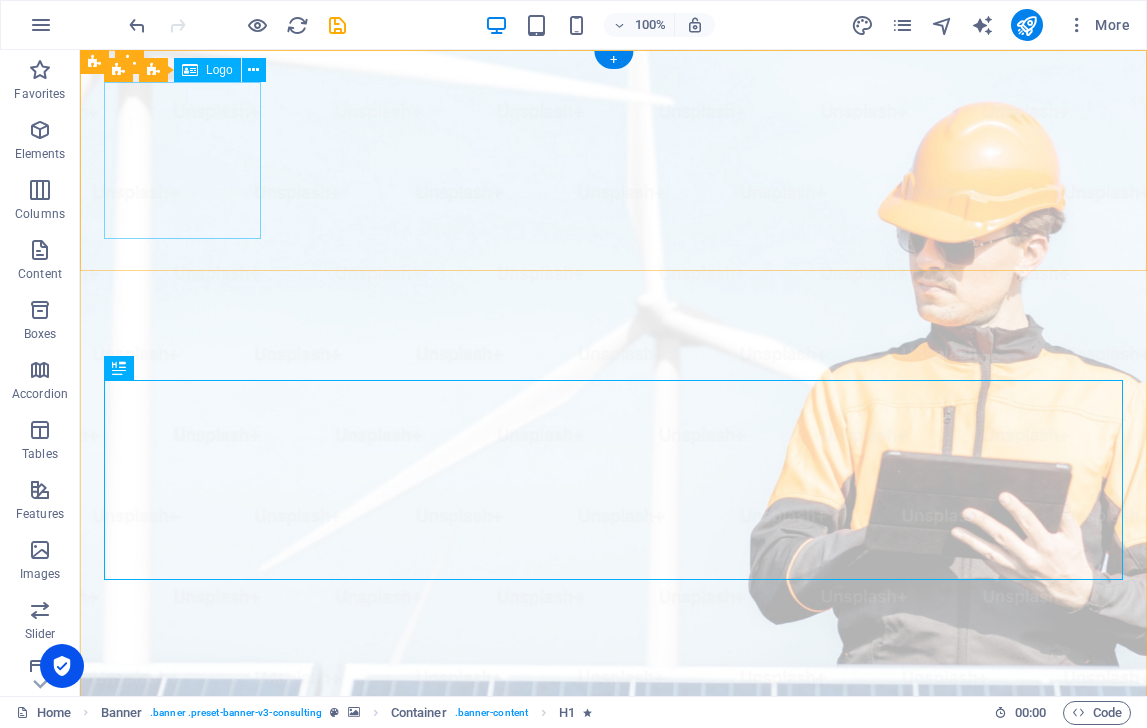 click at bounding box center [613, 1060] 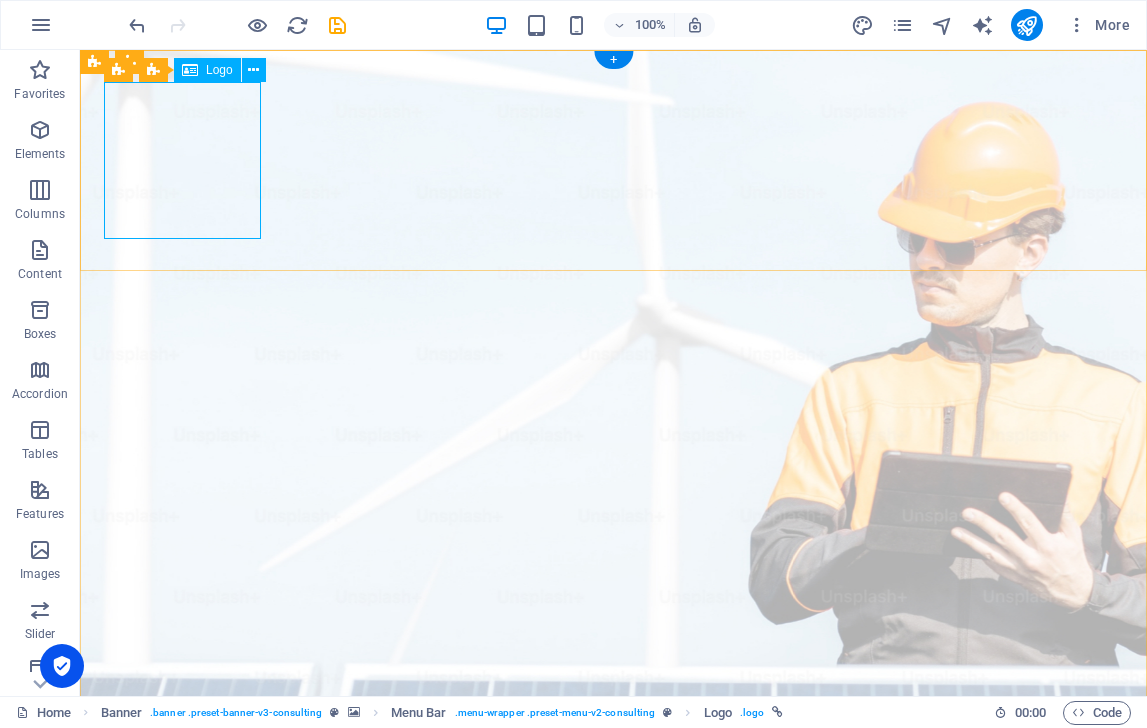 click at bounding box center [613, 1060] 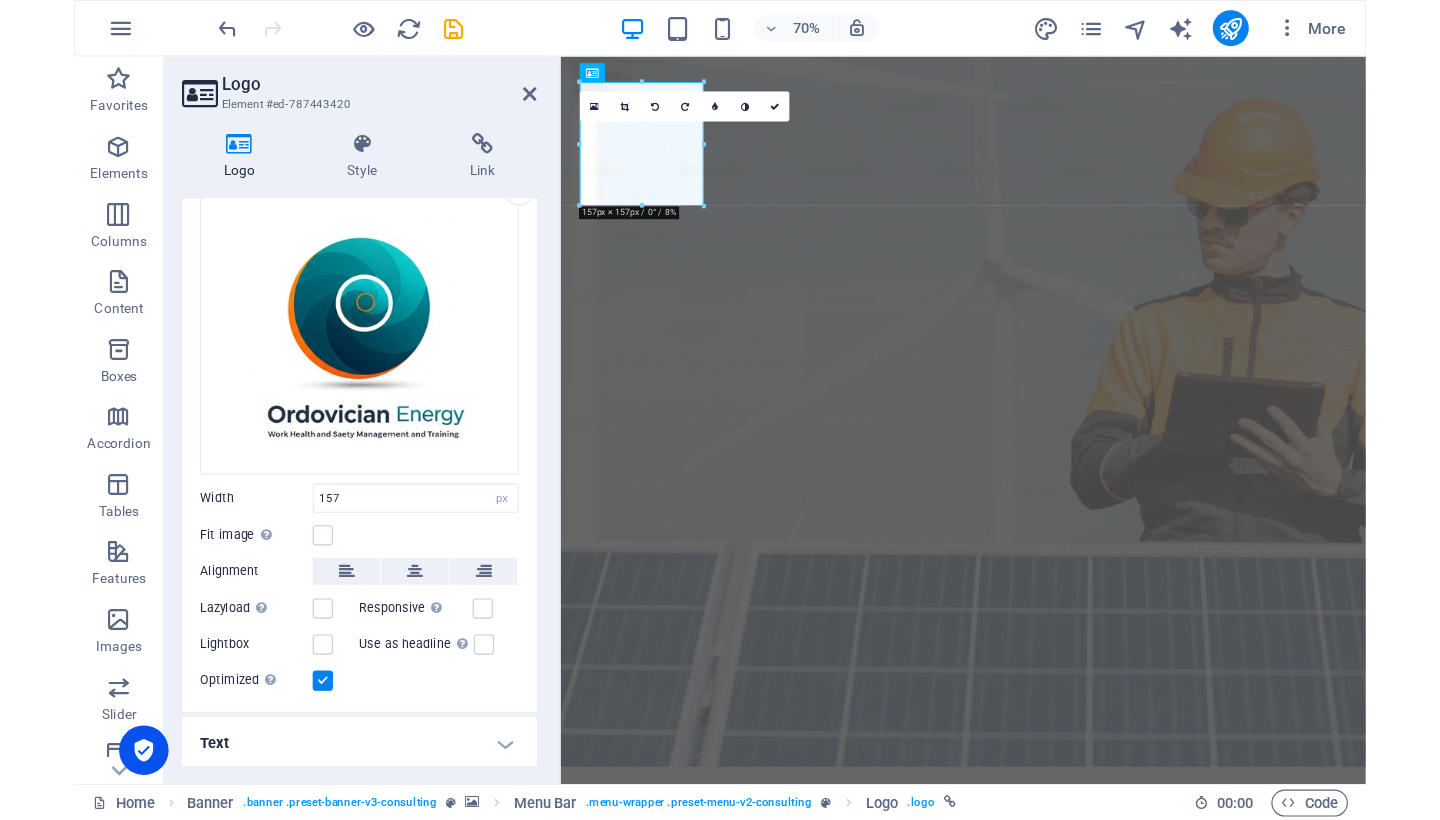 scroll, scrollTop: 122, scrollLeft: 0, axis: vertical 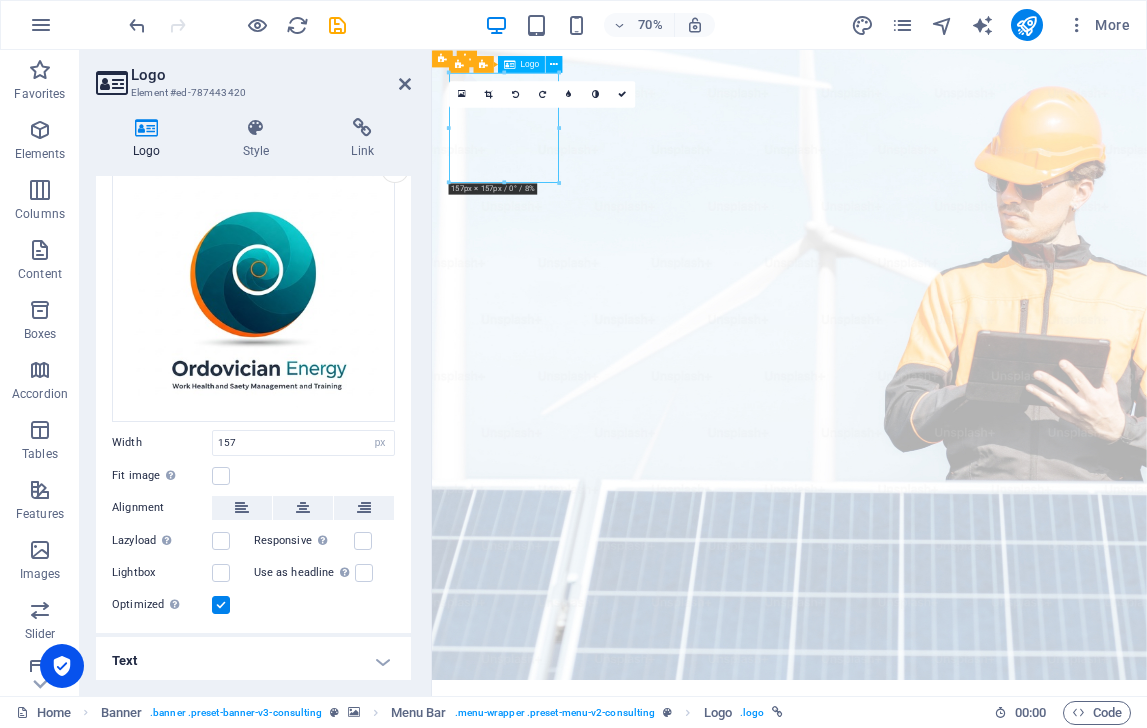 drag, startPoint x: 535, startPoint y: 234, endPoint x: 536, endPoint y: 213, distance: 21.023796 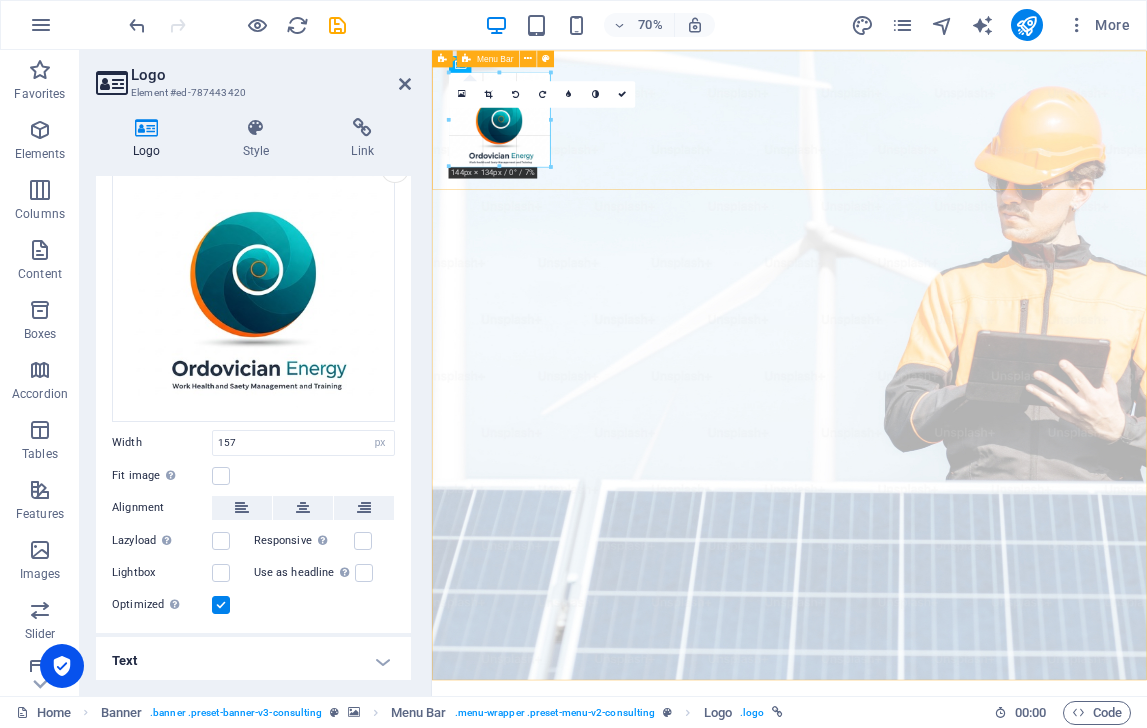 drag, startPoint x: 558, startPoint y: 179, endPoint x: 537, endPoint y: 157, distance: 30.413813 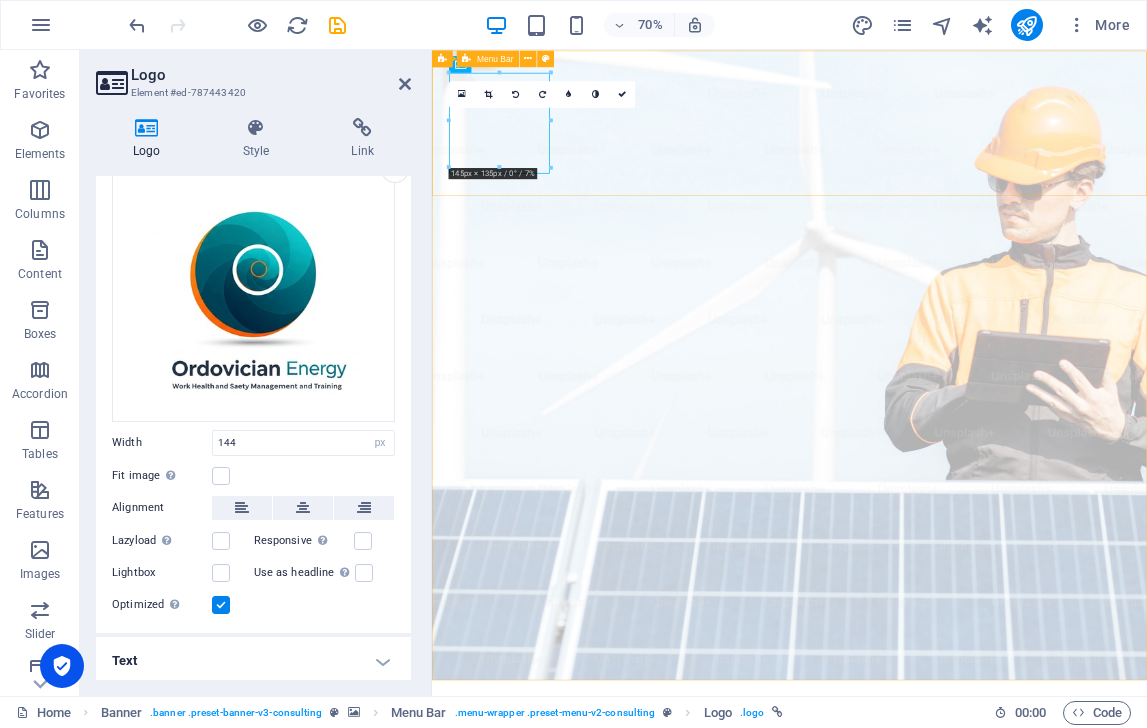click on "Our Story Our Team Our Strengths Projects Contact Us Get Started" at bounding box center (942, 1102) 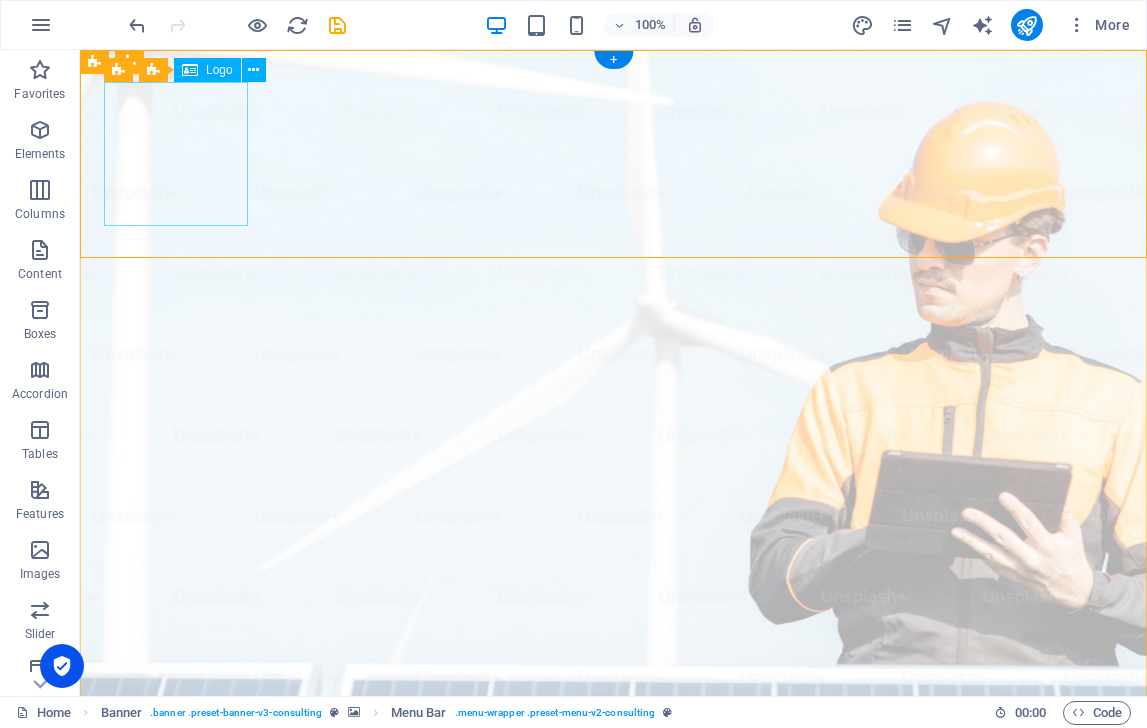 click at bounding box center (613, 1054) 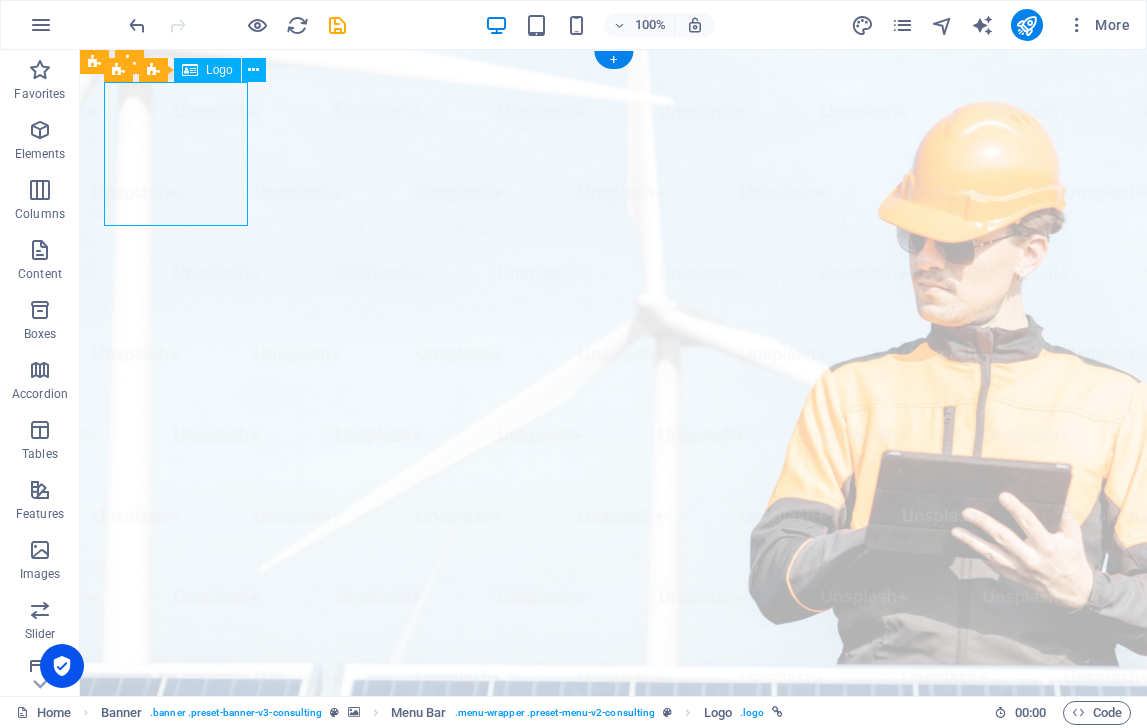 click at bounding box center [613, 1054] 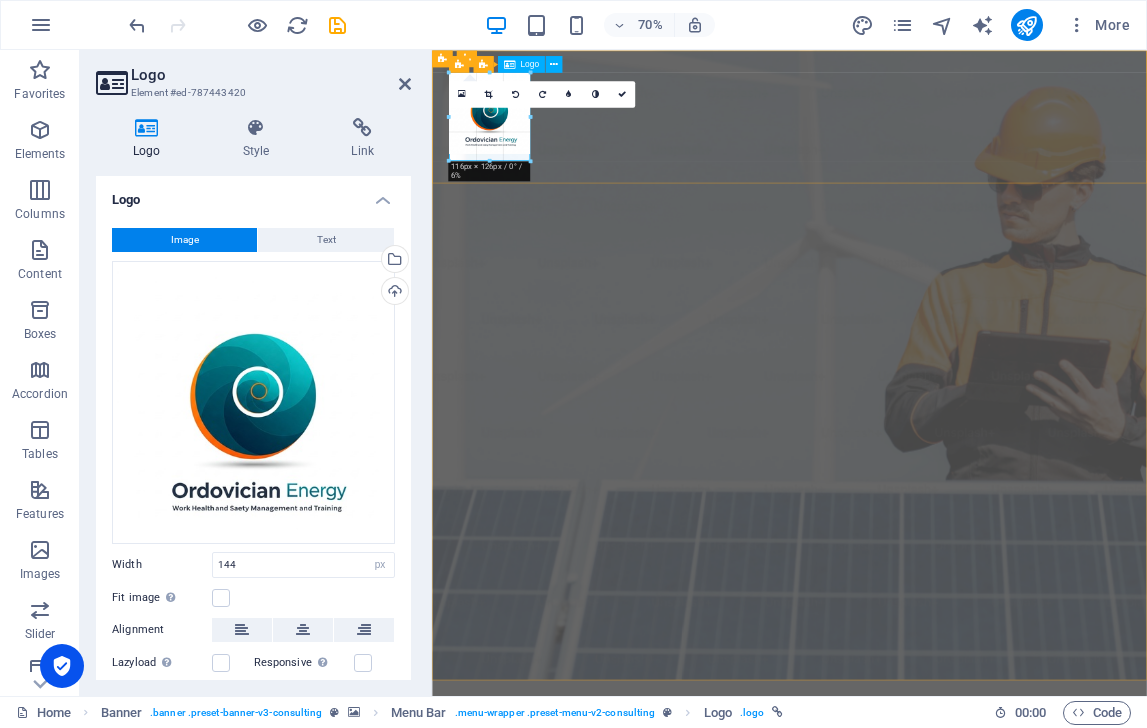 drag, startPoint x: 450, startPoint y: 171, endPoint x: 481, endPoint y: 132, distance: 49.819675 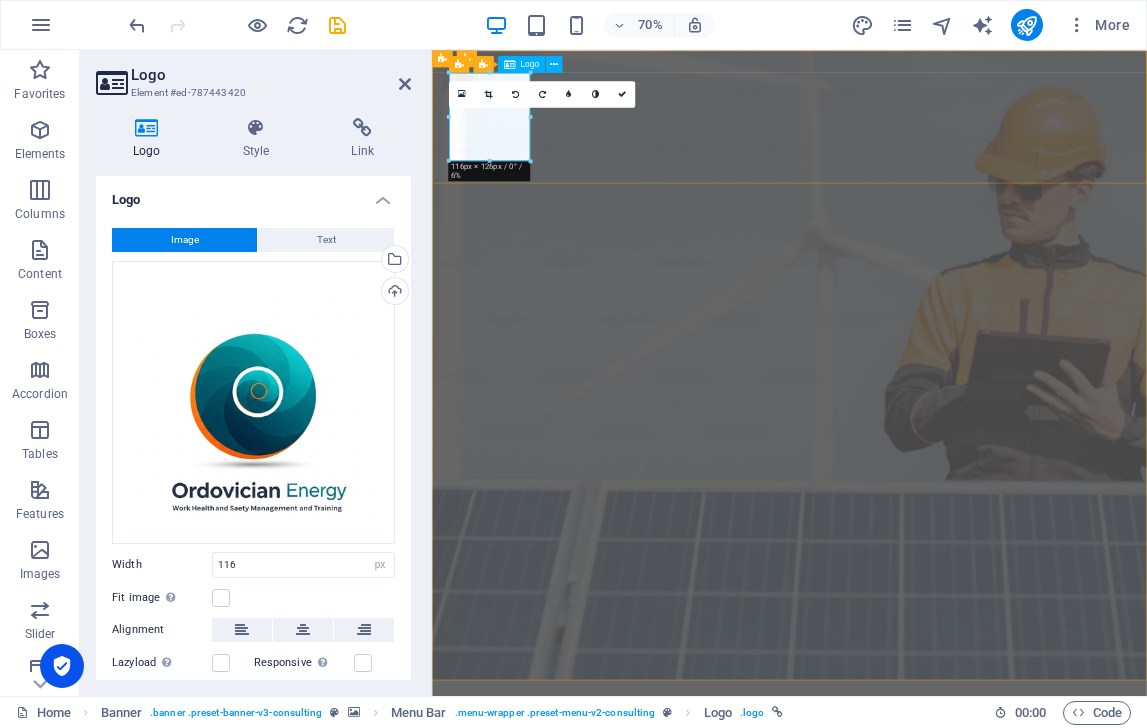 type on "116" 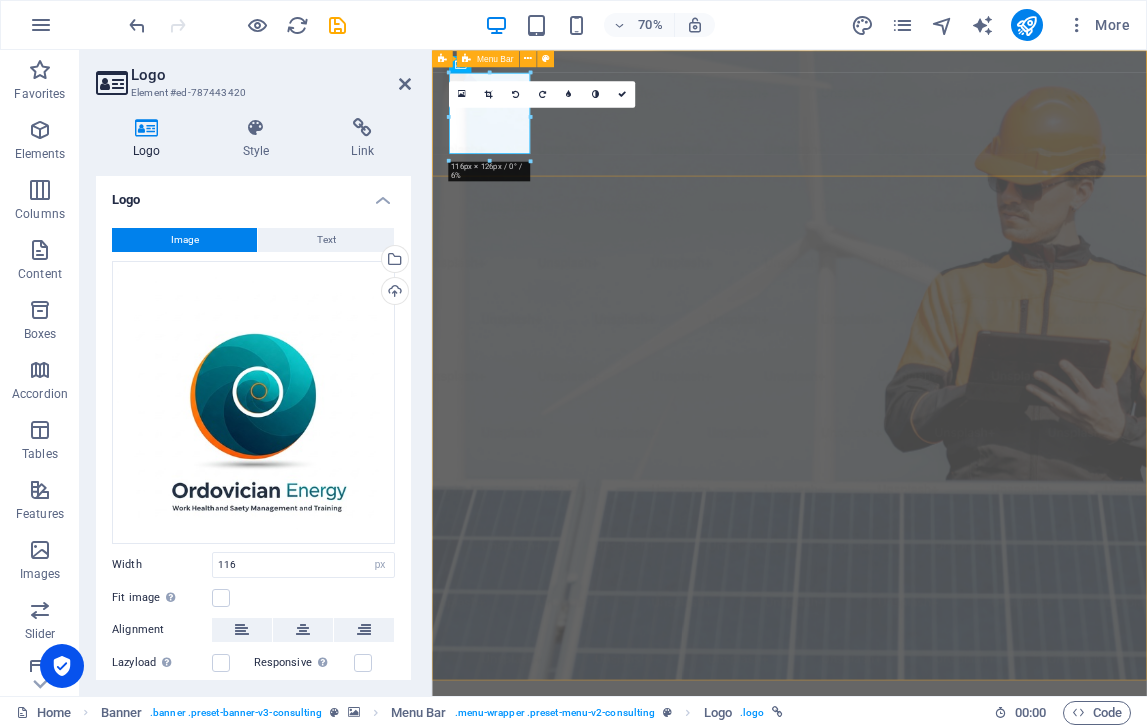 click on "Our Story Our Team Our Strengths Projects Contact Us Get Started" at bounding box center (942, 1088) 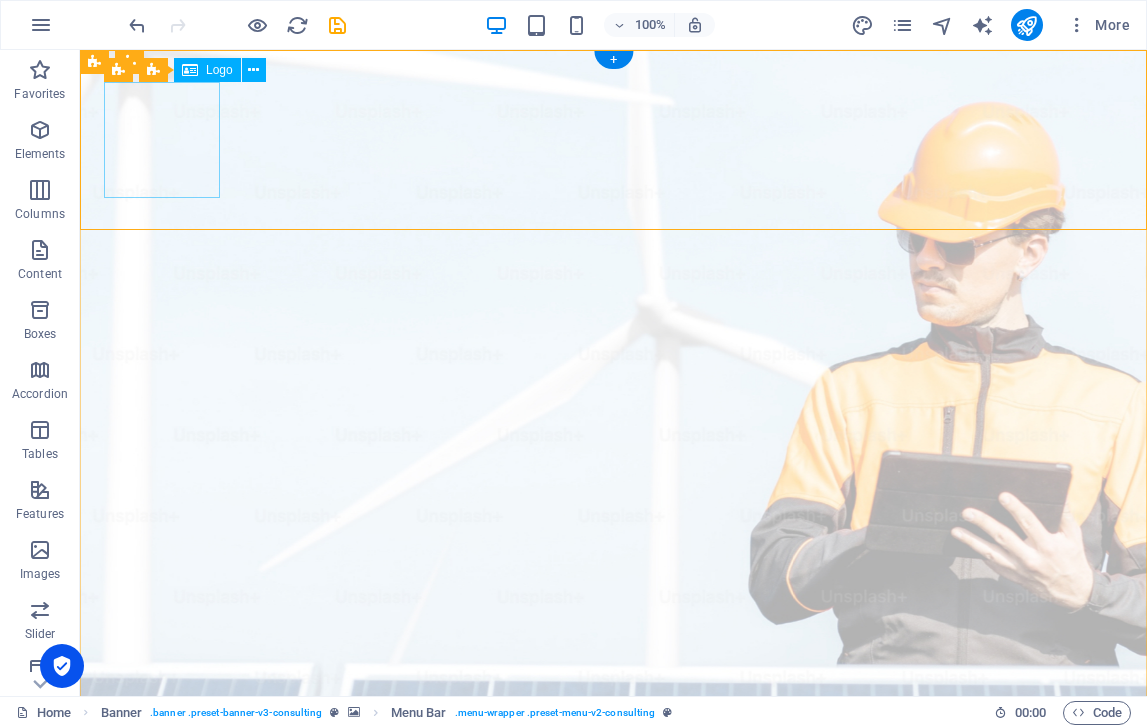 click at bounding box center [613, 1040] 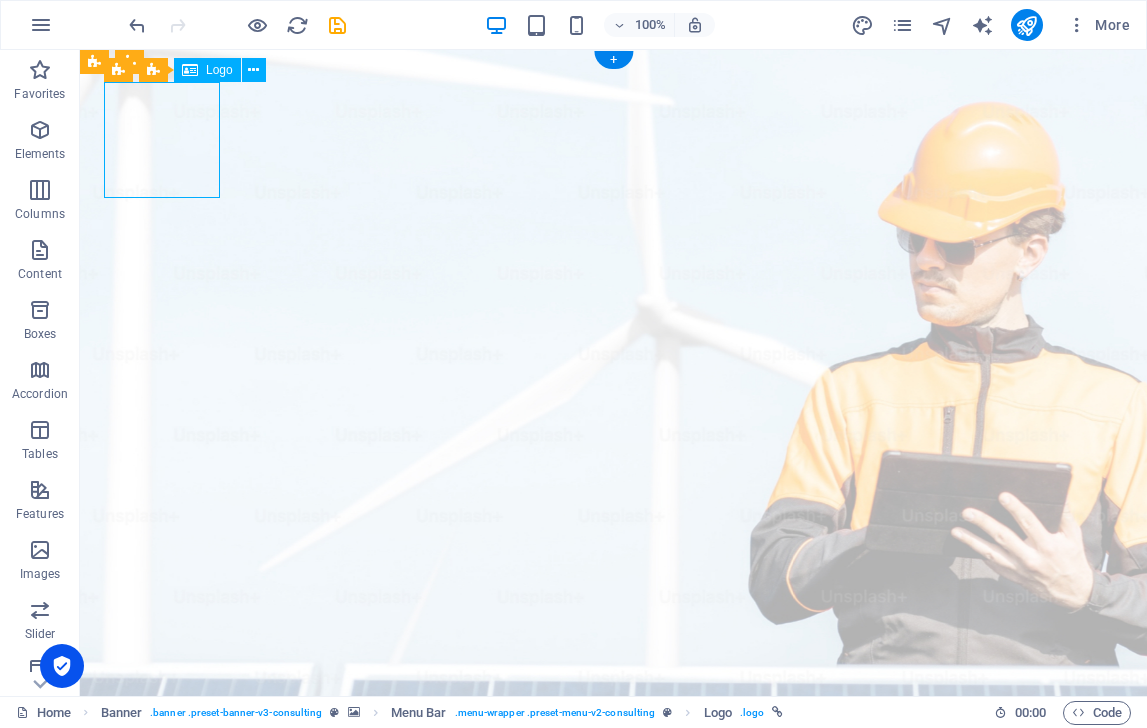 click at bounding box center [613, 1040] 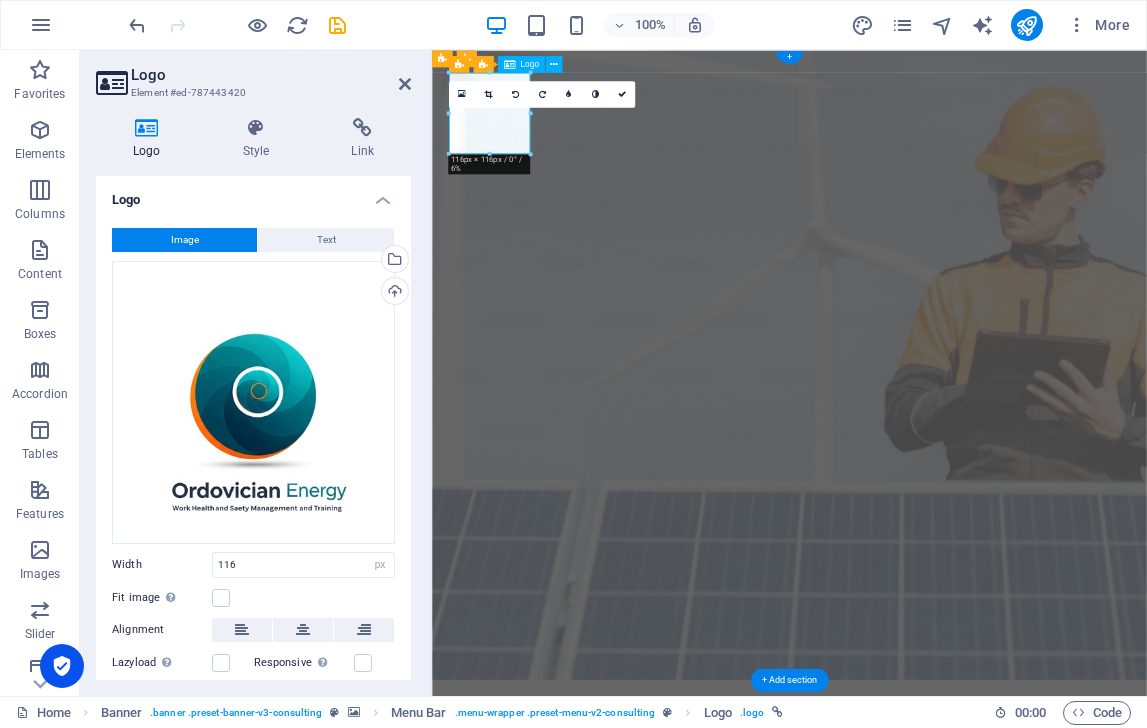 click on "Logo" at bounding box center [253, 194] 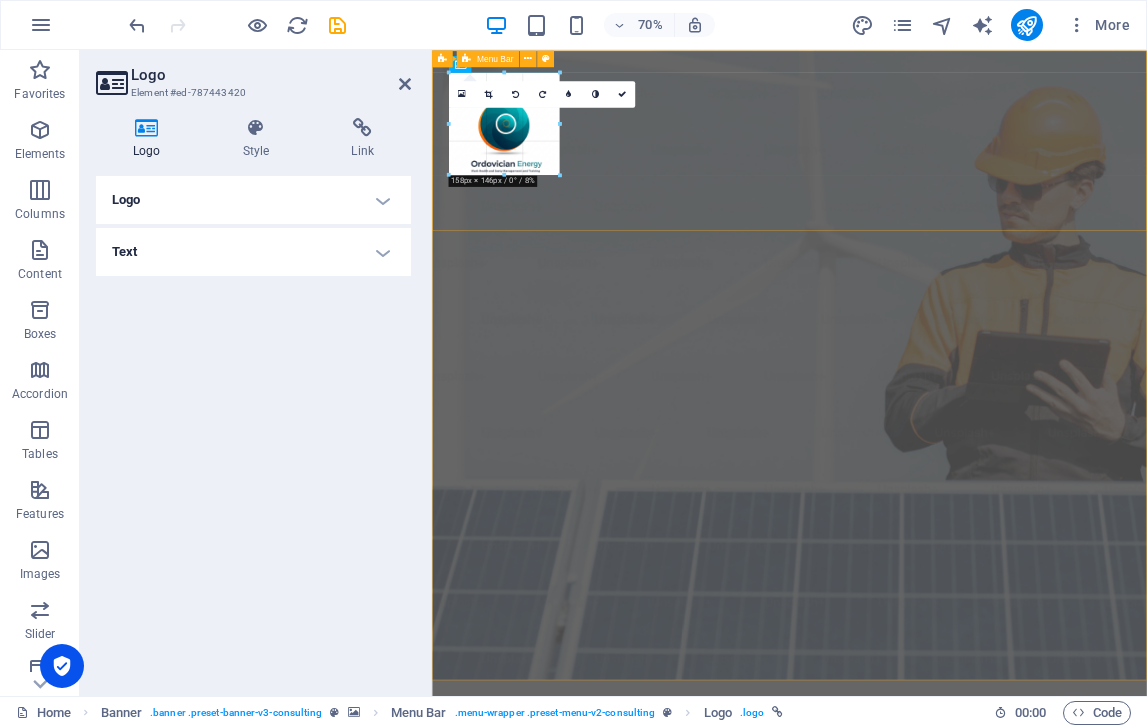 drag, startPoint x: 527, startPoint y: 152, endPoint x: 569, endPoint y: 137, distance: 44.598206 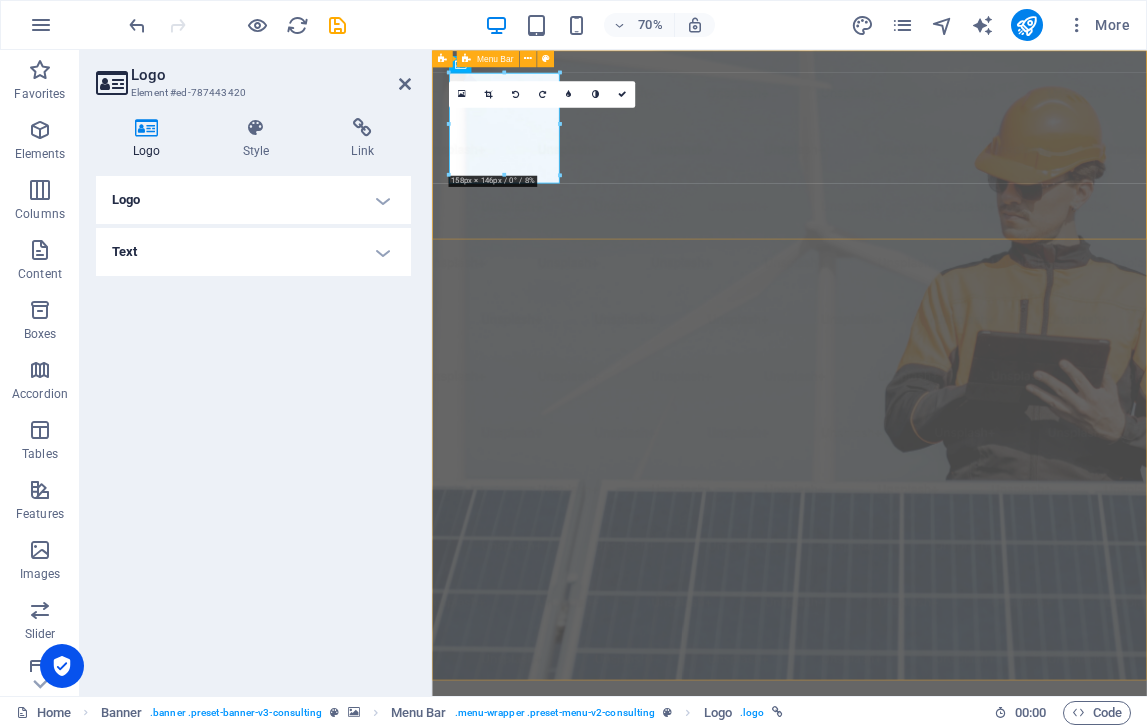 click on "Our Story Our Team Our Strengths Projects Contact Us Get Started" at bounding box center (942, 1109) 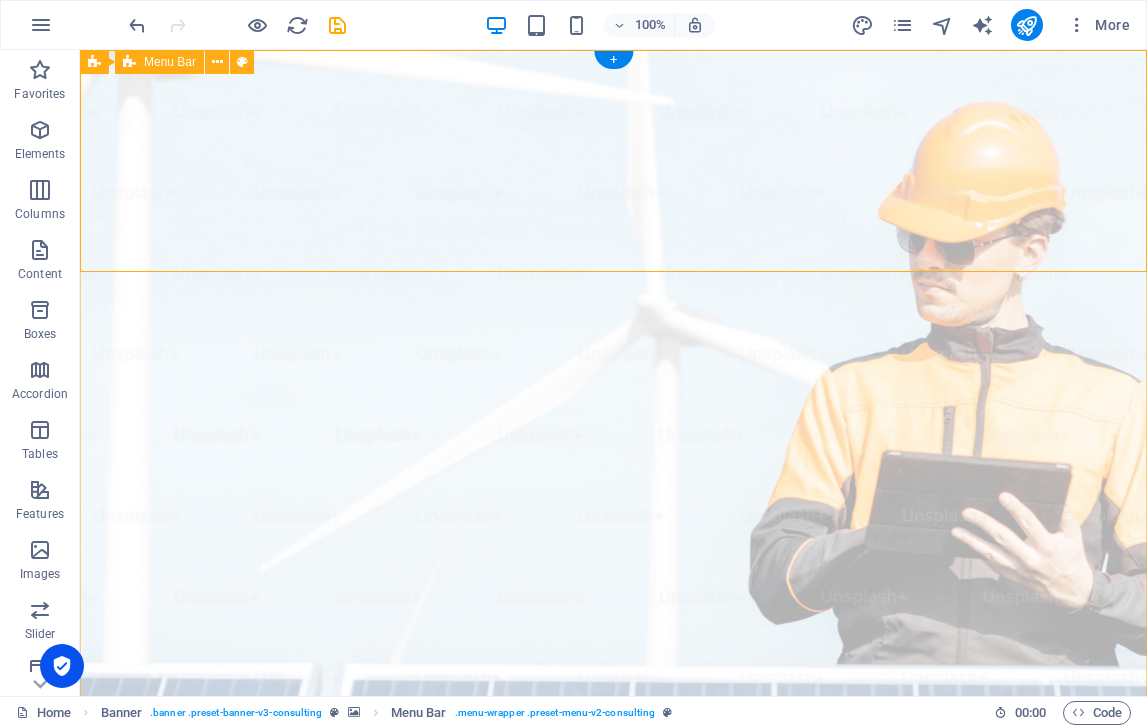 click on "Our Story Our Team Our Strengths Projects Contact Us Get Started" at bounding box center [613, 1109] 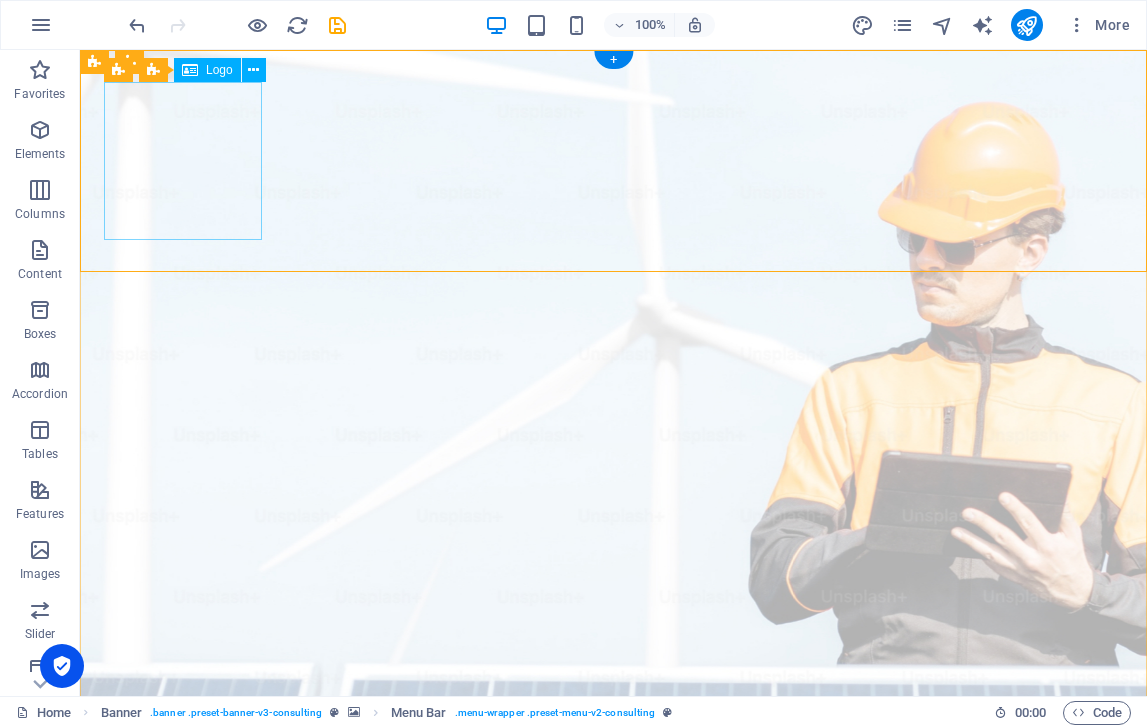 click at bounding box center (613, 1061) 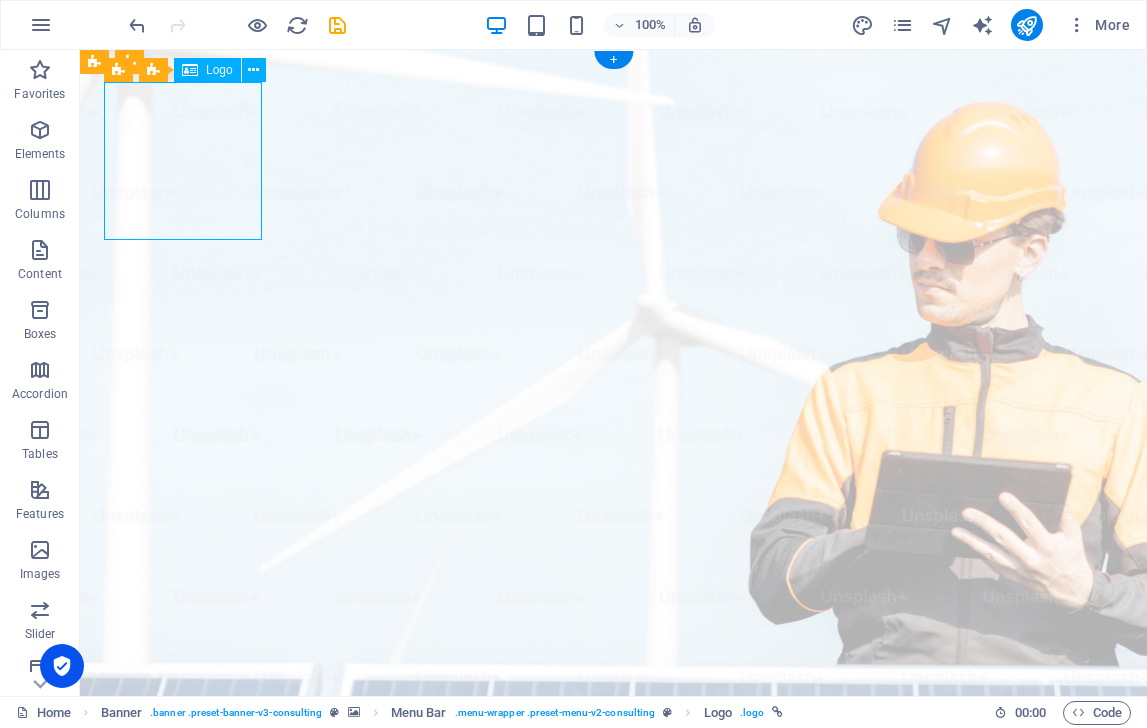click at bounding box center (613, 1061) 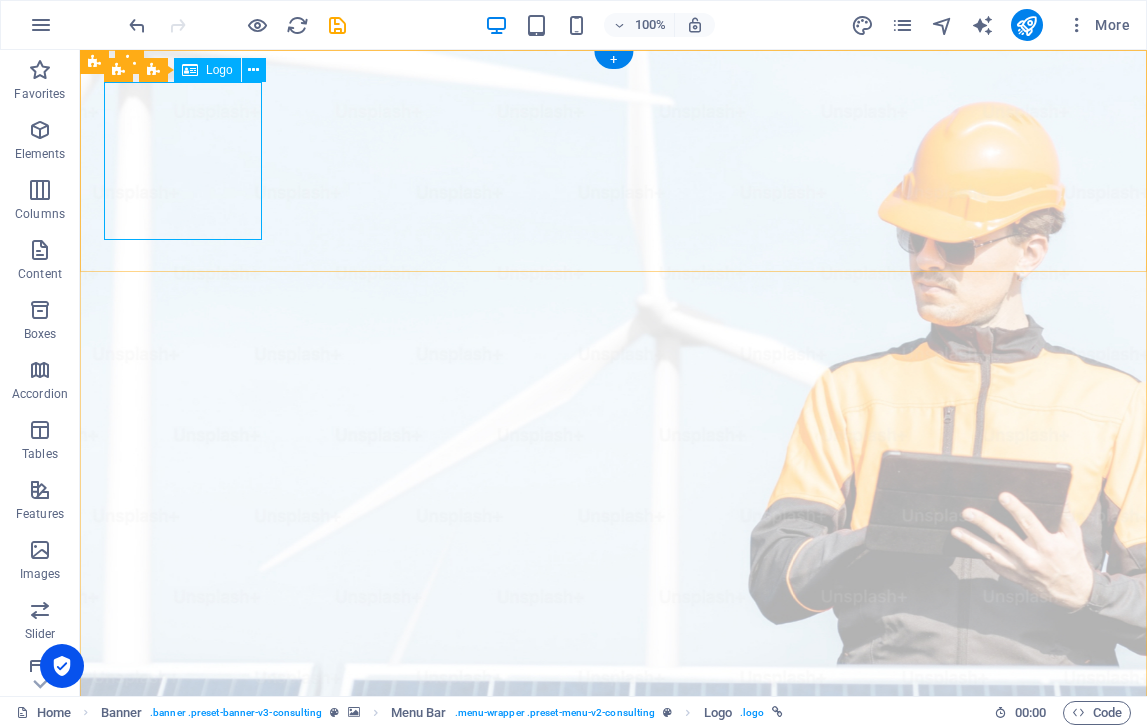 click at bounding box center (613, 1061) 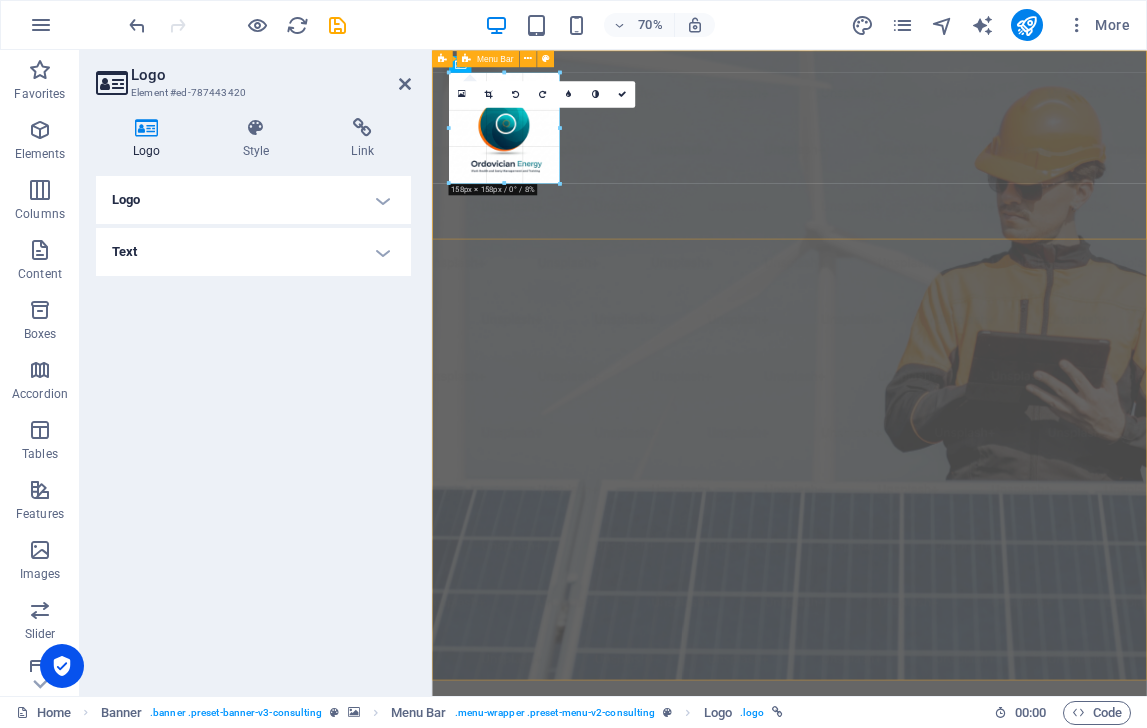 drag, startPoint x: 552, startPoint y: 180, endPoint x: 460, endPoint y: 110, distance: 115.60277 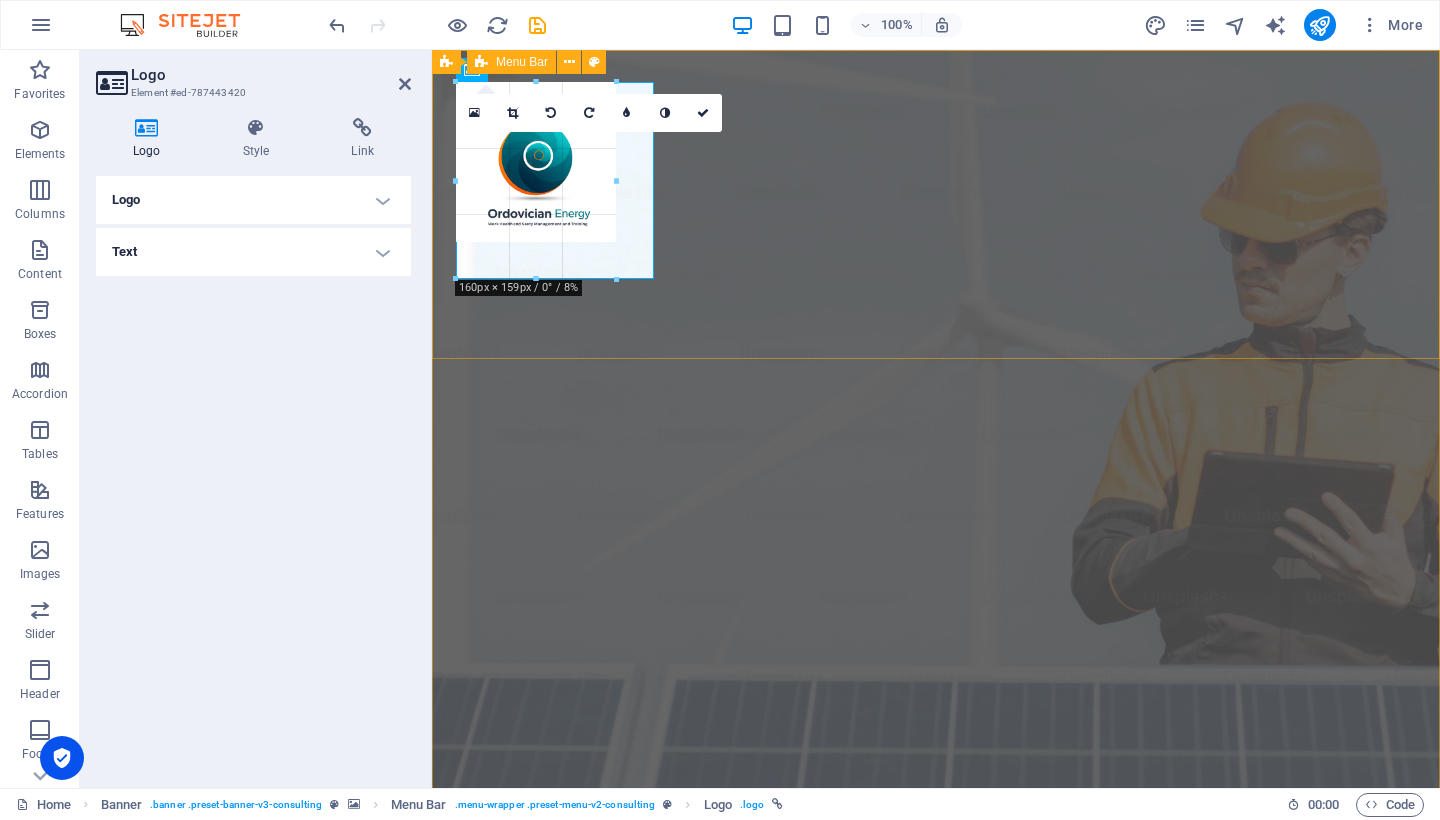 drag, startPoint x: 612, startPoint y: 237, endPoint x: 653, endPoint y: 252, distance: 43.65776 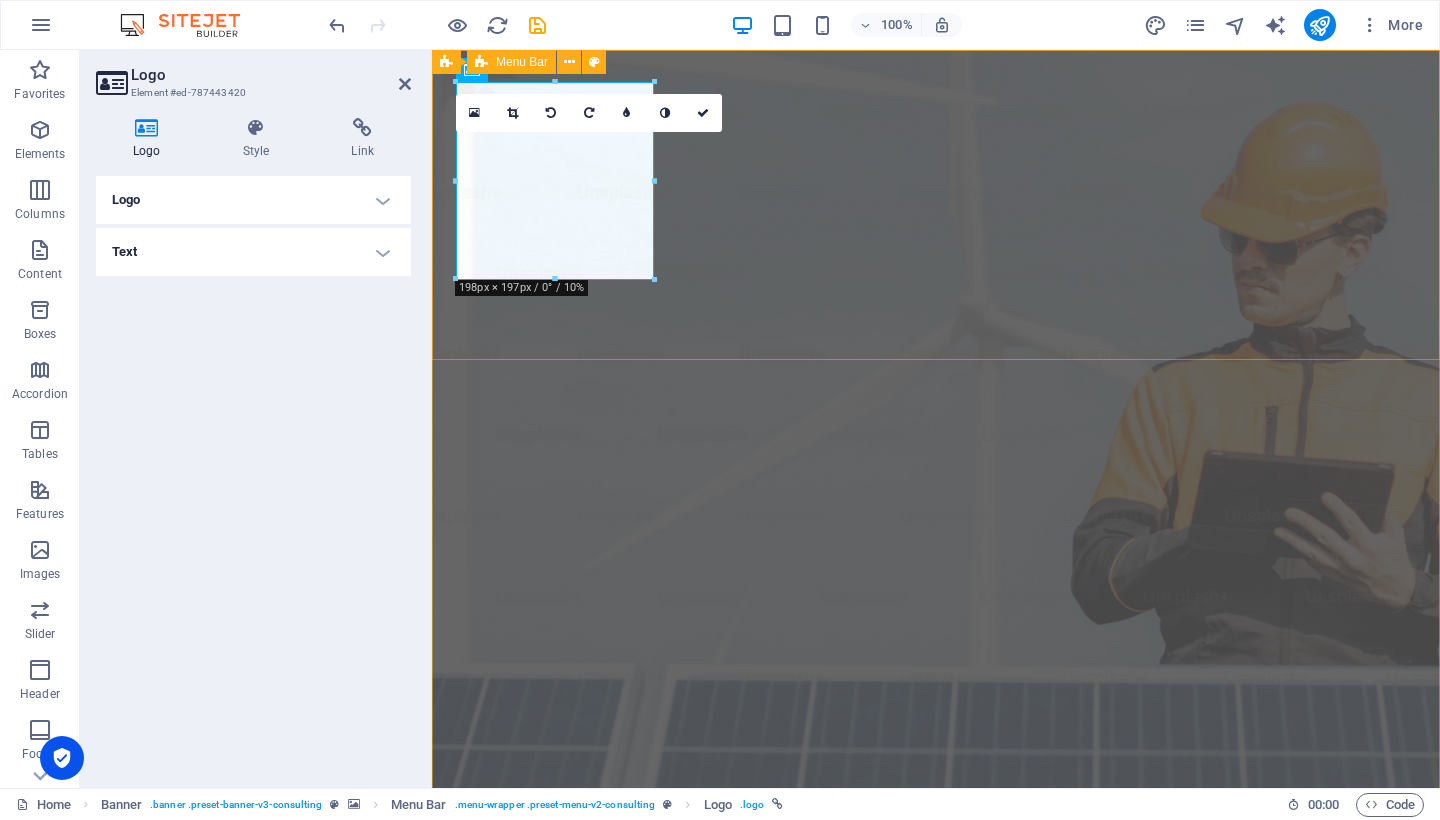 click on "Our Story Our Team Our Strengths Projects Contact Us Get Started" at bounding box center (936, 1129) 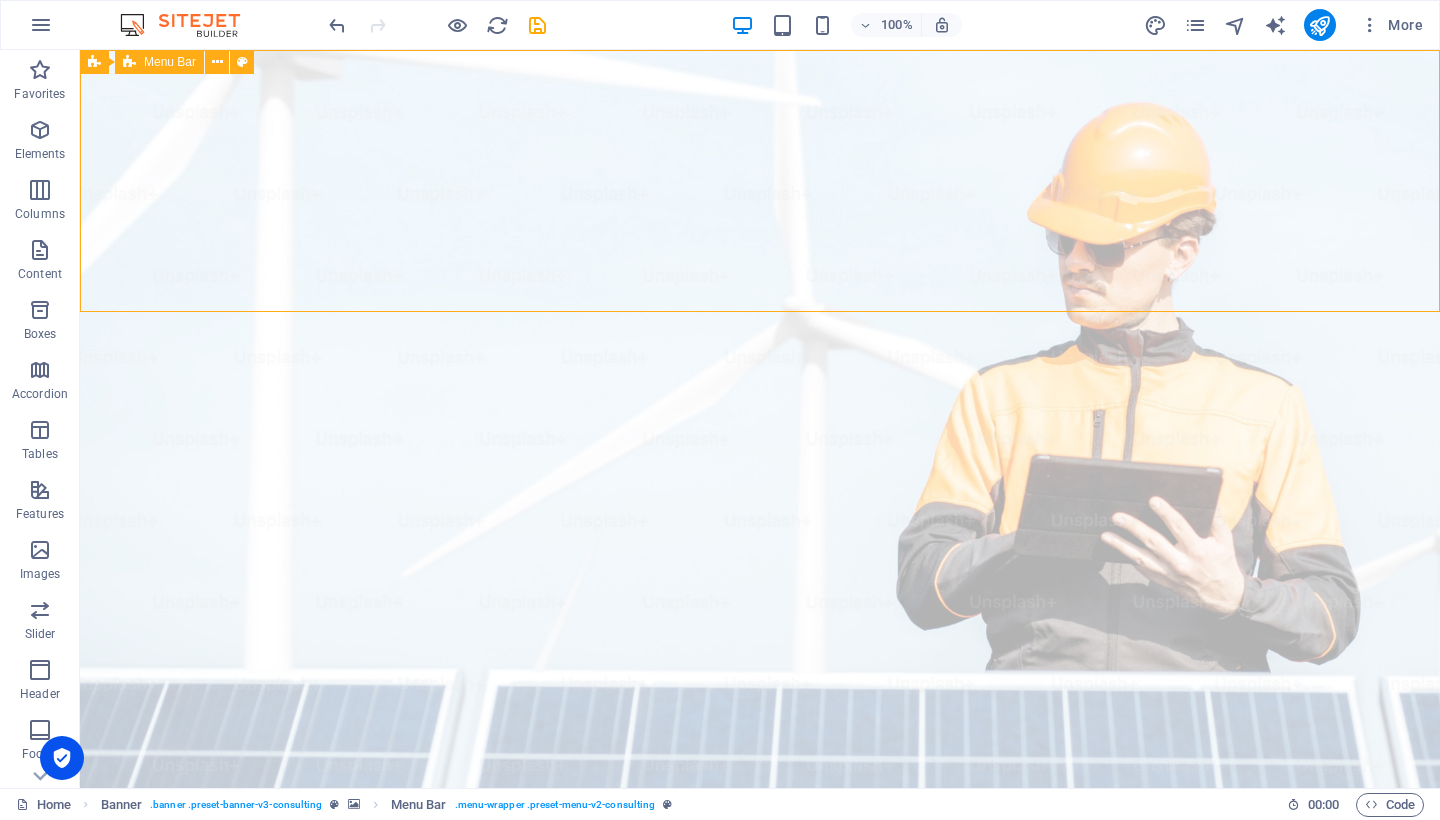 click on "Our Story Our Team Our Strengths Projects Contact Us Get Started" at bounding box center [760, 1129] 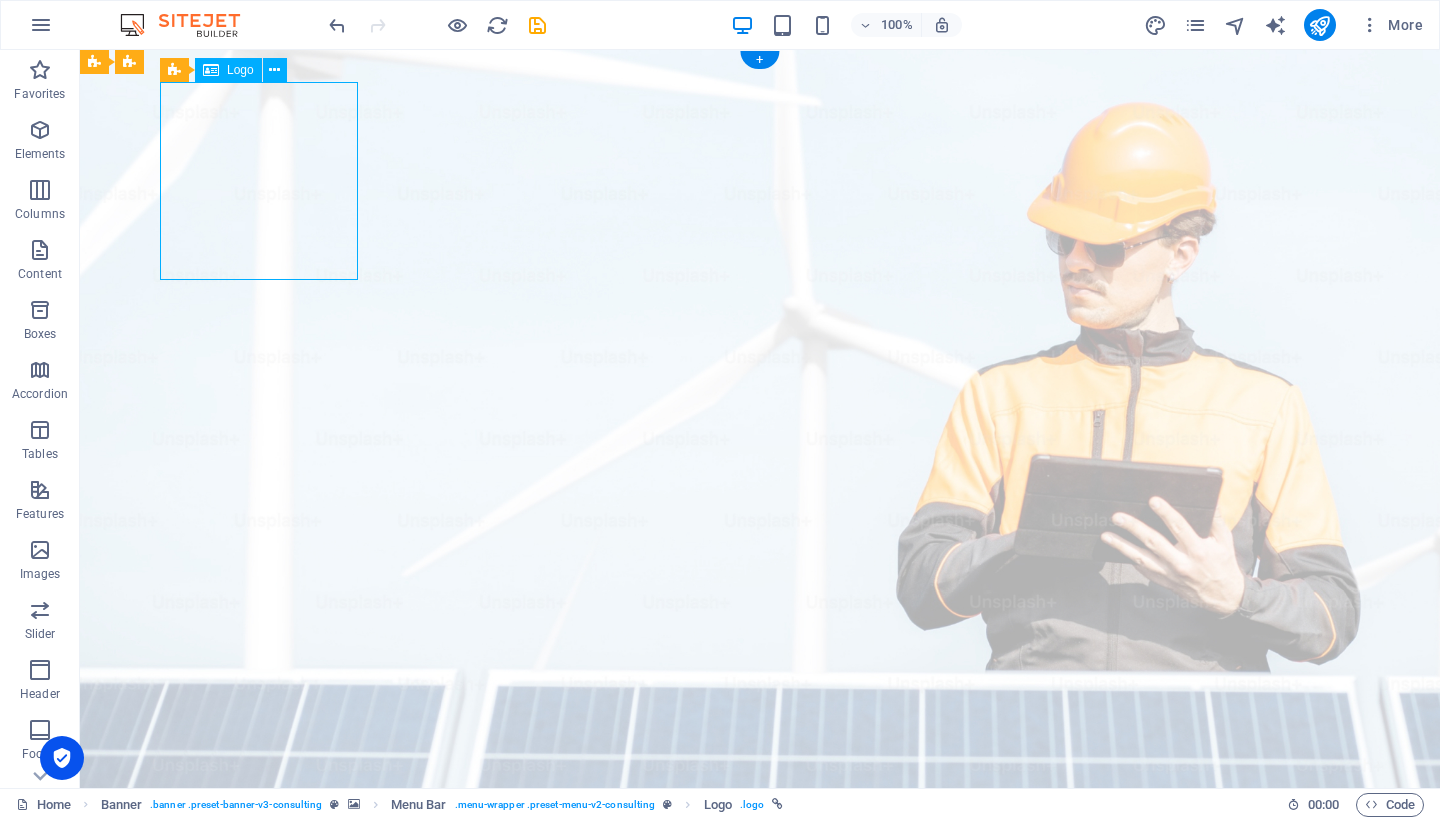 drag, startPoint x: 233, startPoint y: 144, endPoint x: 180, endPoint y: 132, distance: 54.34151 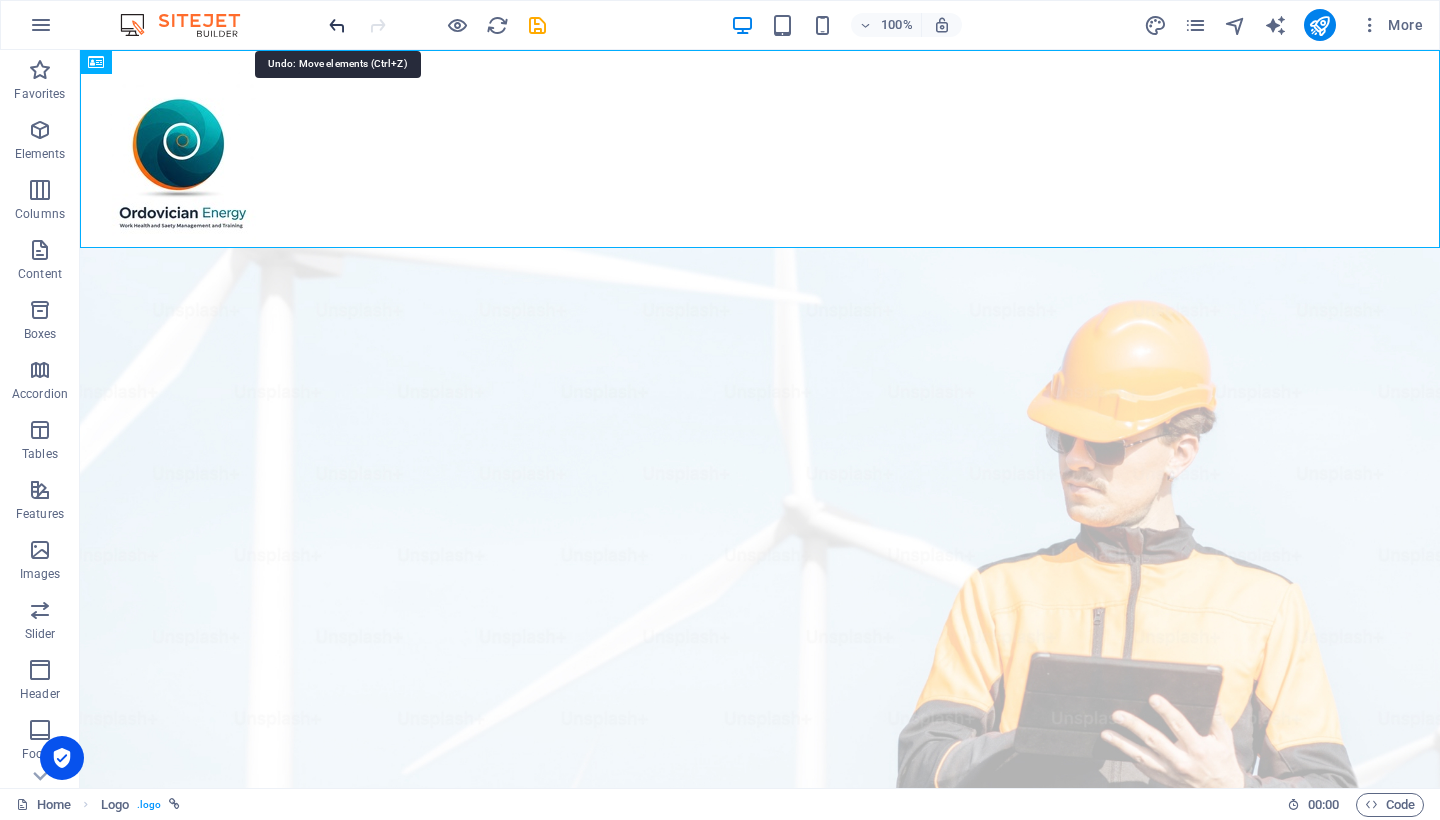click at bounding box center (337, 25) 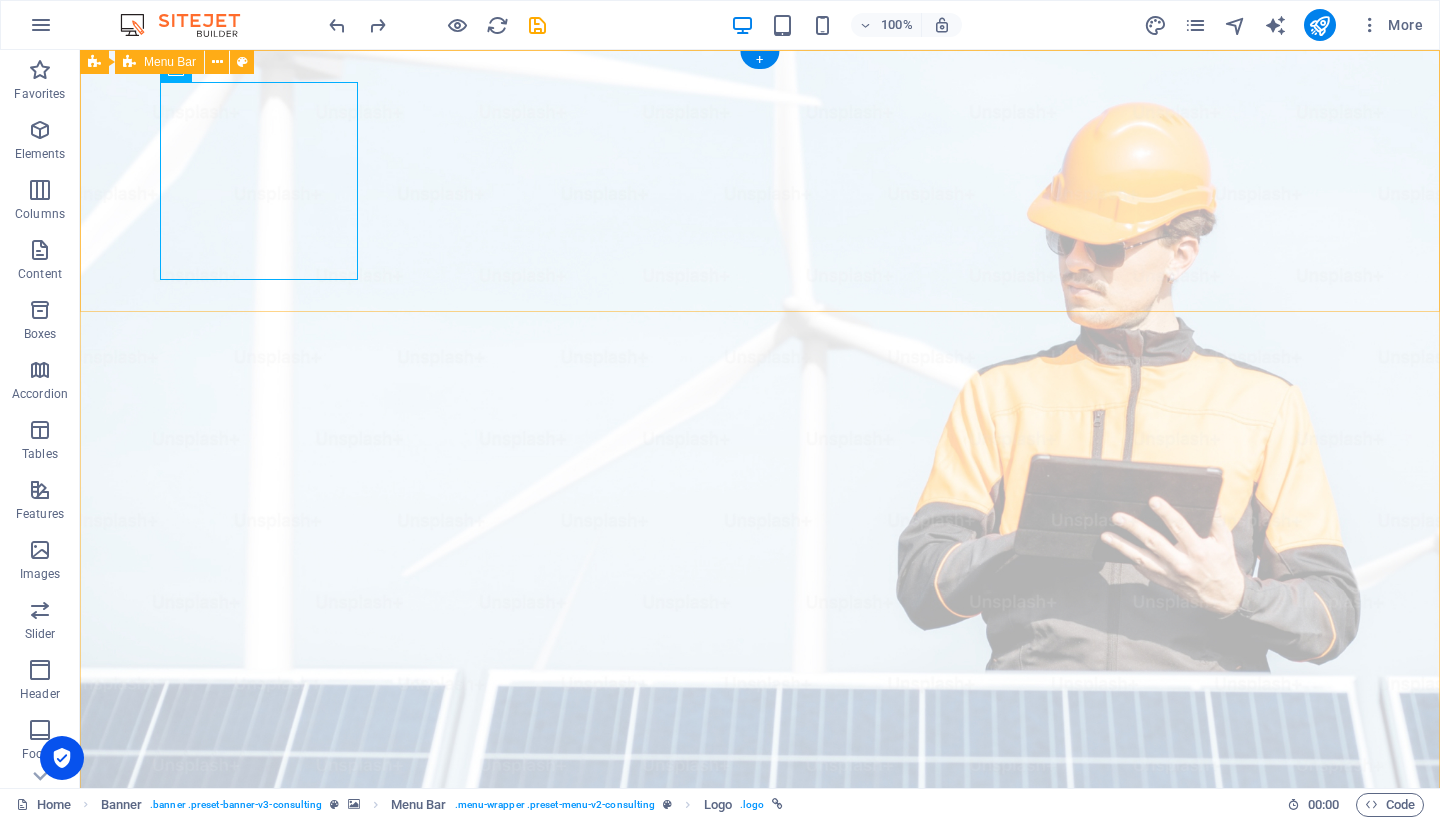 click on "Our Story Our Team Our Strengths Projects Contact Us Get Started" at bounding box center [760, 1129] 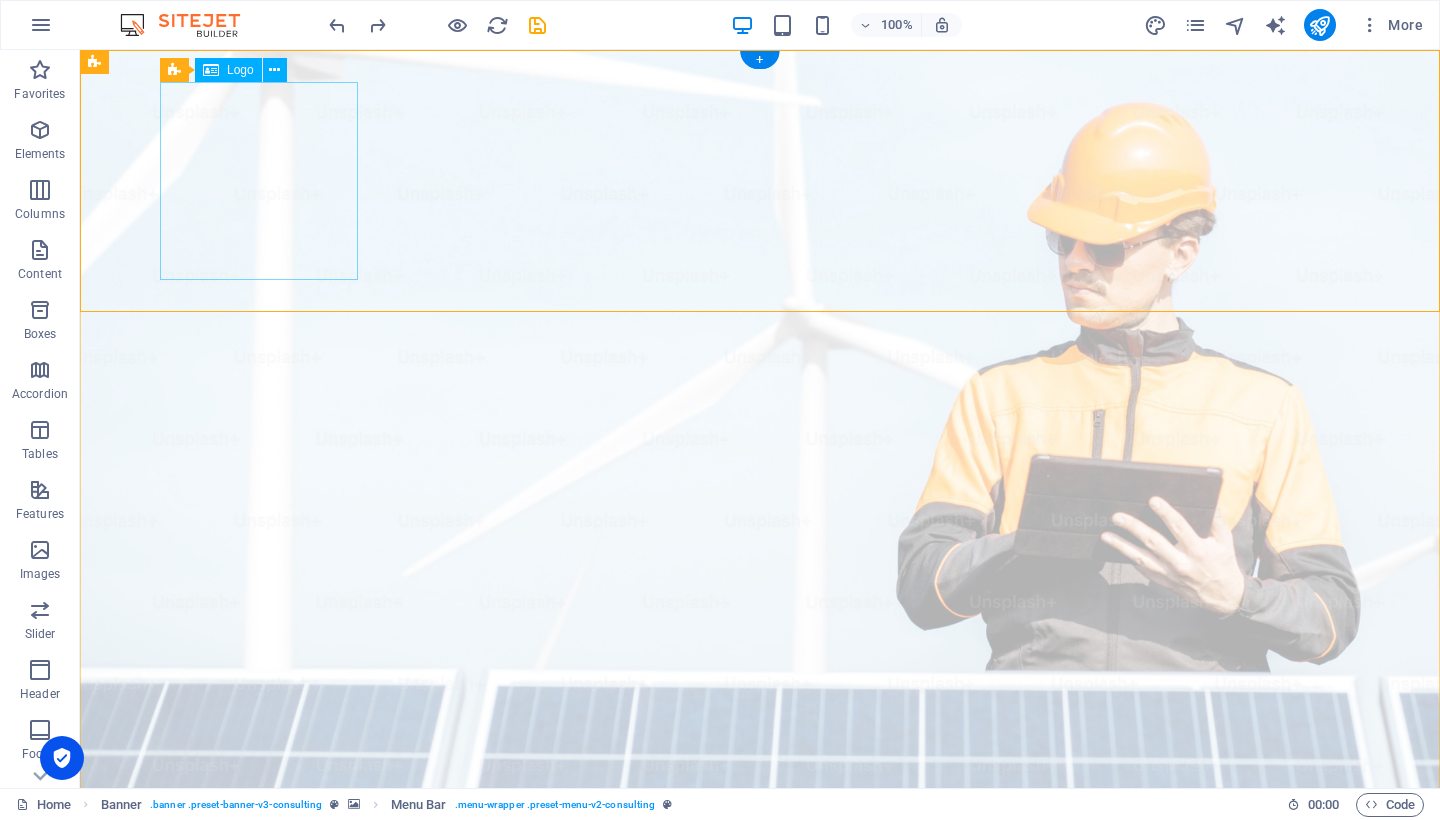 click at bounding box center [760, 1081] 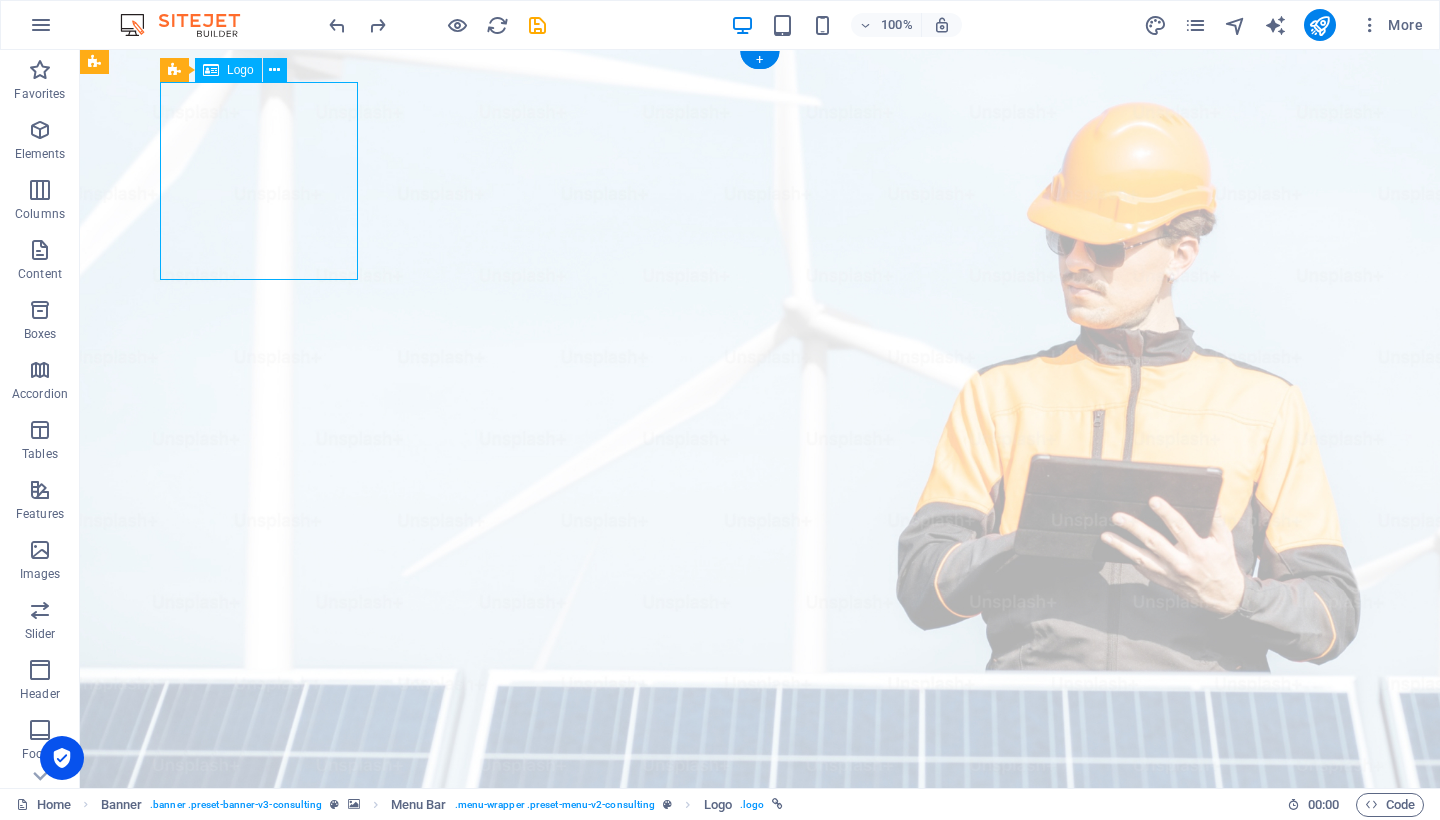 click at bounding box center [760, 1081] 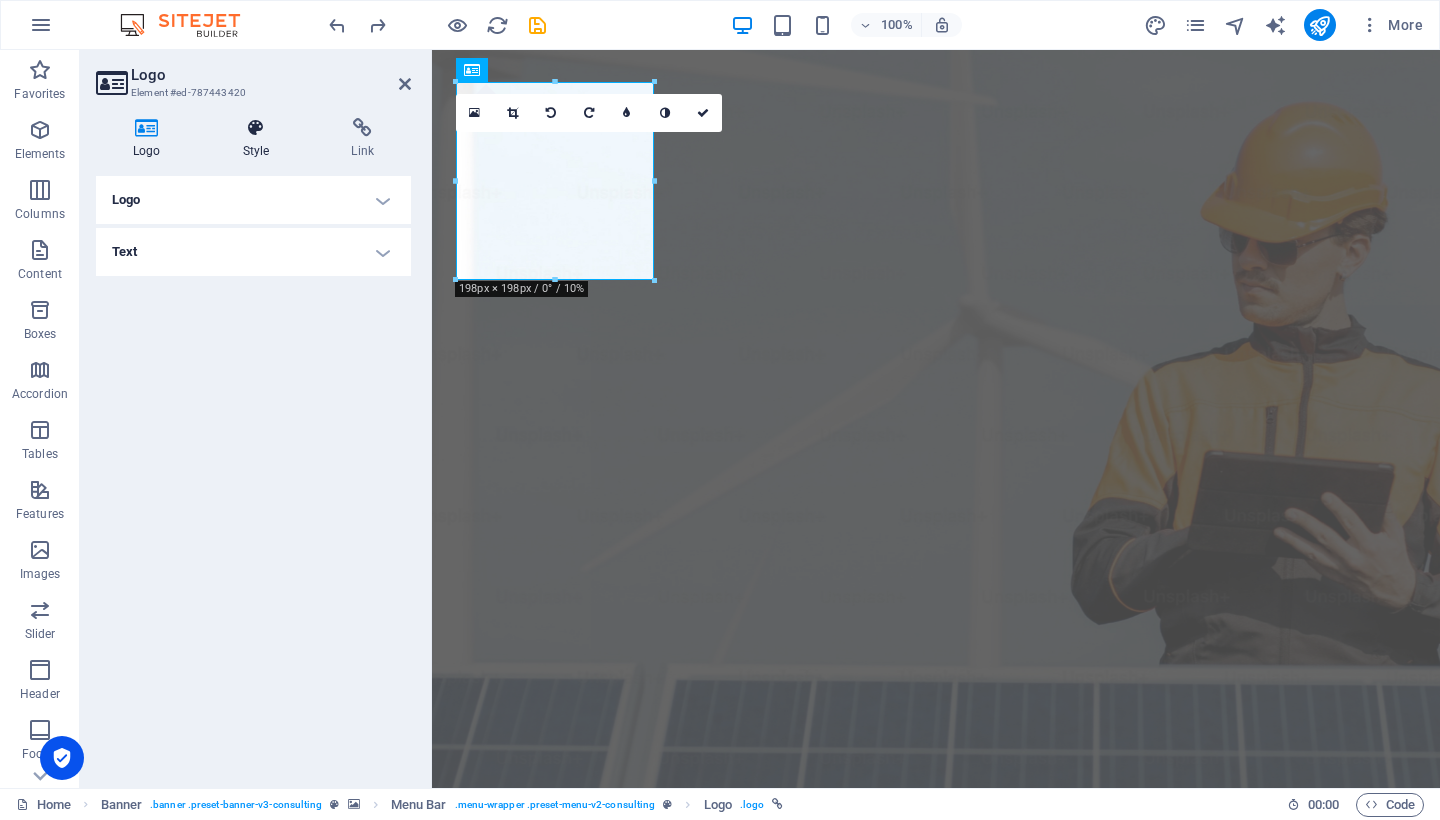 click at bounding box center [256, 128] 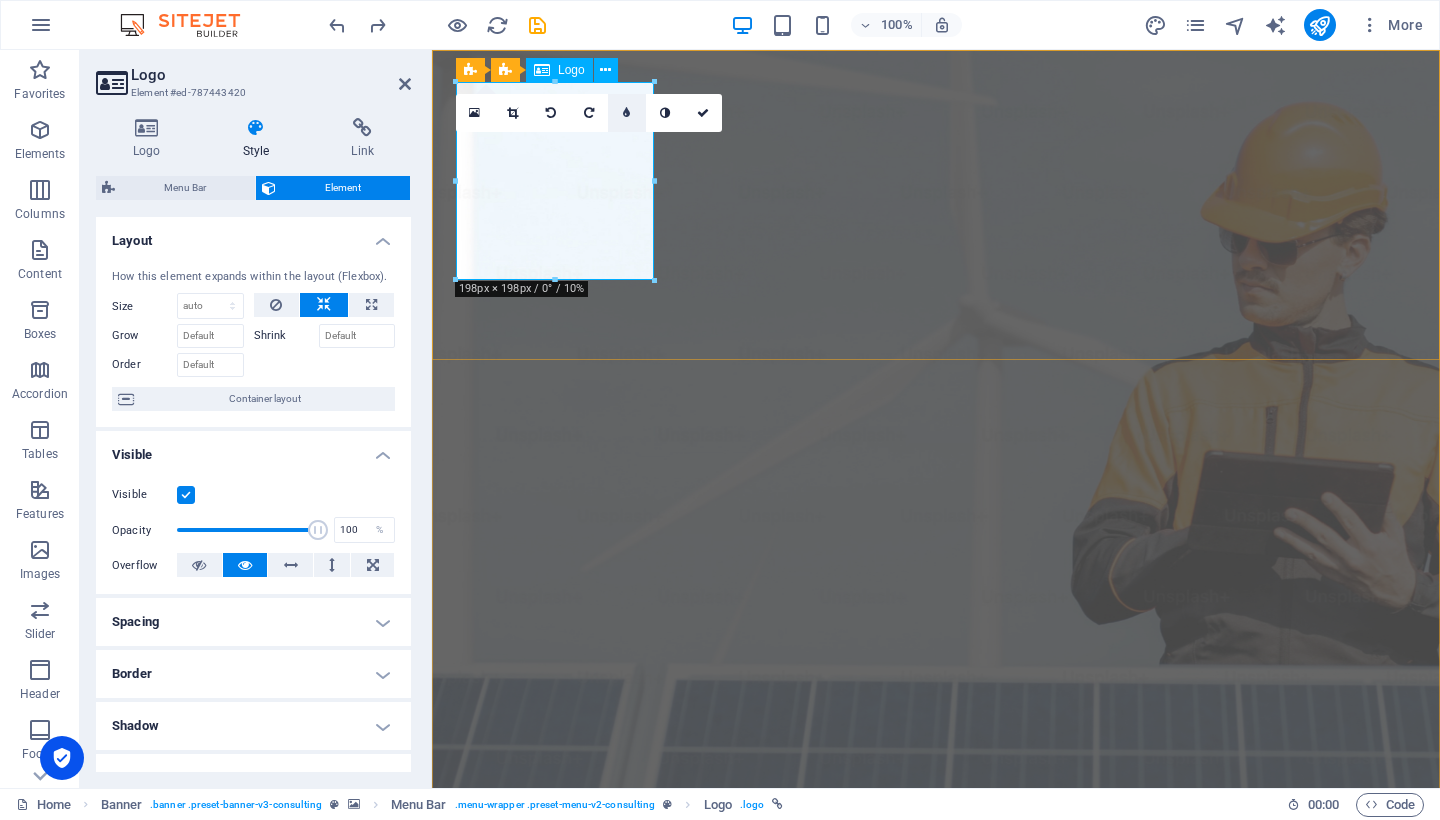 click at bounding box center (626, 113) 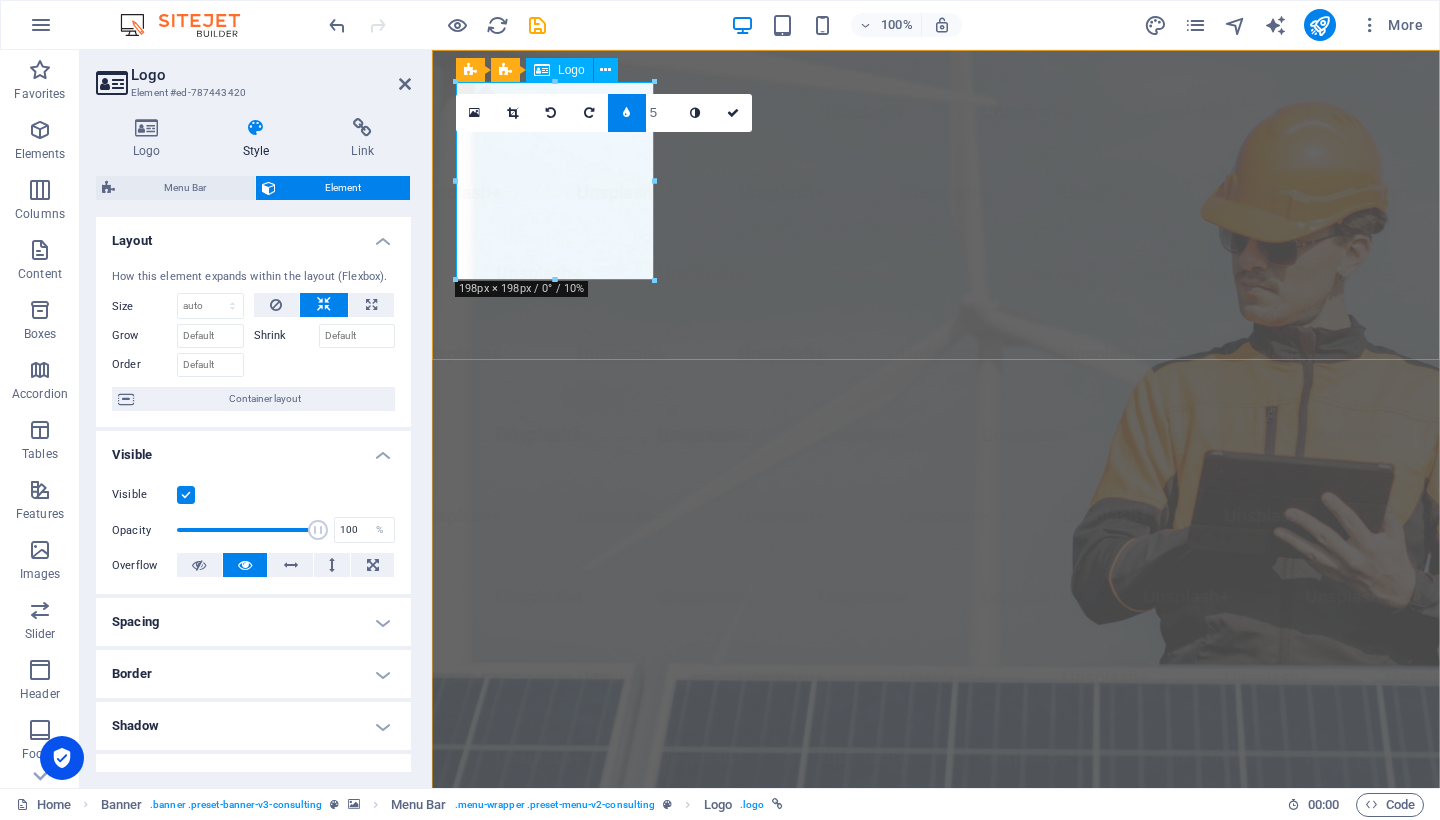 click at bounding box center [626, 113] 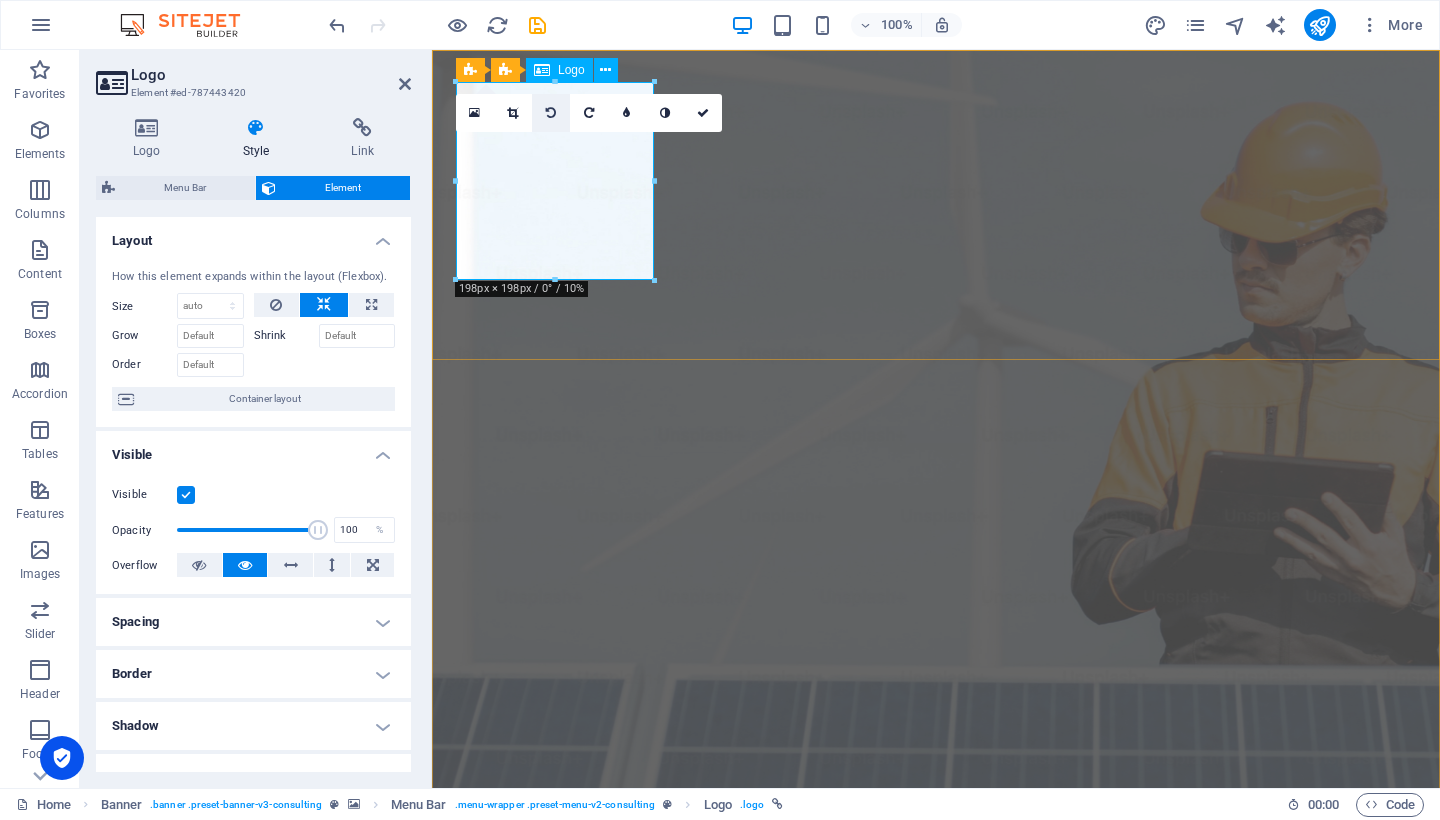 click at bounding box center [551, 113] 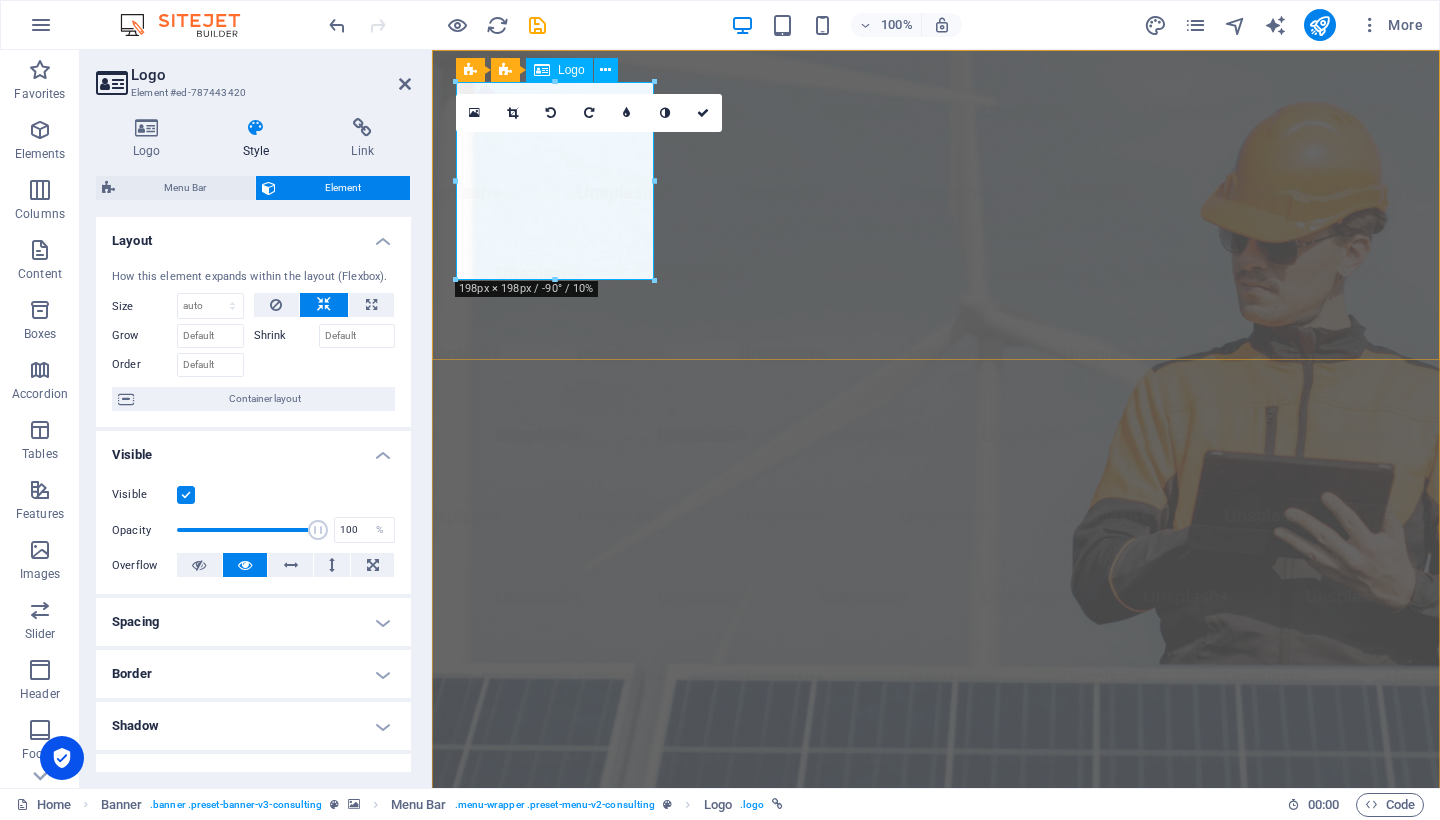 click at bounding box center [551, 113] 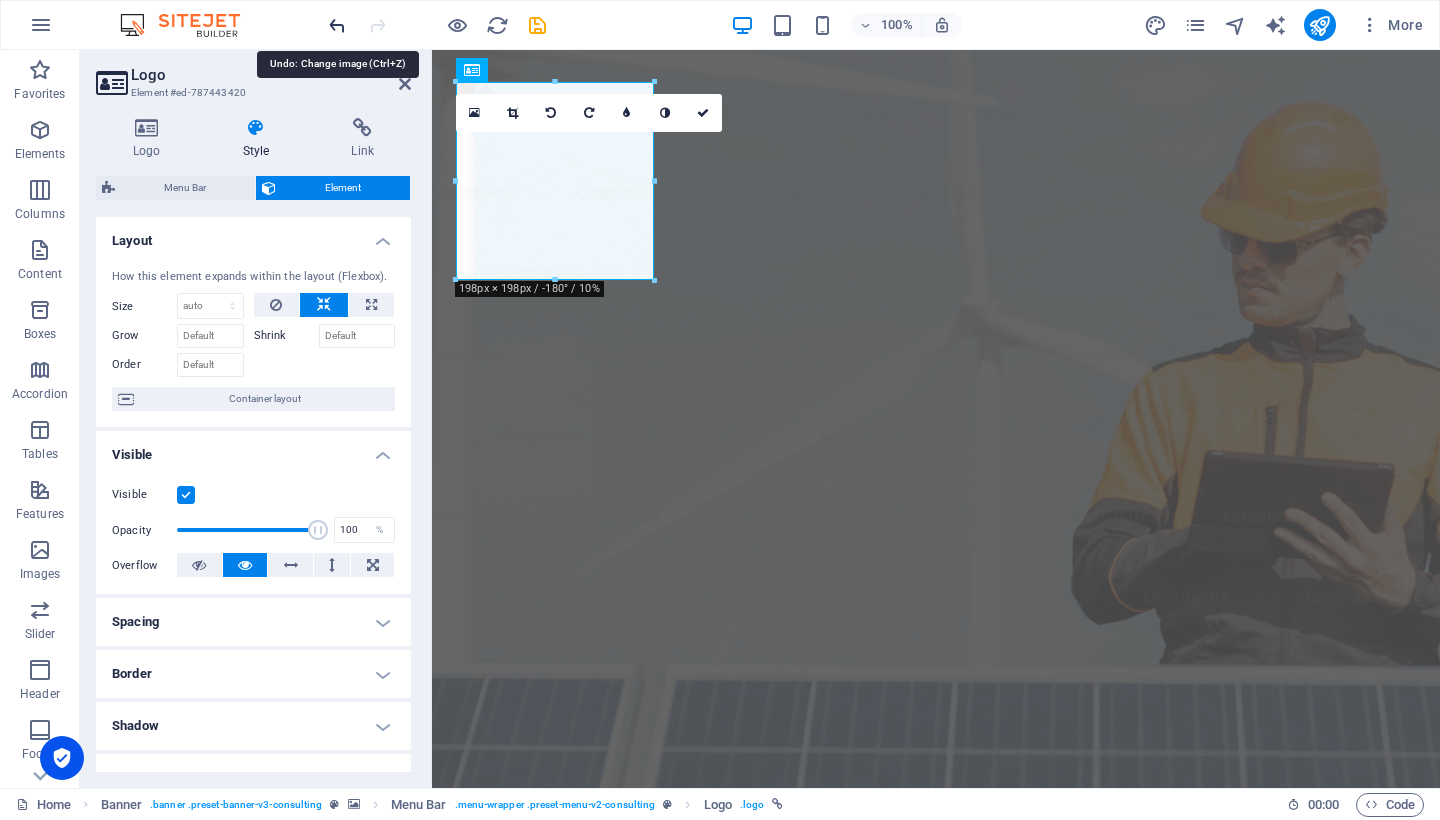 click at bounding box center (337, 25) 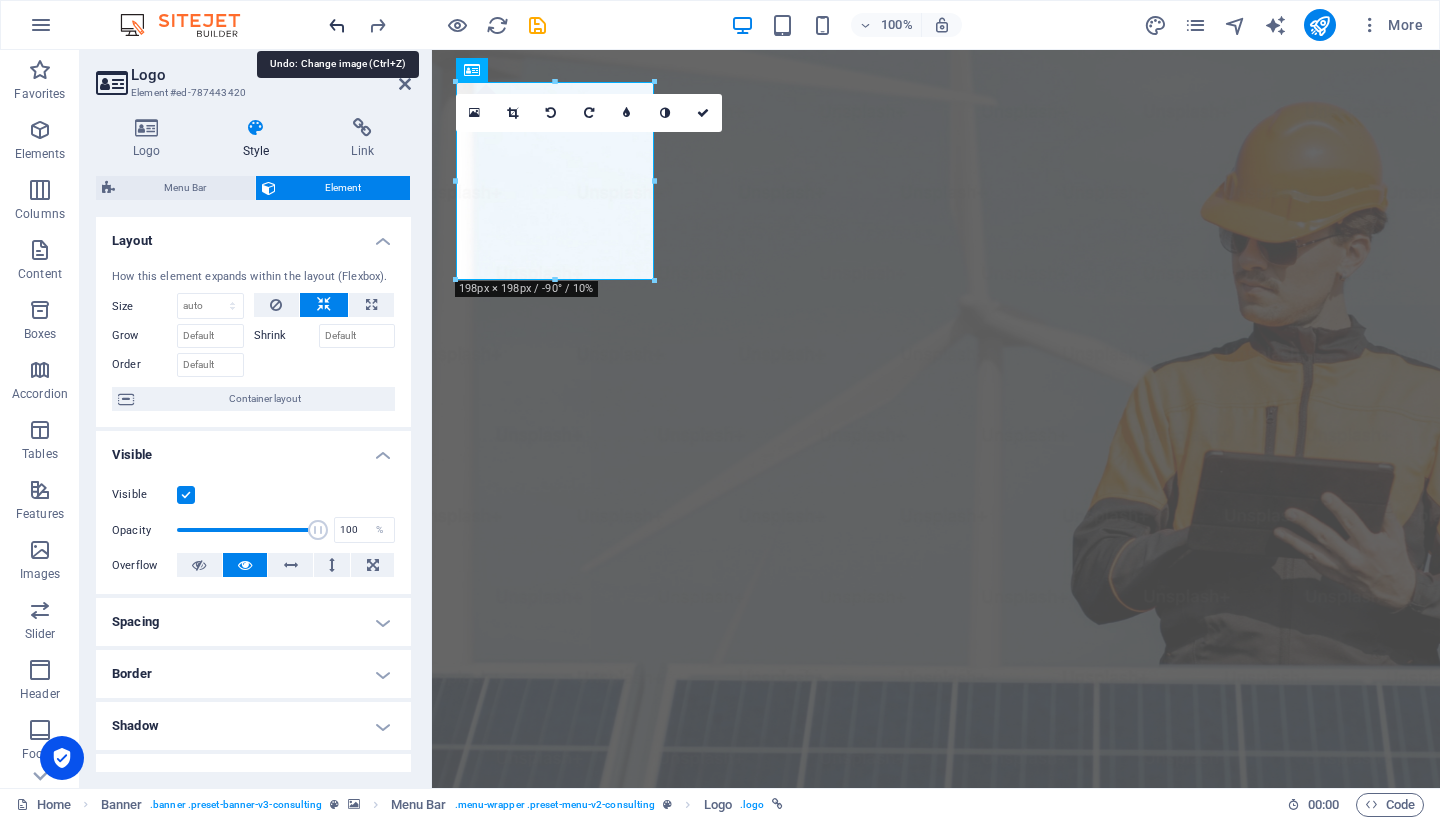 click at bounding box center (337, 25) 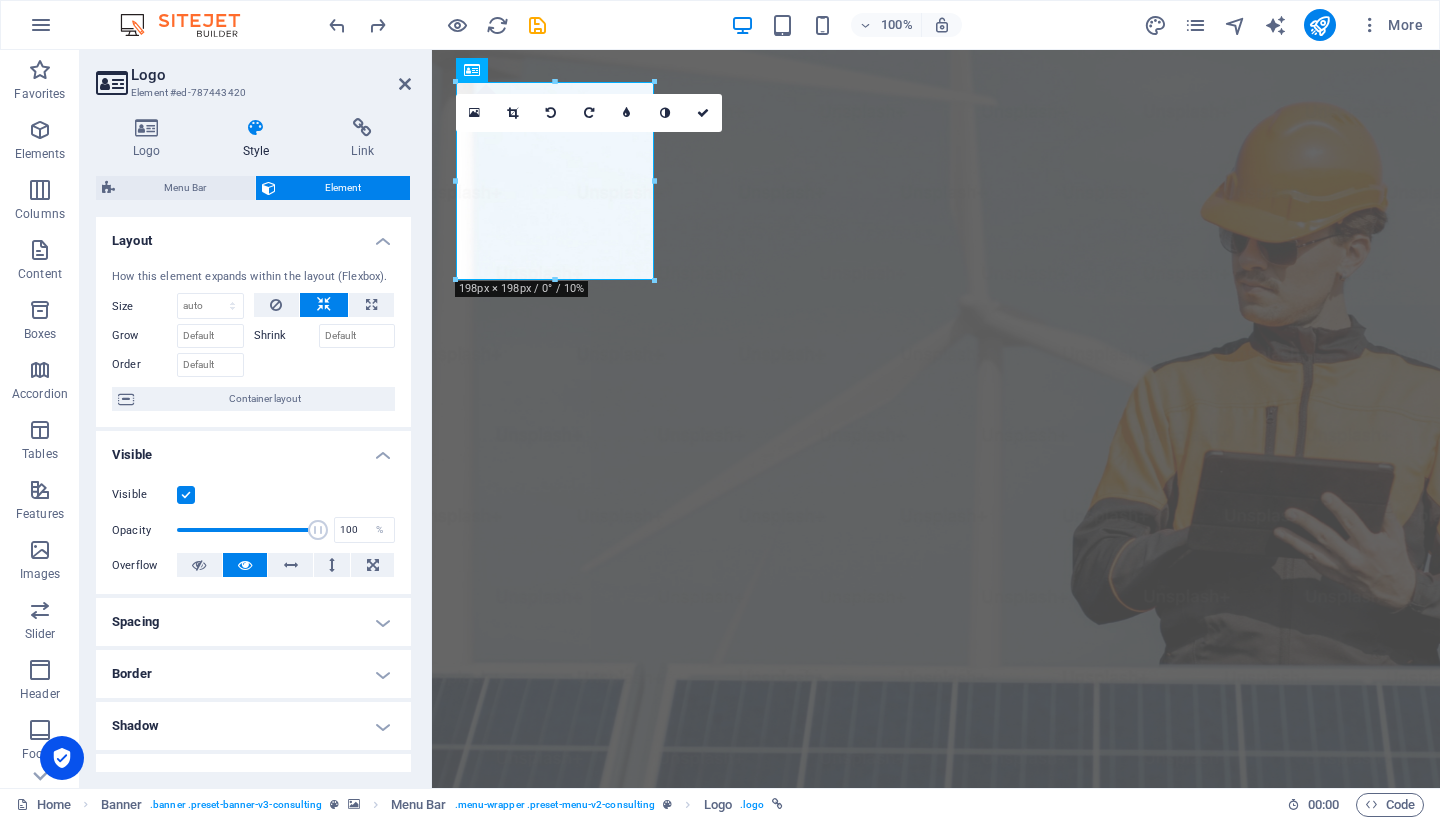 click on "100% More" at bounding box center (878, 25) 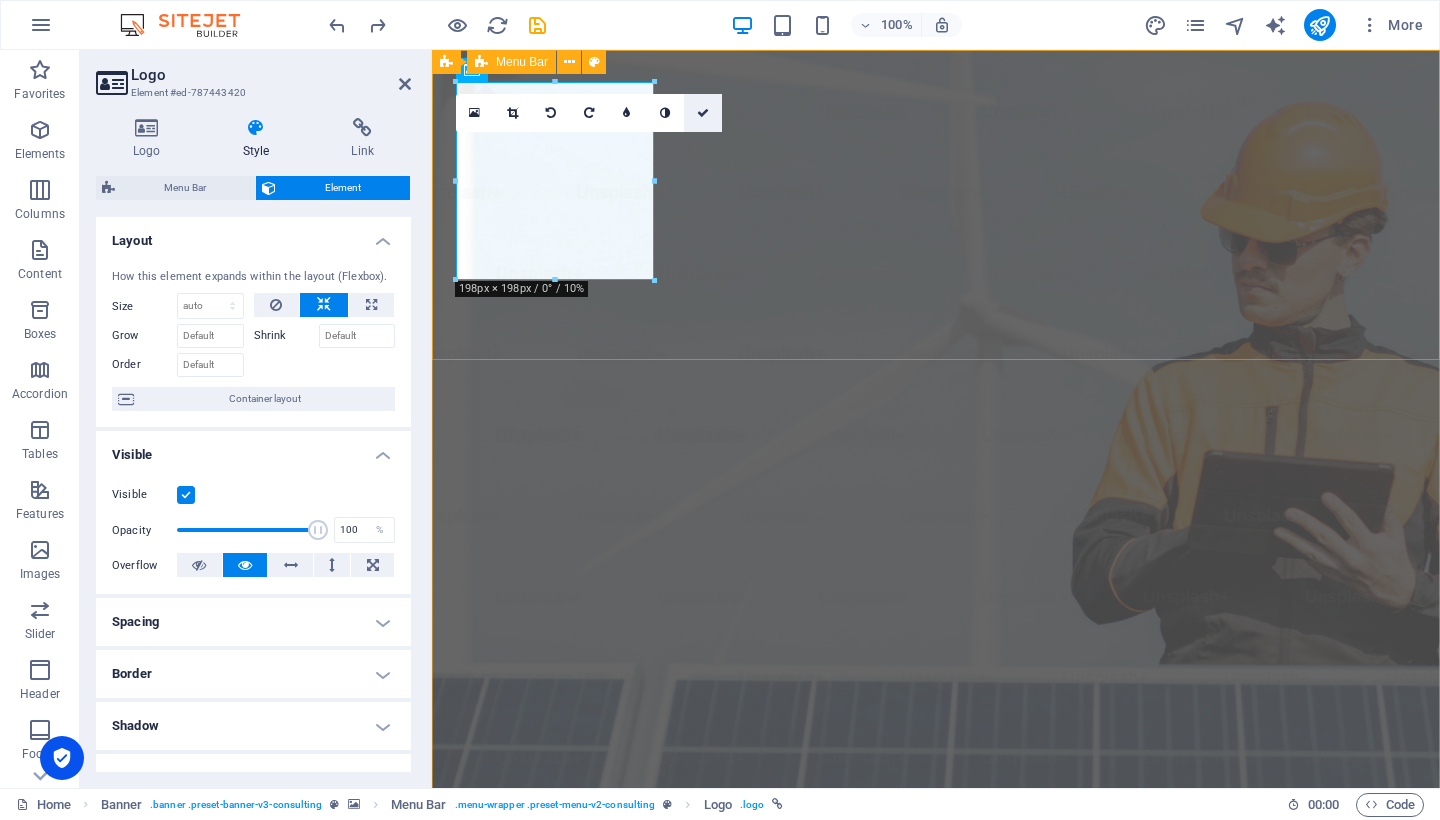 click at bounding box center [703, 113] 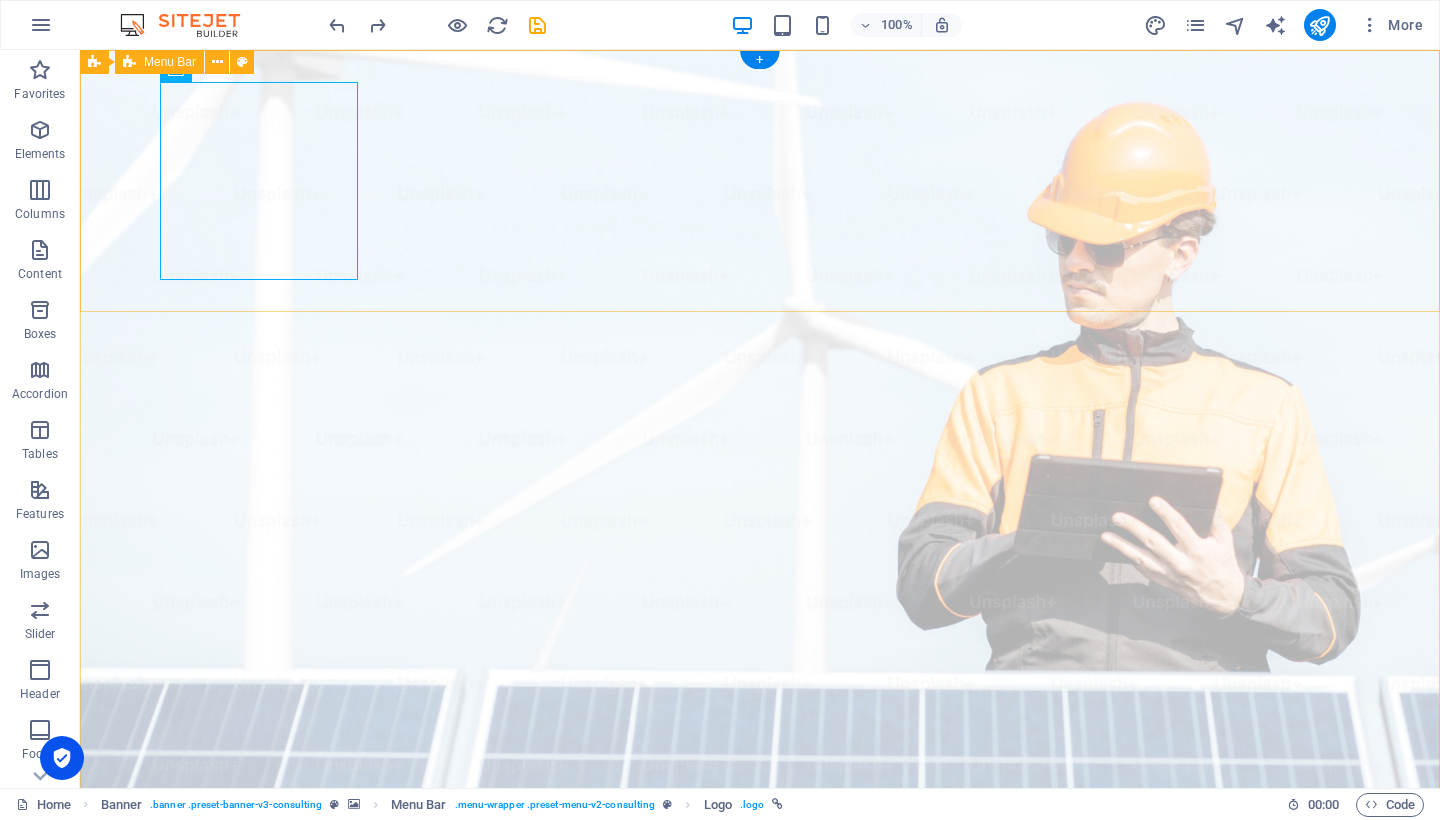 click on "Our Story Our Team Our Strengths Projects Contact Us Get Started" at bounding box center (760, 1129) 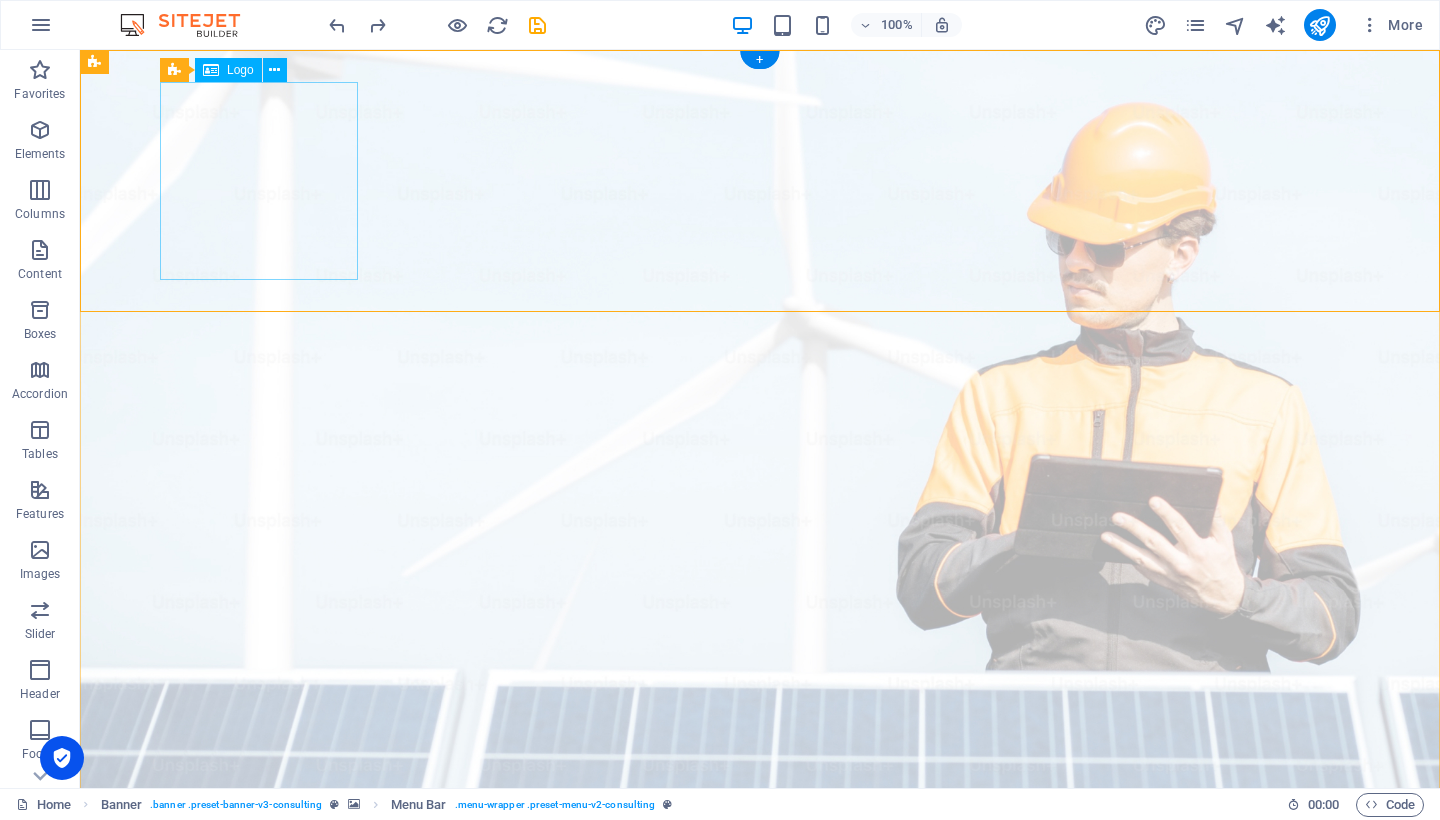 click at bounding box center (760, 1081) 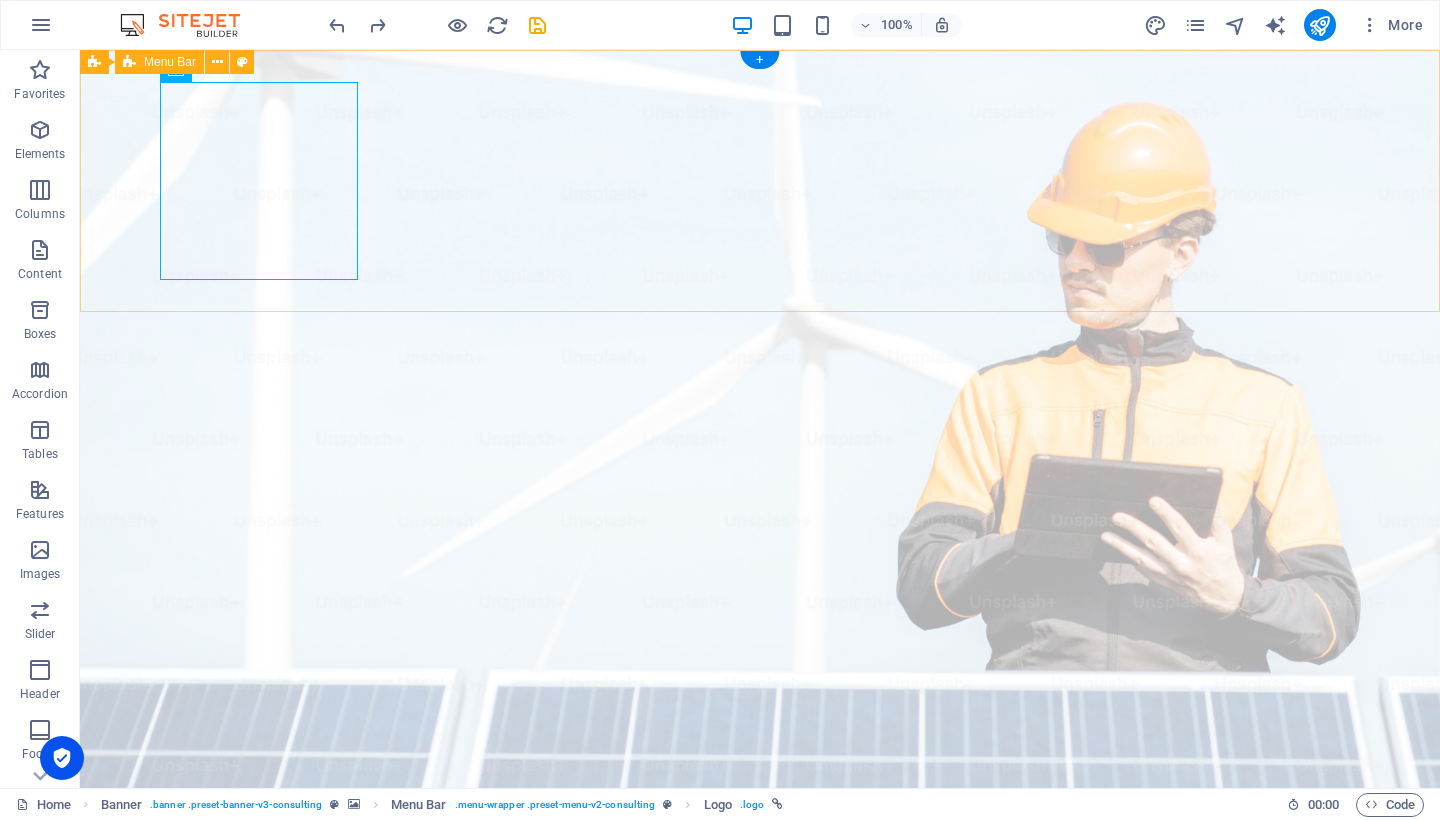 click on "Our Story Our Team Our Strengths Projects Contact Us Get Started" at bounding box center [760, 1129] 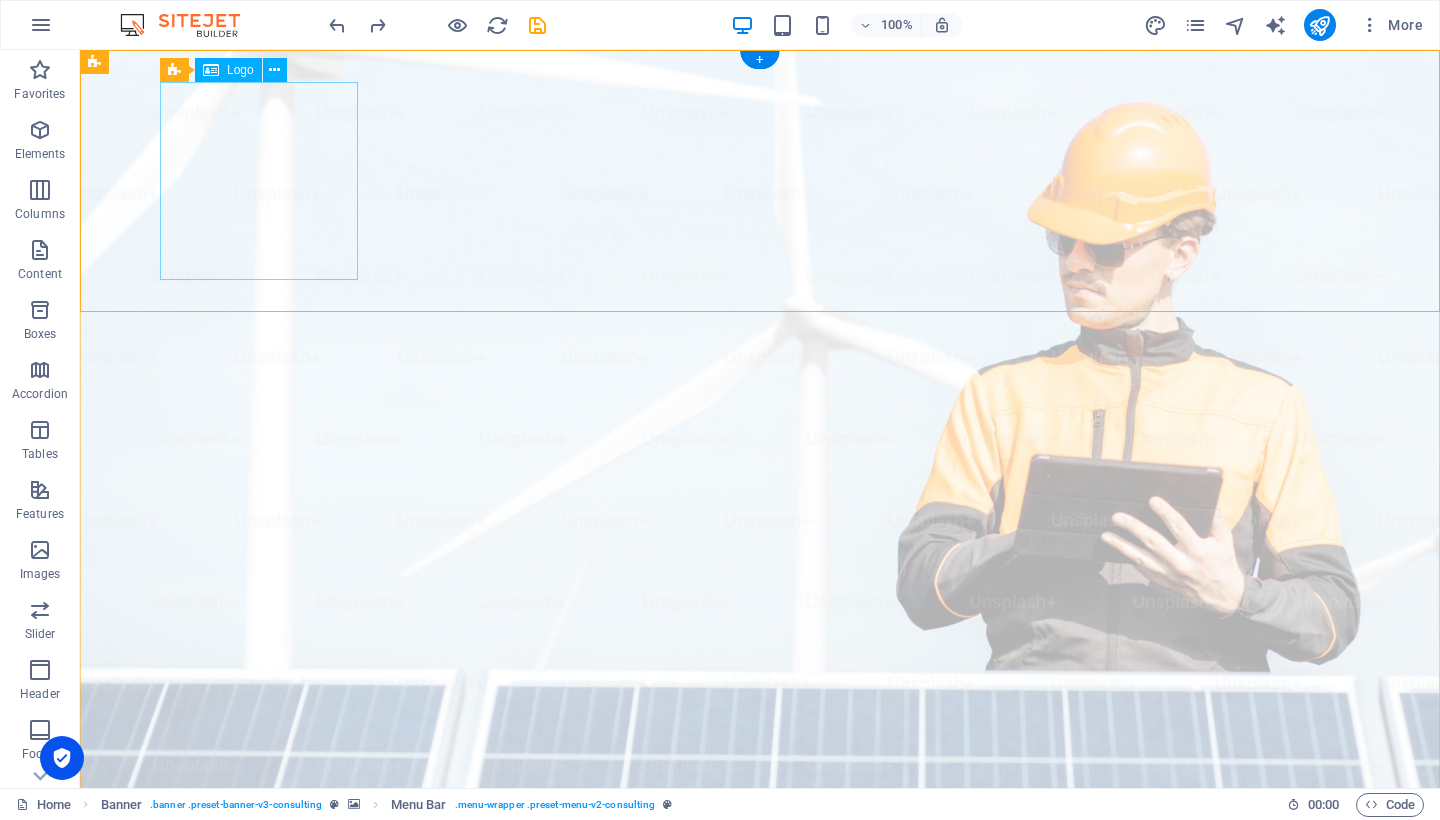 click at bounding box center [760, 1081] 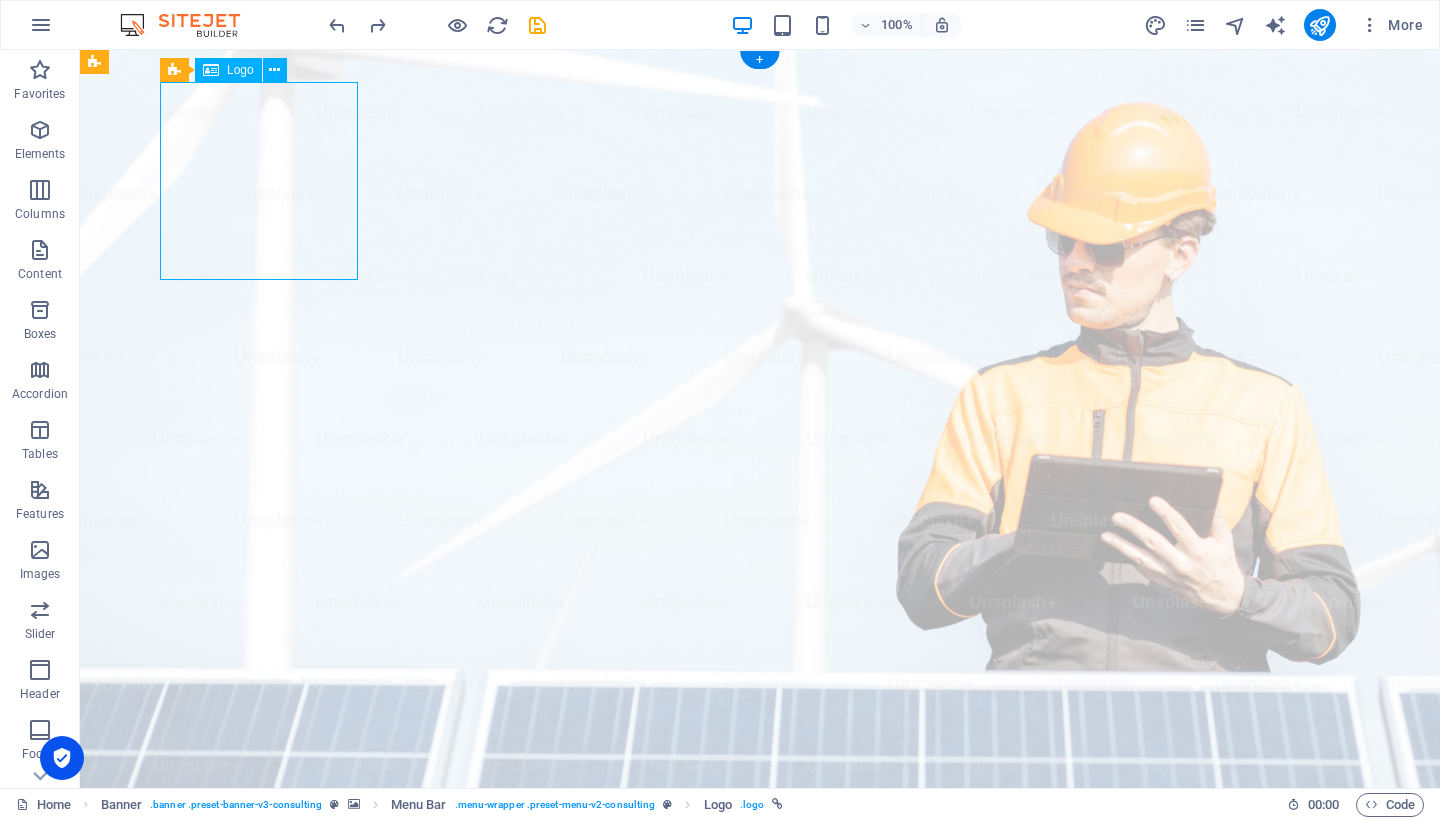 click at bounding box center (760, 1081) 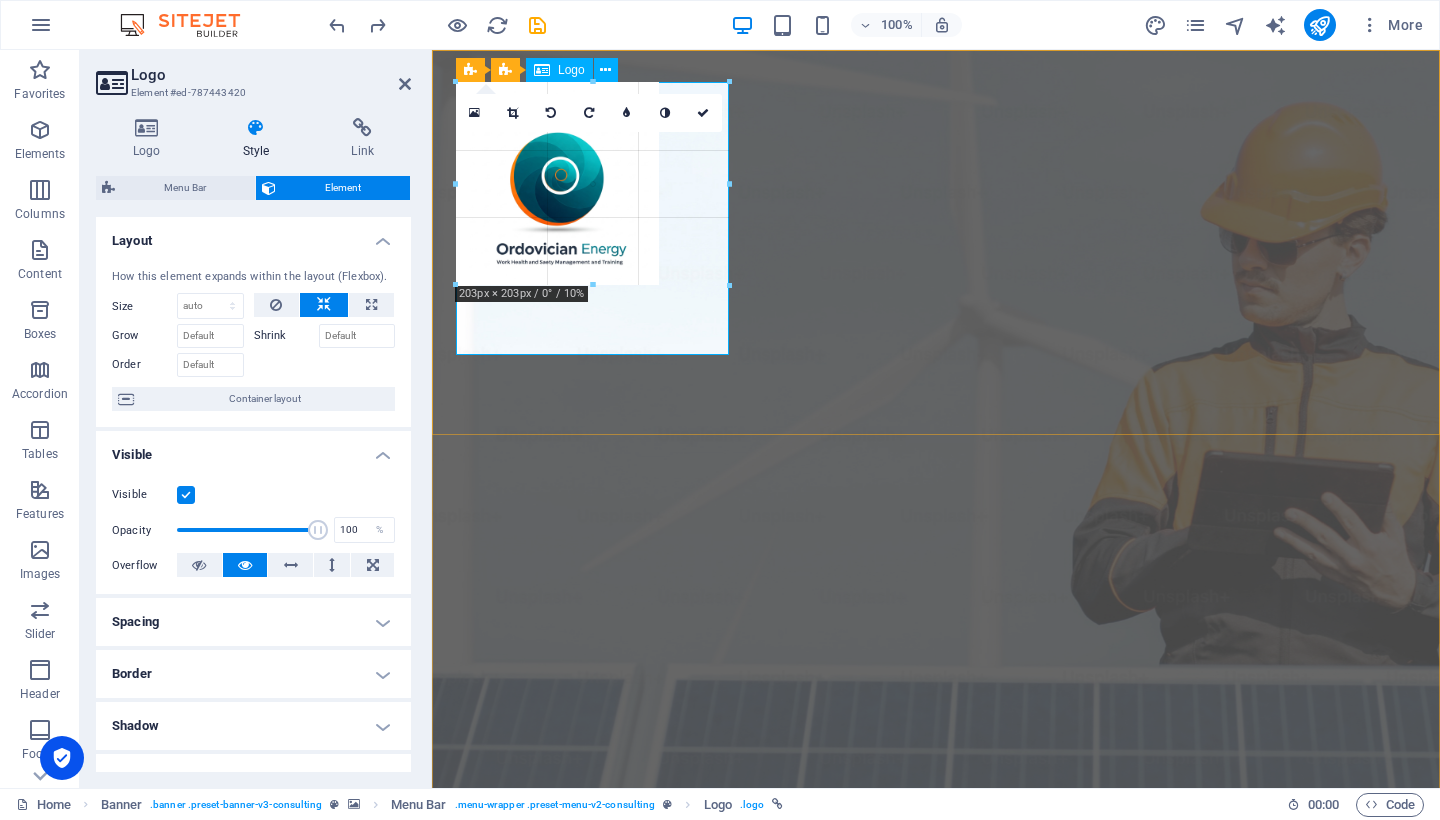 drag, startPoint x: 555, startPoint y: 280, endPoint x: 553, endPoint y: 355, distance: 75.026665 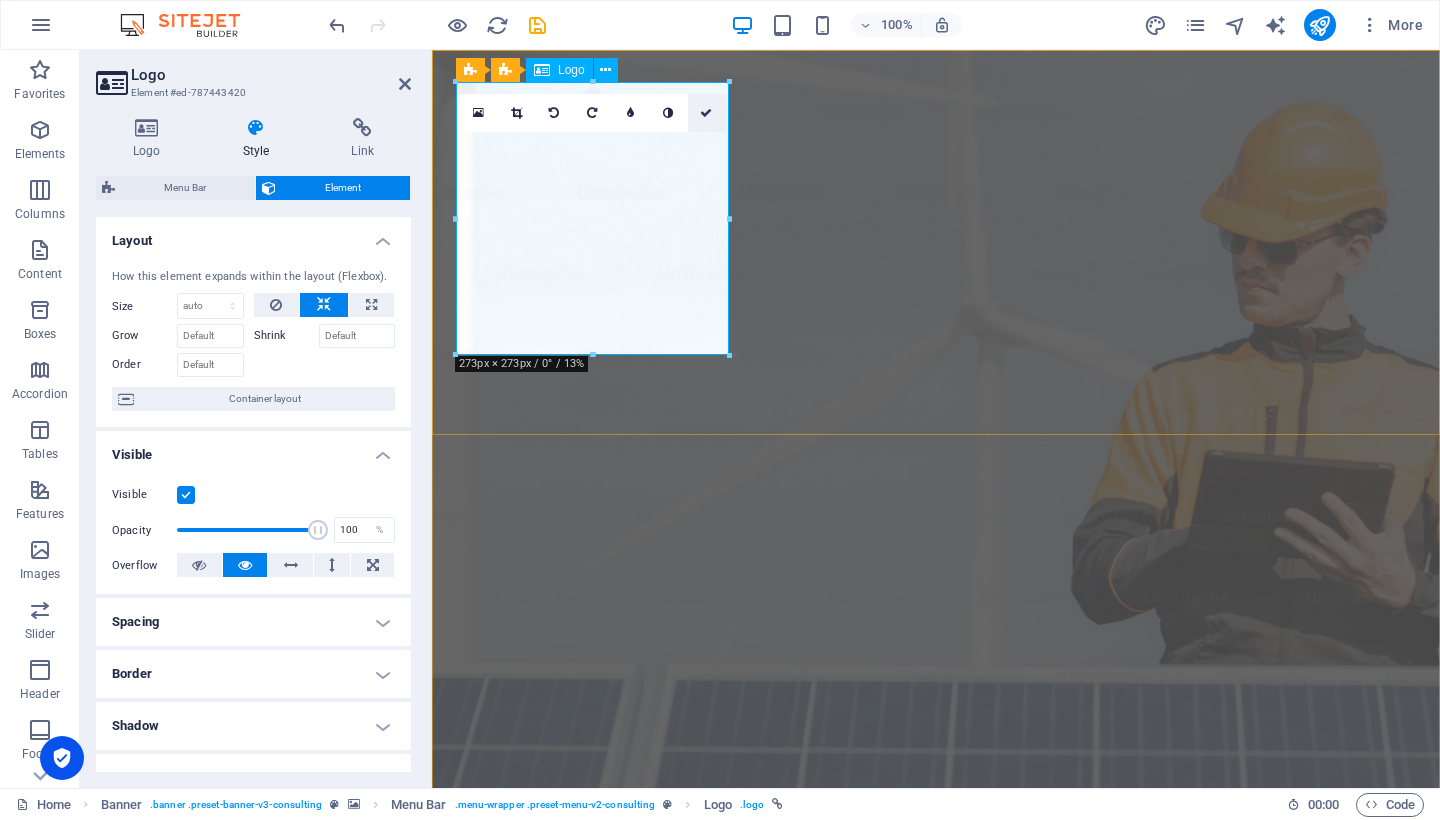 click at bounding box center (706, 113) 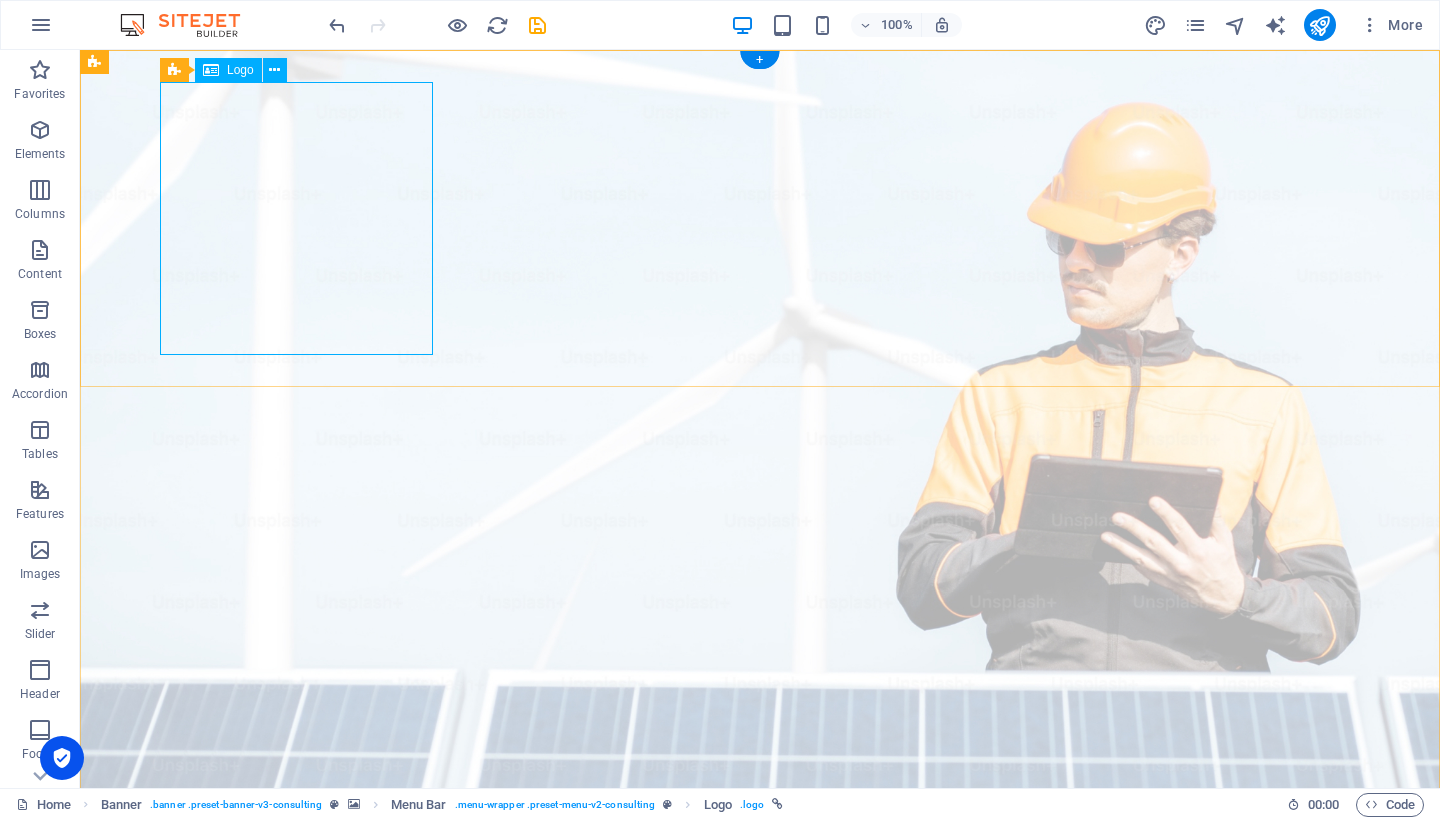 click at bounding box center (760, 1118) 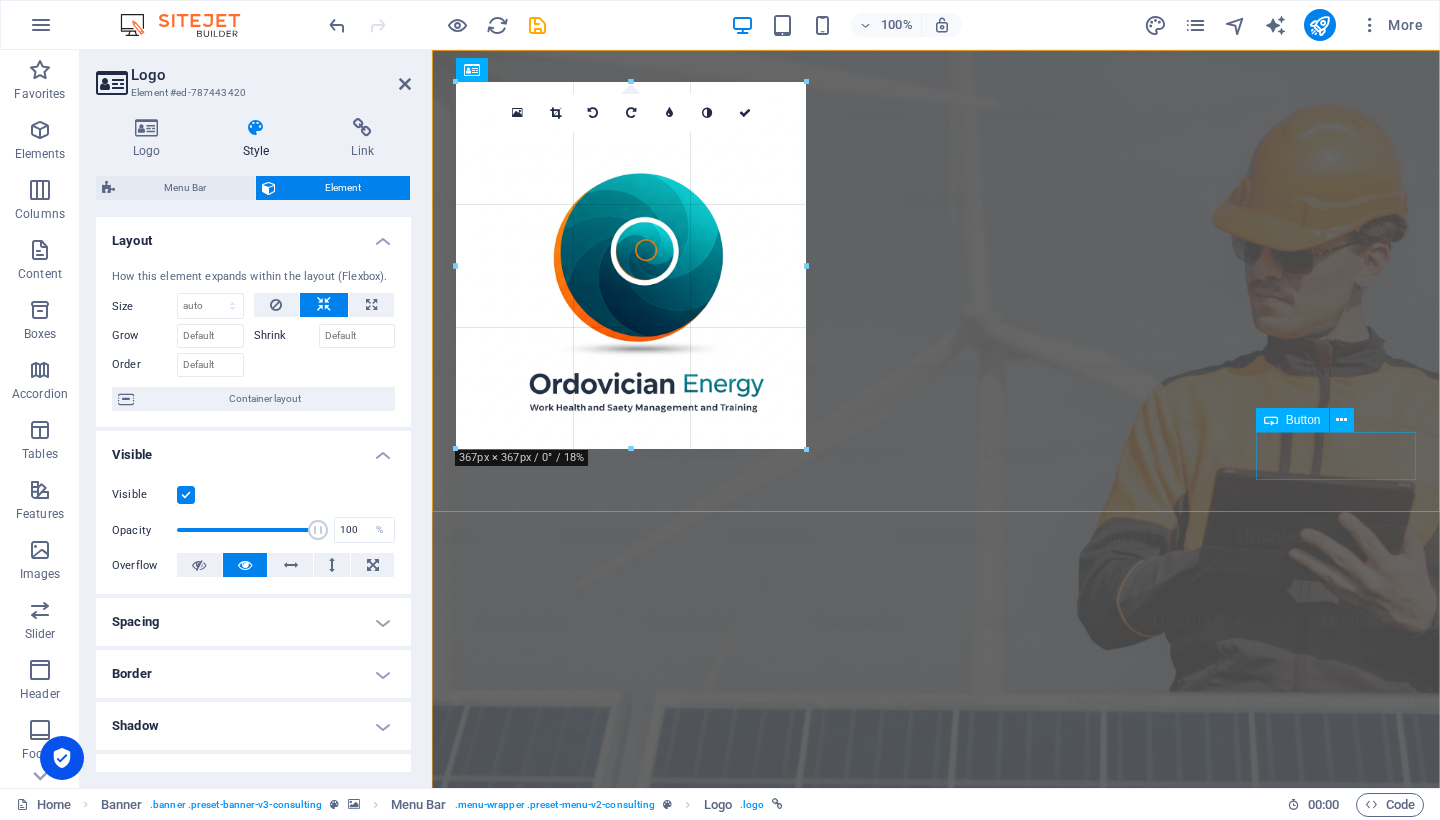 drag, startPoint x: 592, startPoint y: 355, endPoint x: 592, endPoint y: 432, distance: 77 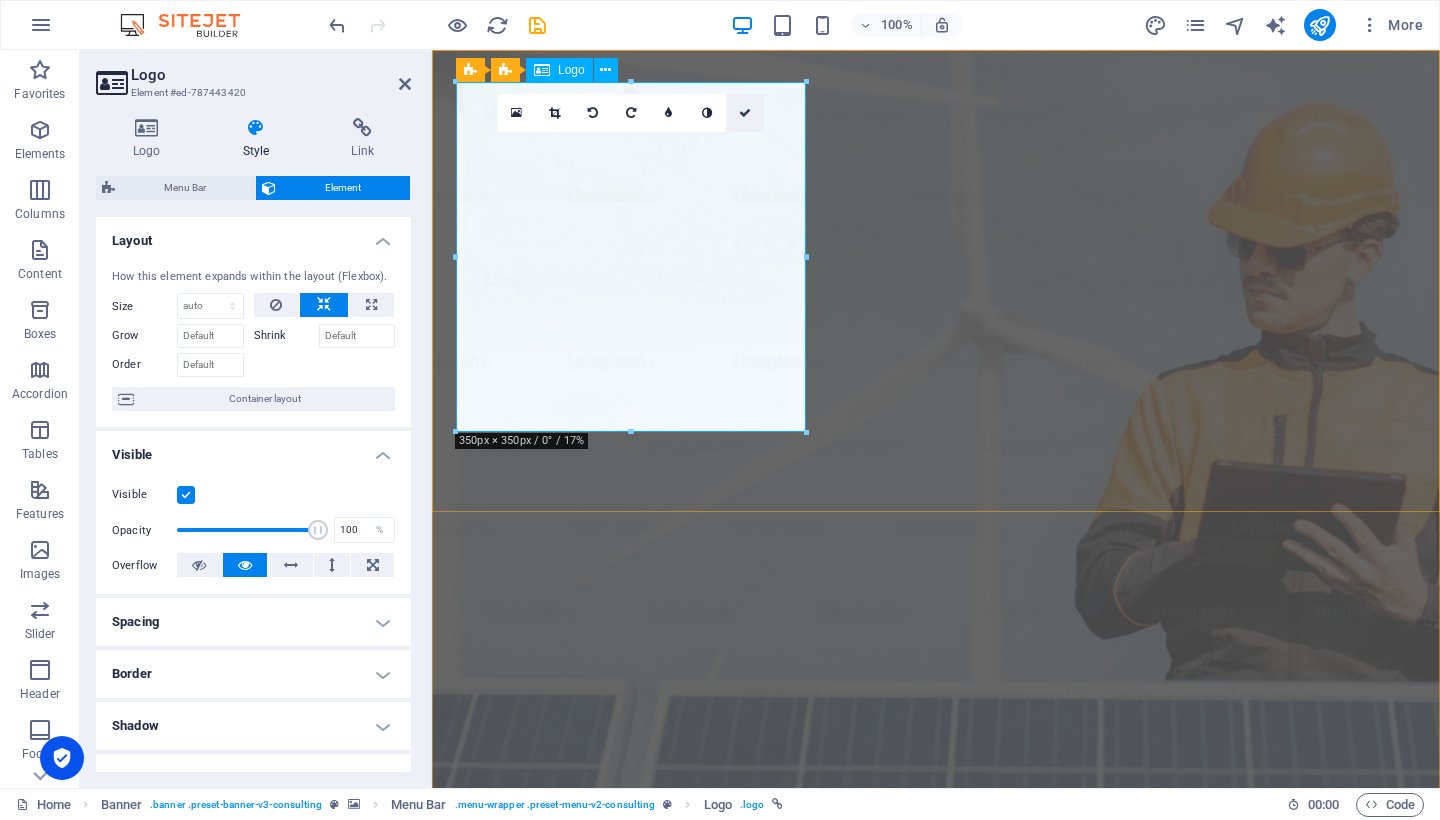 click at bounding box center (745, 113) 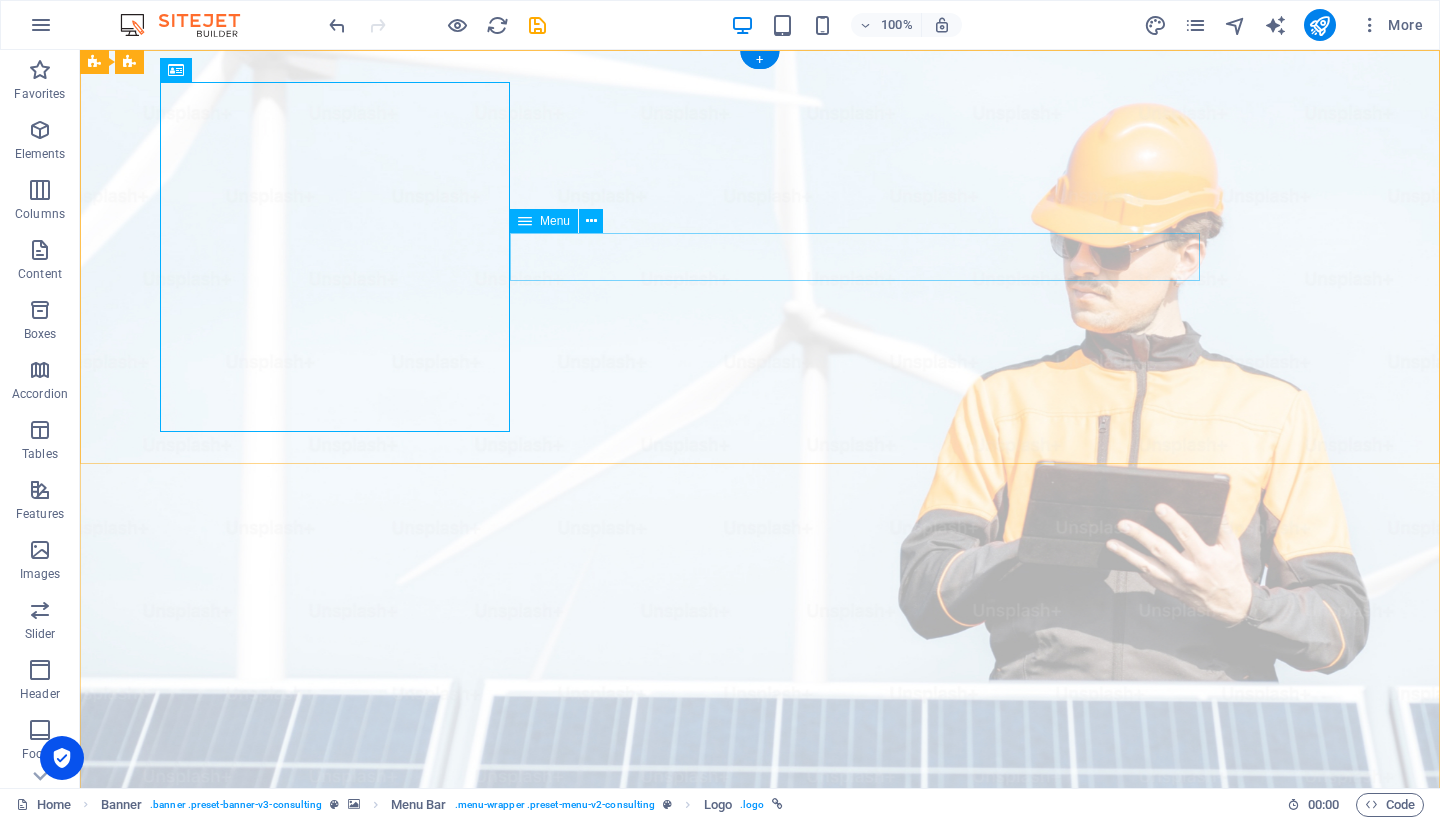 click on "Our Story Our Team Our Strengths Projects Contact Us" at bounding box center [760, 1379] 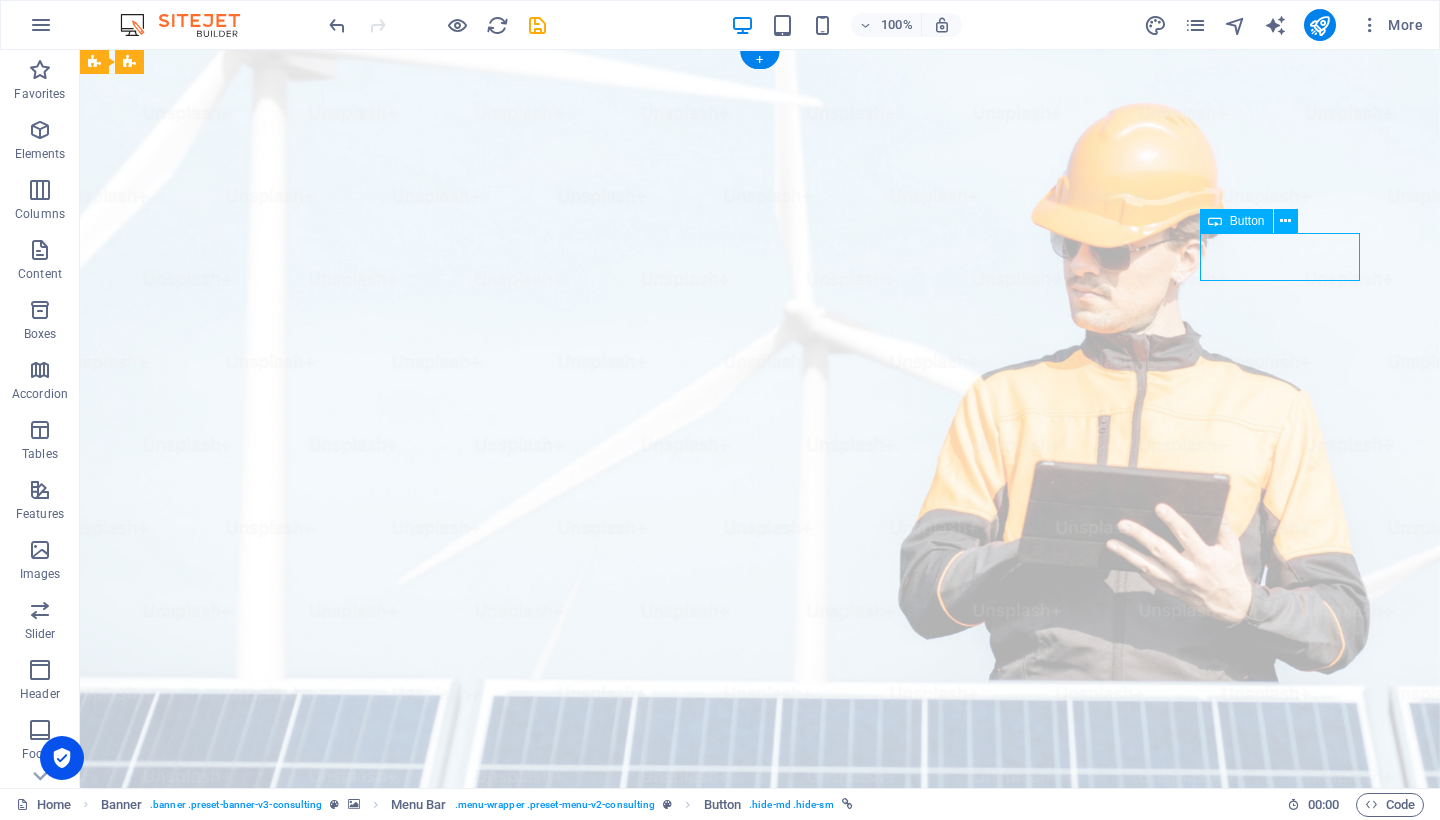 drag, startPoint x: 1298, startPoint y: 265, endPoint x: 1334, endPoint y: 262, distance: 36.124783 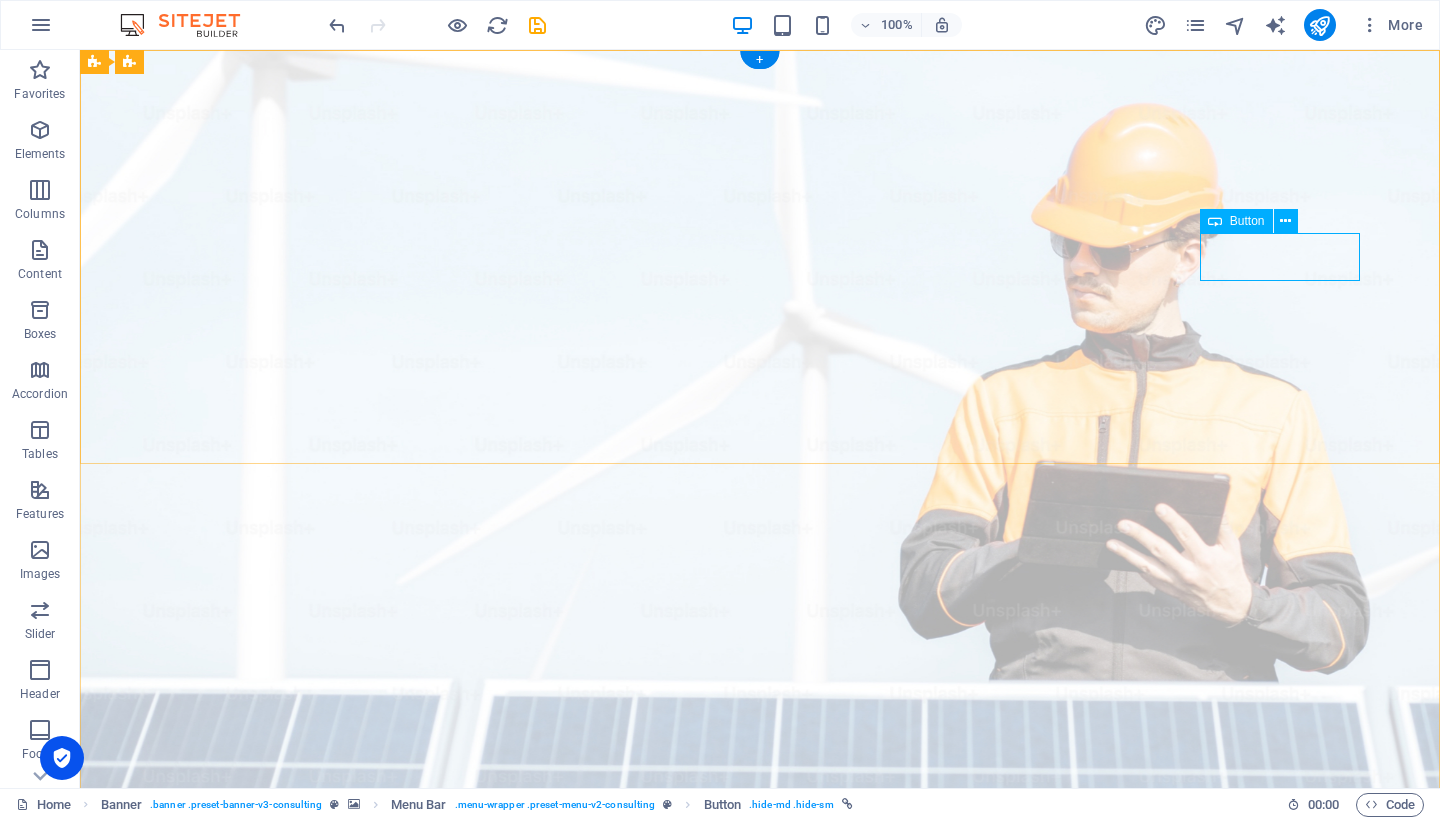 click on "Button" at bounding box center [1236, 221] 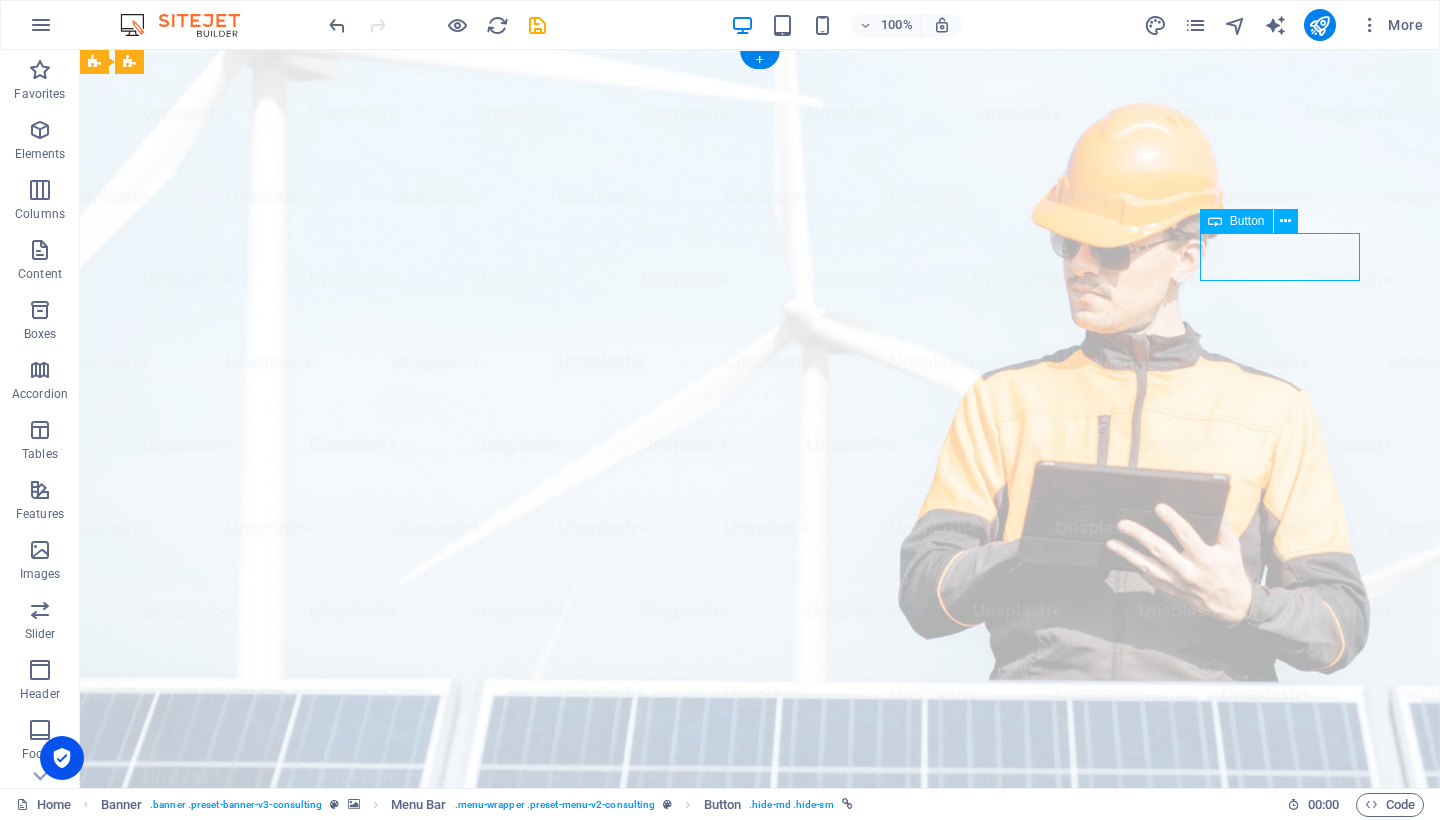 drag, startPoint x: 1225, startPoint y: 221, endPoint x: 1265, endPoint y: 218, distance: 40.112343 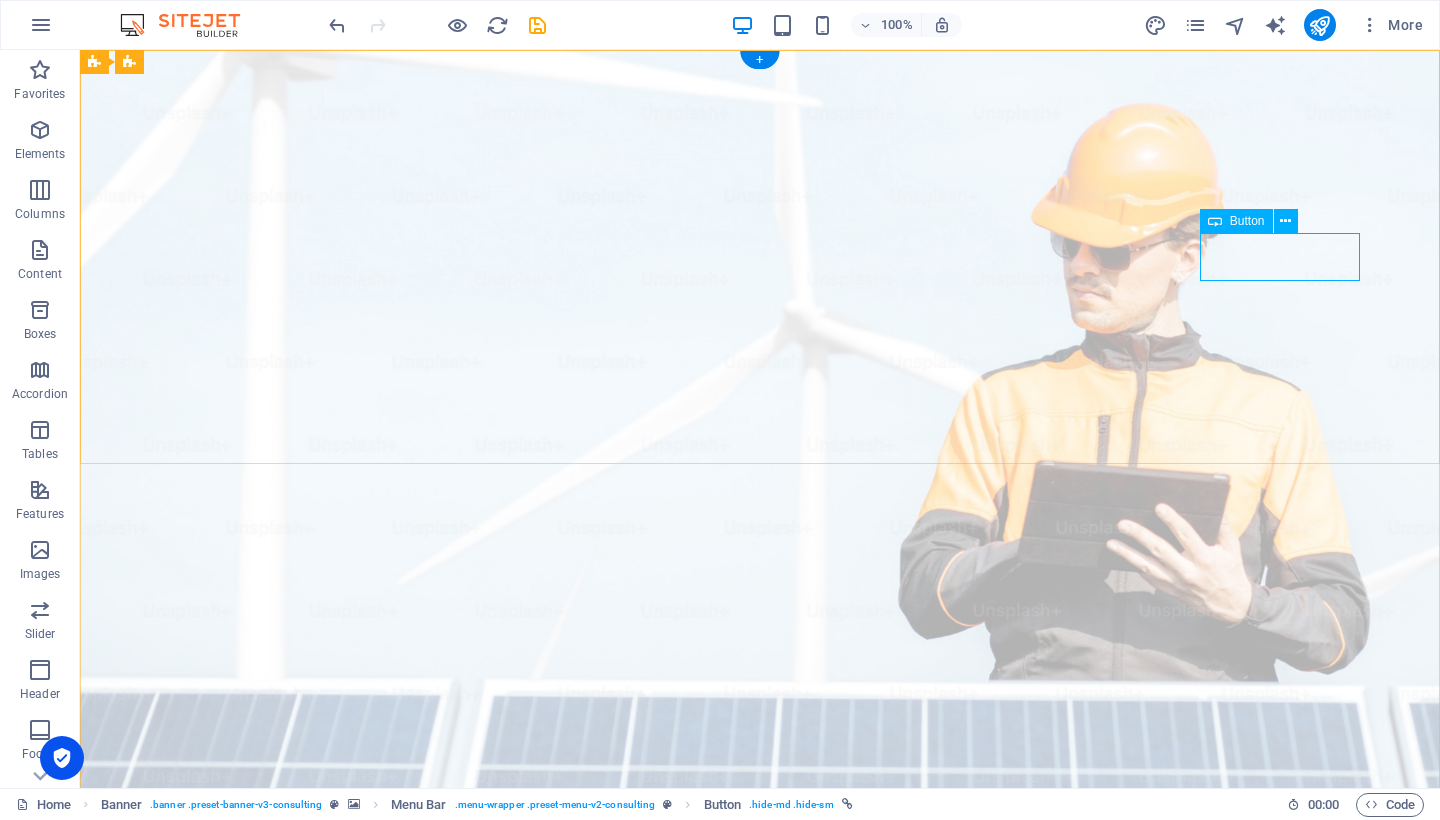 click on "Get Started" at bounding box center (760, 1427) 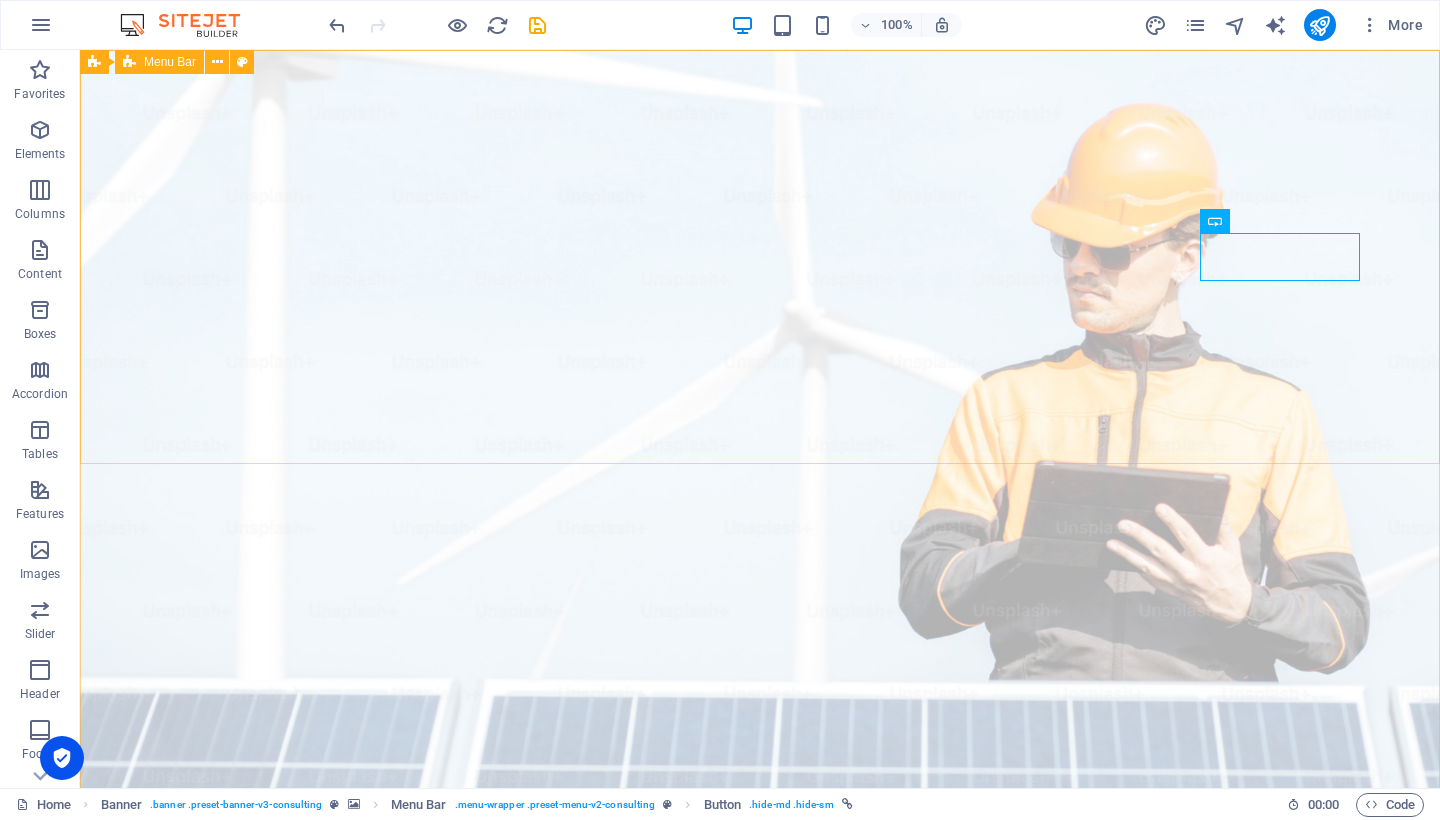 click on "Our Story Our Team Our Strengths Projects Contact Us Get Started" at bounding box center [760, 1228] 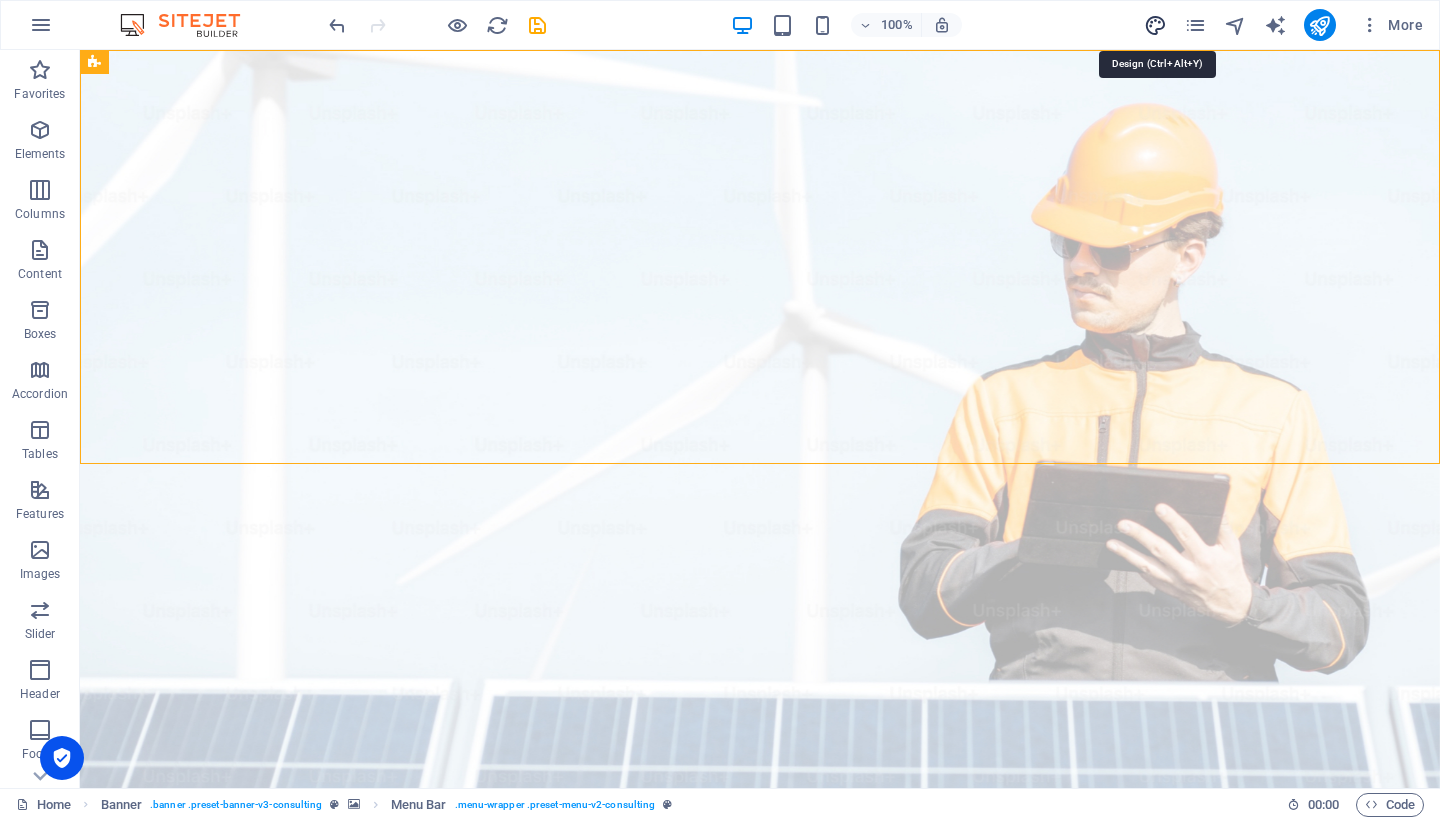click at bounding box center [1155, 25] 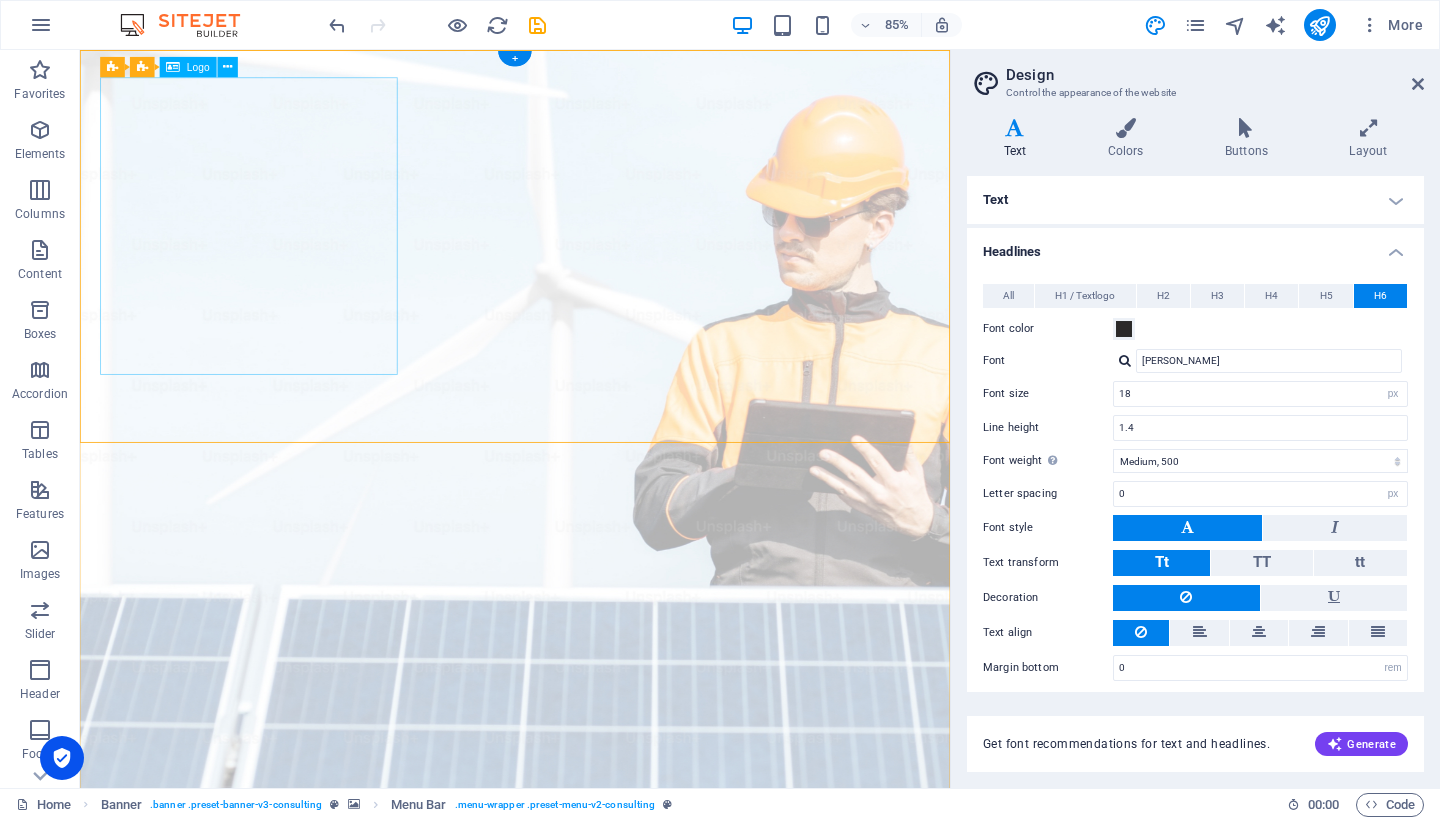 click at bounding box center (592, 1180) 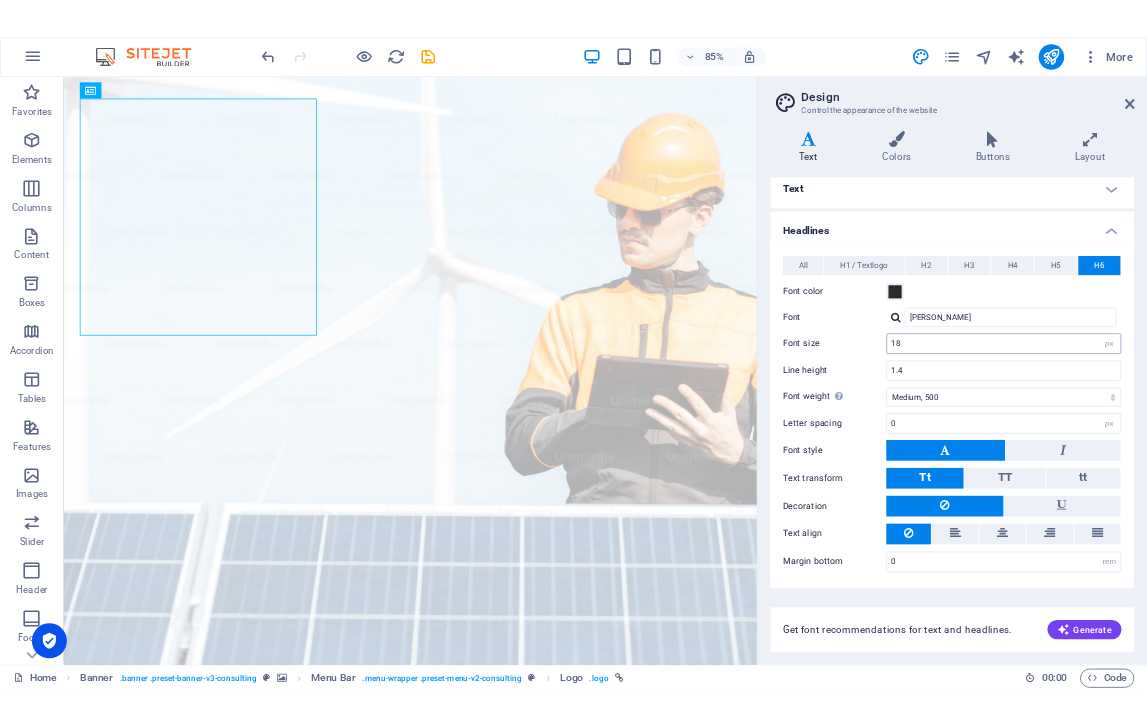 scroll, scrollTop: 8, scrollLeft: 0, axis: vertical 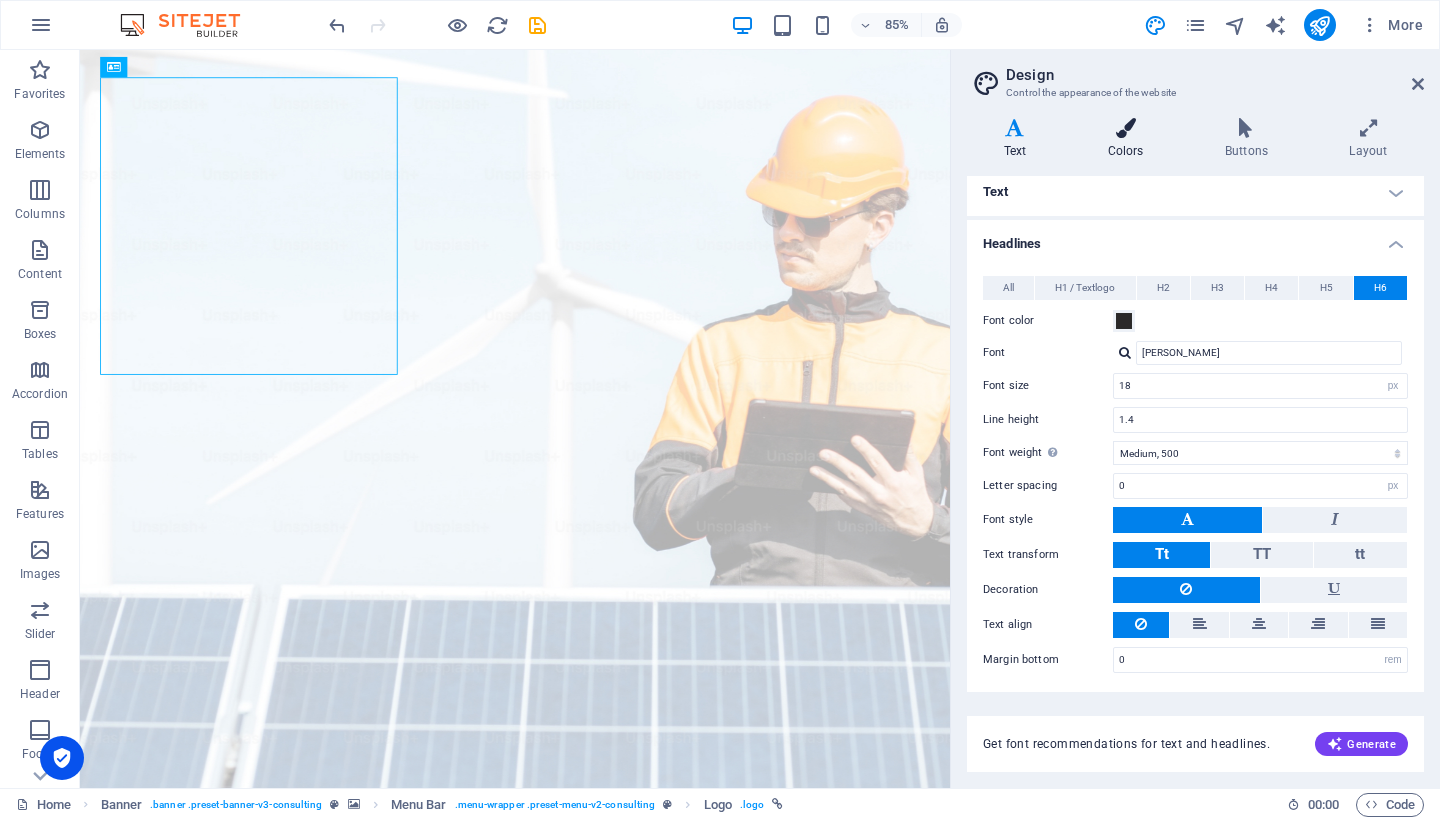 click at bounding box center [1125, 128] 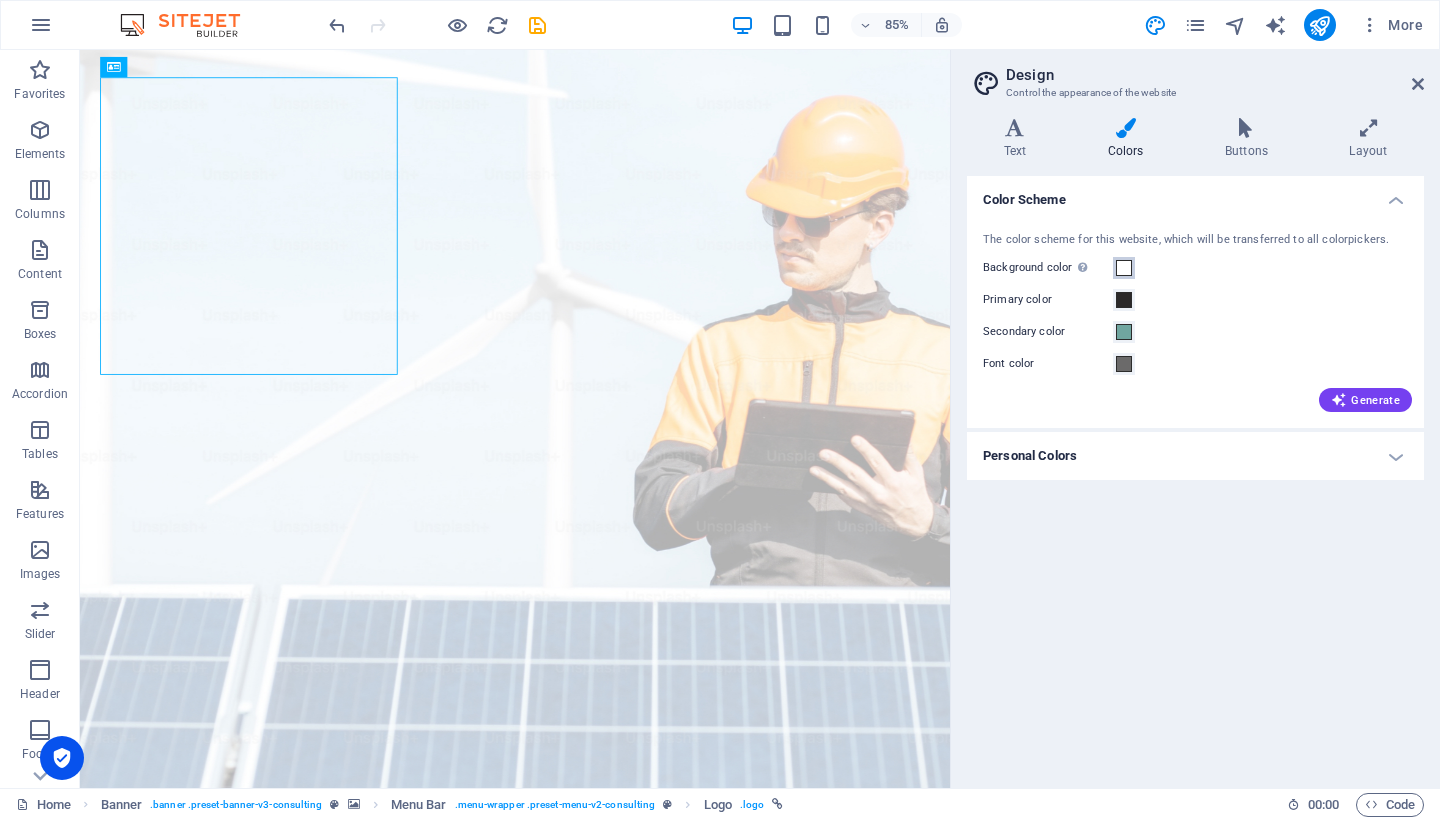 click at bounding box center [1124, 268] 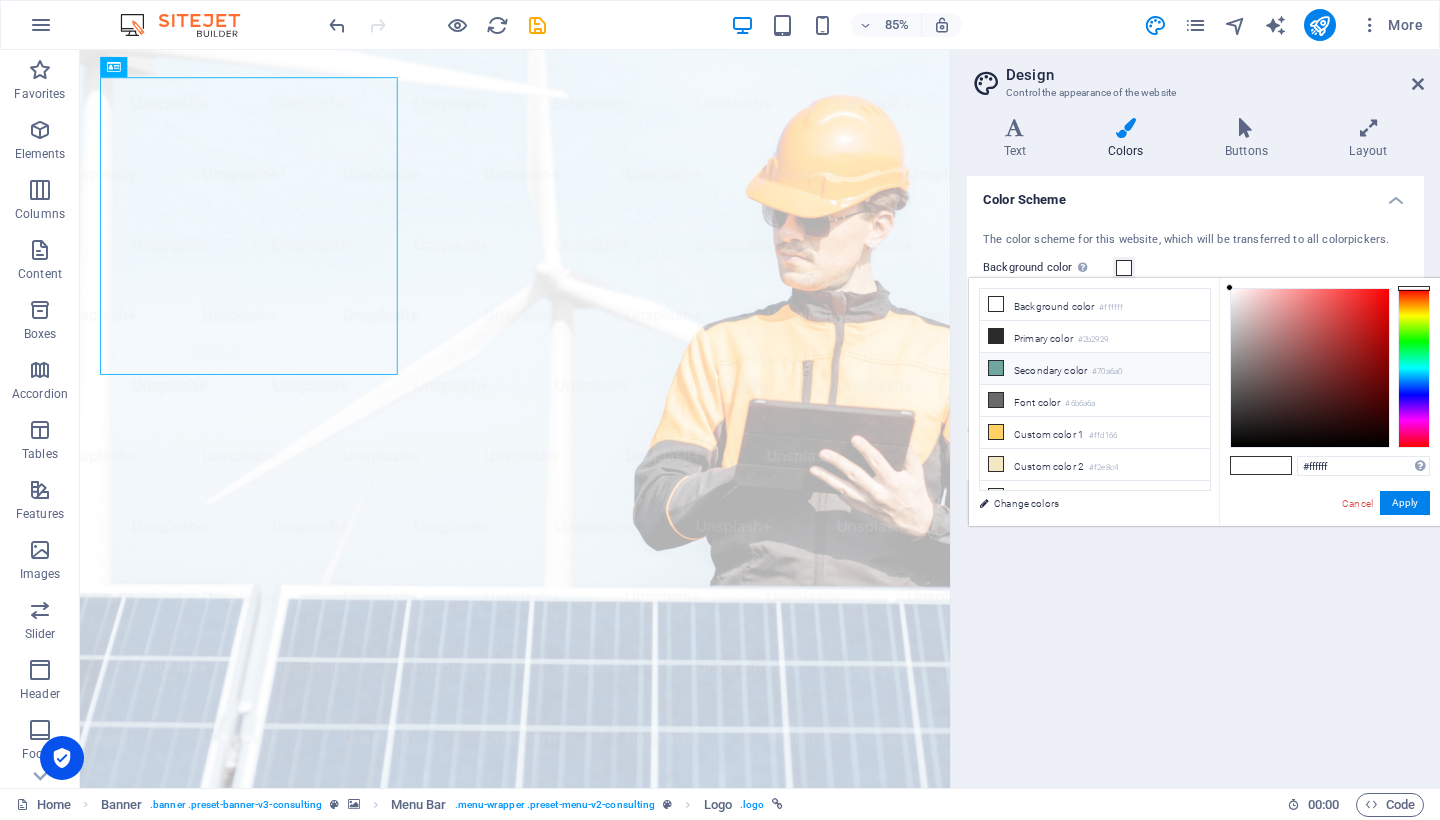 click on "#70a6a0" at bounding box center [1107, 372] 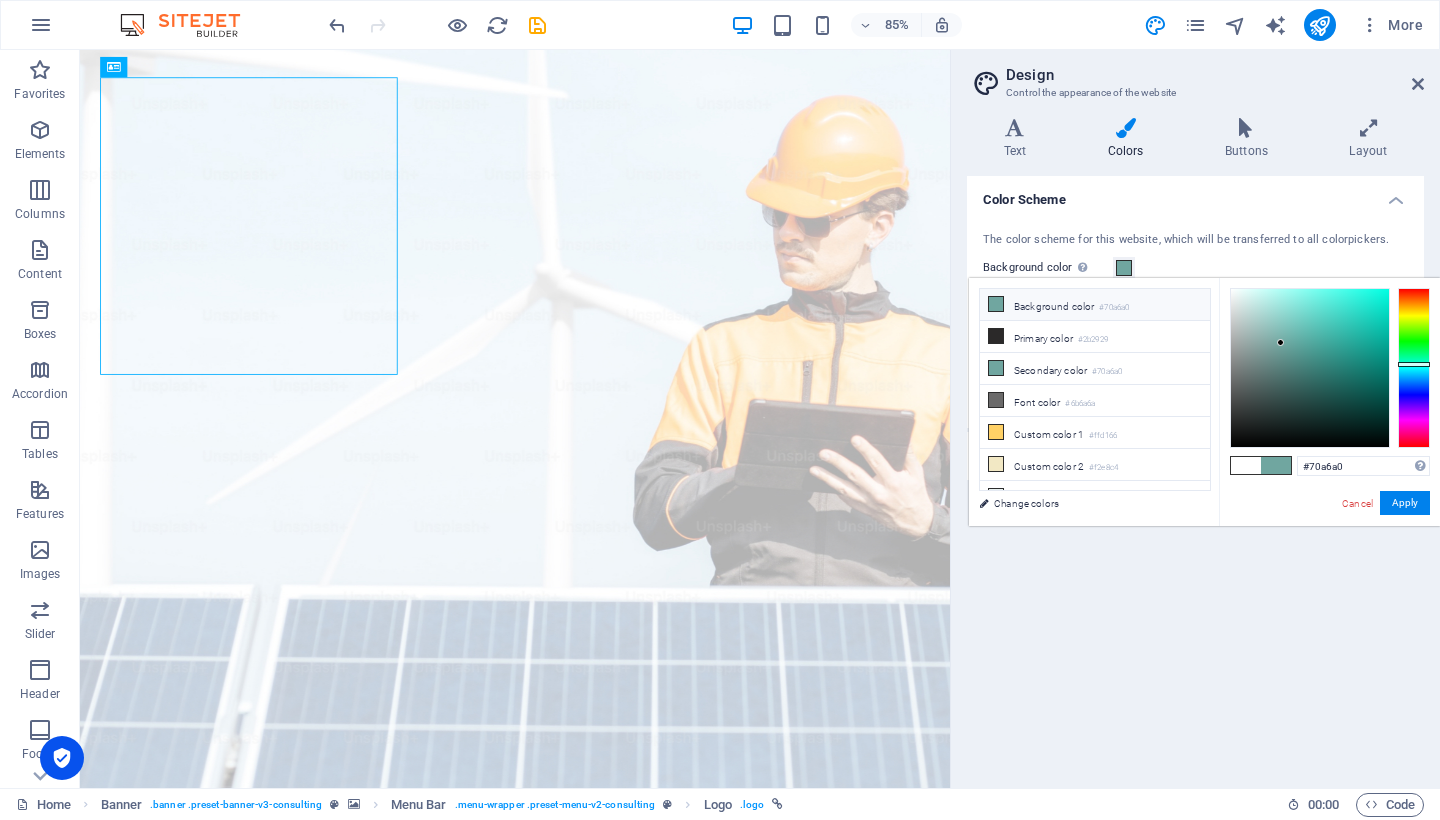 click on "Background color
#70a6a0" at bounding box center [1095, 305] 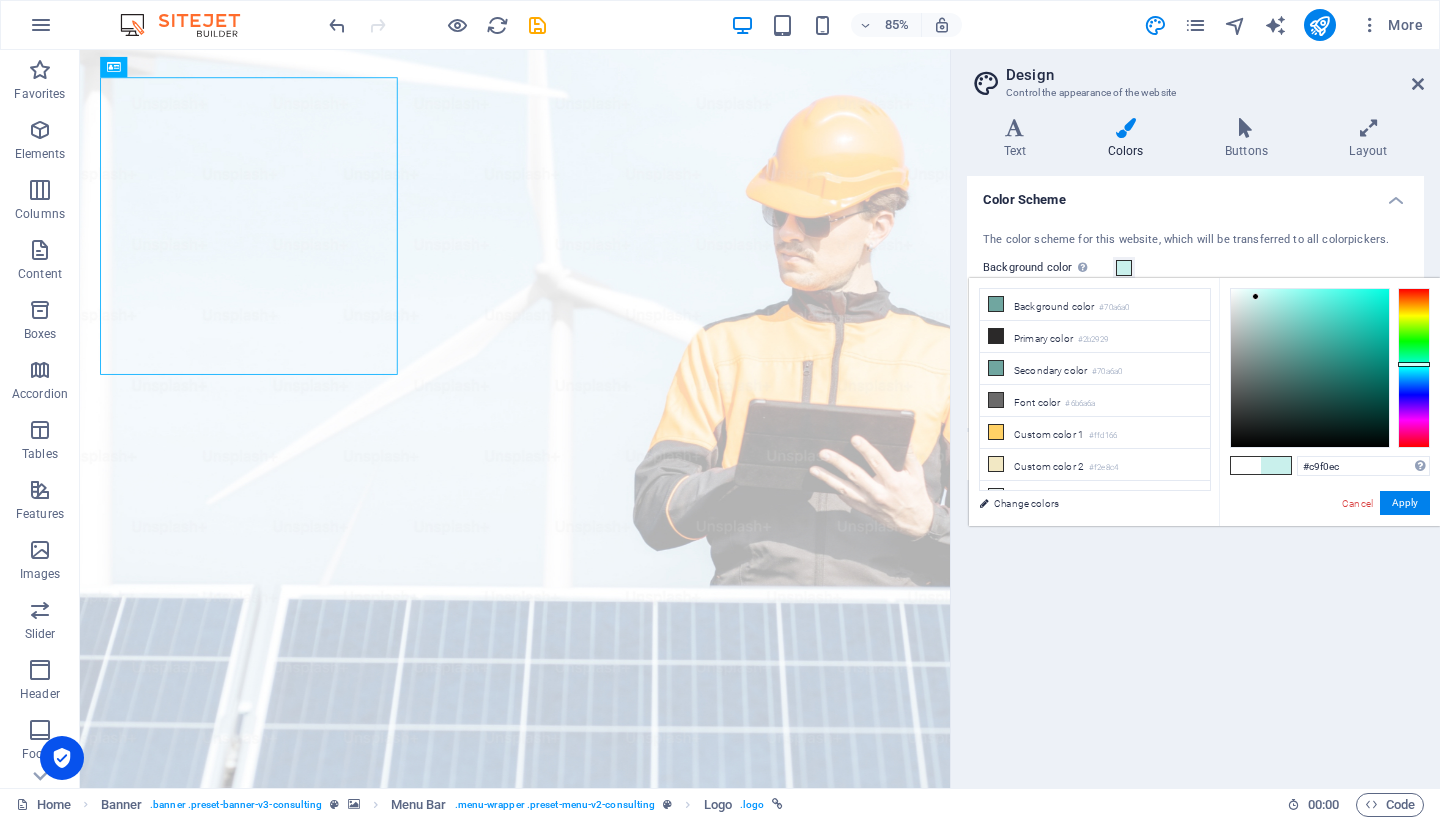 type on "#c7f0ec" 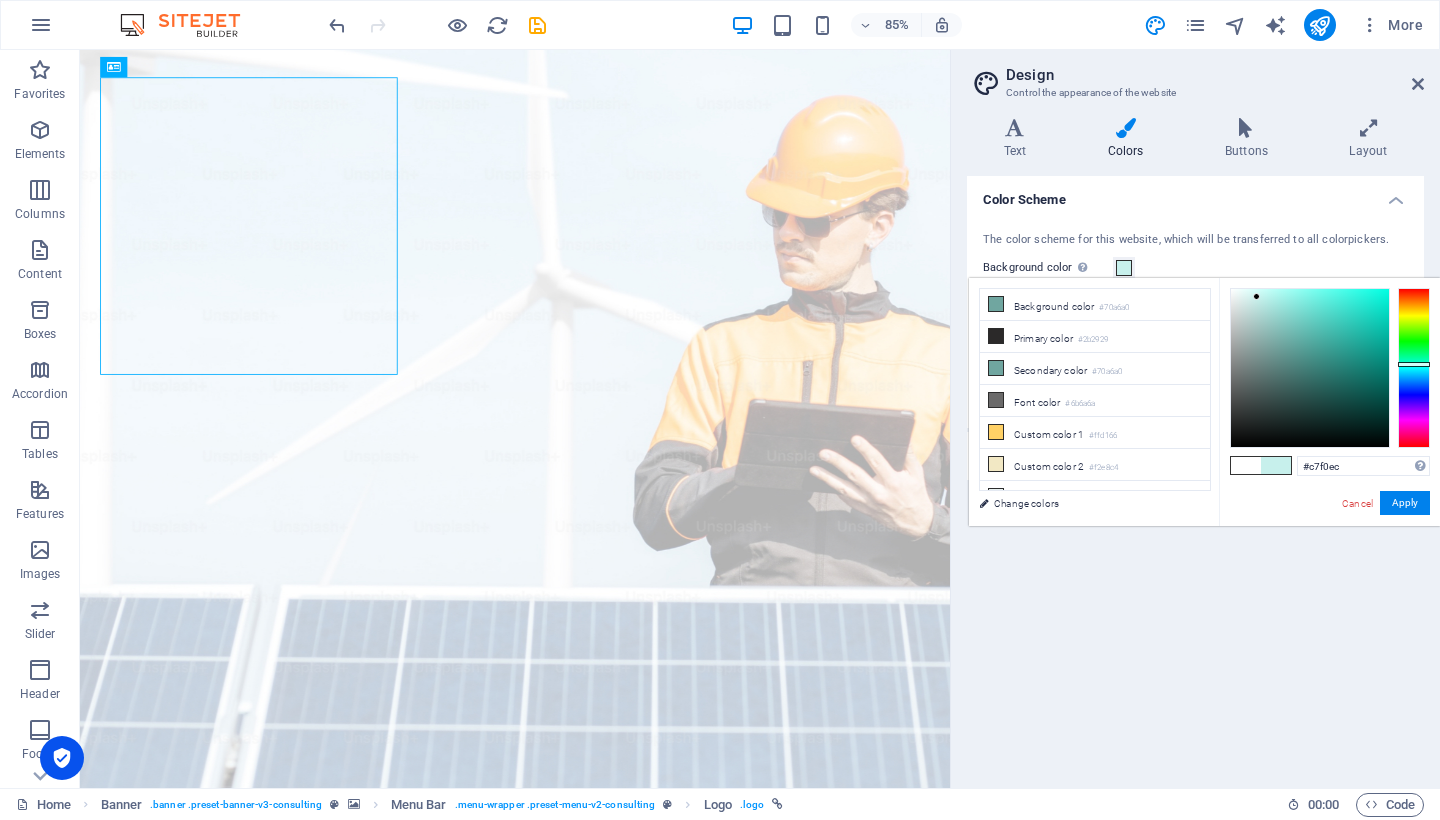 drag, startPoint x: 1282, startPoint y: 342, endPoint x: 1257, endPoint y: 297, distance: 51.47815 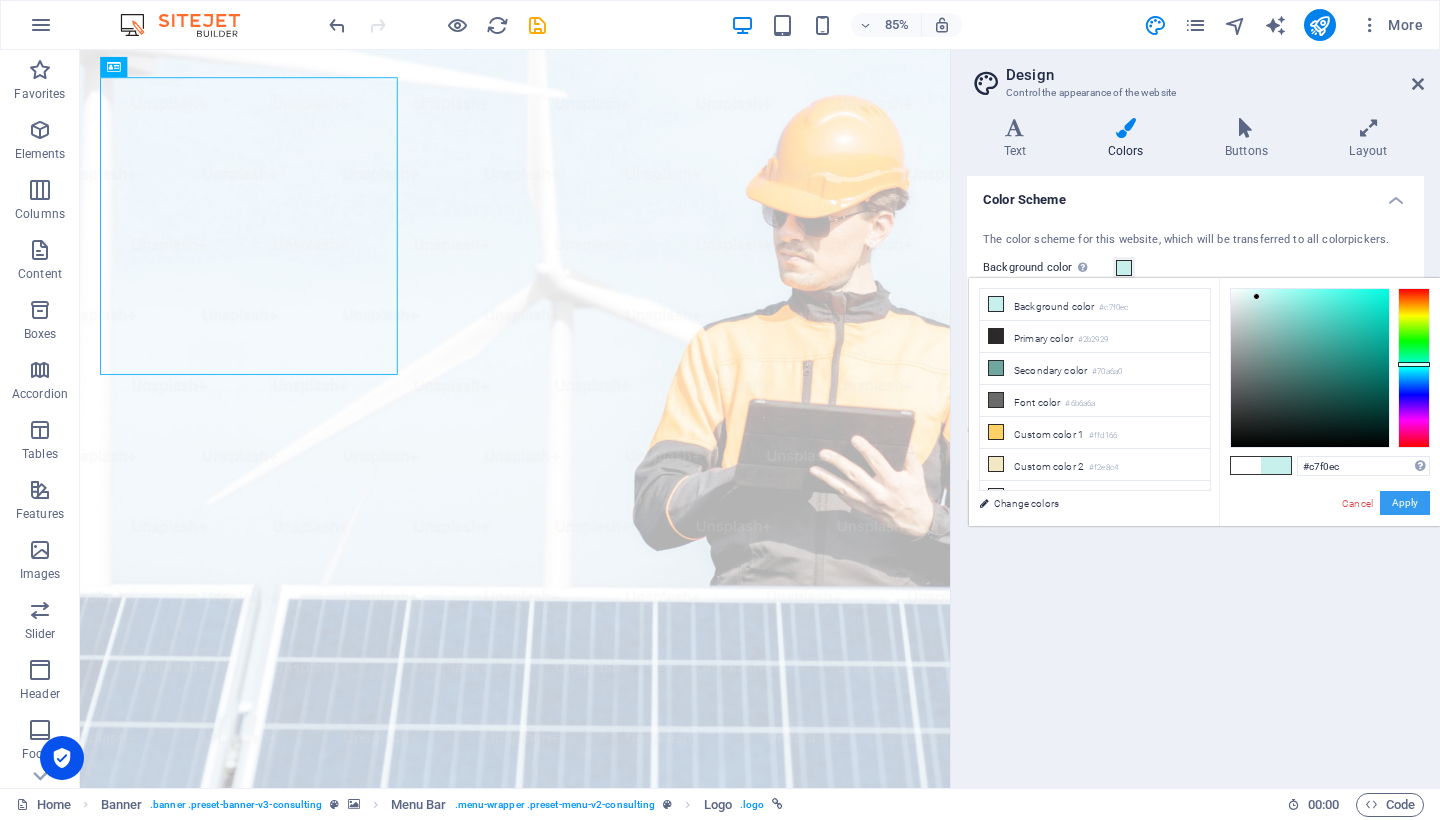 click on "Apply" at bounding box center (1405, 503) 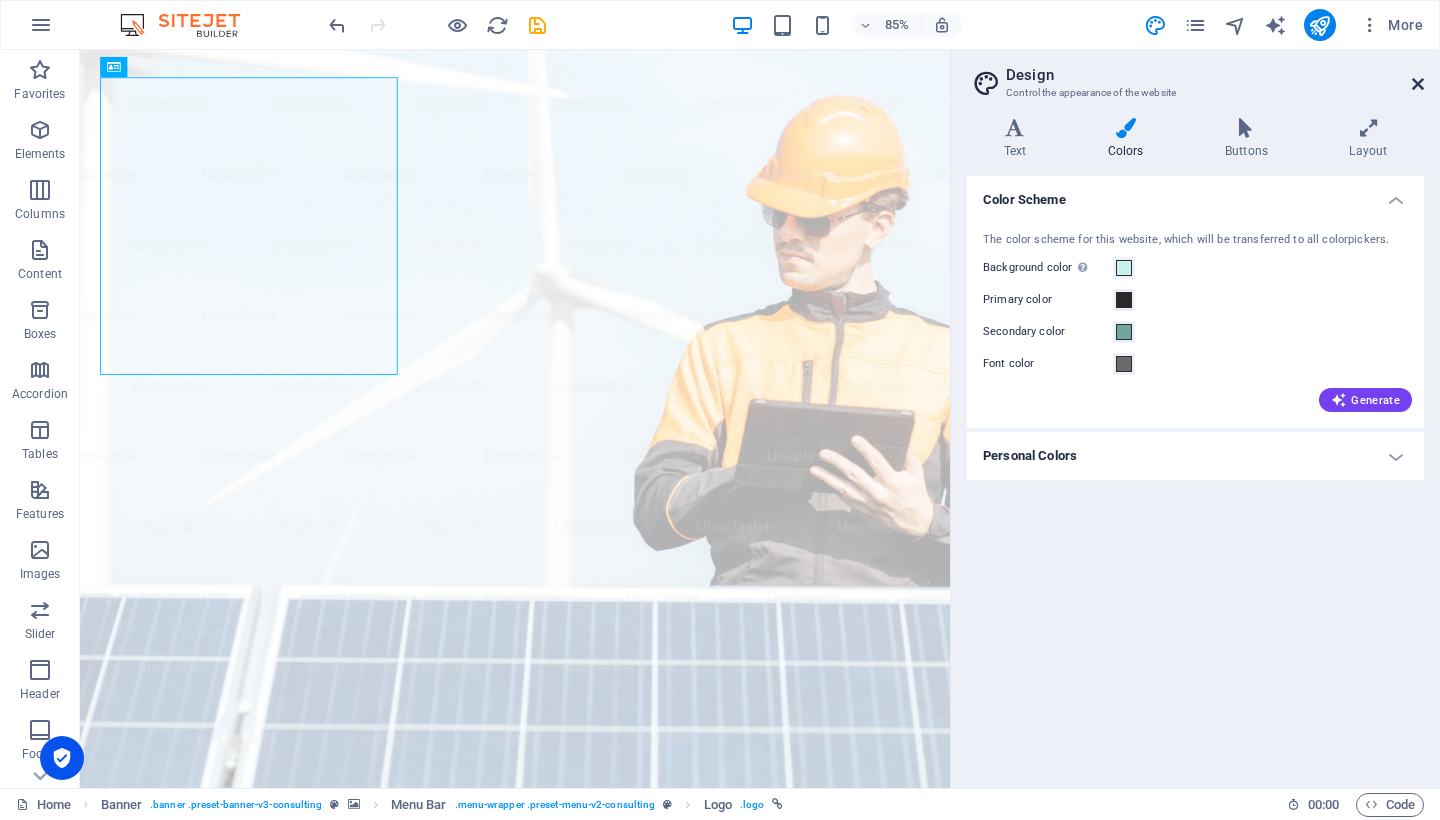 click at bounding box center [1418, 84] 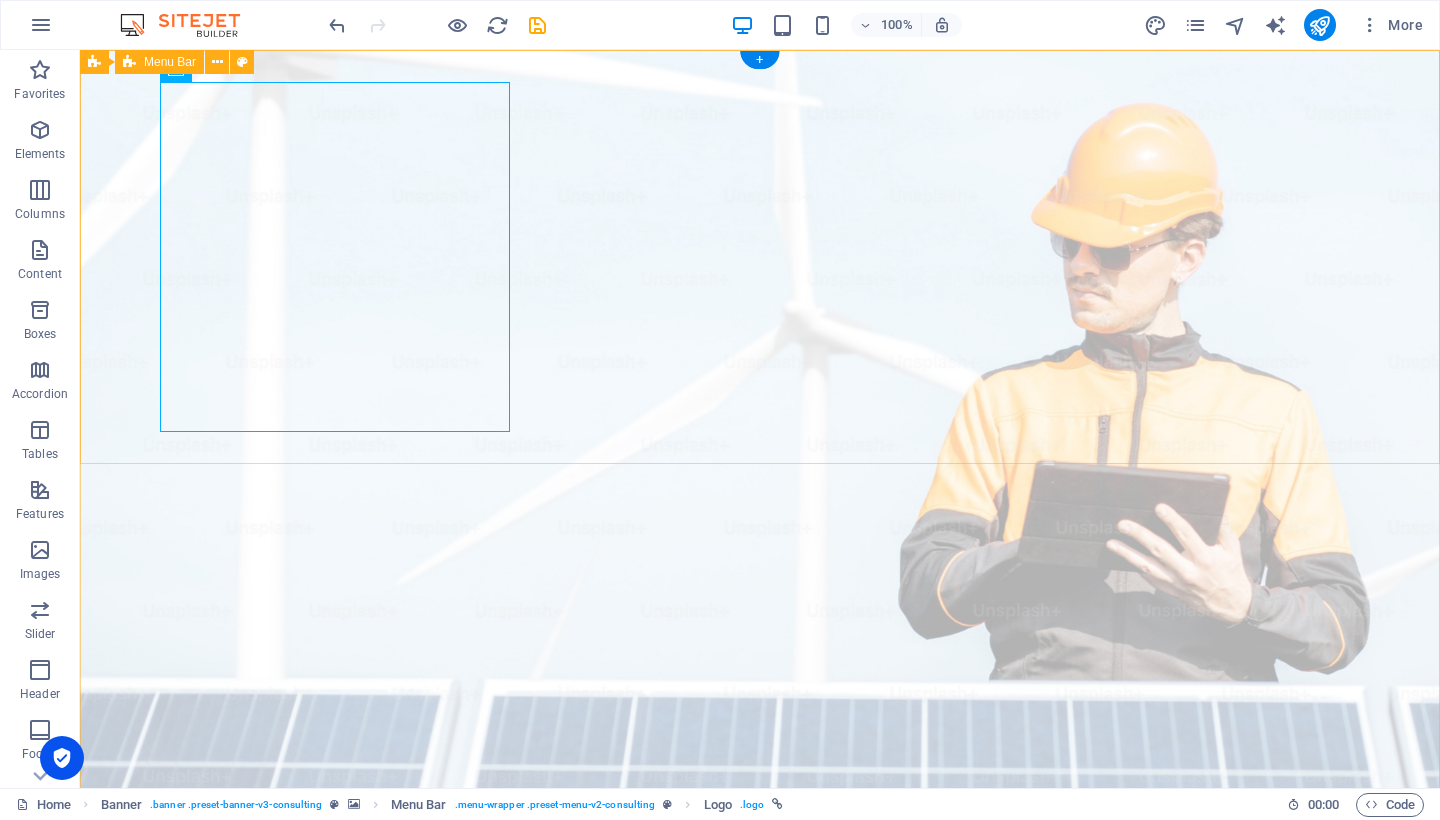 click on "Our Story Our Team Our Strengths Projects Contact Us Get Started" at bounding box center (760, 1228) 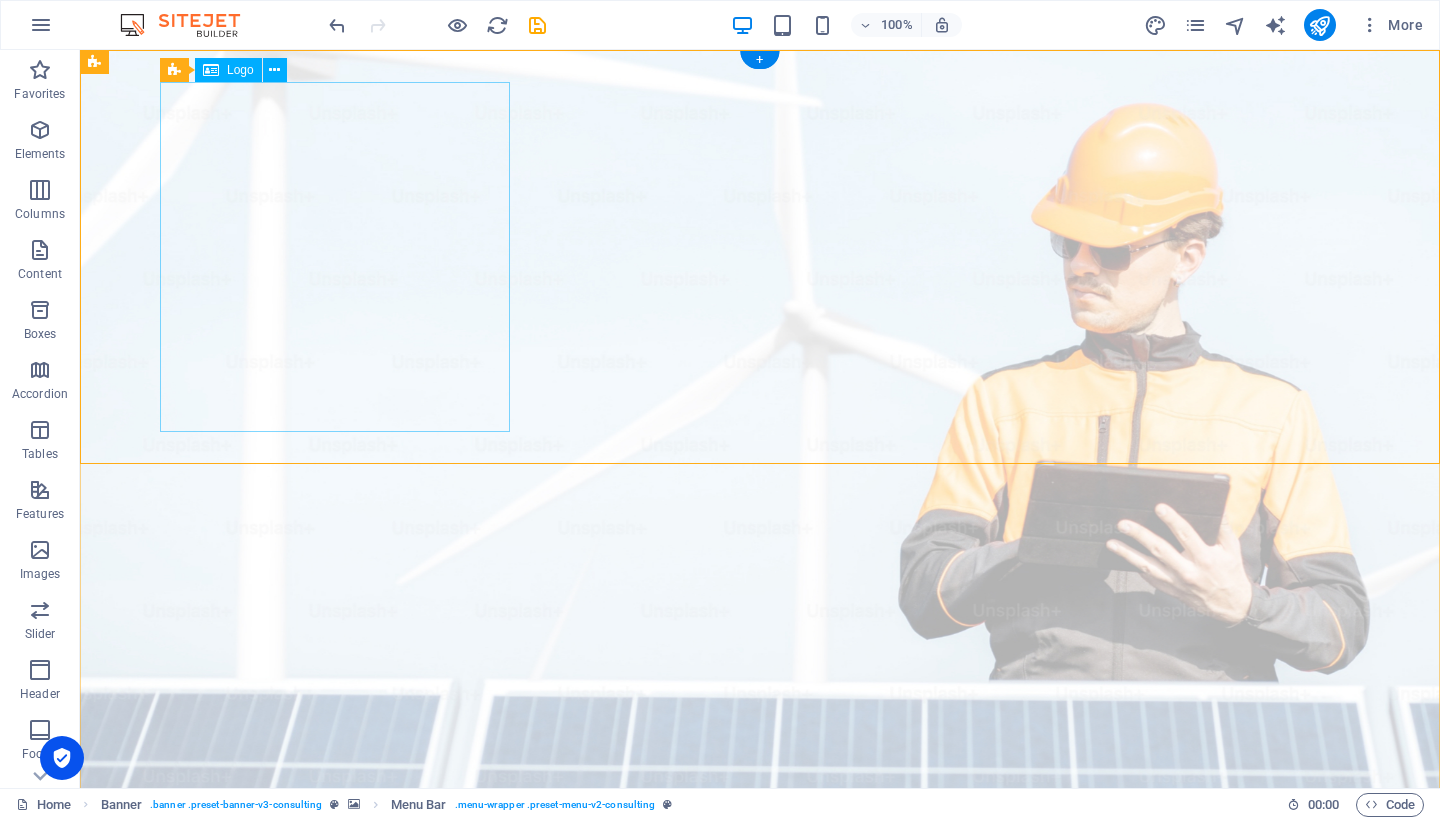 click at bounding box center (760, 1180) 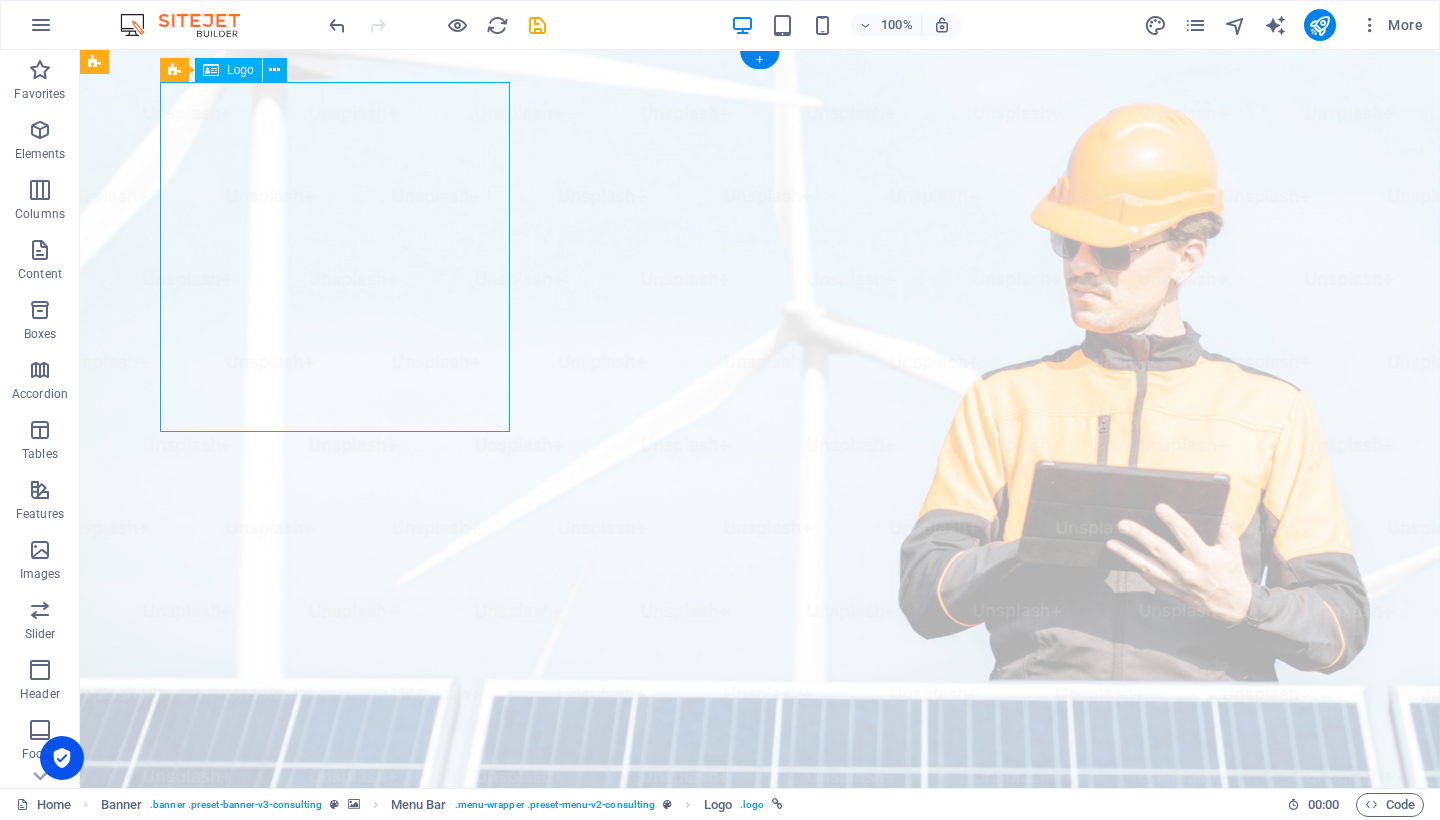 click at bounding box center [760, 1180] 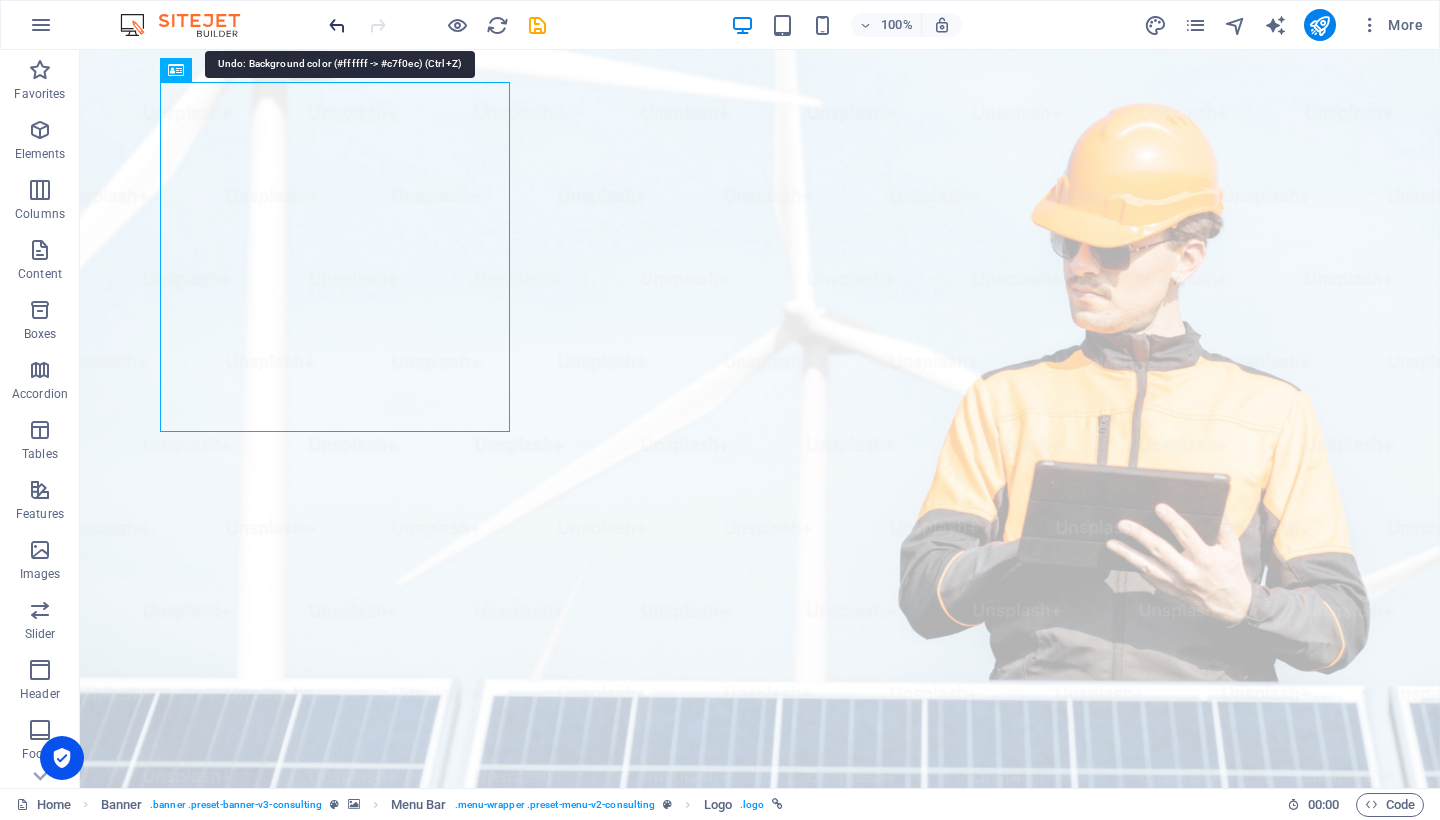 click at bounding box center [337, 25] 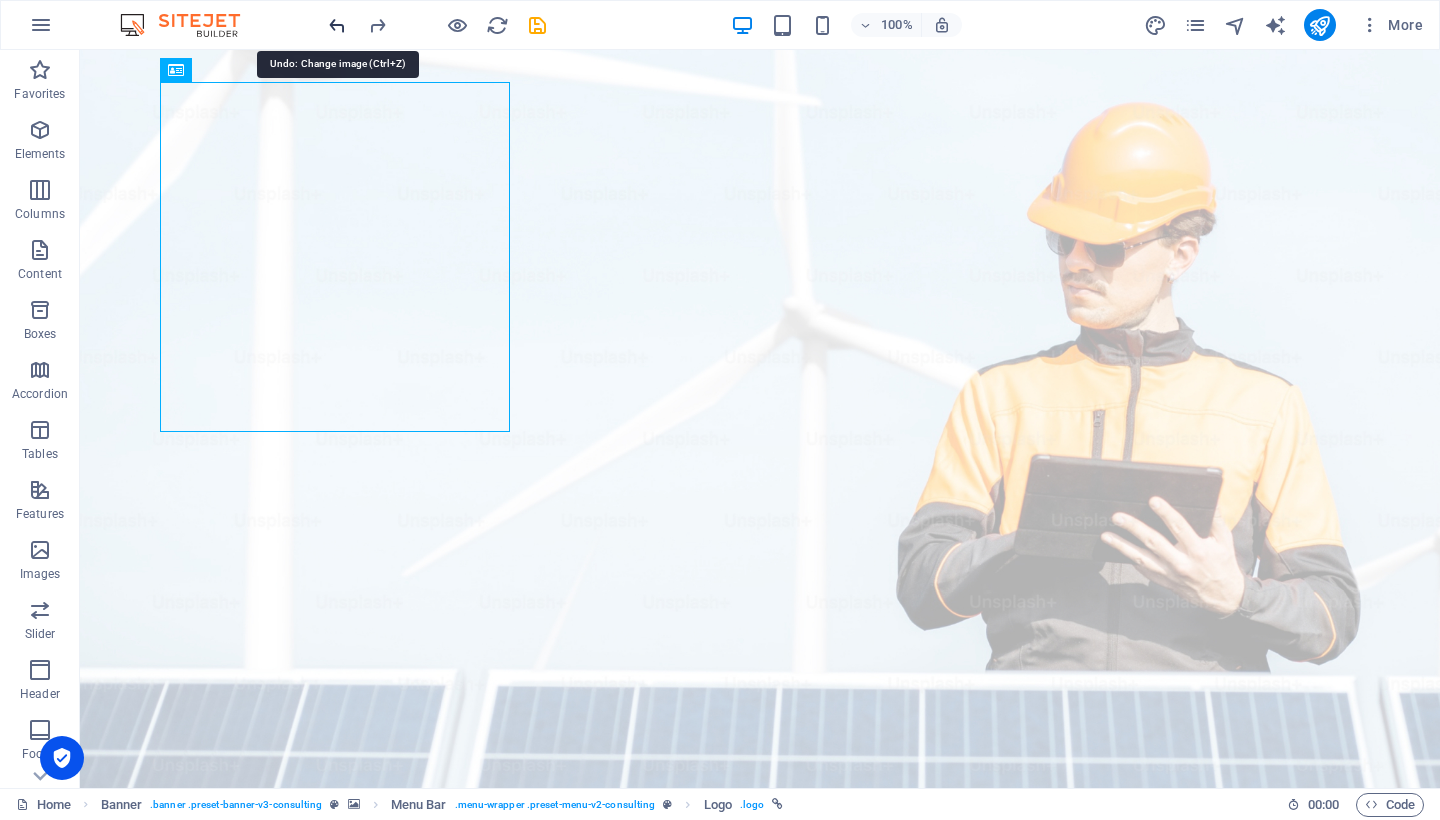 click at bounding box center [337, 25] 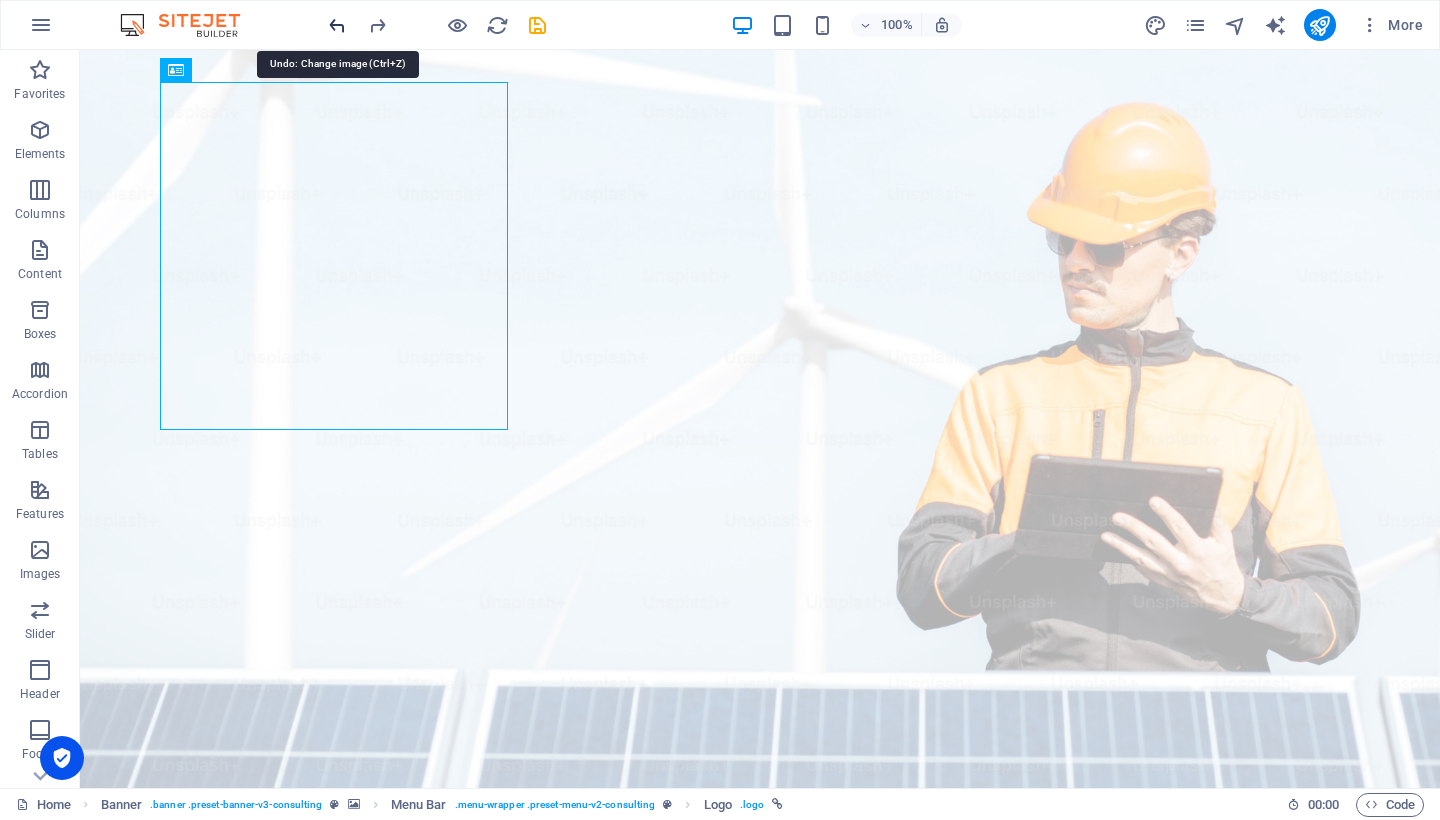 click at bounding box center (337, 25) 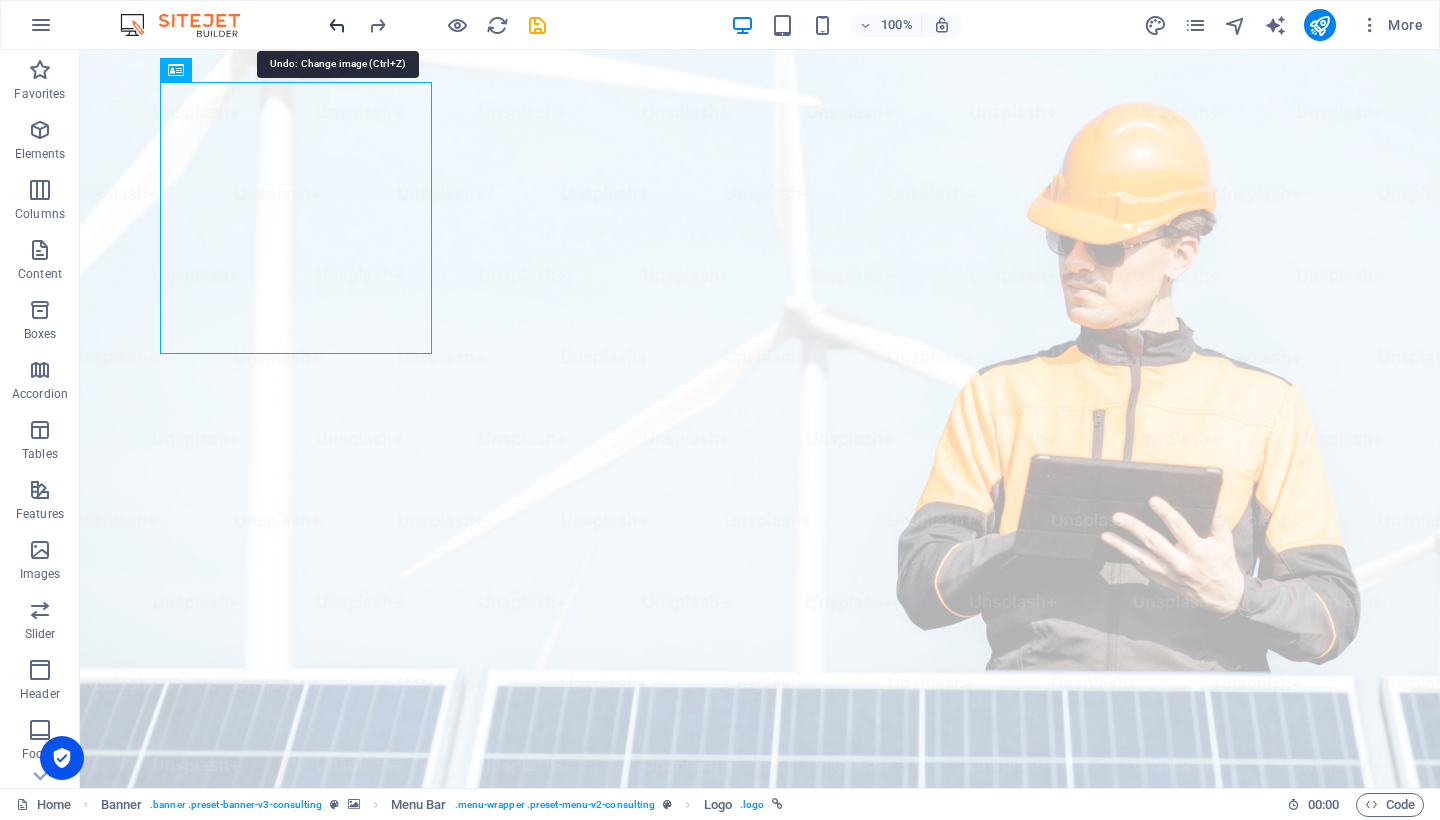 click at bounding box center (337, 25) 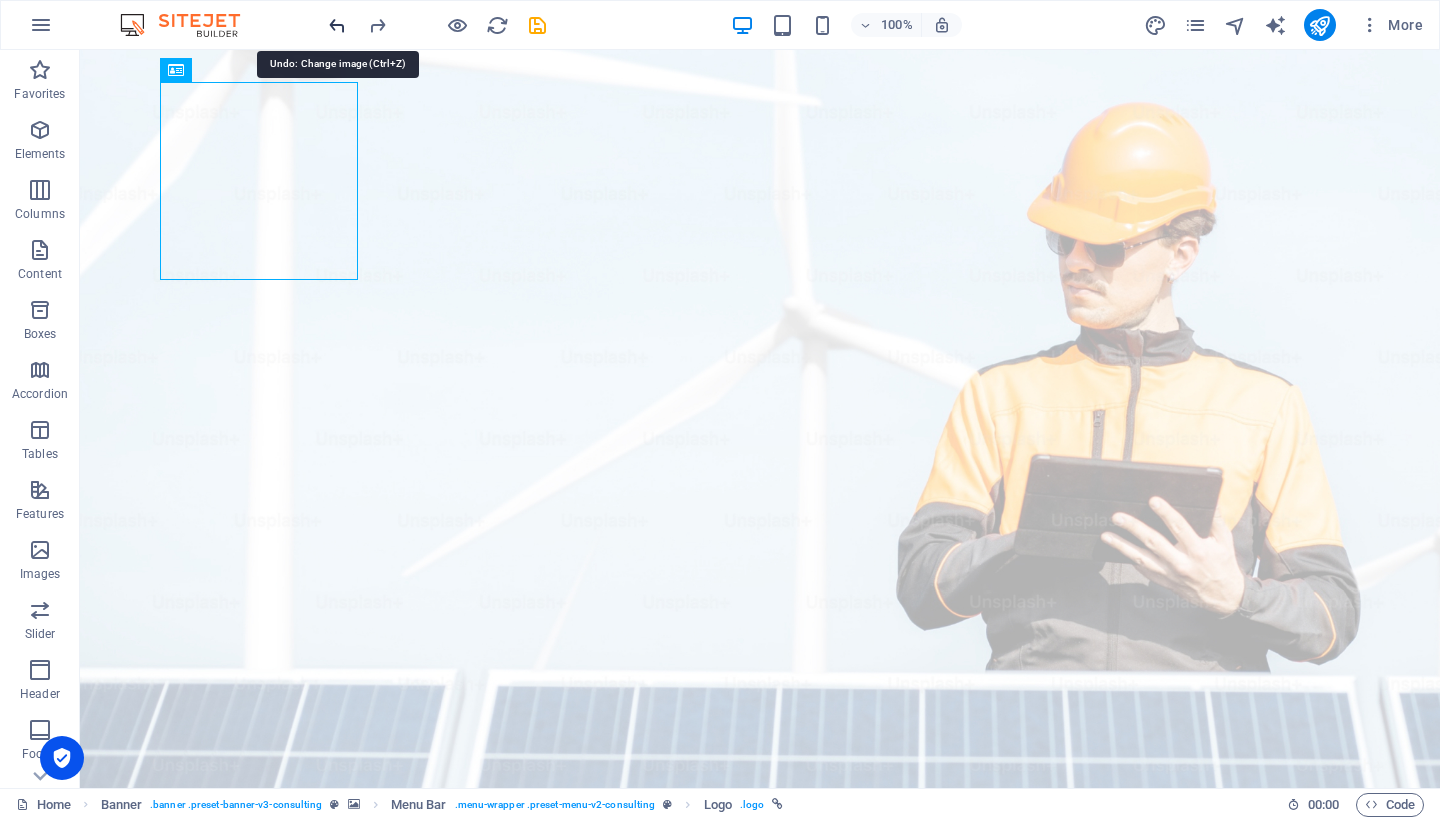 click at bounding box center (337, 25) 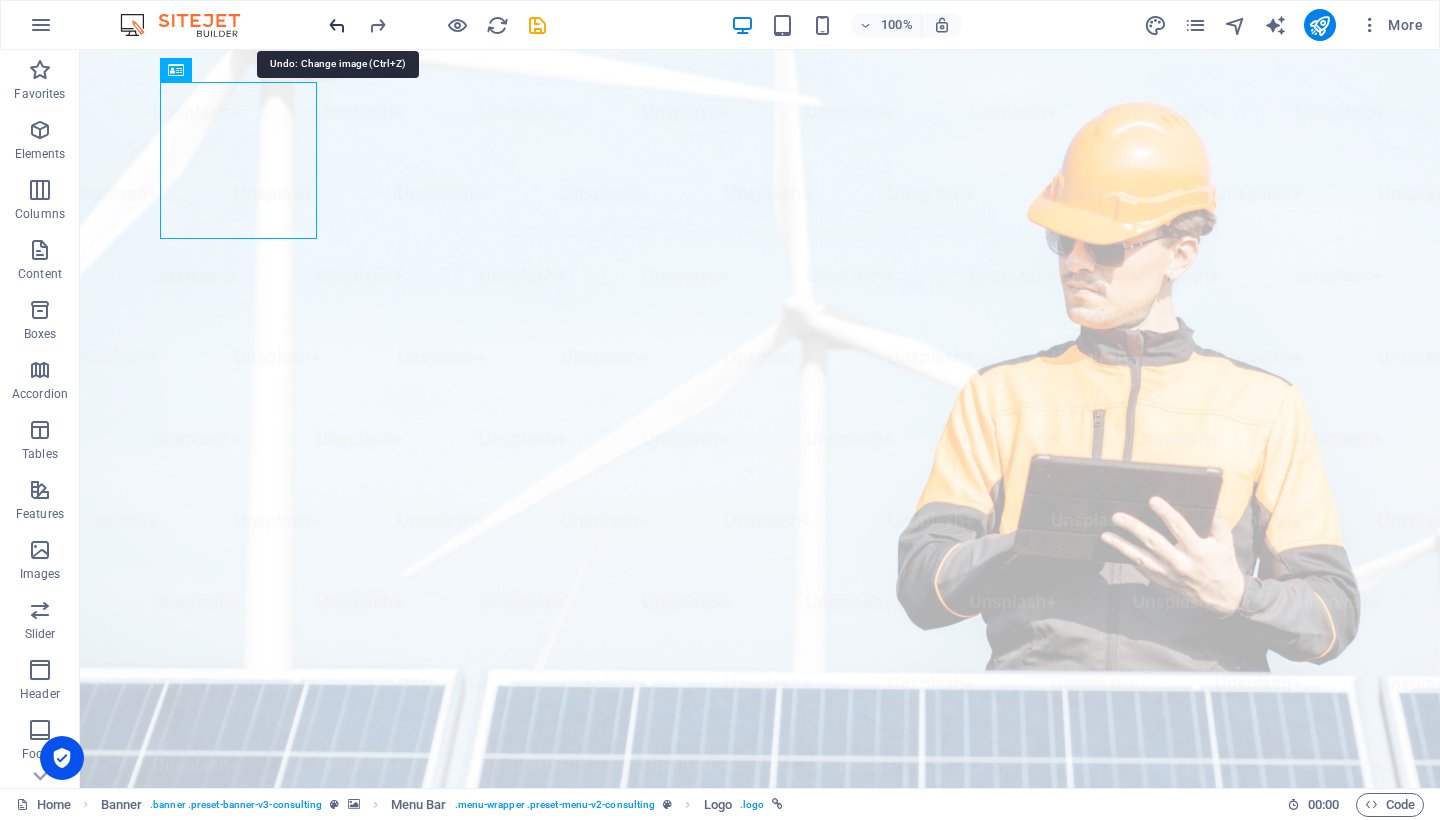 click at bounding box center (337, 25) 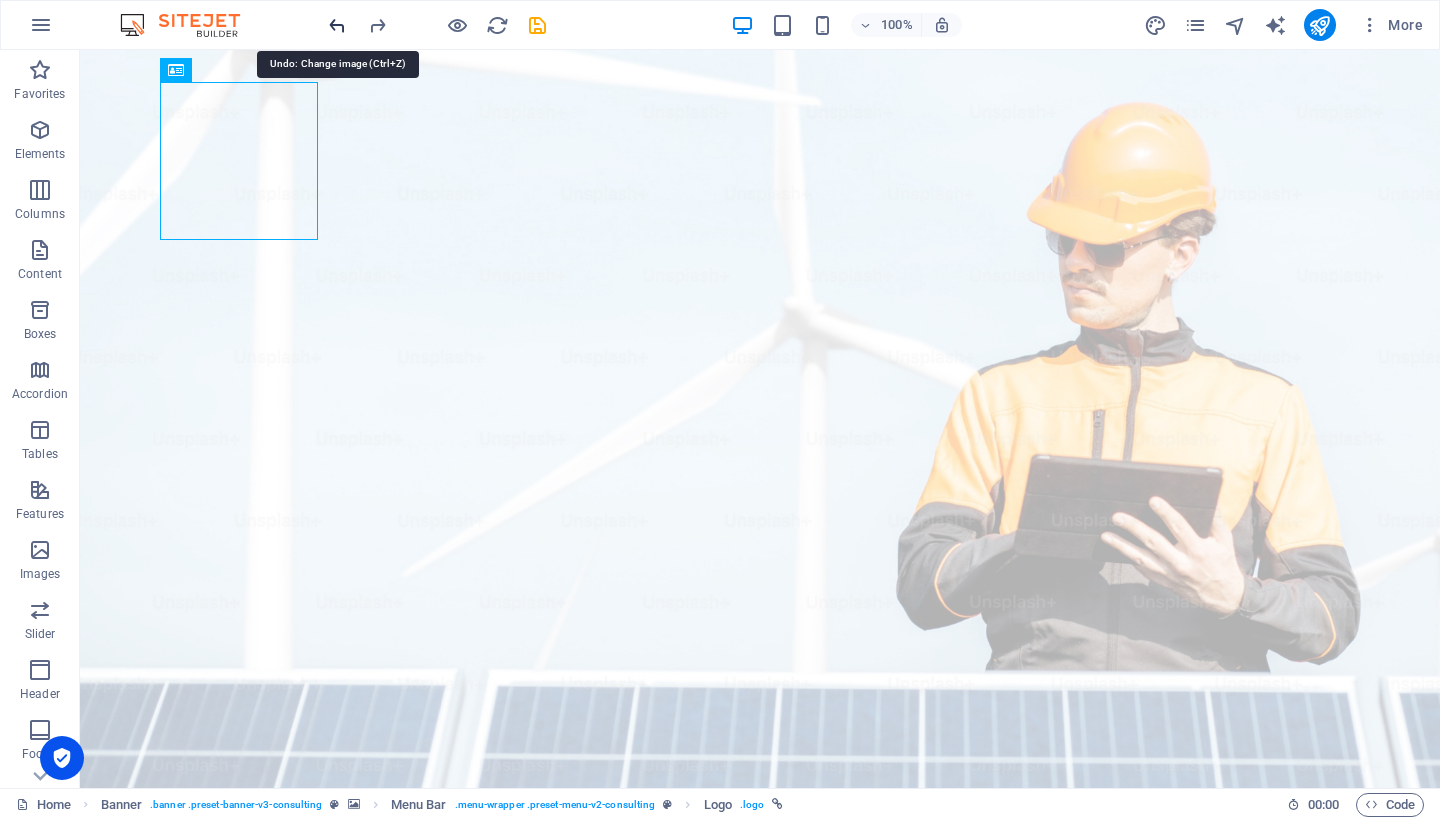 click at bounding box center [337, 25] 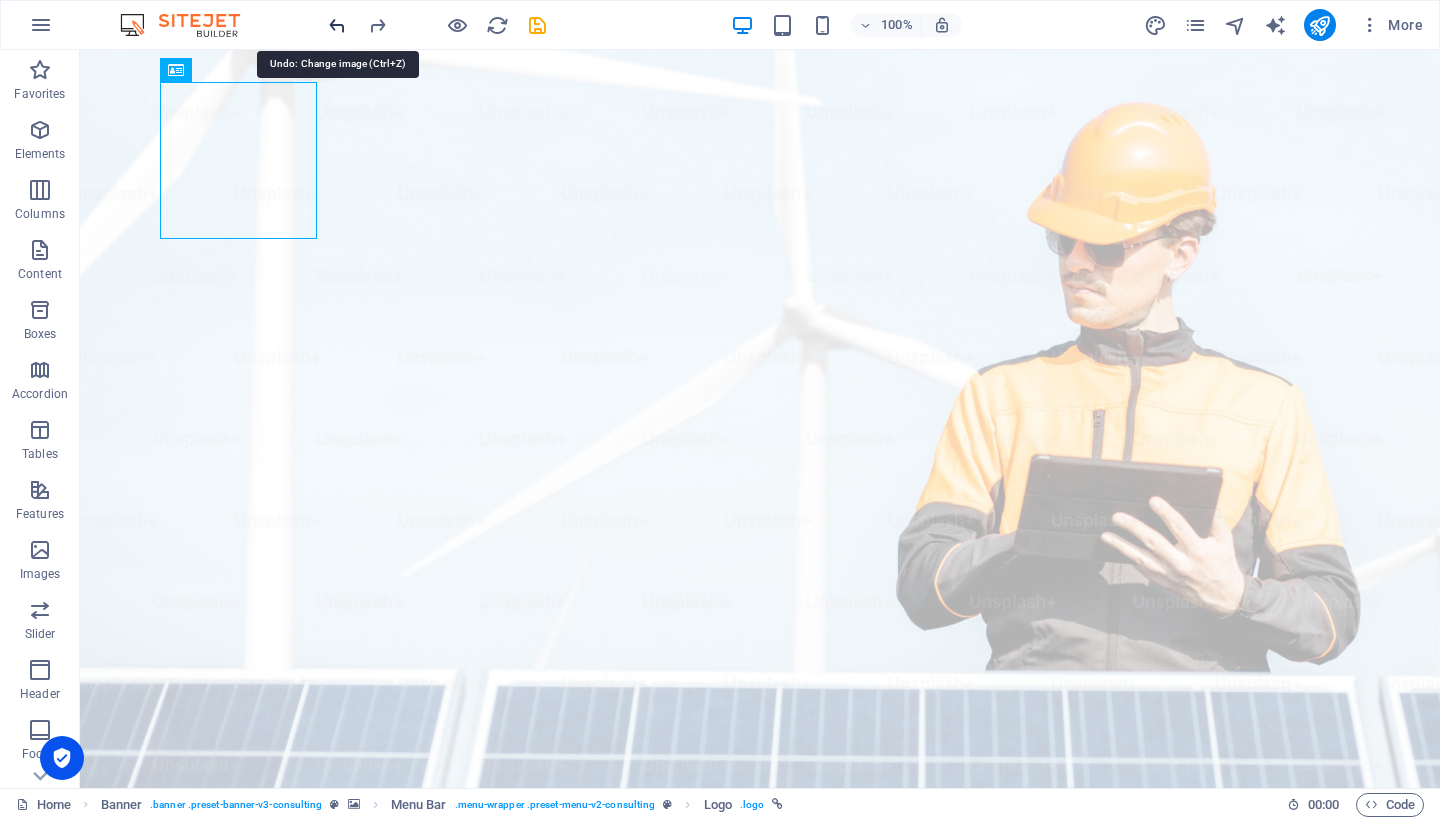 click at bounding box center [337, 25] 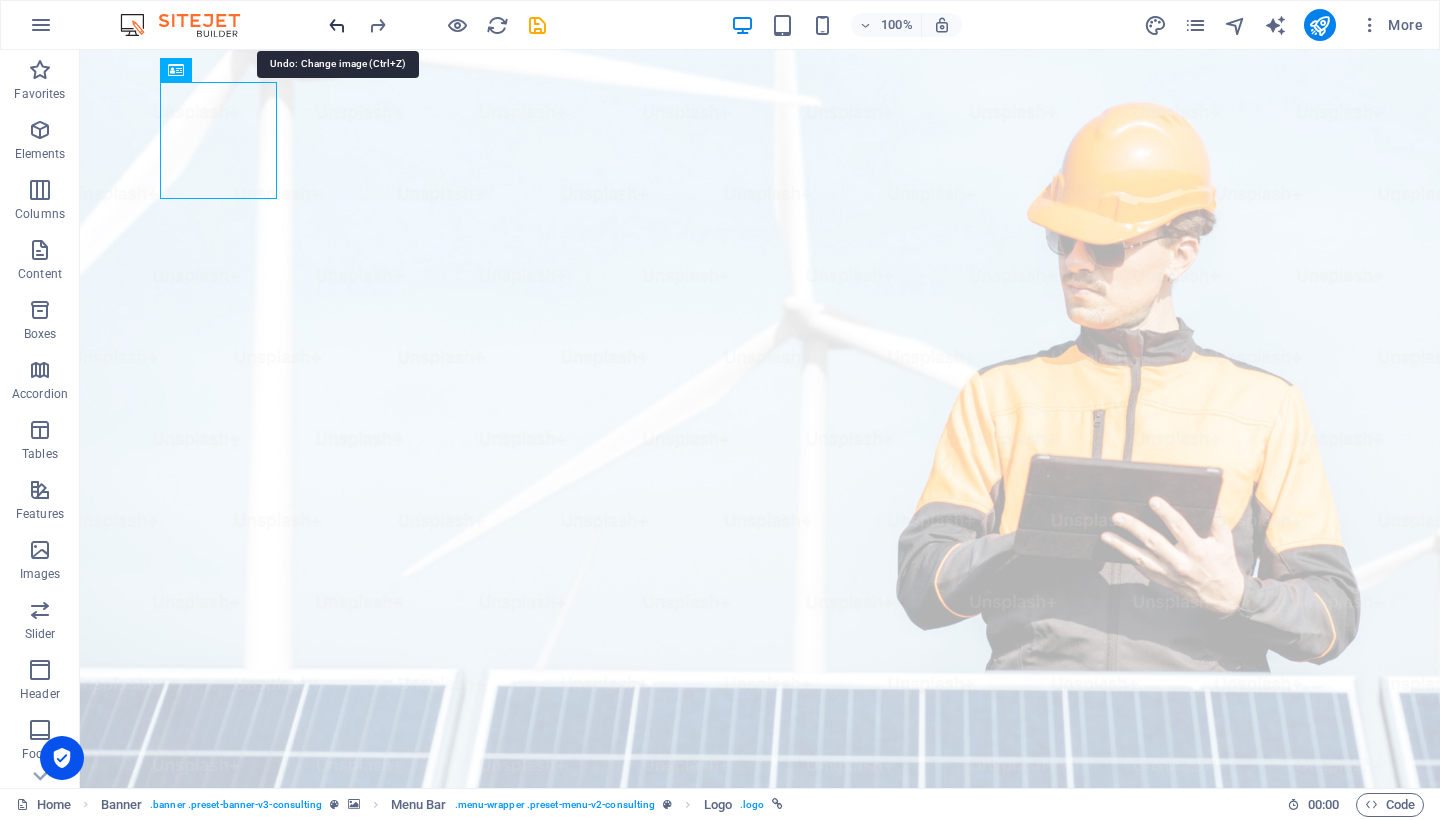 click at bounding box center (337, 25) 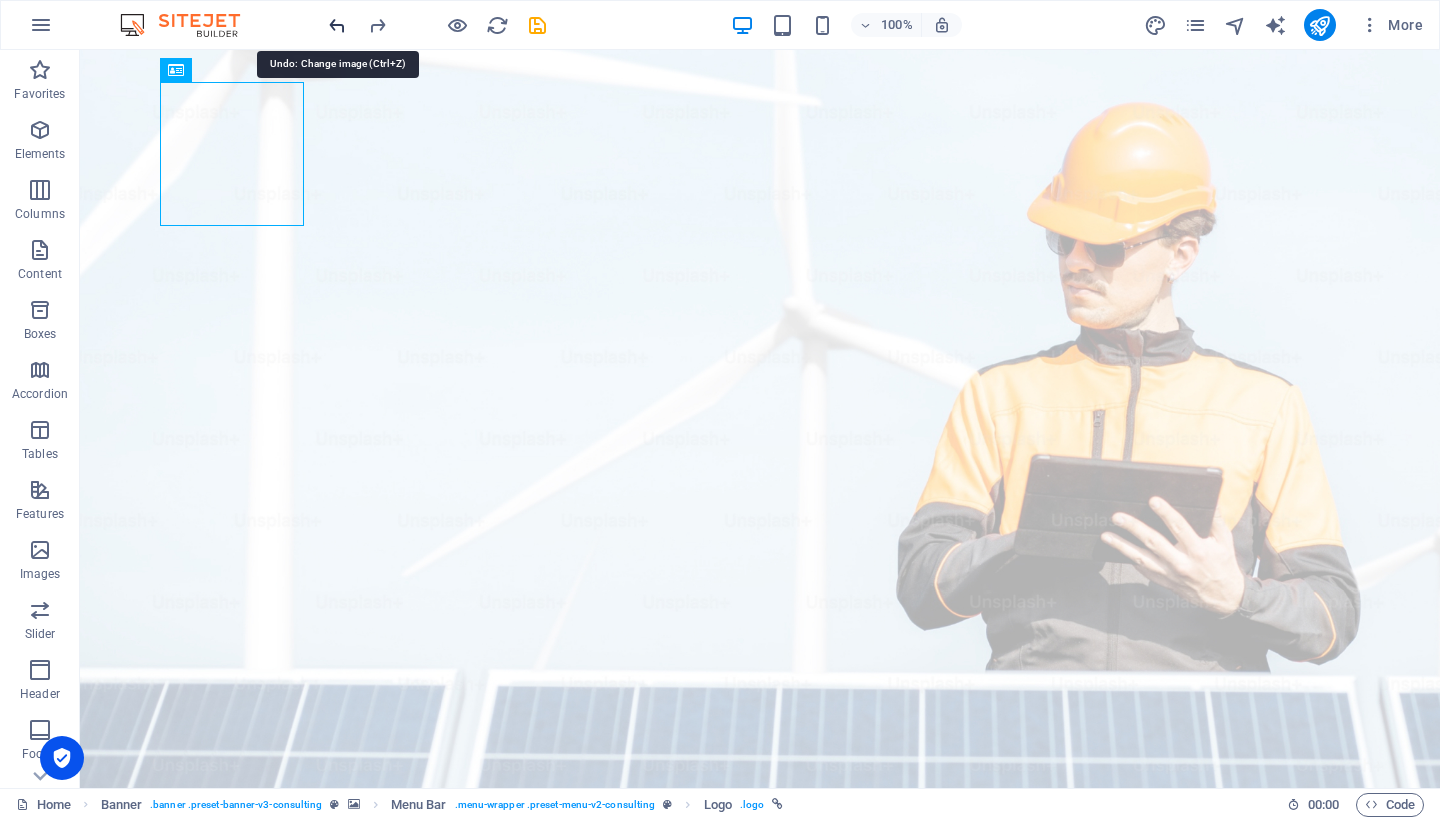 click at bounding box center (337, 25) 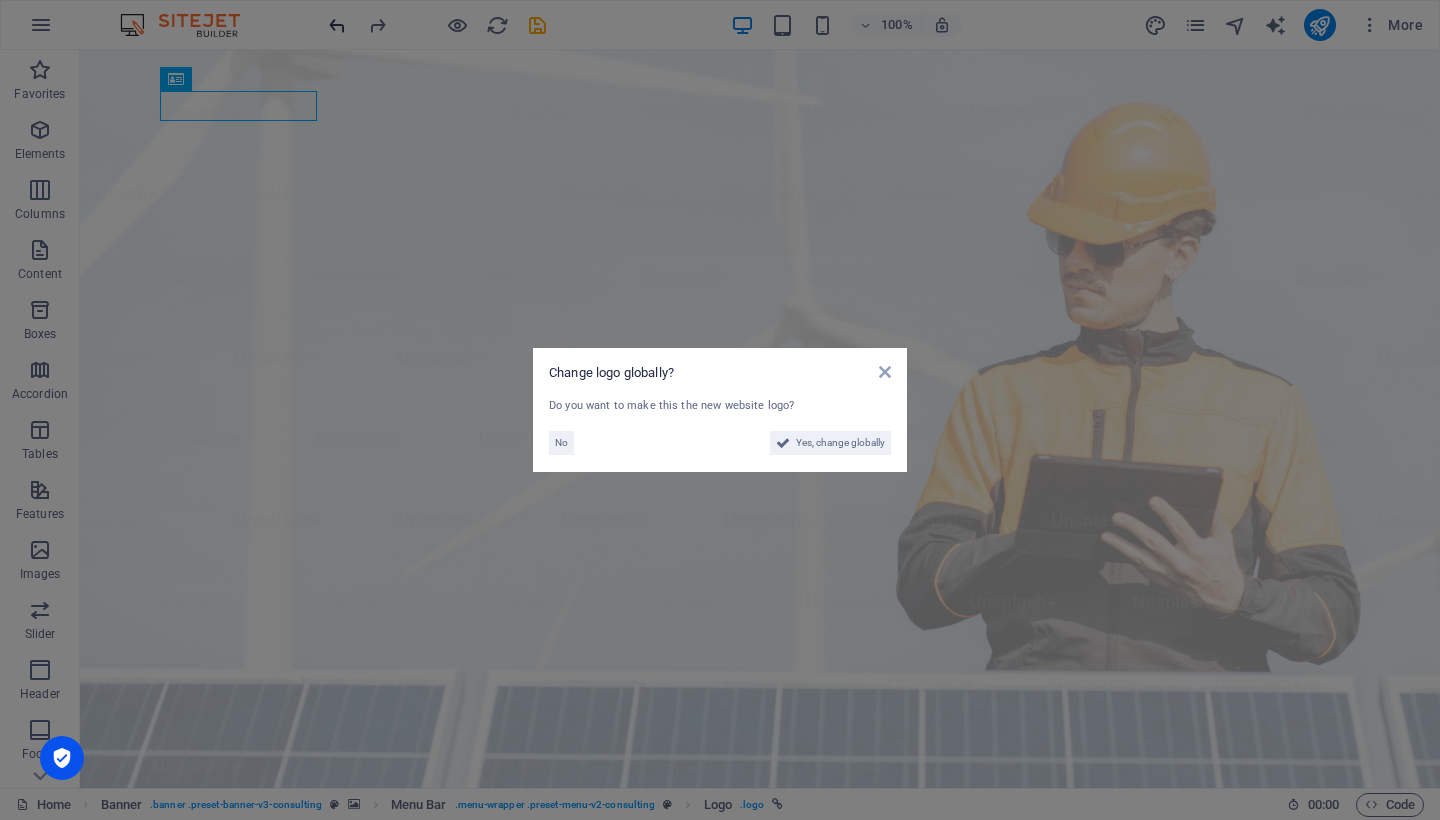 click on "Change logo globally? Do you want to make this the new website logo? No Yes, change globally" at bounding box center [720, 410] 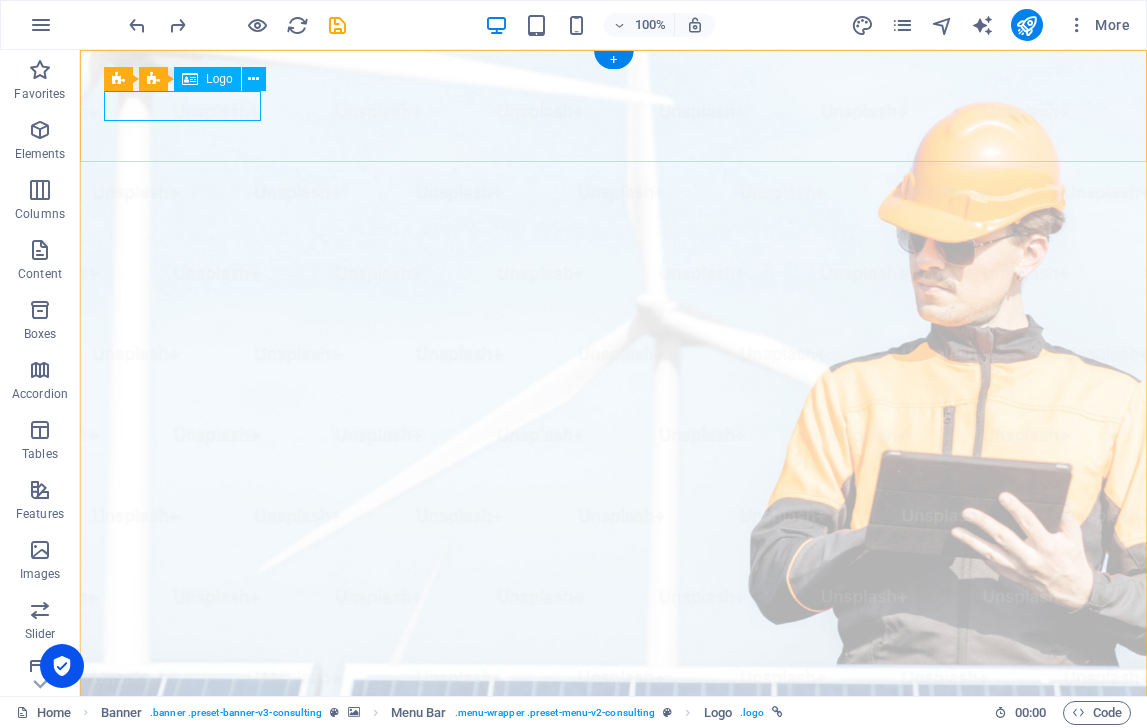 click at bounding box center [613, 997] 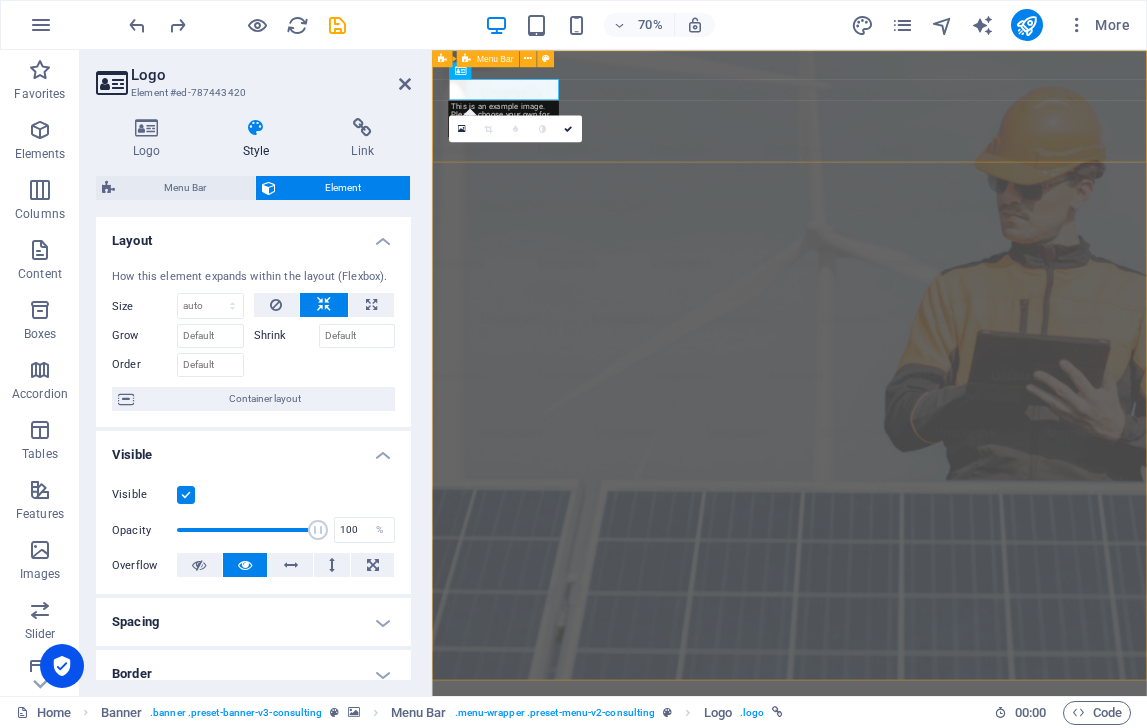 click on "This is an example image. Please choose your own for more options.  Or import this image" at bounding box center (503, 118) 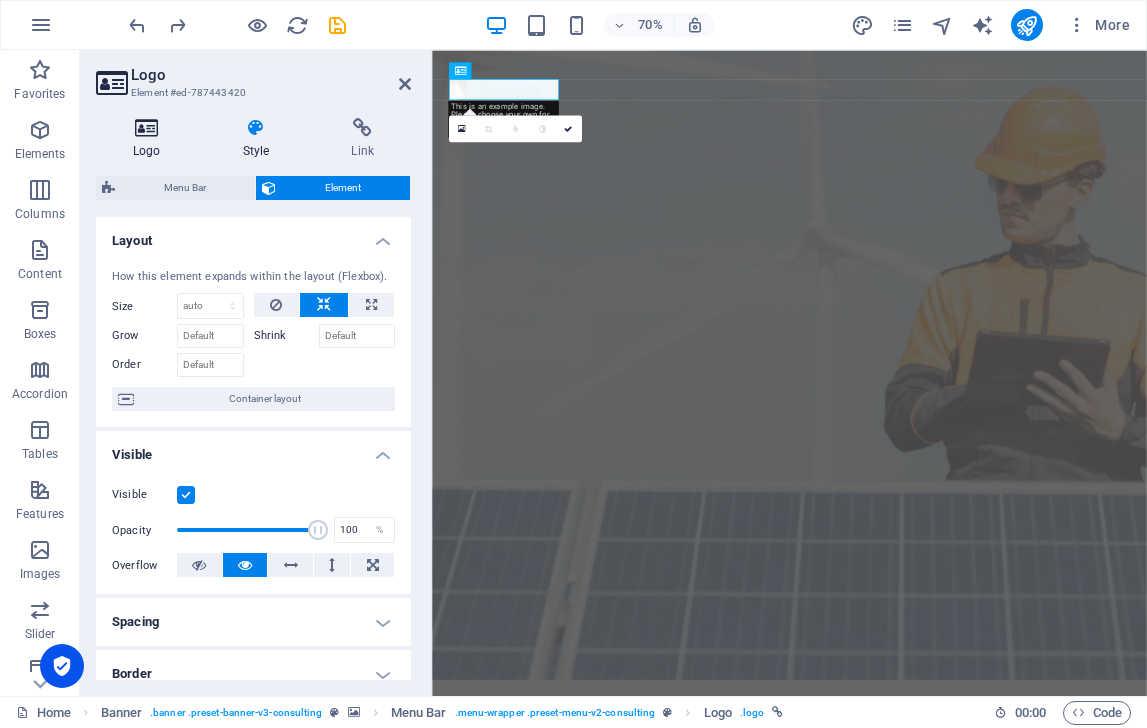 click at bounding box center [147, 128] 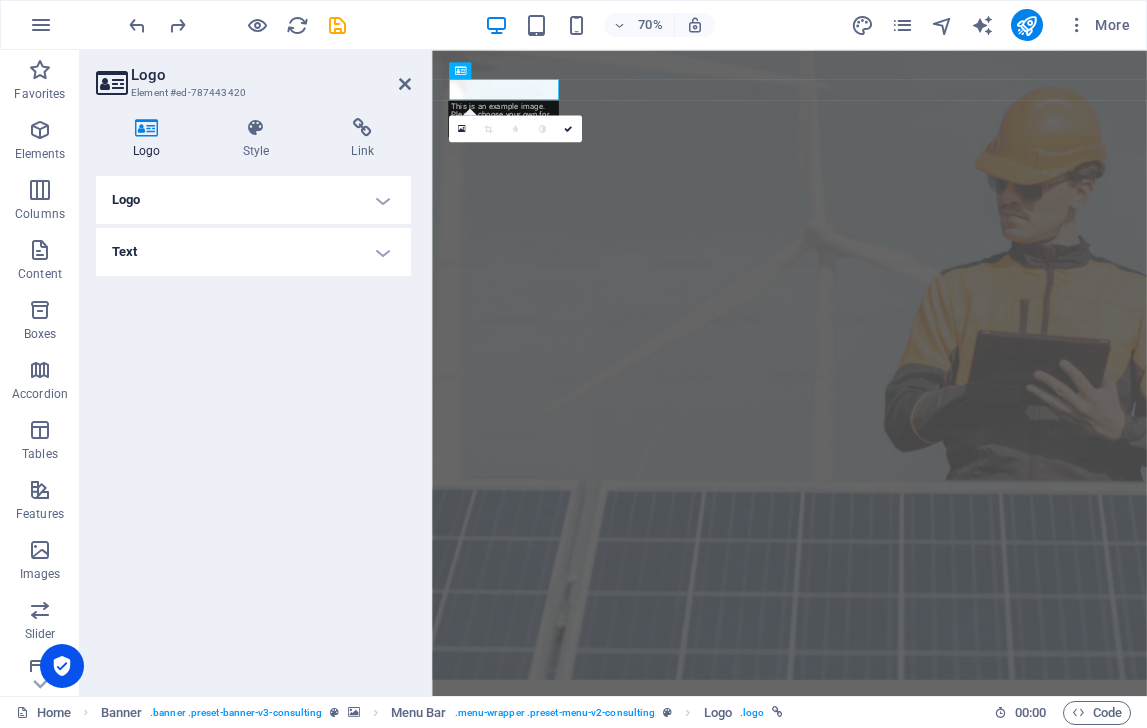 click on "Logo" at bounding box center (253, 200) 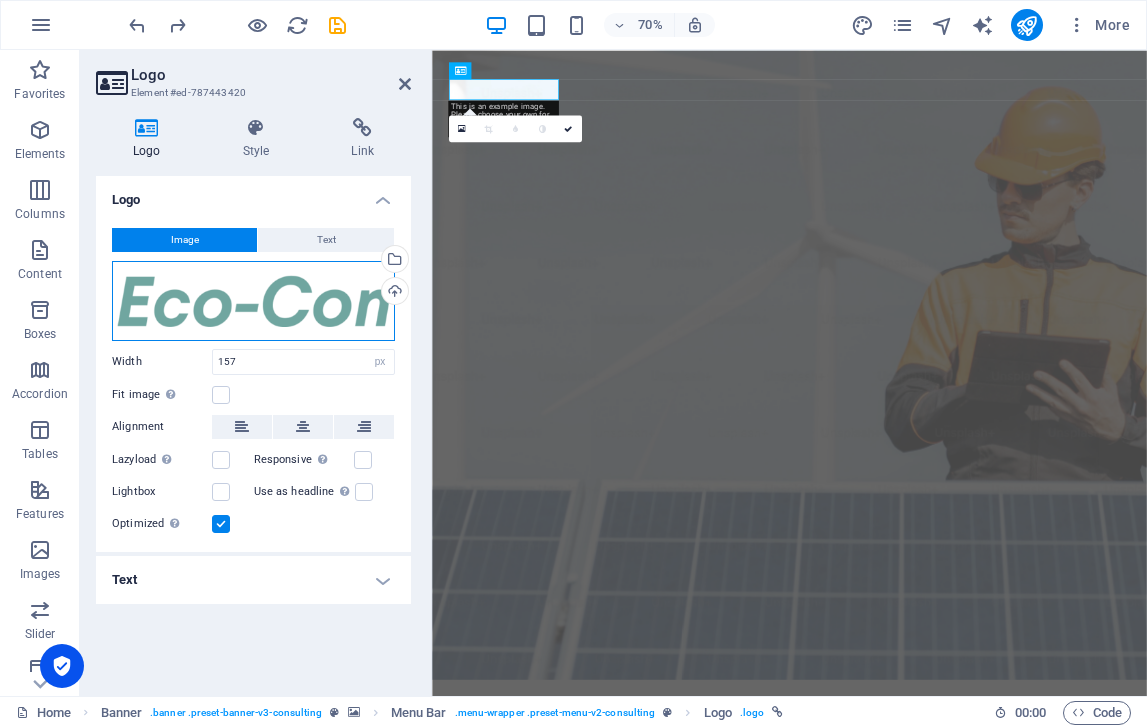 click on "Drag files here, click to choose files or select files from Files or our free stock photos & videos" at bounding box center (253, 301) 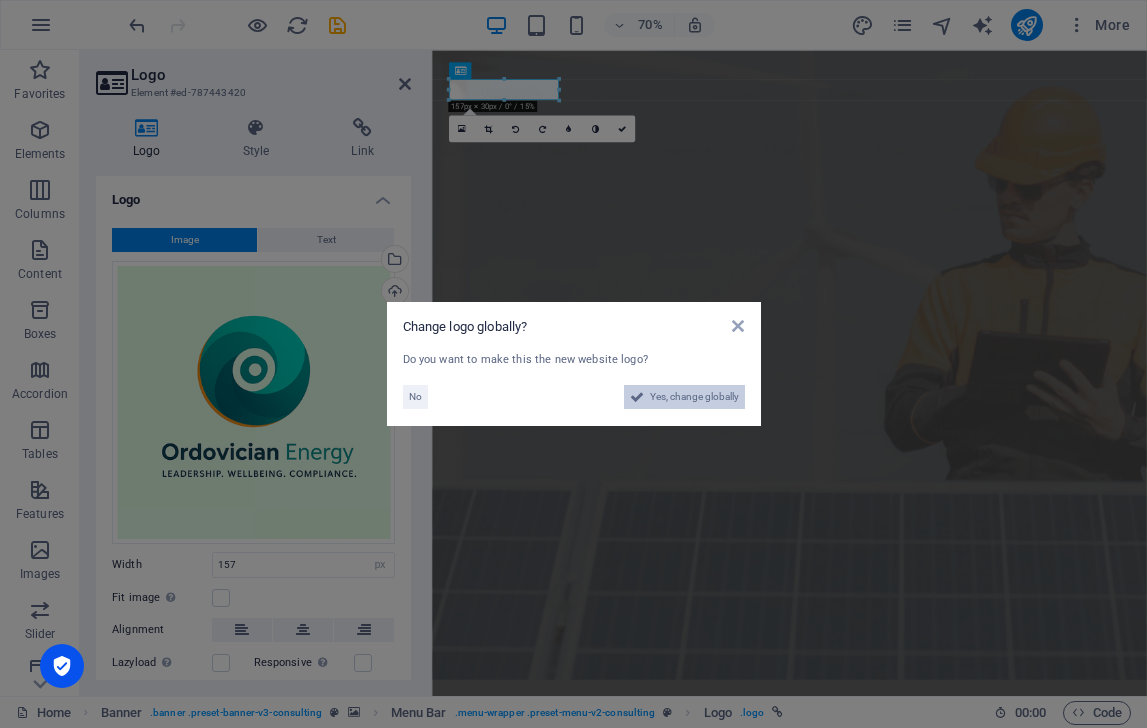 click on "Yes, change globally" at bounding box center [694, 397] 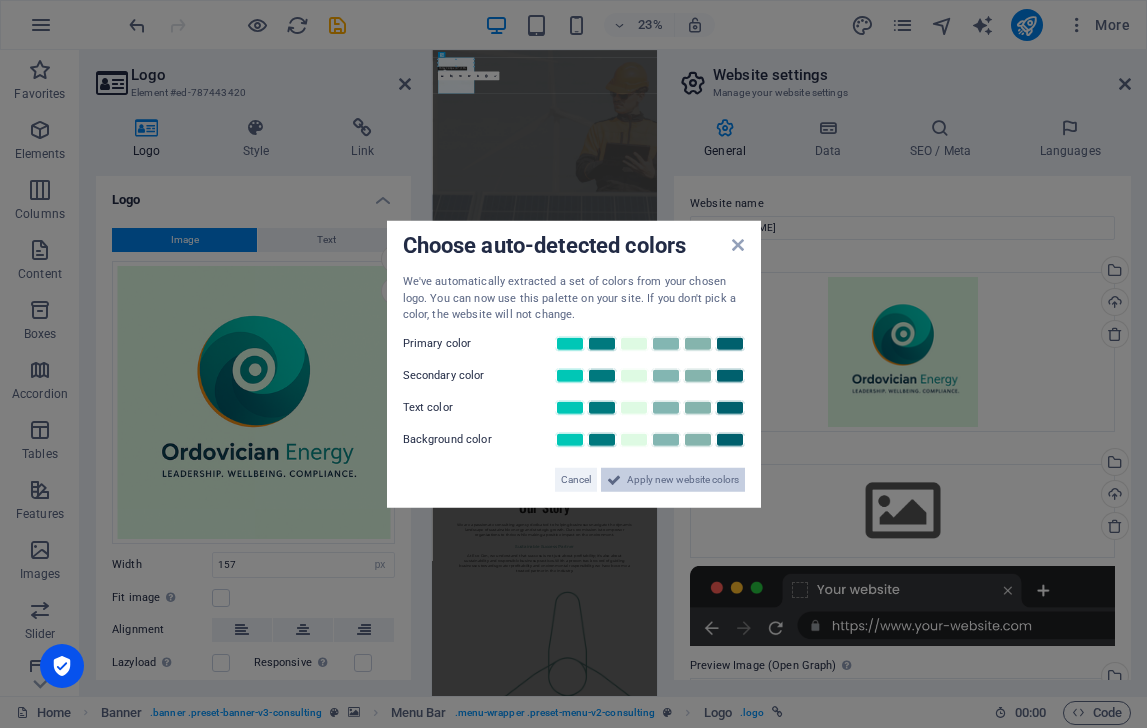 click on "Apply new website colors" at bounding box center (683, 479) 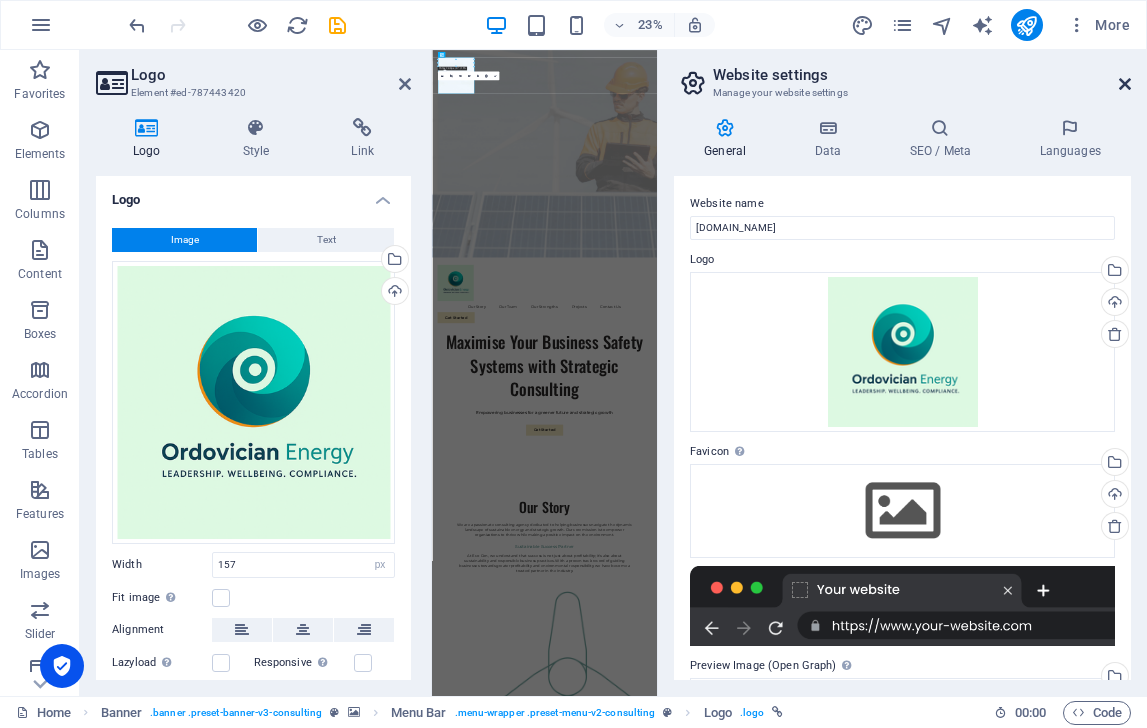 click at bounding box center [1125, 84] 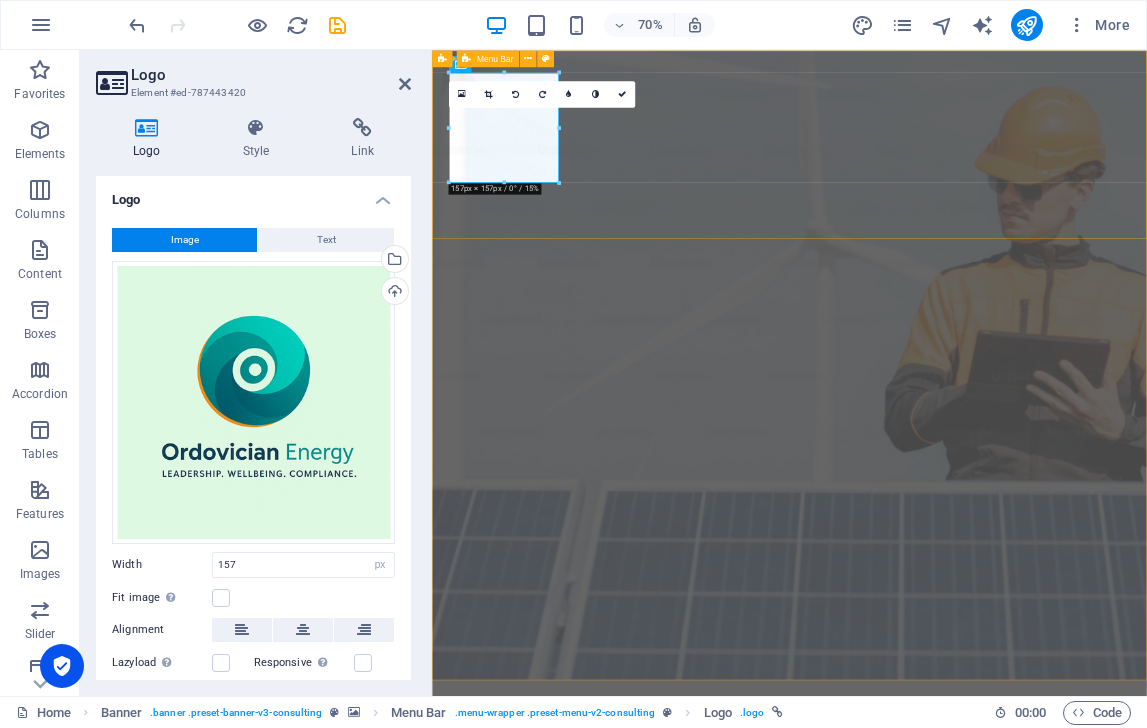 click on "Our Story Our Team Our Strengths Projects Contact Us Get Started" at bounding box center (942, 1108) 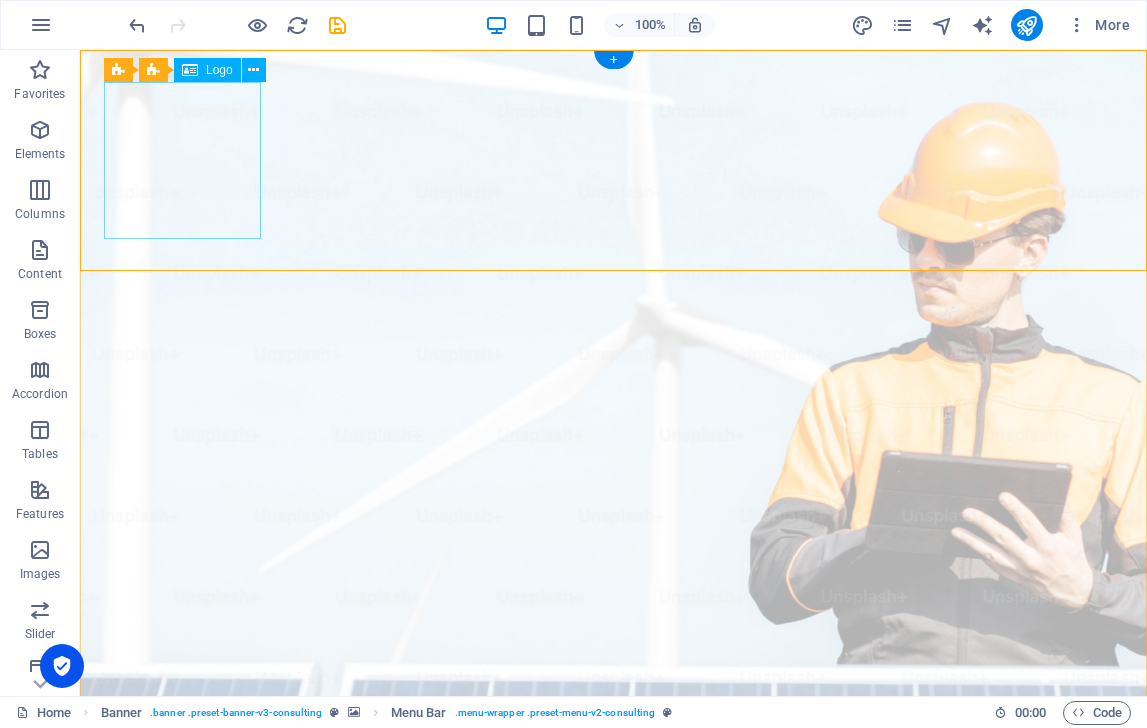 click at bounding box center [613, 1060] 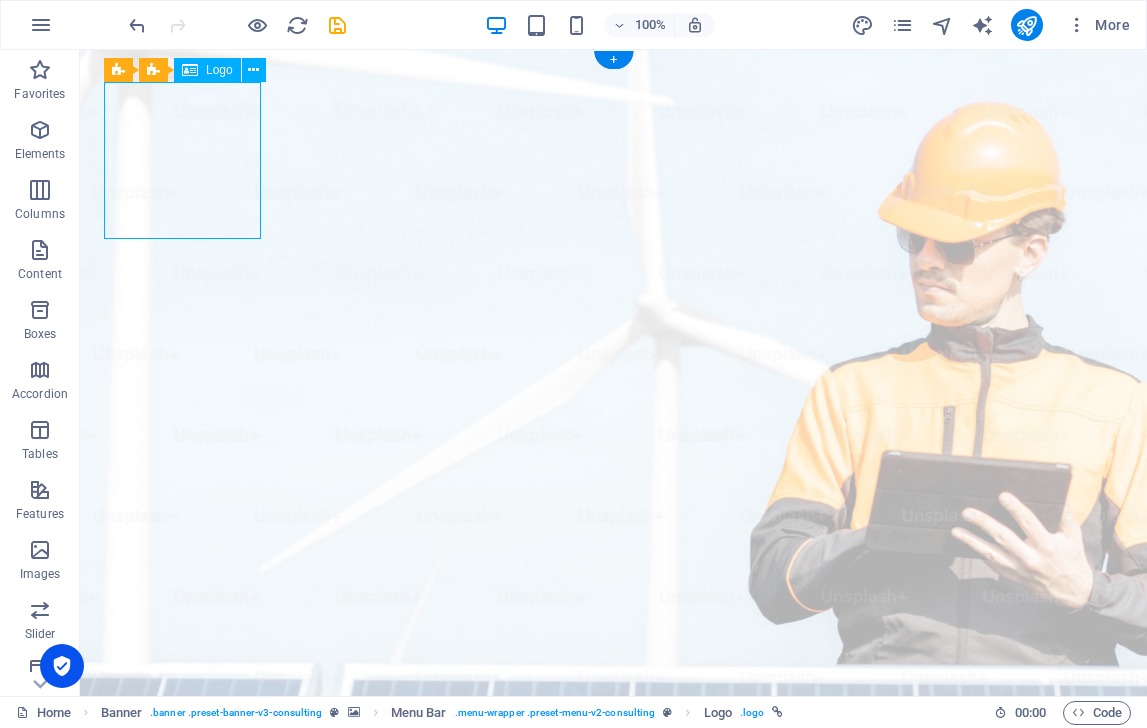 click at bounding box center (613, 1060) 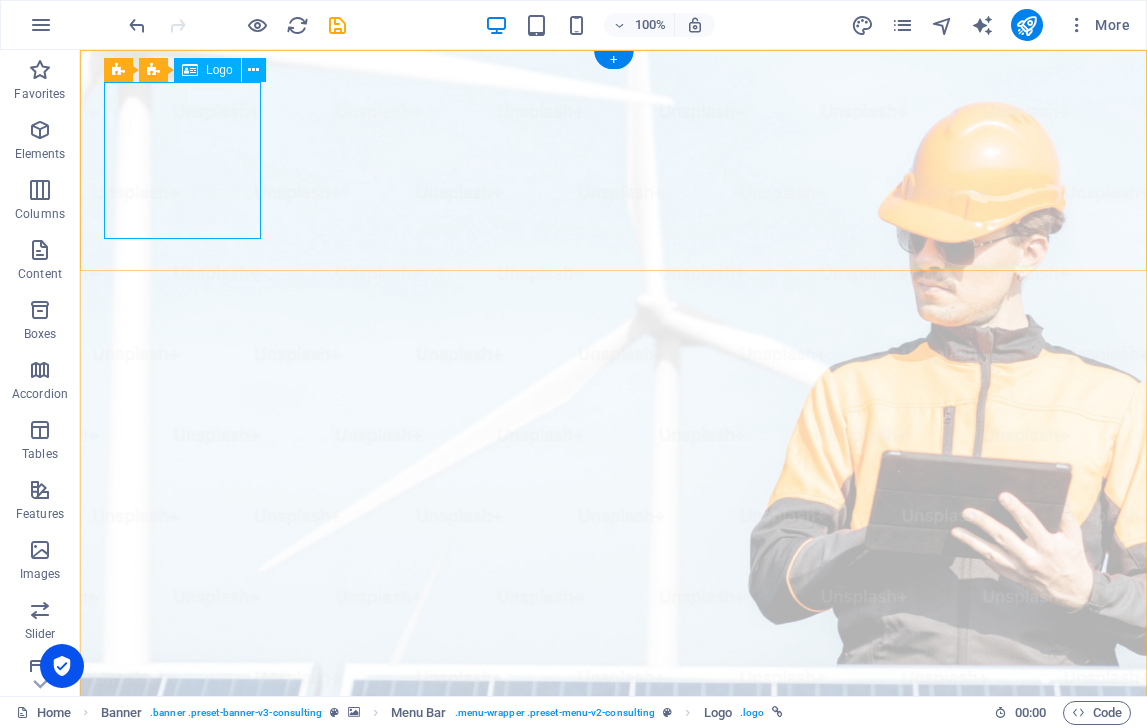 click at bounding box center [613, 1060] 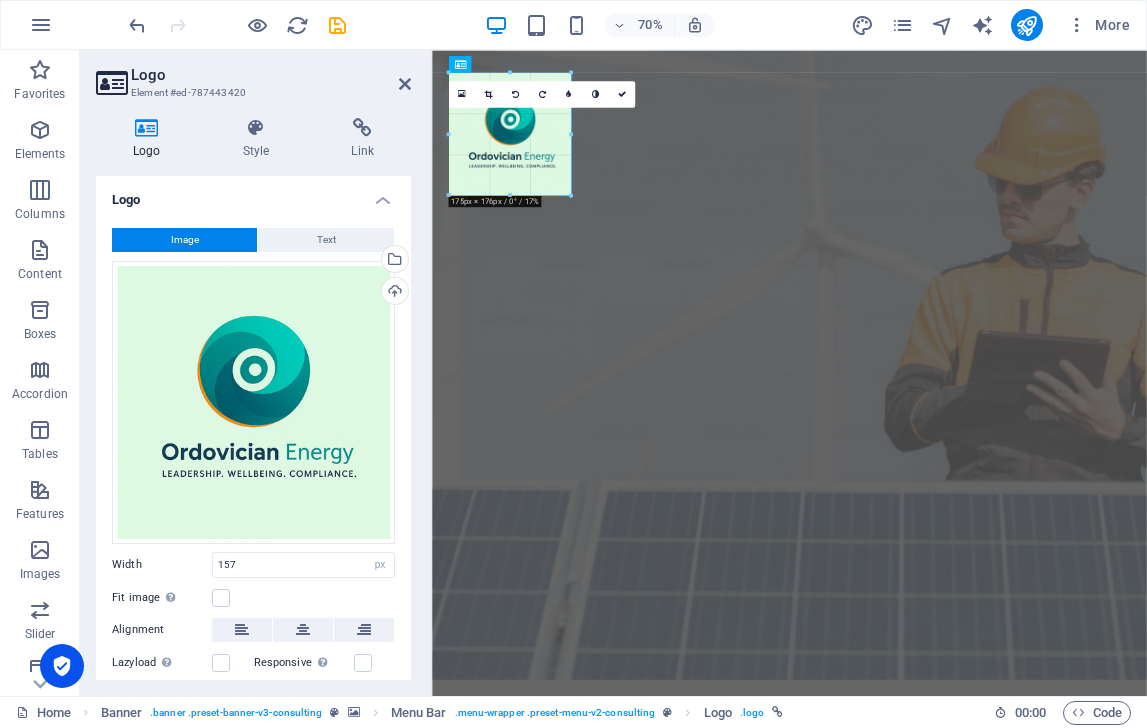 drag, startPoint x: 501, startPoint y: 182, endPoint x: 559, endPoint y: 197, distance: 59.908264 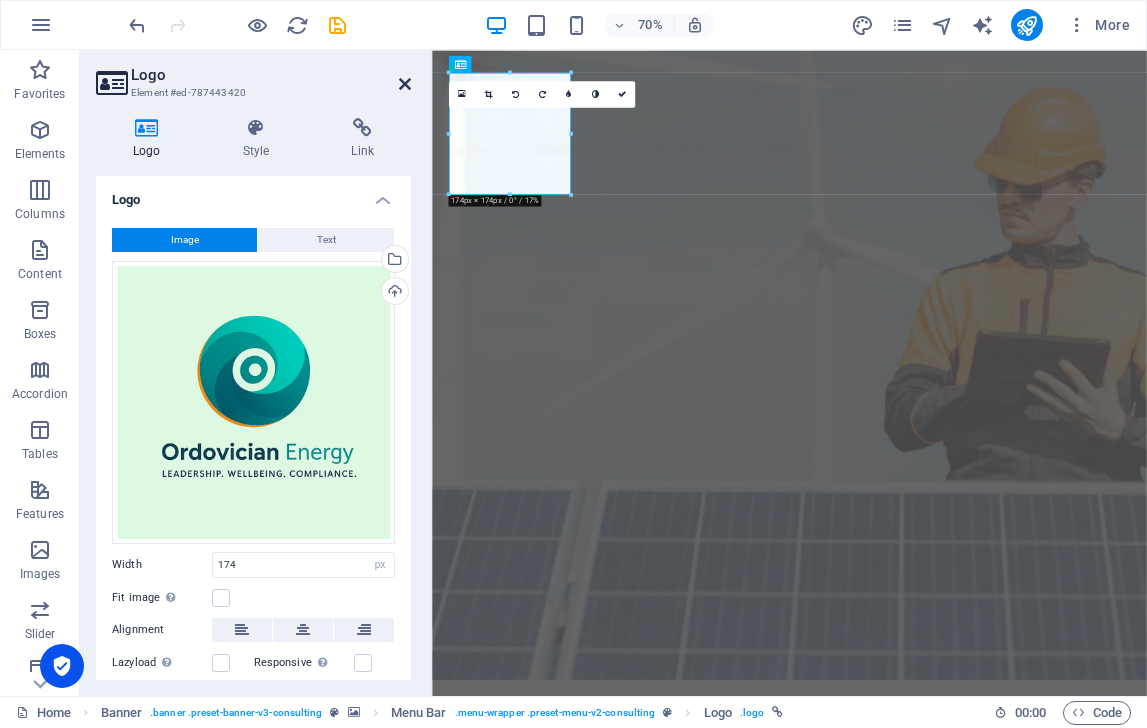 click at bounding box center (405, 84) 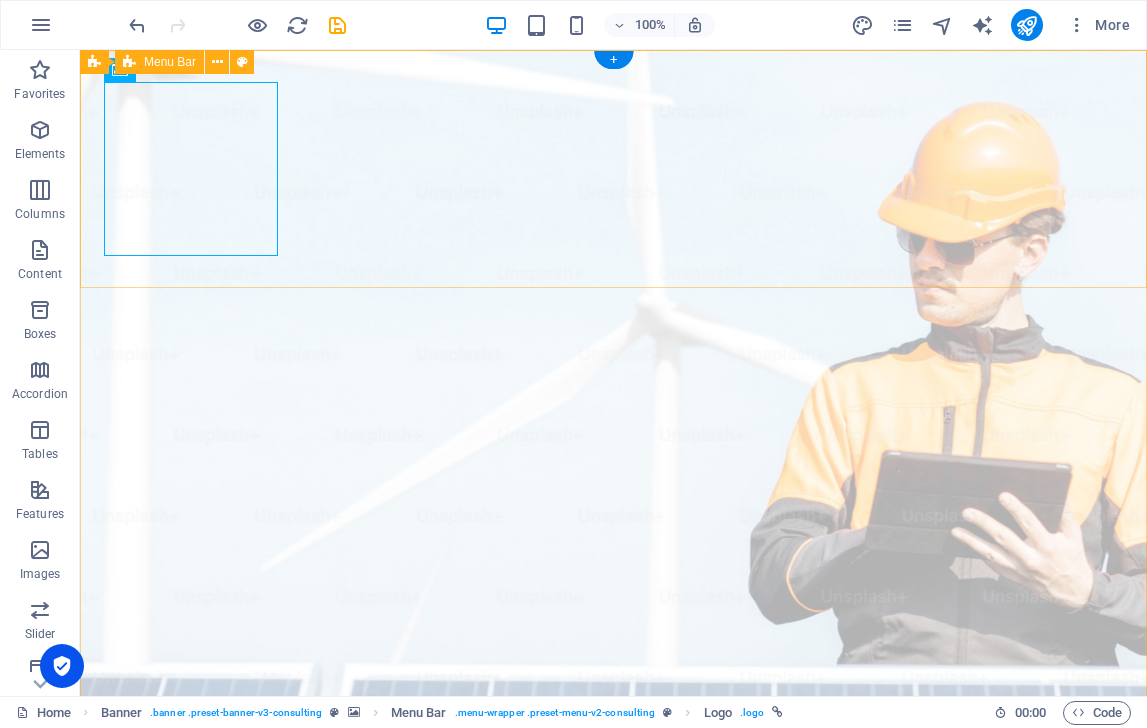 click on "Our Story Our Team Our Strengths Projects Contact Us Get Started" at bounding box center (613, 1117) 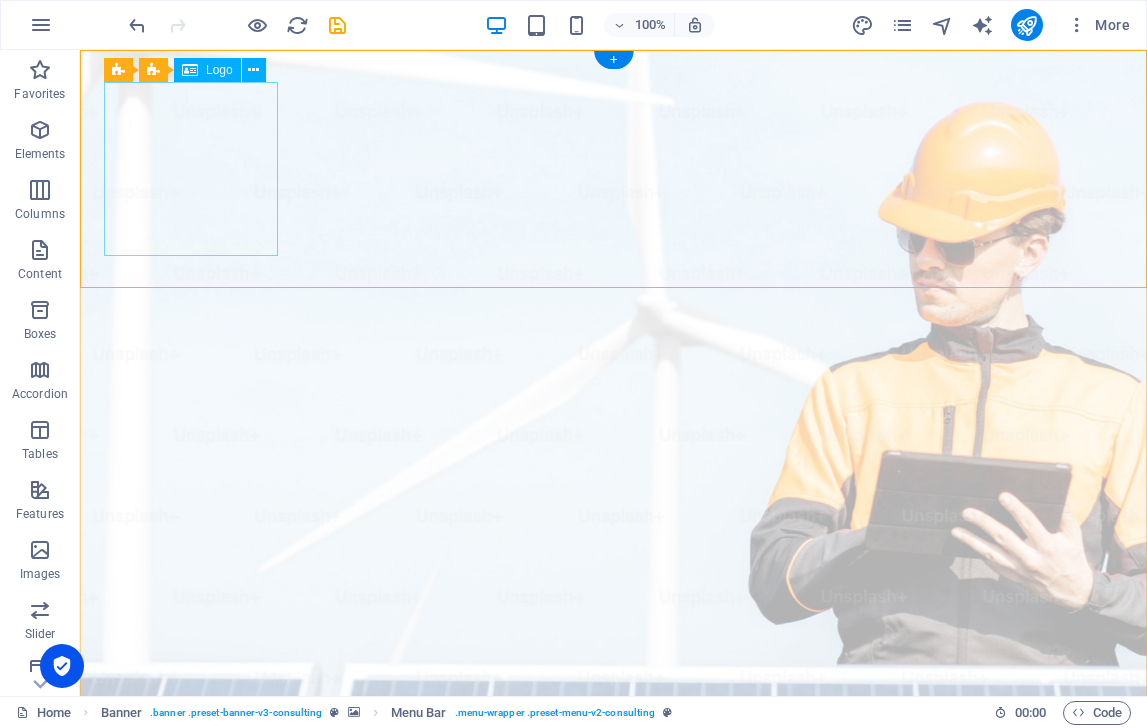 click at bounding box center (613, 1069) 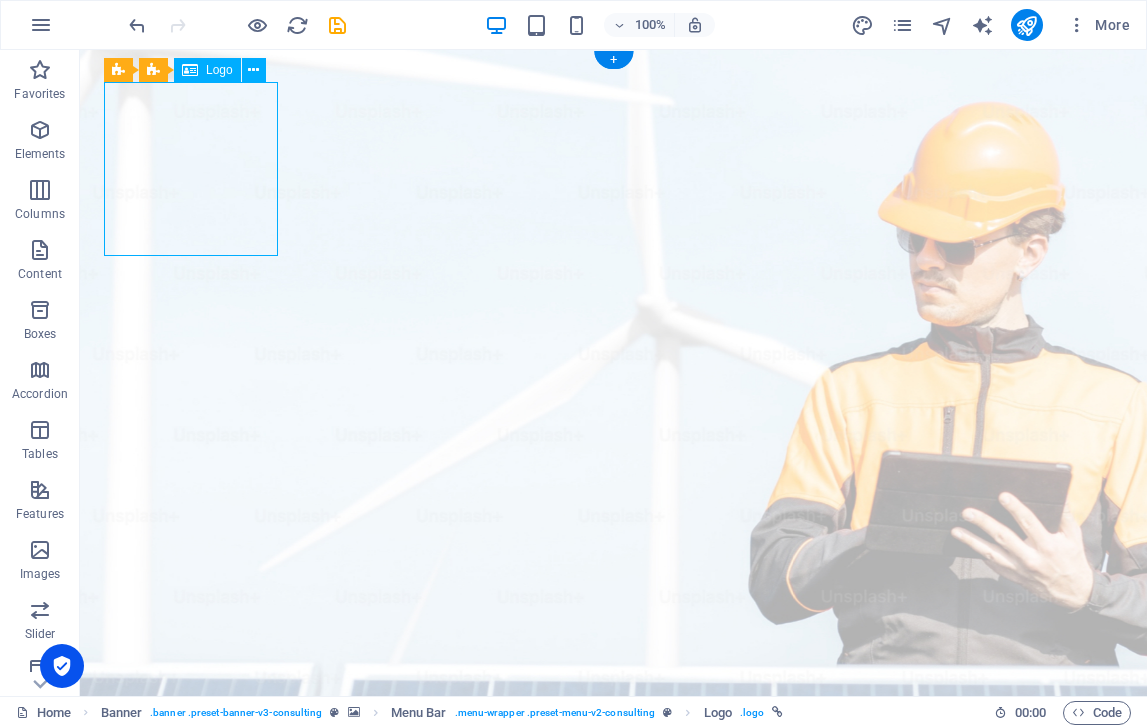click at bounding box center (613, 1069) 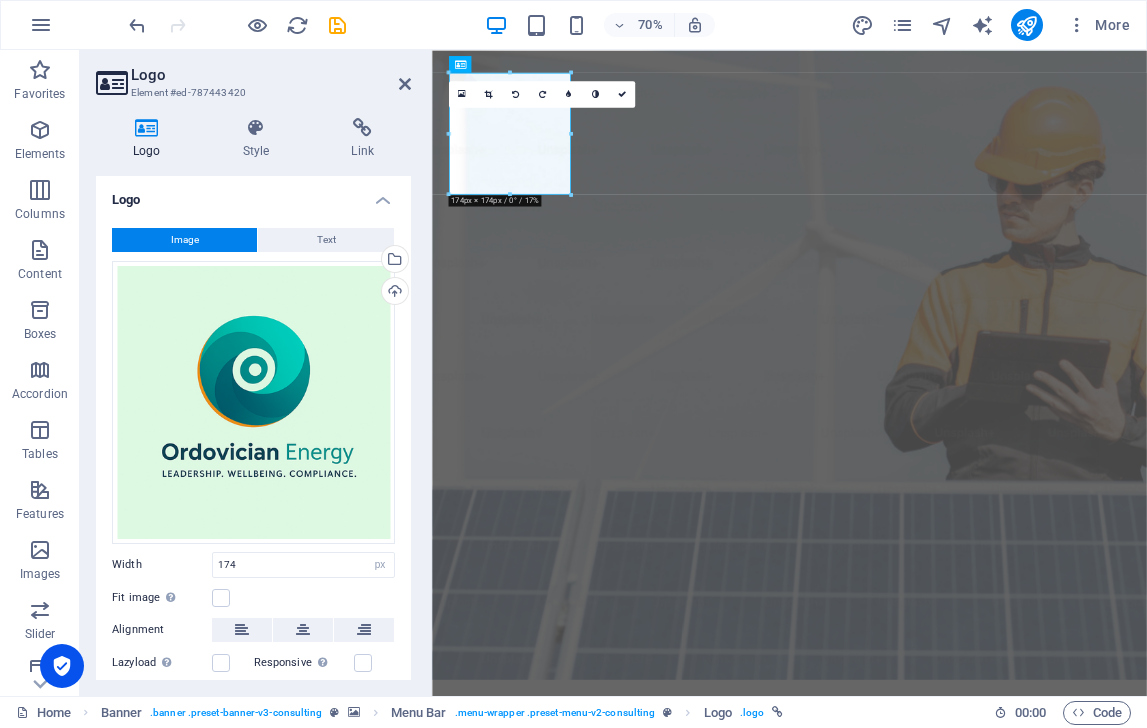 click on "Image" at bounding box center [185, 240] 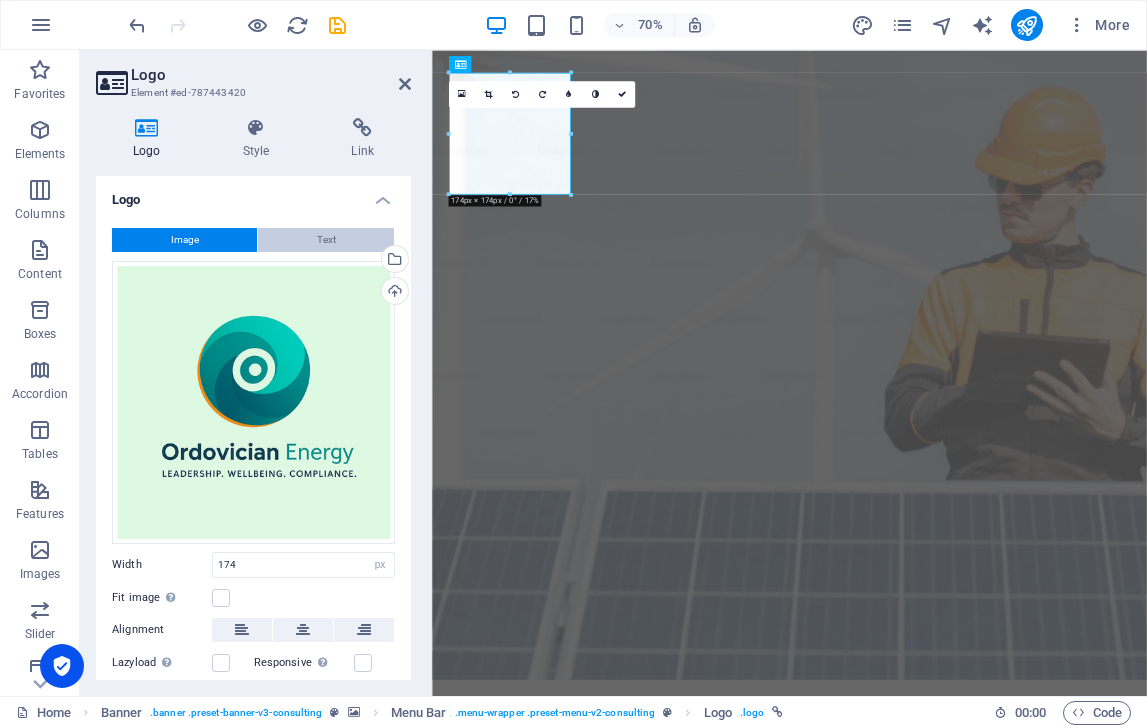 click on "Text" at bounding box center (326, 240) 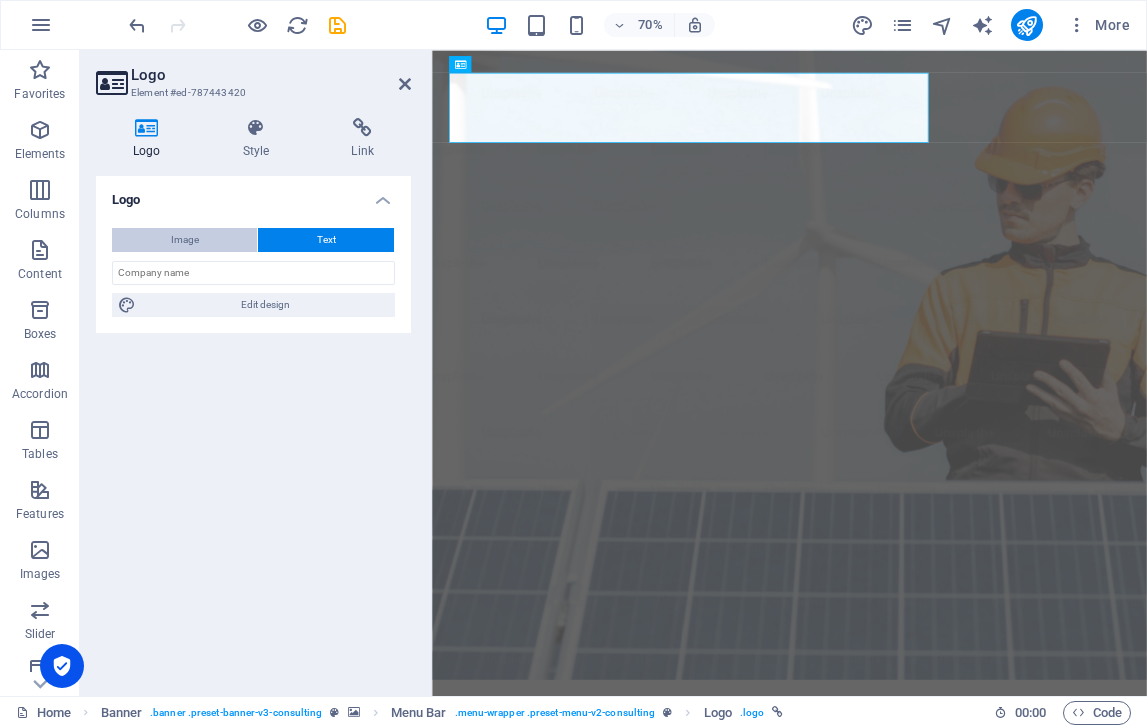 click on "Image" at bounding box center [184, 240] 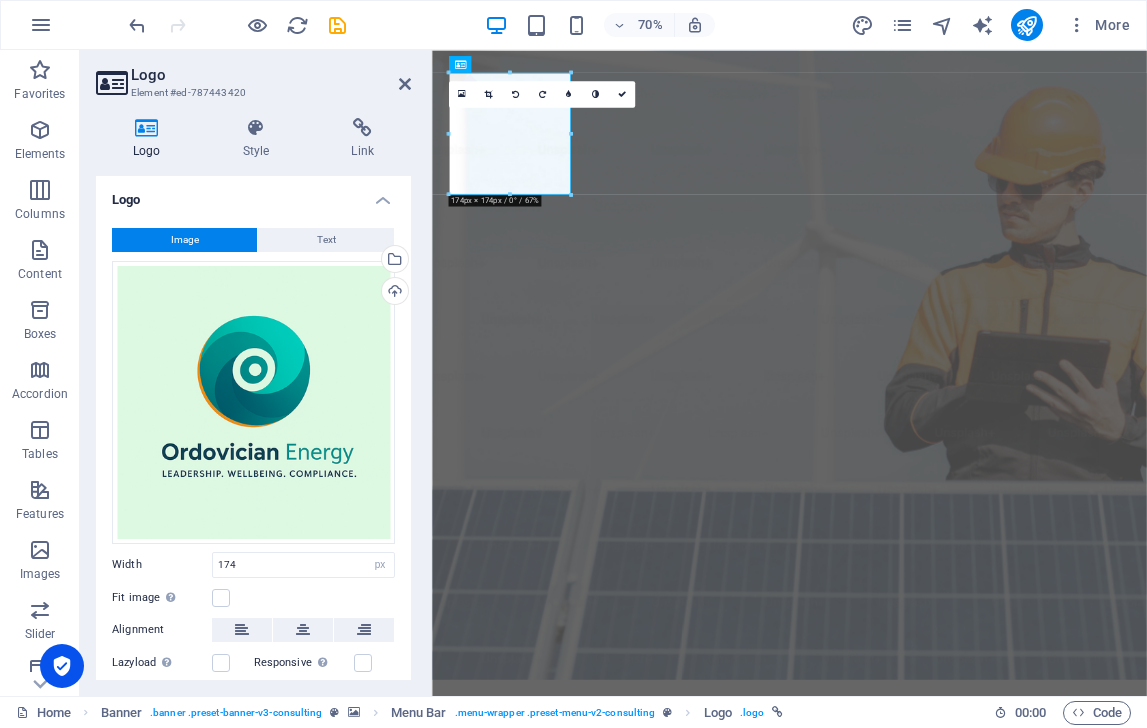 click on "Logo" at bounding box center (151, 139) 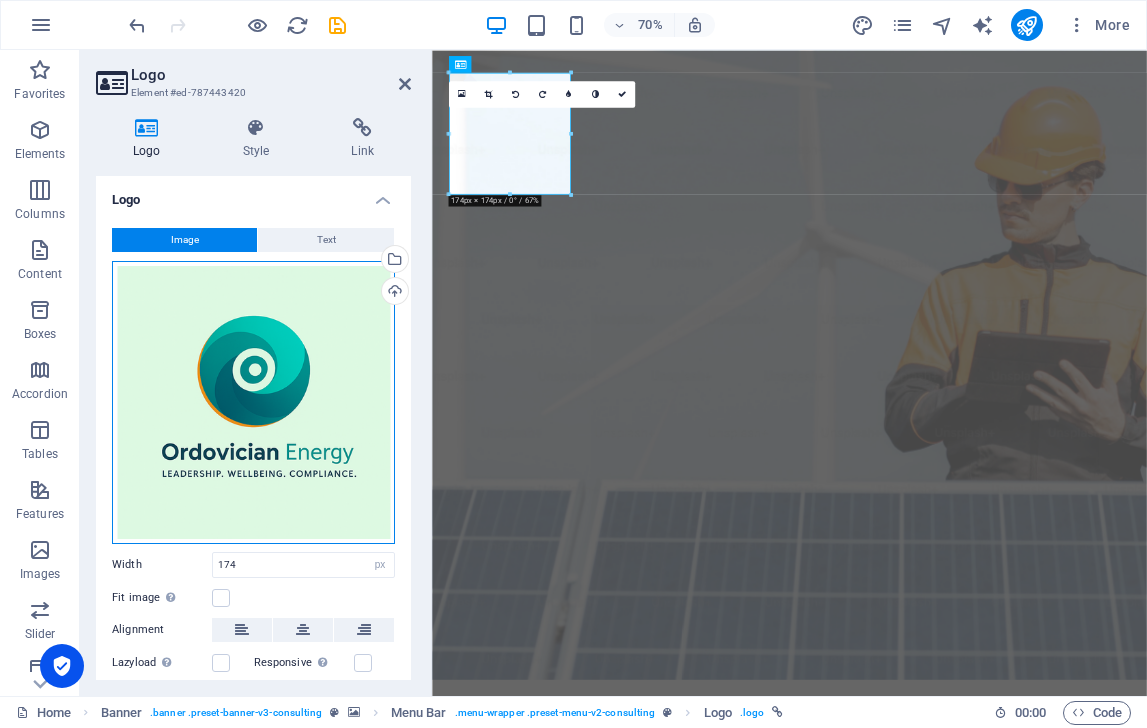 click on "Drag files here, click to choose files or select files from Files or our free stock photos & videos" at bounding box center (253, 402) 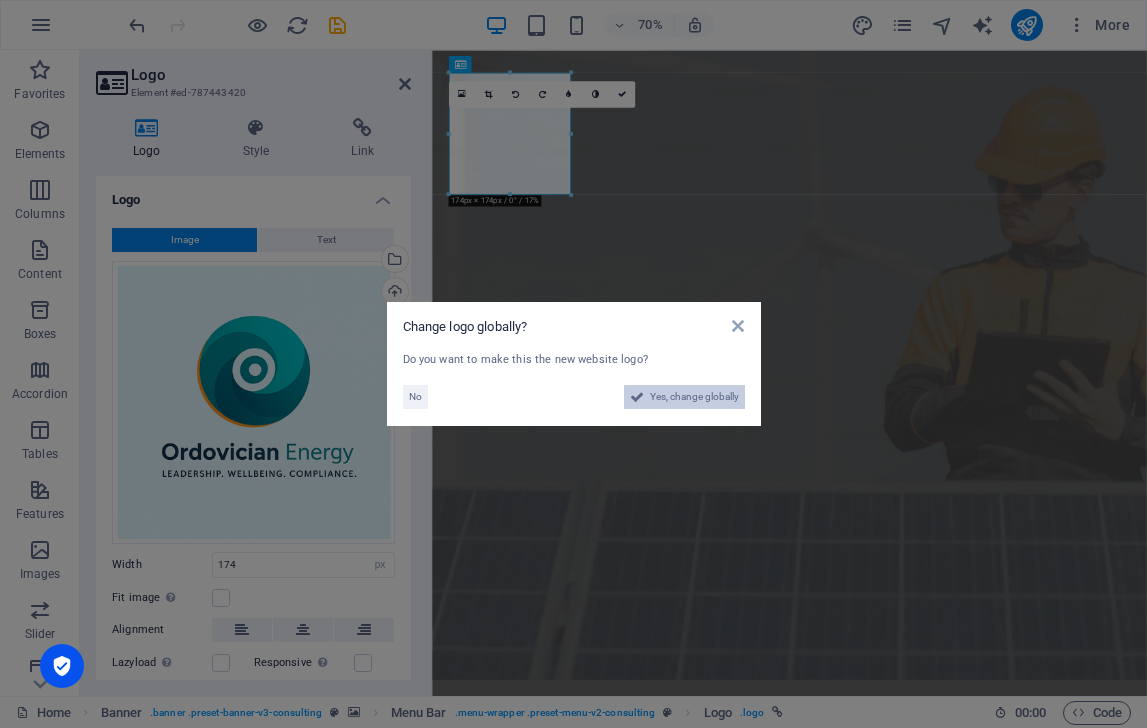 click on "Yes, change globally" at bounding box center [694, 397] 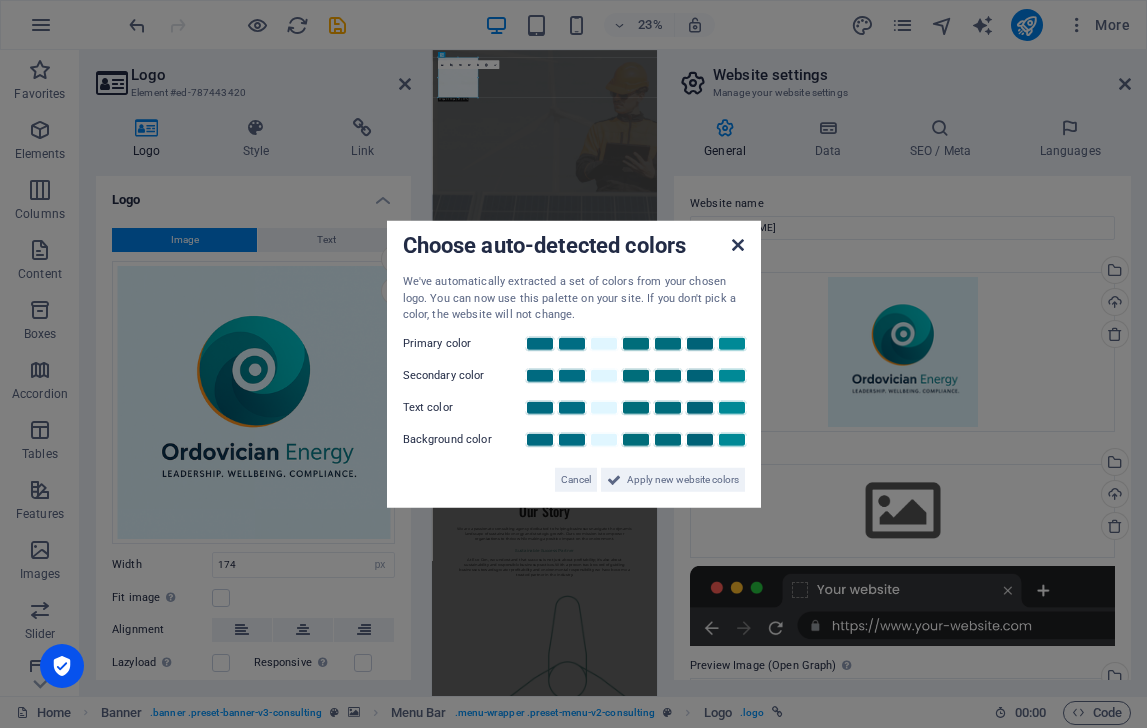 click at bounding box center [738, 245] 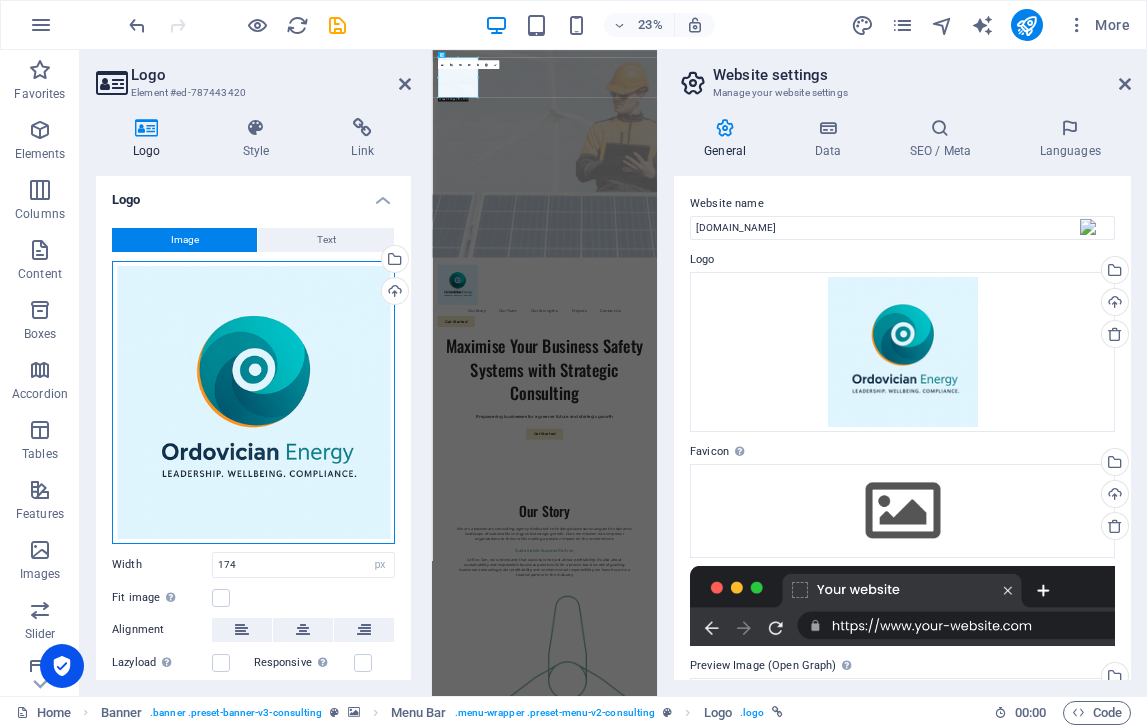 click on "Drag files here, click to choose files or select files from Files or our free stock photos & videos" at bounding box center [253, 402] 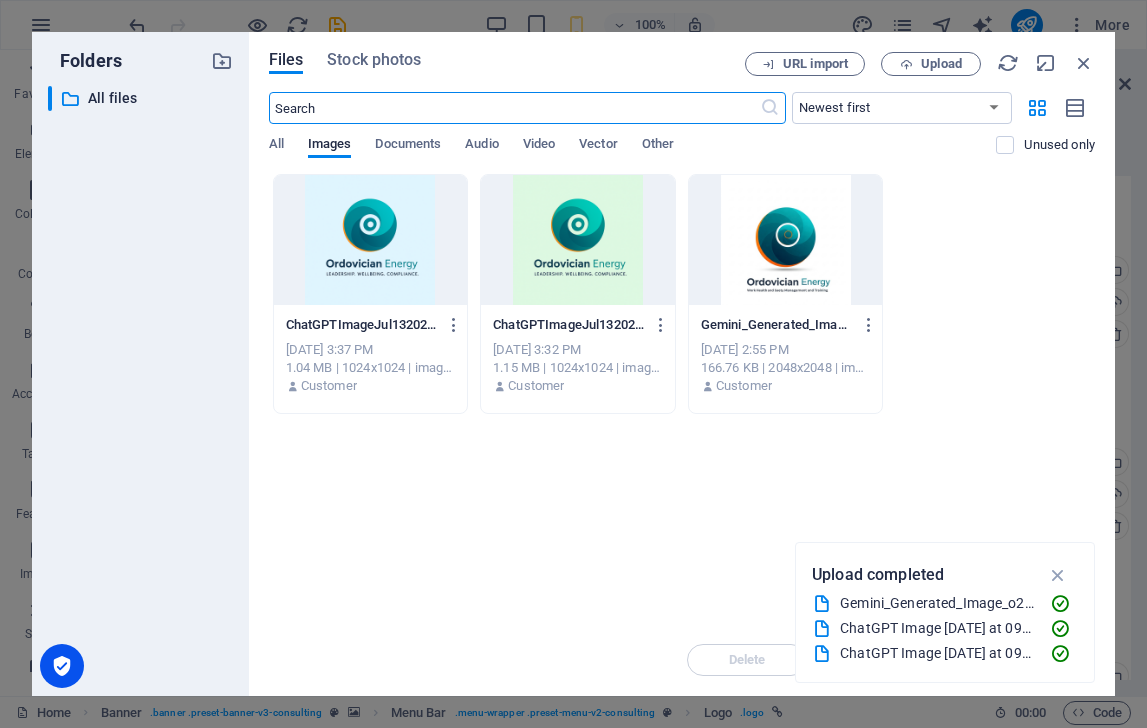 click at bounding box center [371, 240] 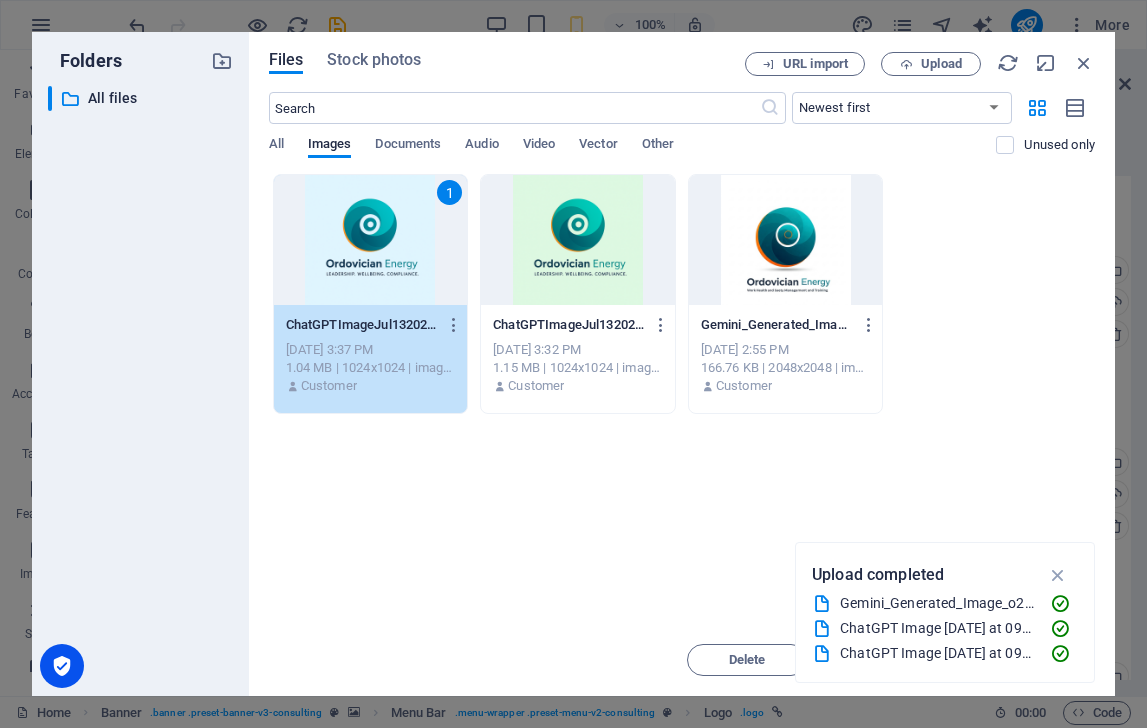 click on "1" at bounding box center [371, 240] 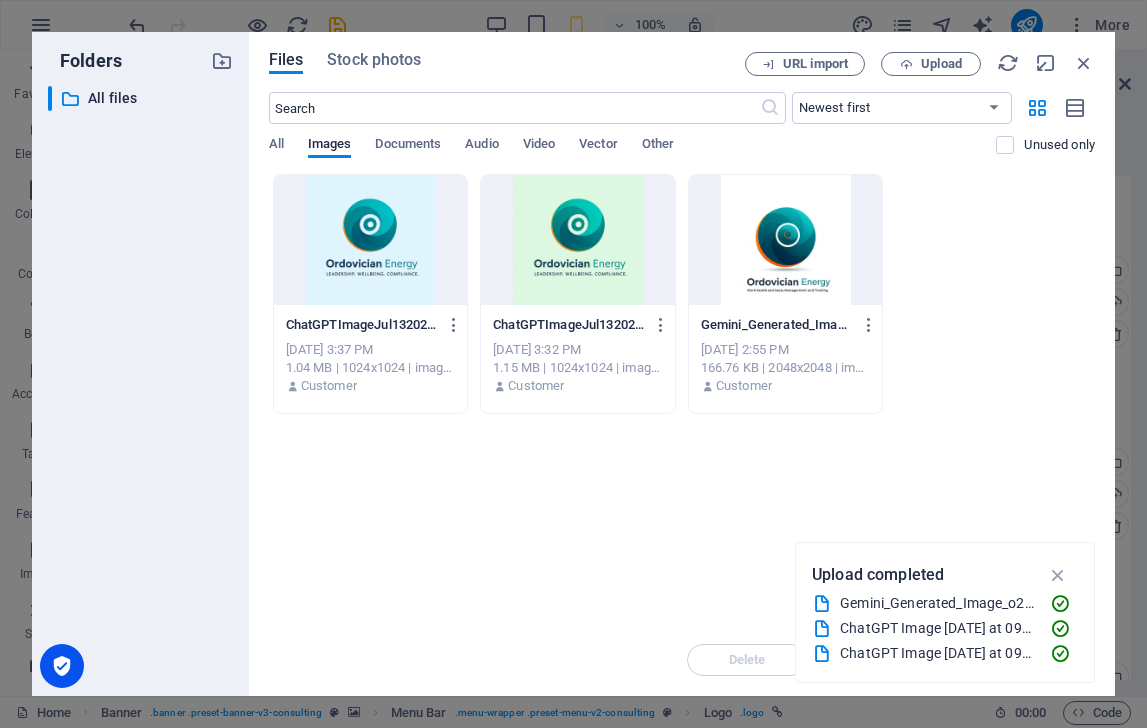 click at bounding box center [371, 240] 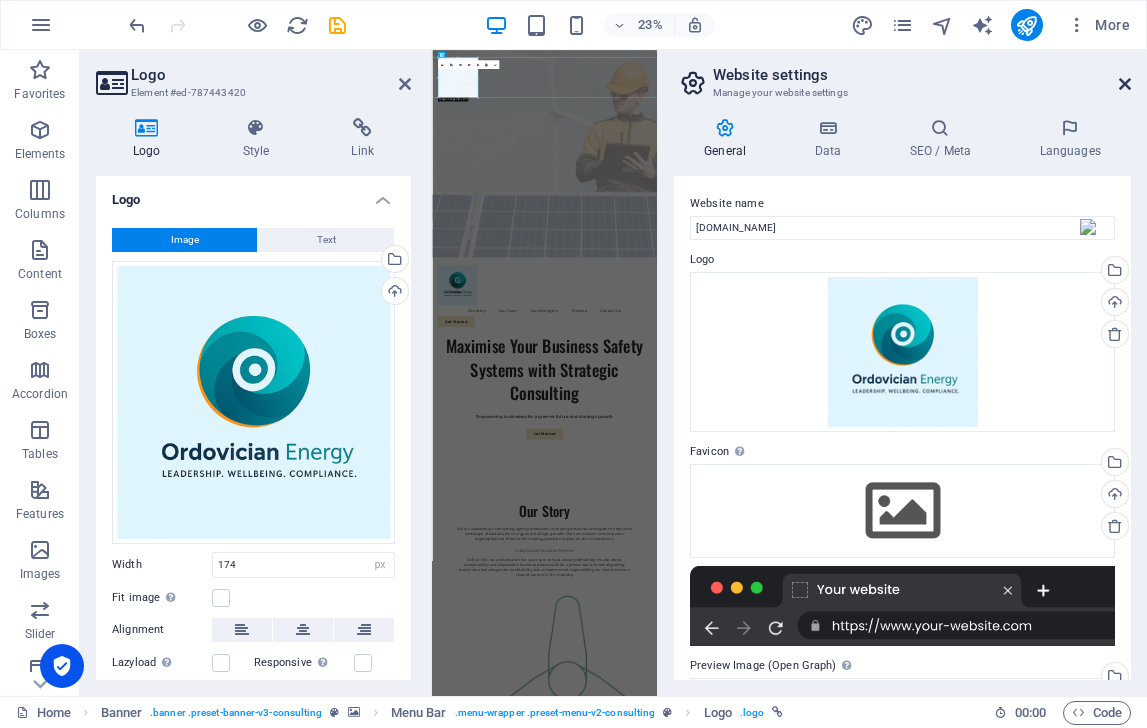 click at bounding box center (1125, 84) 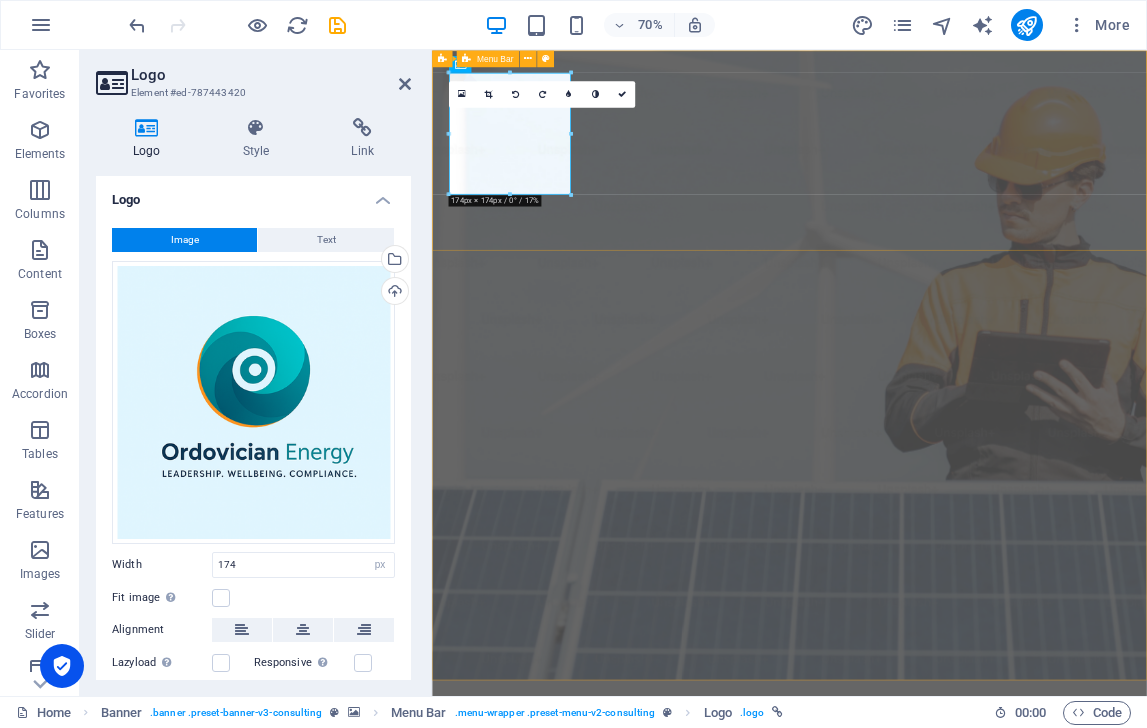 click on "Our Story Our Team Our Strengths Projects Contact Us Get Started" at bounding box center [942, 1117] 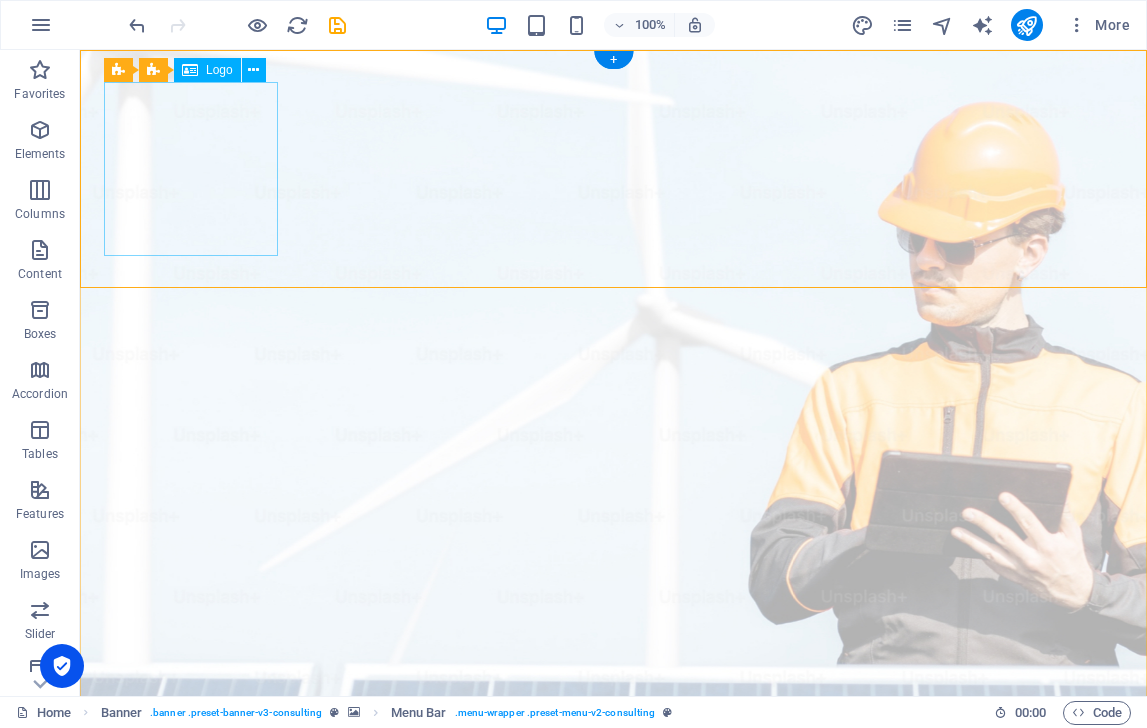 click at bounding box center [613, 1069] 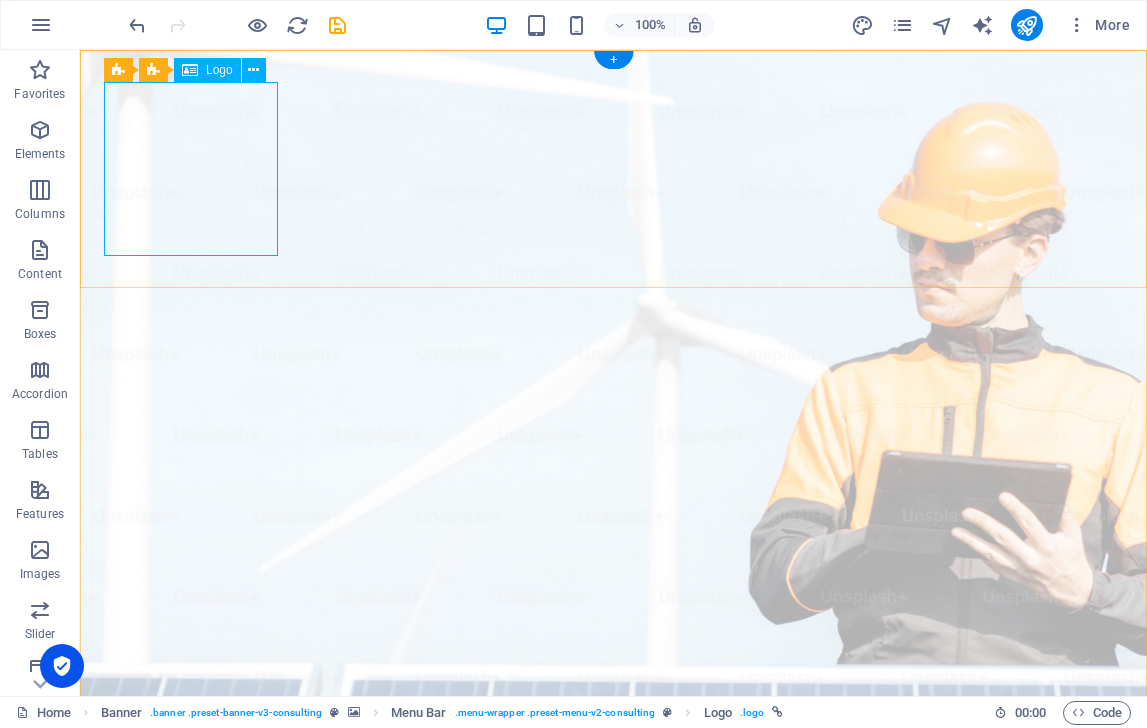 click at bounding box center [613, 1069] 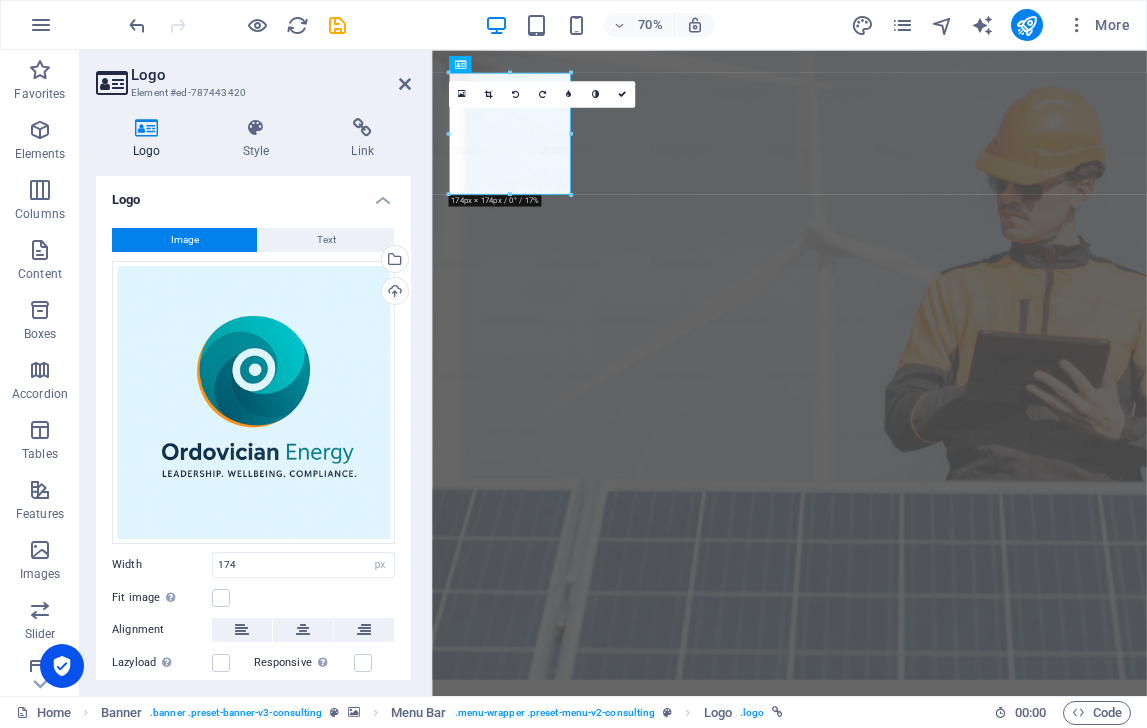 click at bounding box center [147, 128] 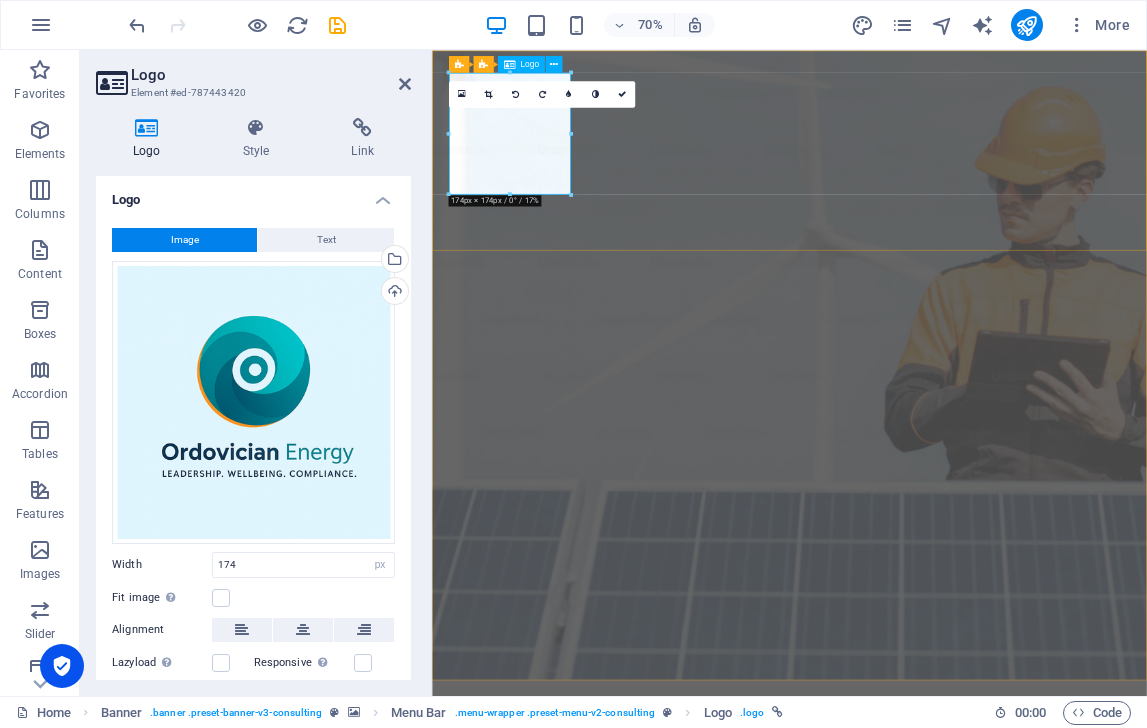 click at bounding box center (942, 1069) 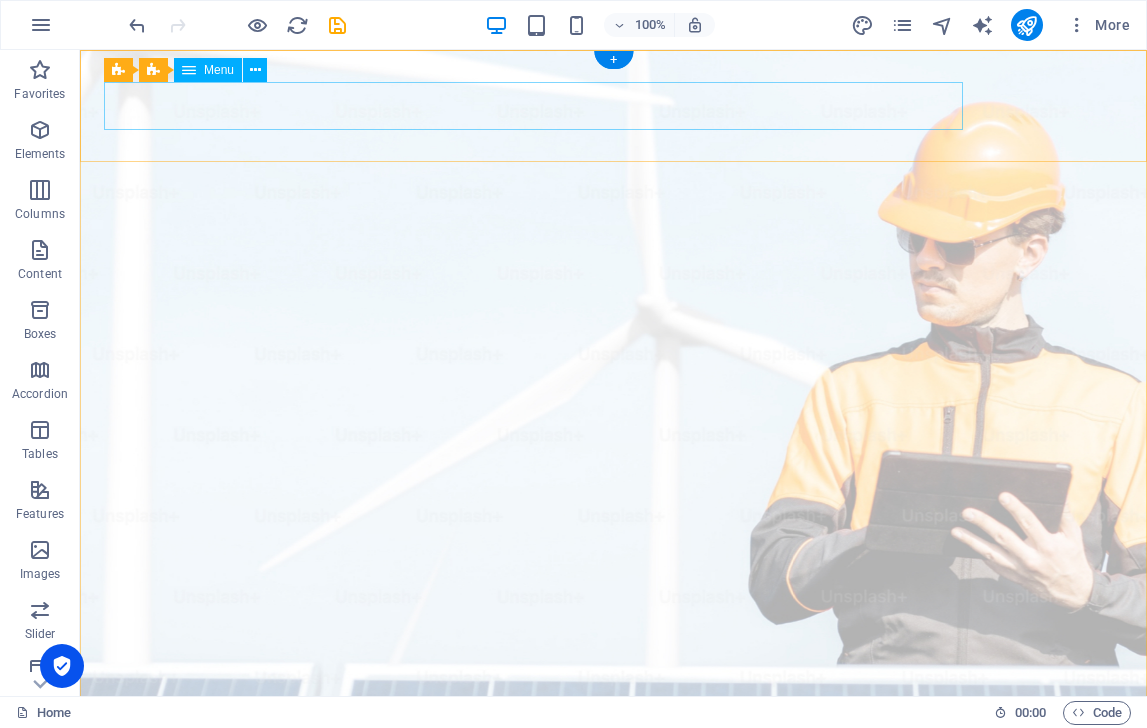 click on "Our Story Our Team Our Strengths Projects Contact Us" at bounding box center [613, 1006] 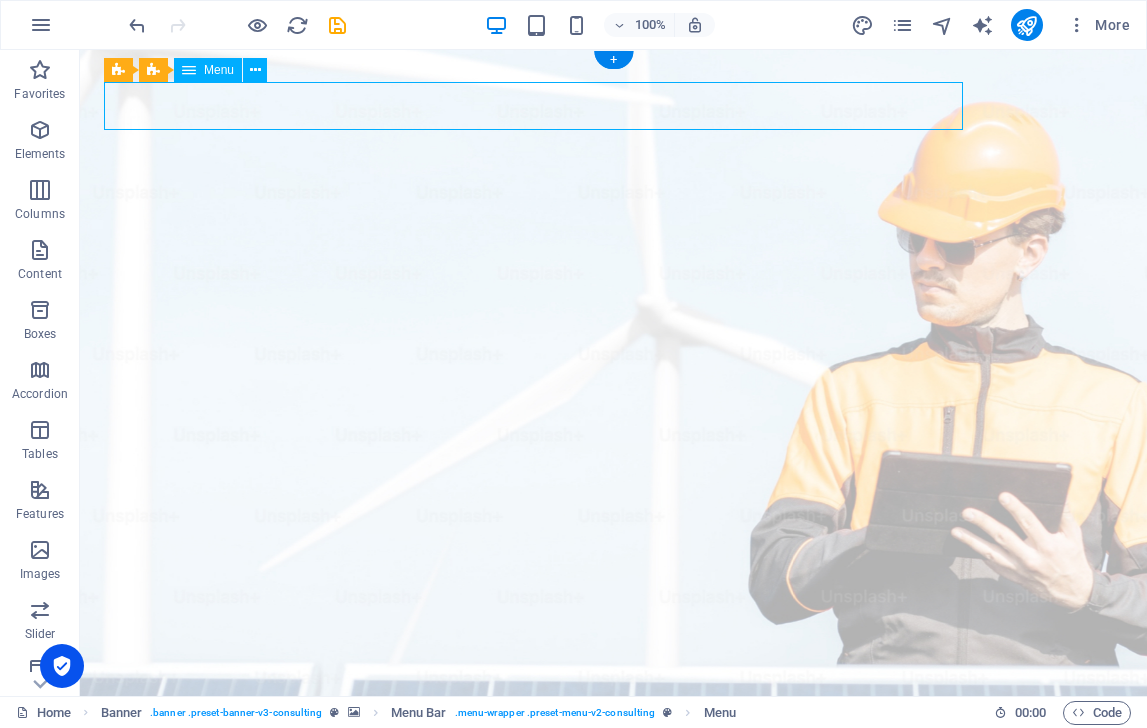 click on "Our Story Our Team Our Strengths Projects Contact Us" at bounding box center (613, 1006) 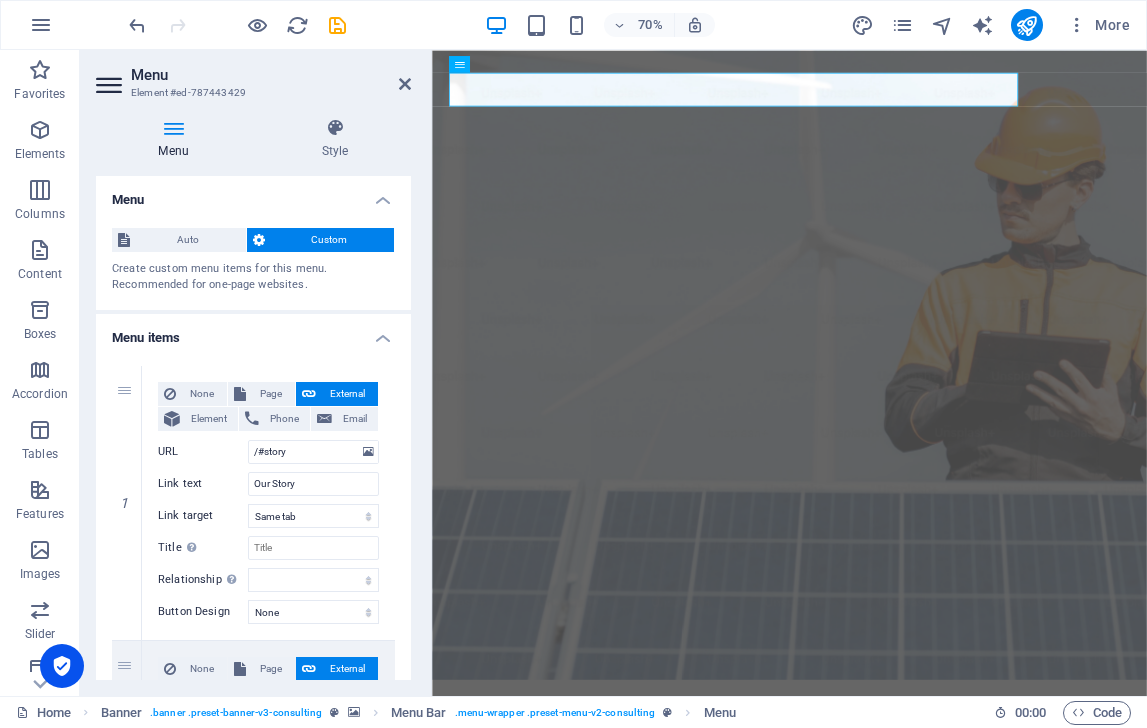 click at bounding box center [173, 128] 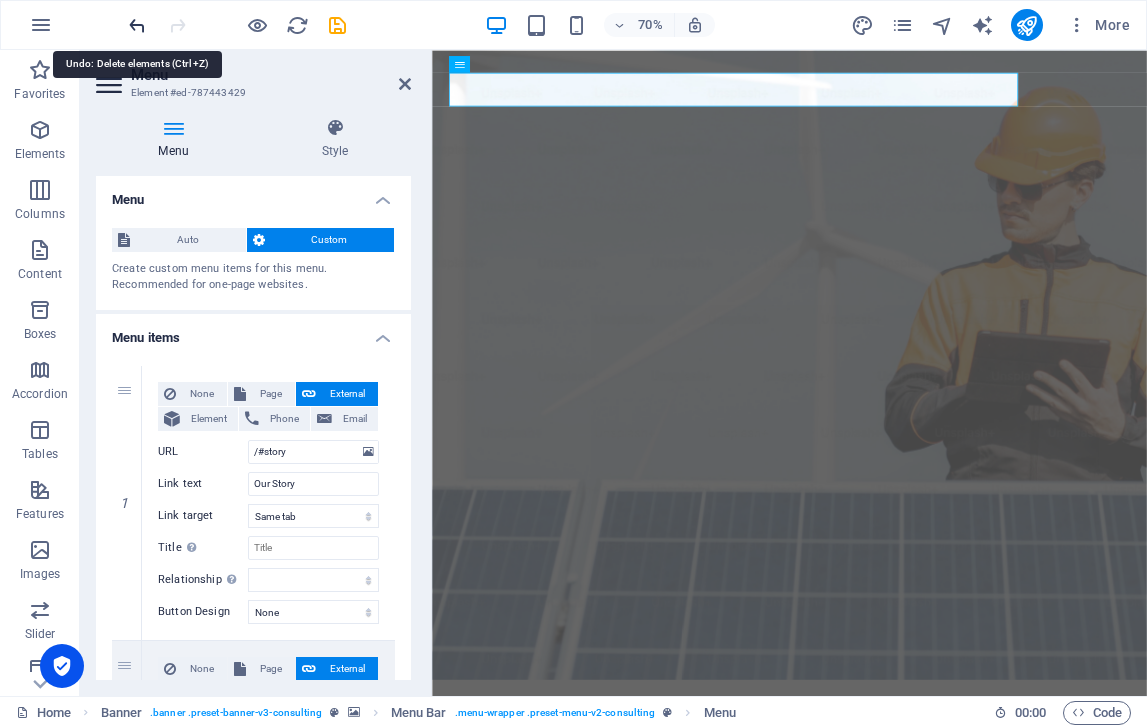 click at bounding box center (137, 25) 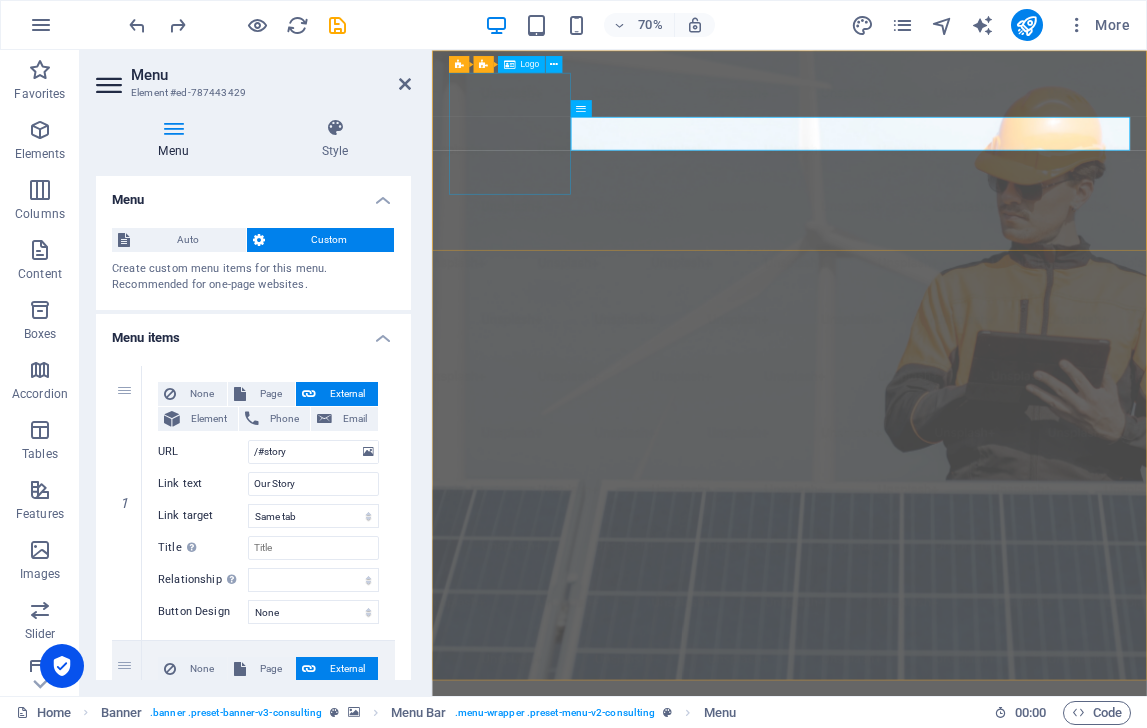 click at bounding box center (942, 1069) 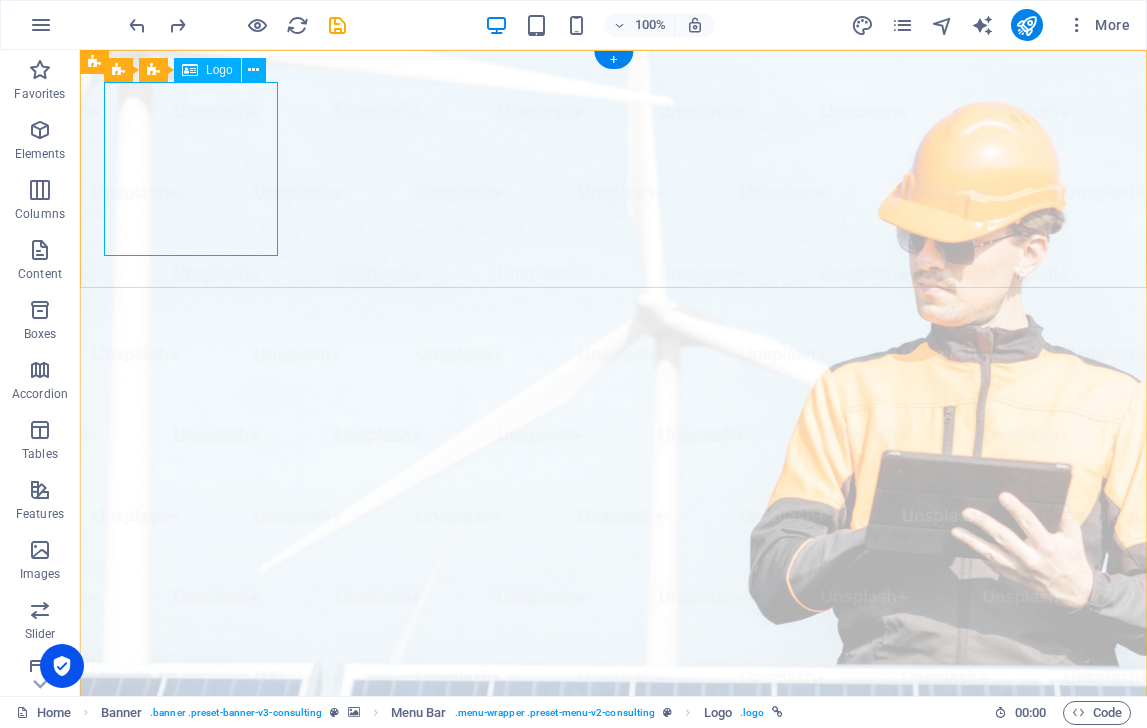 click on "Logo" at bounding box center [219, 70] 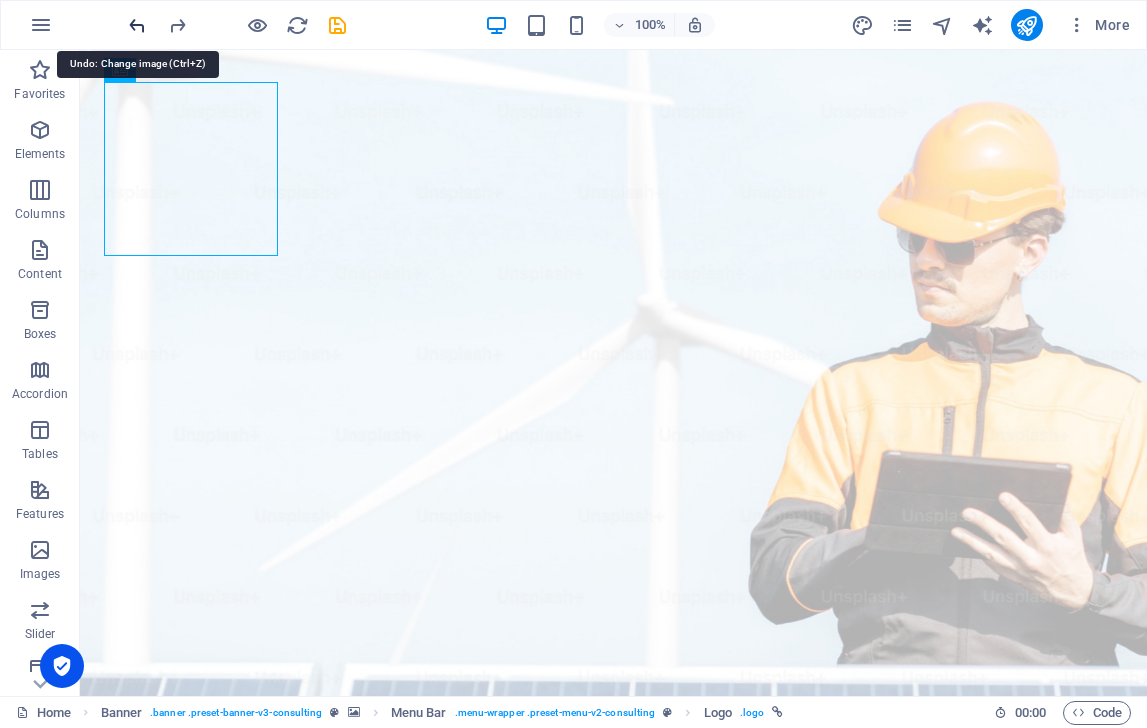 click at bounding box center [137, 25] 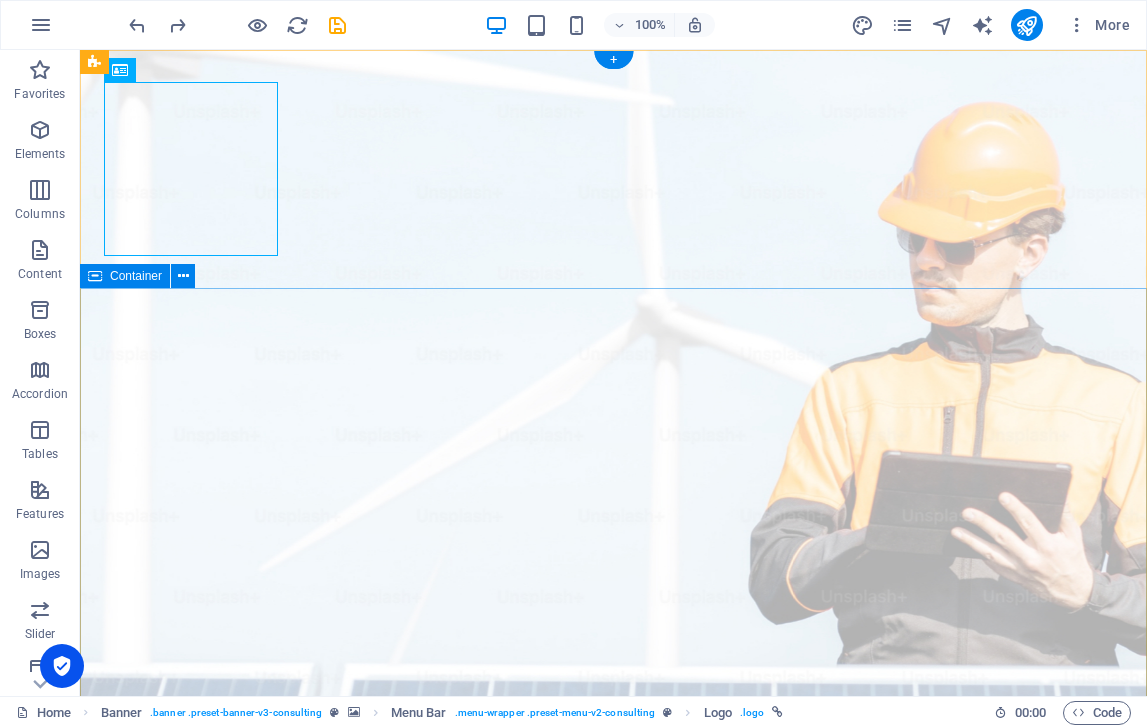 click on "Maximise Your Business Safety Systems with Strategic Consulting Empowering businesses for a greener future and strategic growth Get Started" at bounding box center [613, 1515] 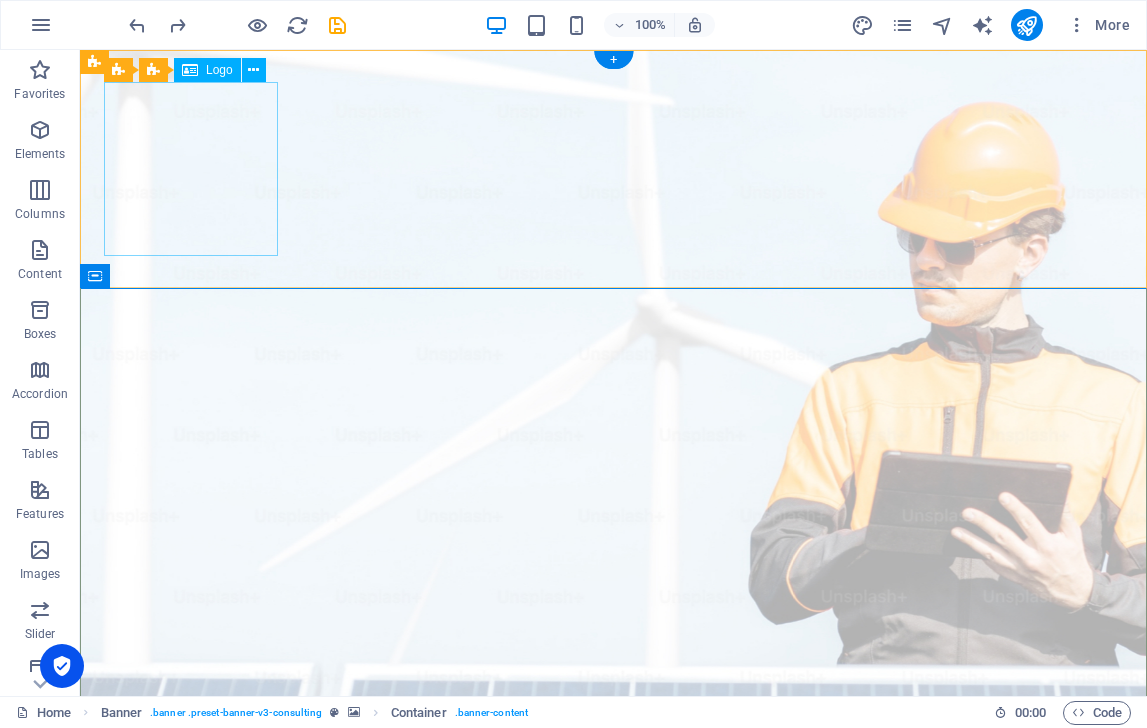 click at bounding box center [613, 1069] 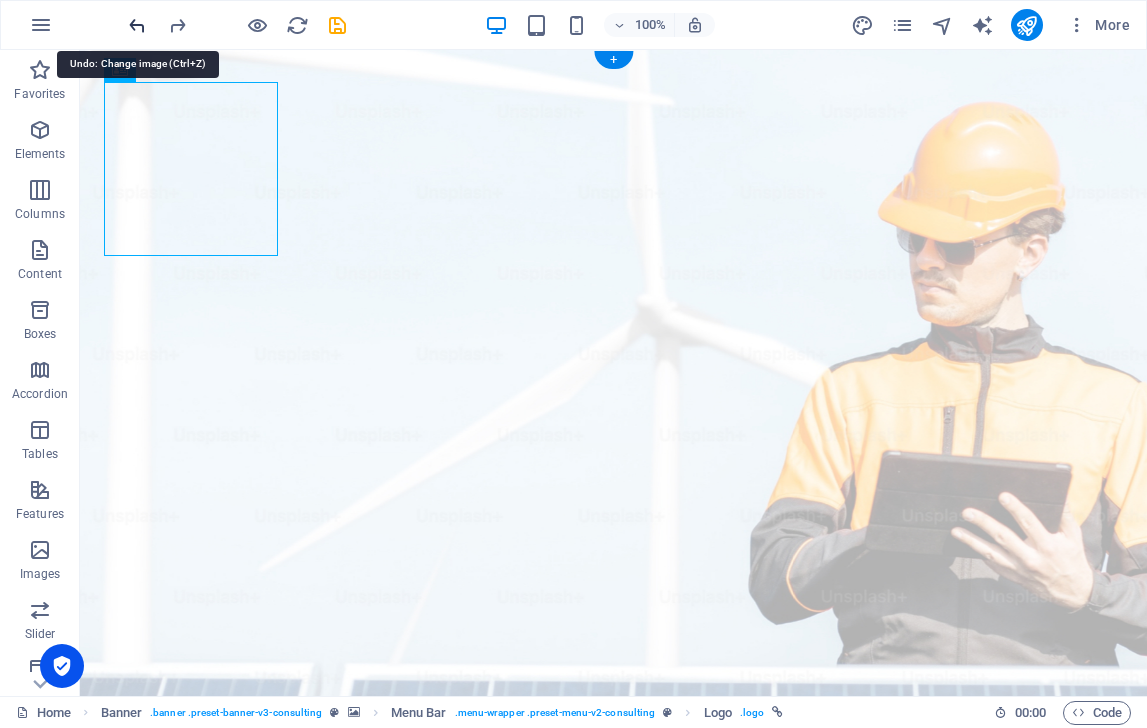 click at bounding box center [137, 25] 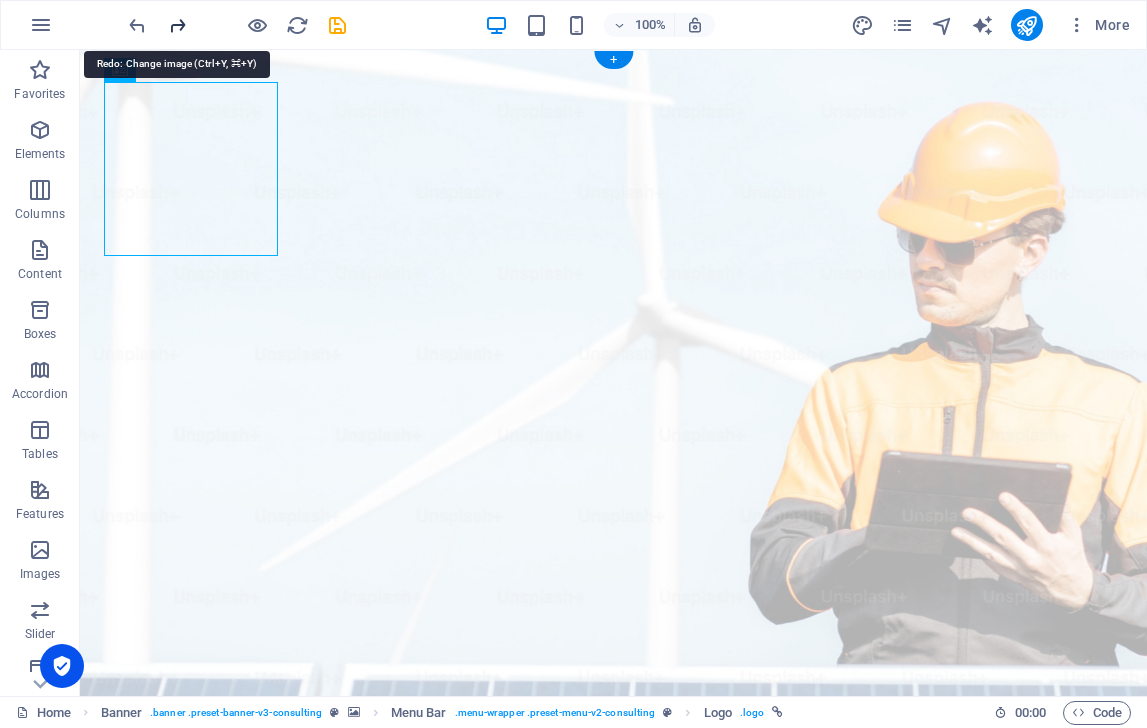 click at bounding box center [177, 25] 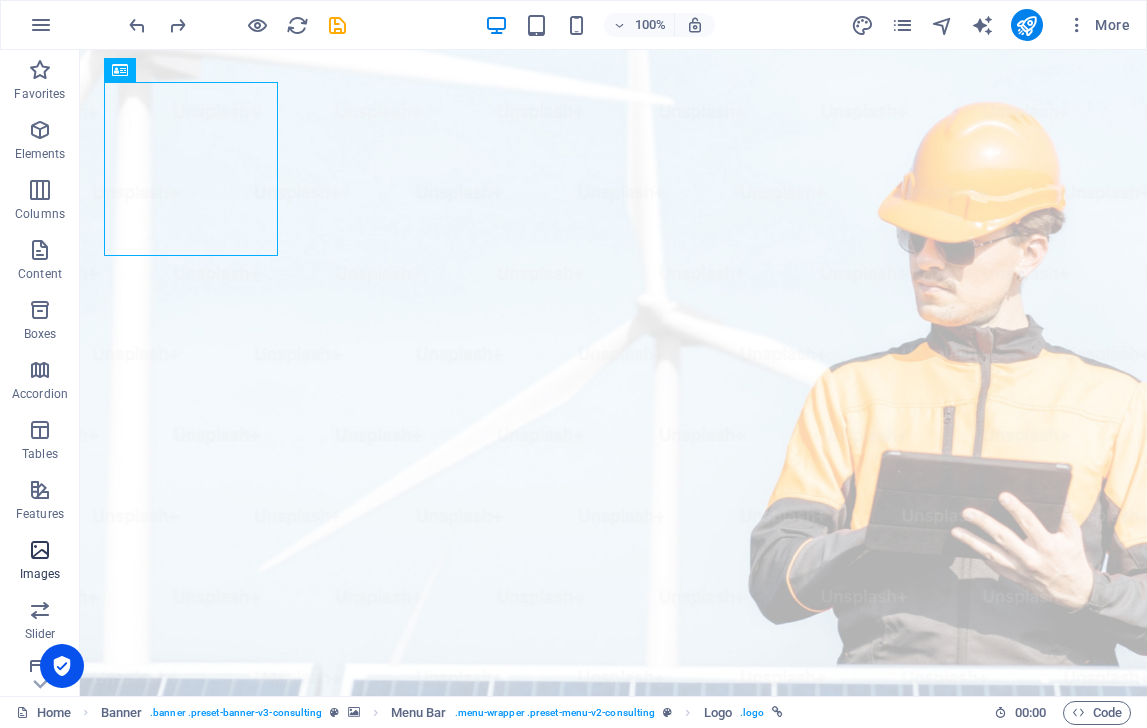 click at bounding box center (40, 550) 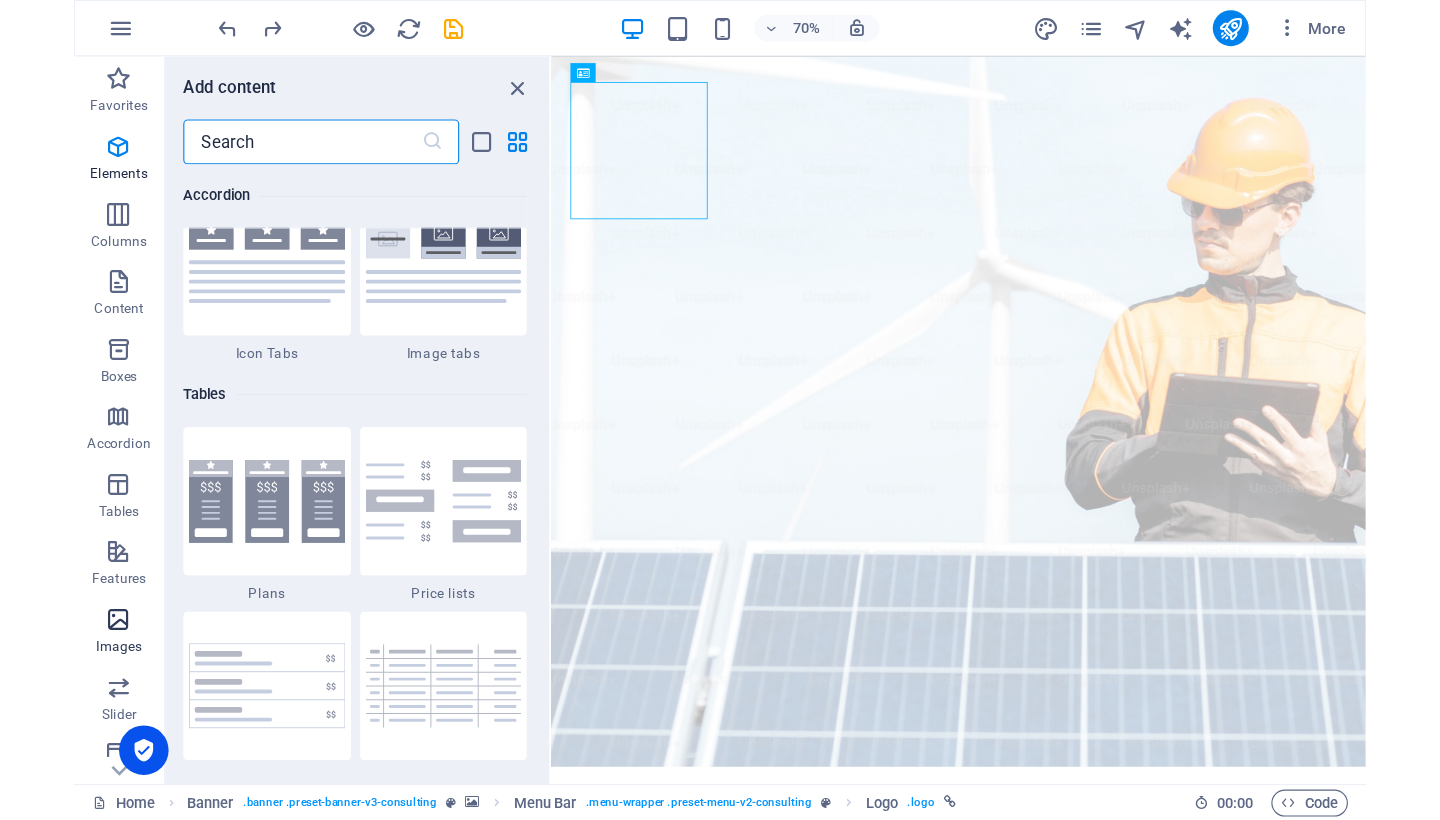 scroll, scrollTop: 9976, scrollLeft: 0, axis: vertical 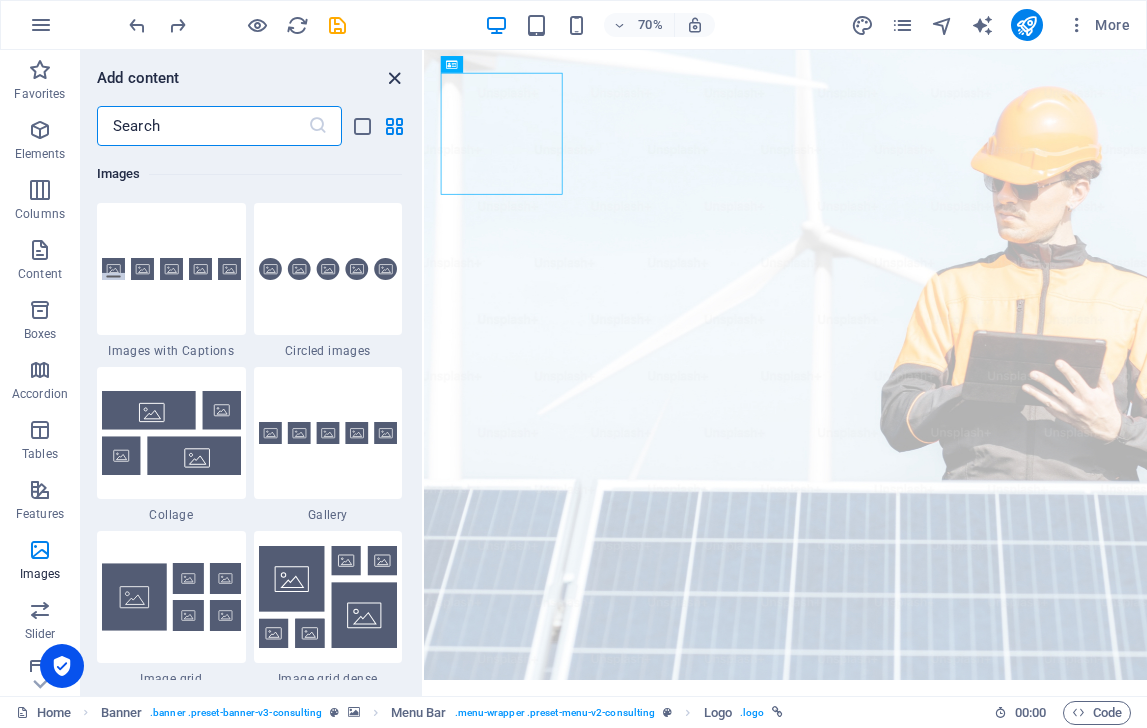 click at bounding box center [394, 78] 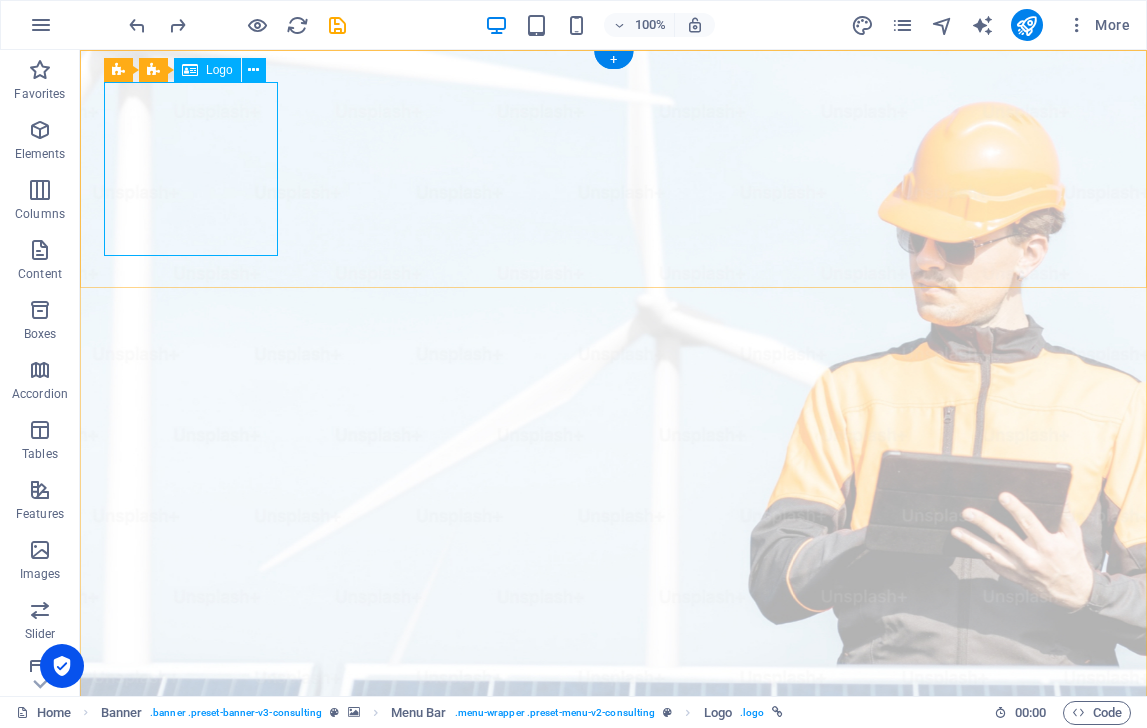 click at bounding box center [613, 1069] 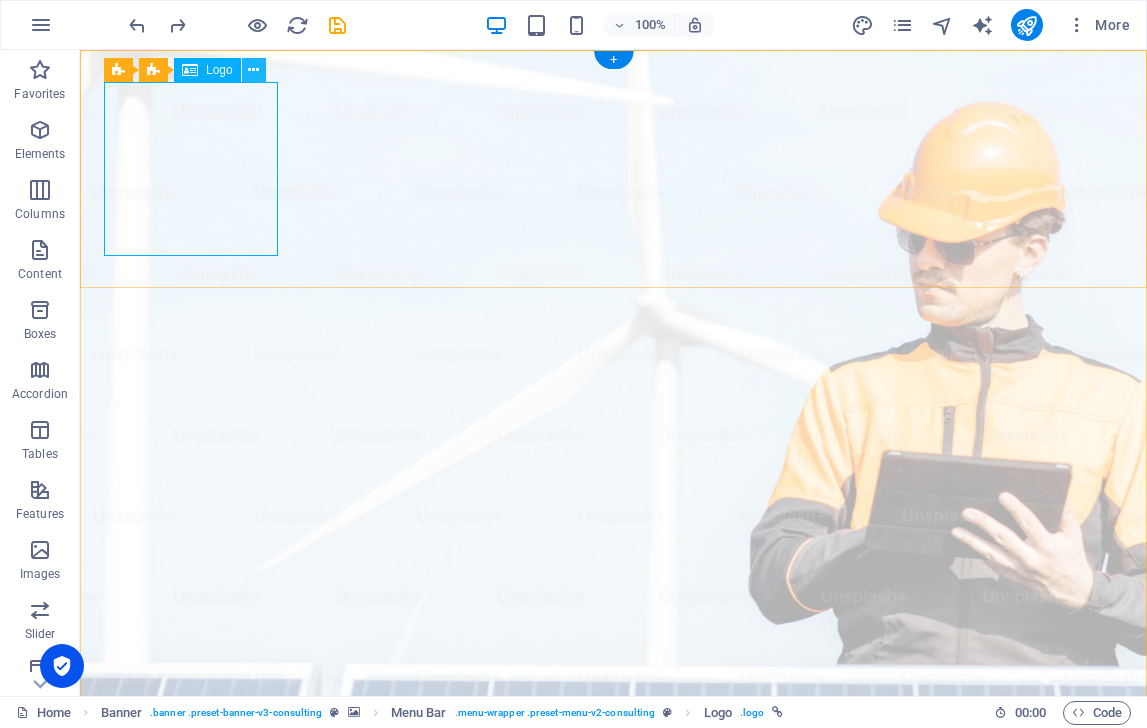 click at bounding box center (253, 70) 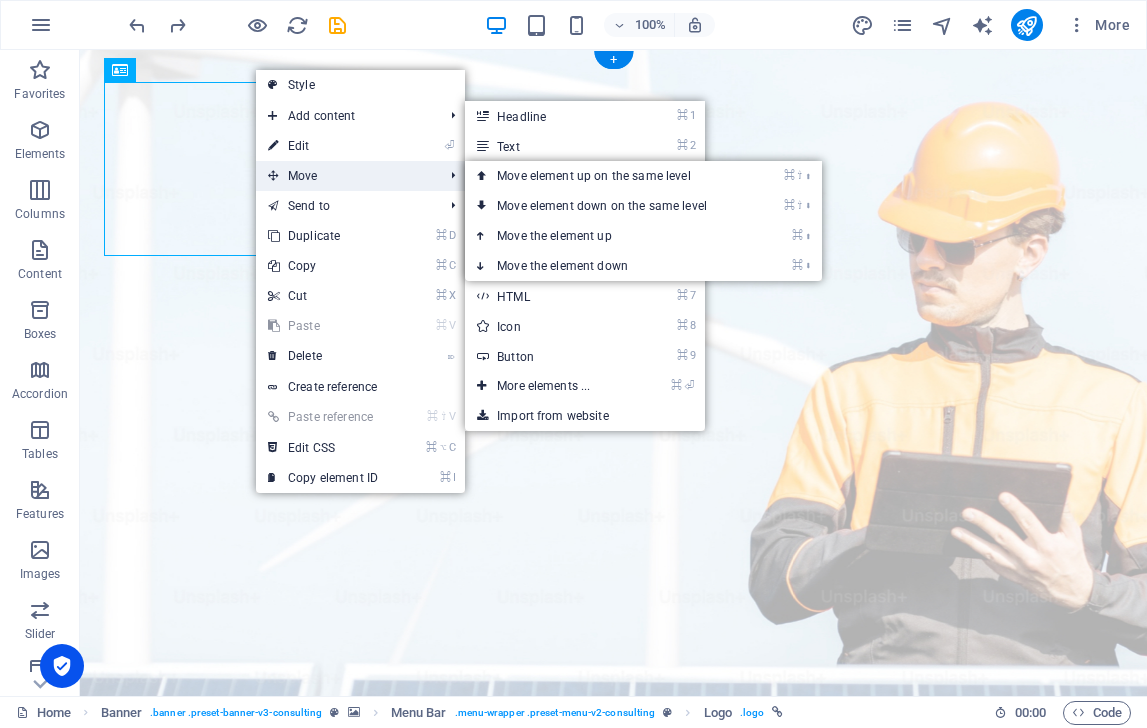 click on "Move" at bounding box center (345, 176) 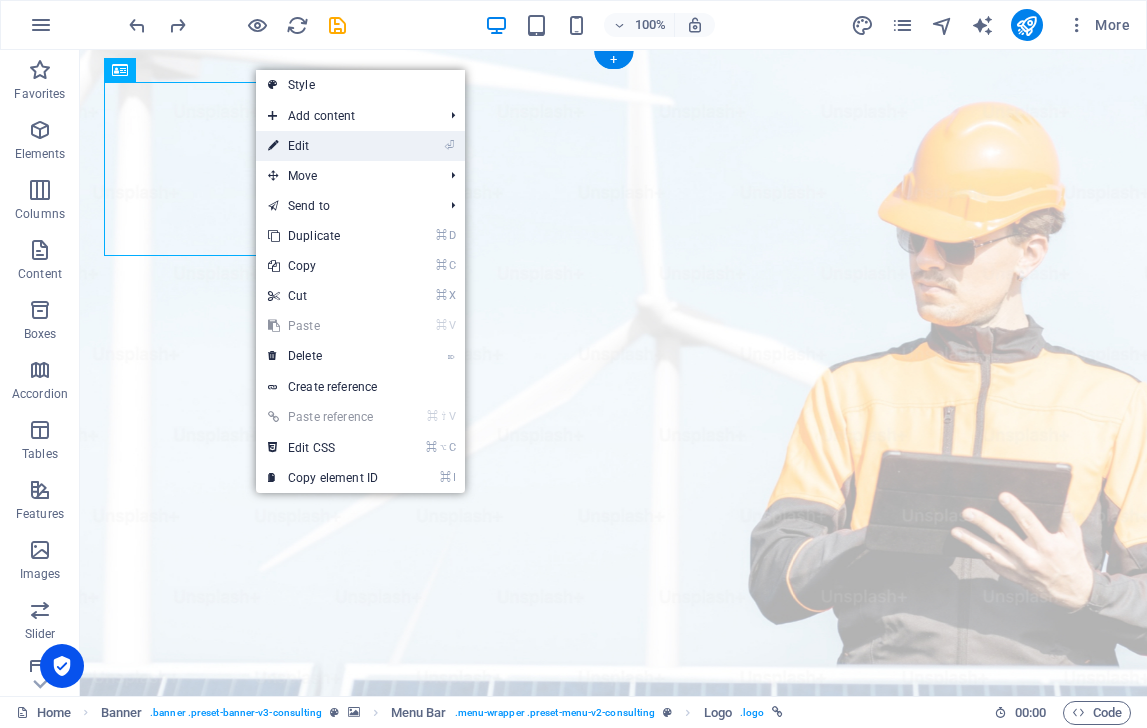 click on "⏎  Edit" at bounding box center (323, 146) 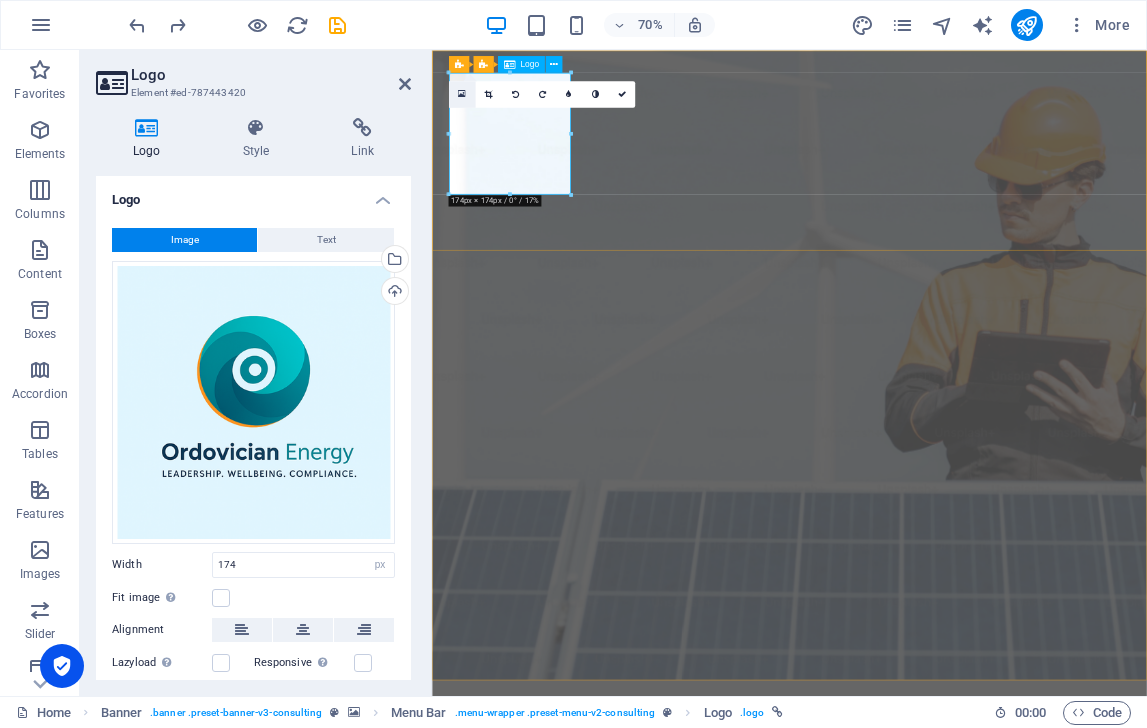 click at bounding box center (462, 94) 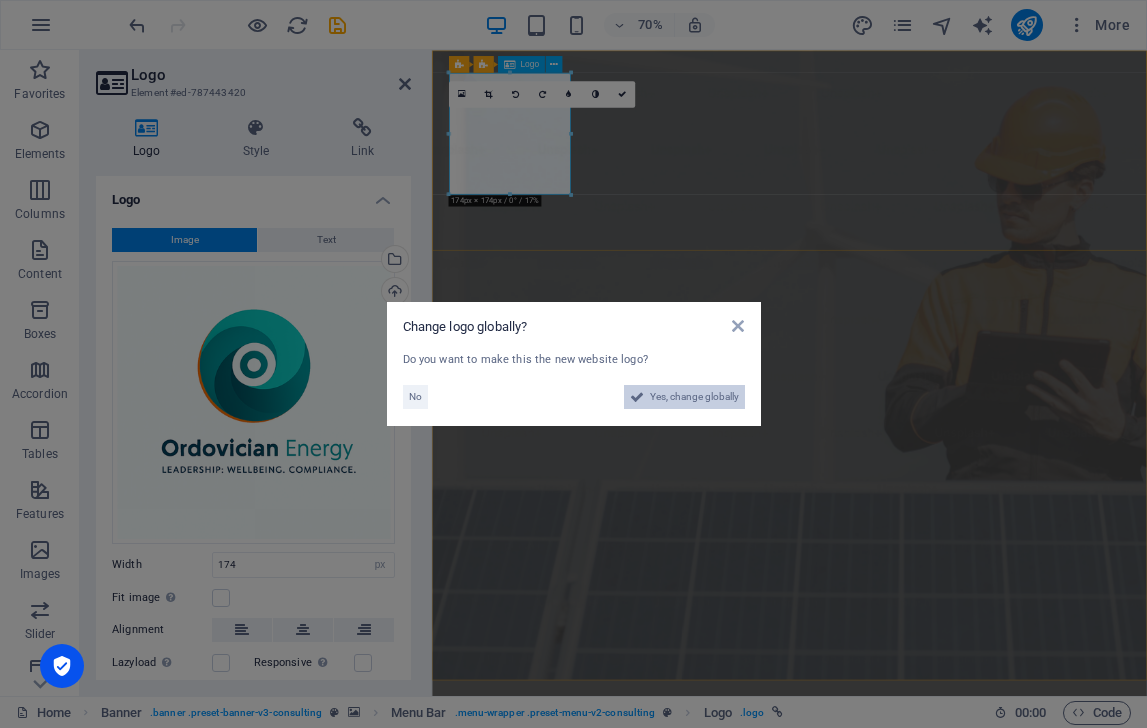 click on "Yes, change globally" at bounding box center (694, 397) 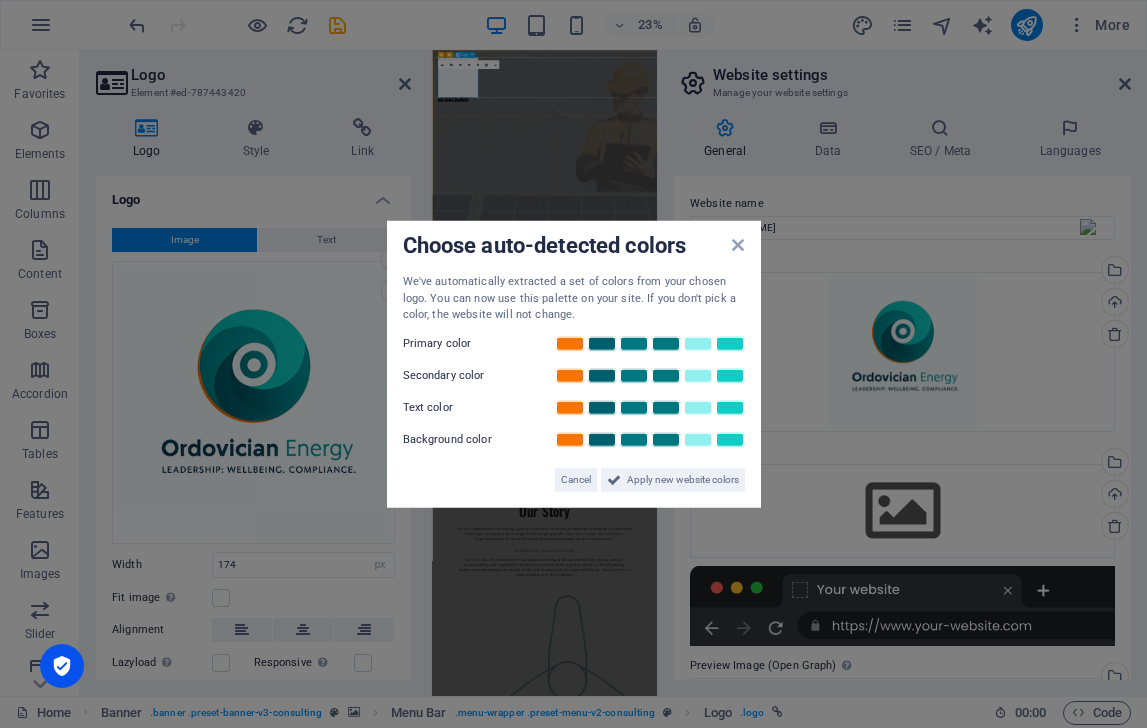 click on "Primary color" at bounding box center (463, 343) 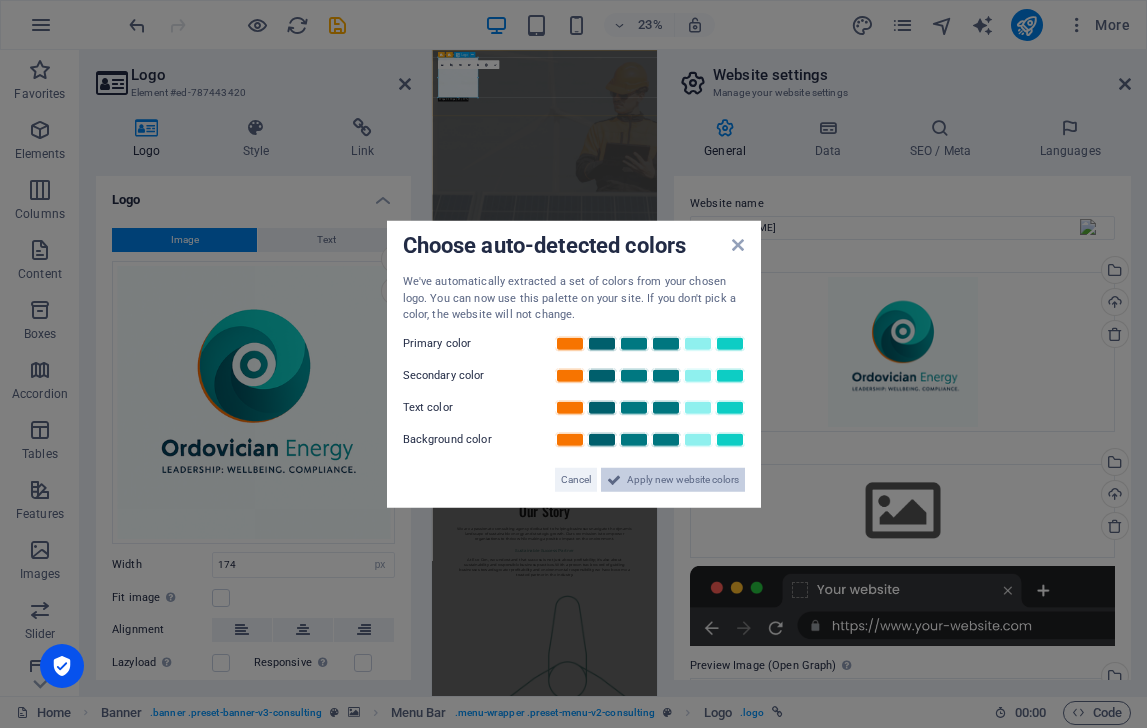 click on "Apply new website colors" at bounding box center [683, 479] 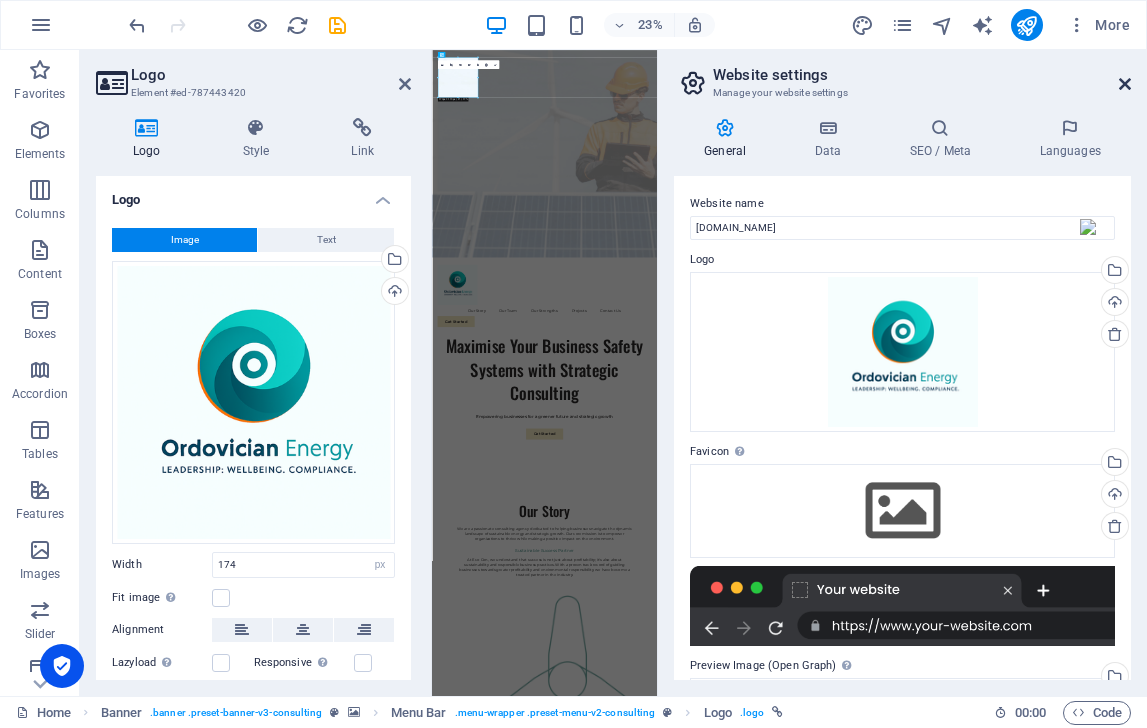 click at bounding box center [1125, 84] 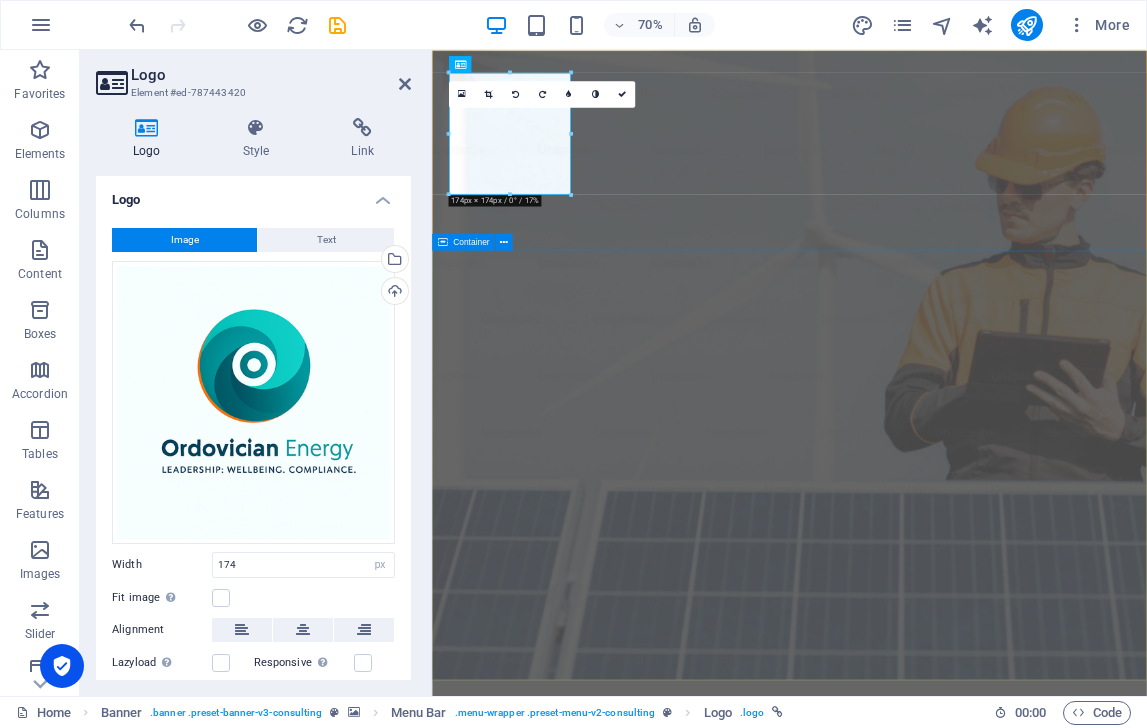 click on "Maximise Your Business Safety Systems with Strategic Consulting Empowering businesses for a greener future and strategic growth Get Started" at bounding box center [942, 1515] 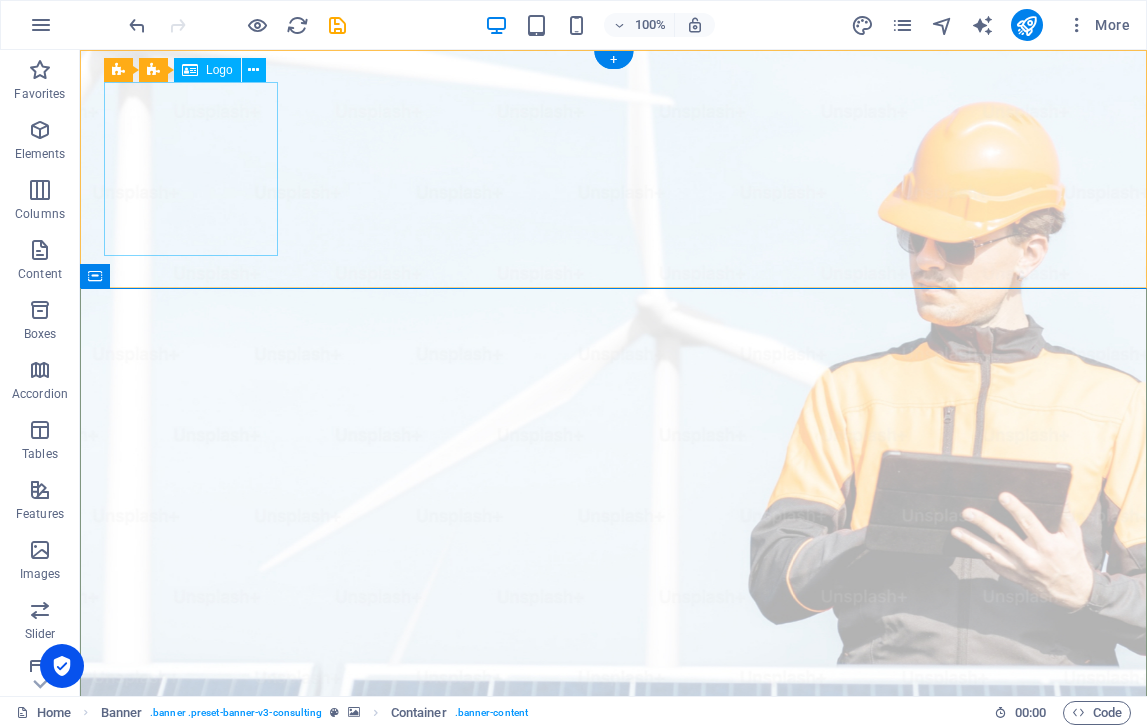 drag, startPoint x: 1091, startPoint y: 487, endPoint x: 209, endPoint y: 171, distance: 936.8992 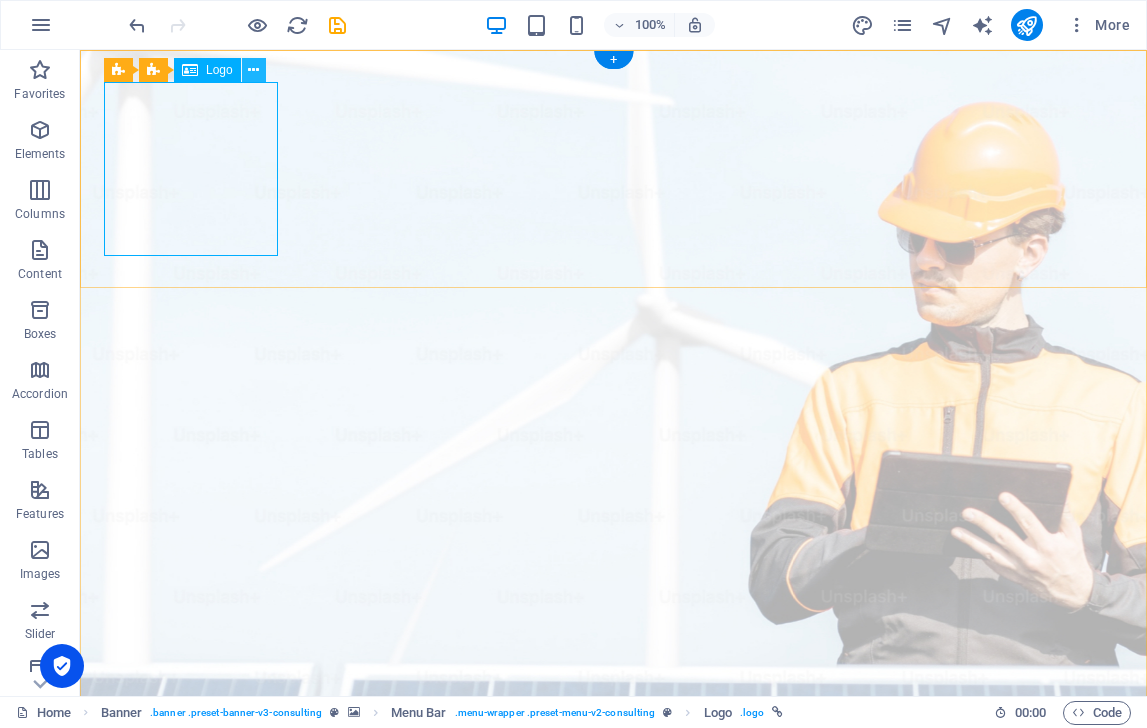 click at bounding box center (253, 70) 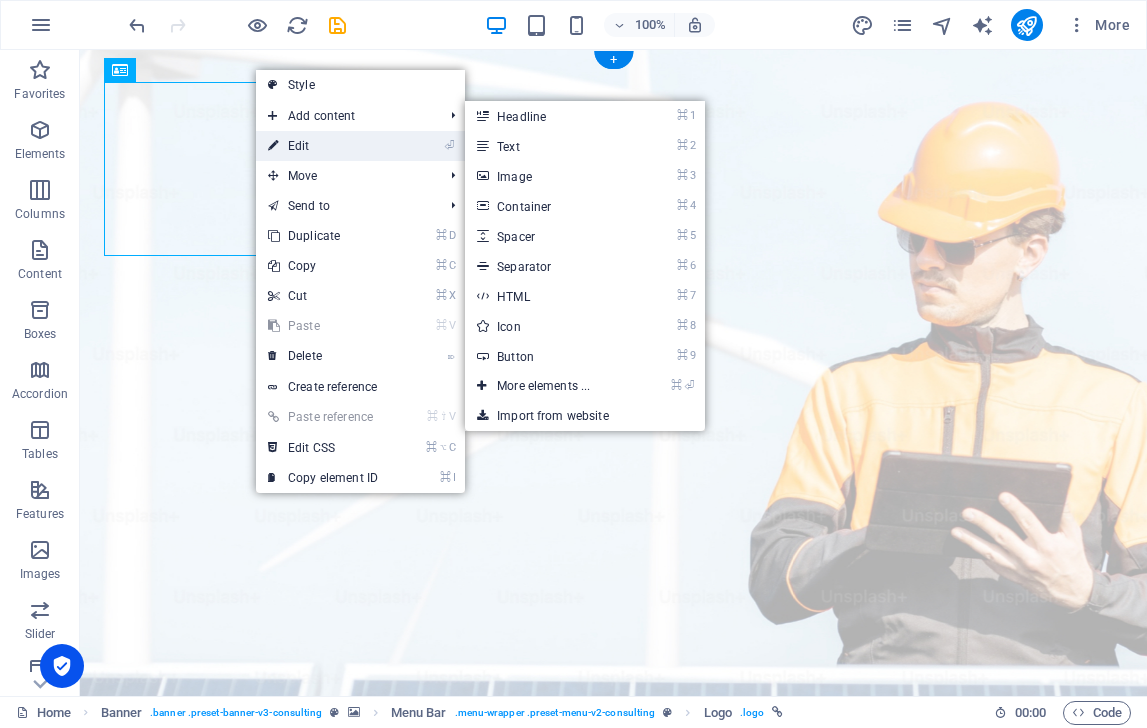 click on "⏎  Edit" at bounding box center [323, 146] 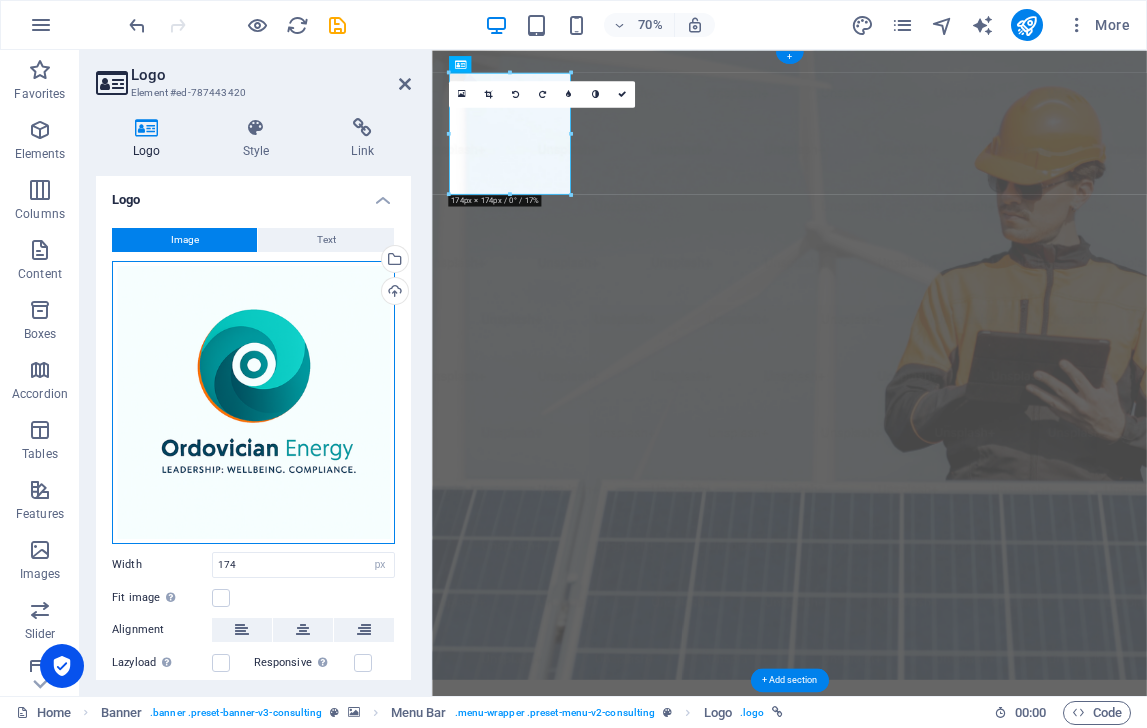 click on "Drag files here, click to choose files or select files from Files or our free stock photos & videos" at bounding box center (253, 402) 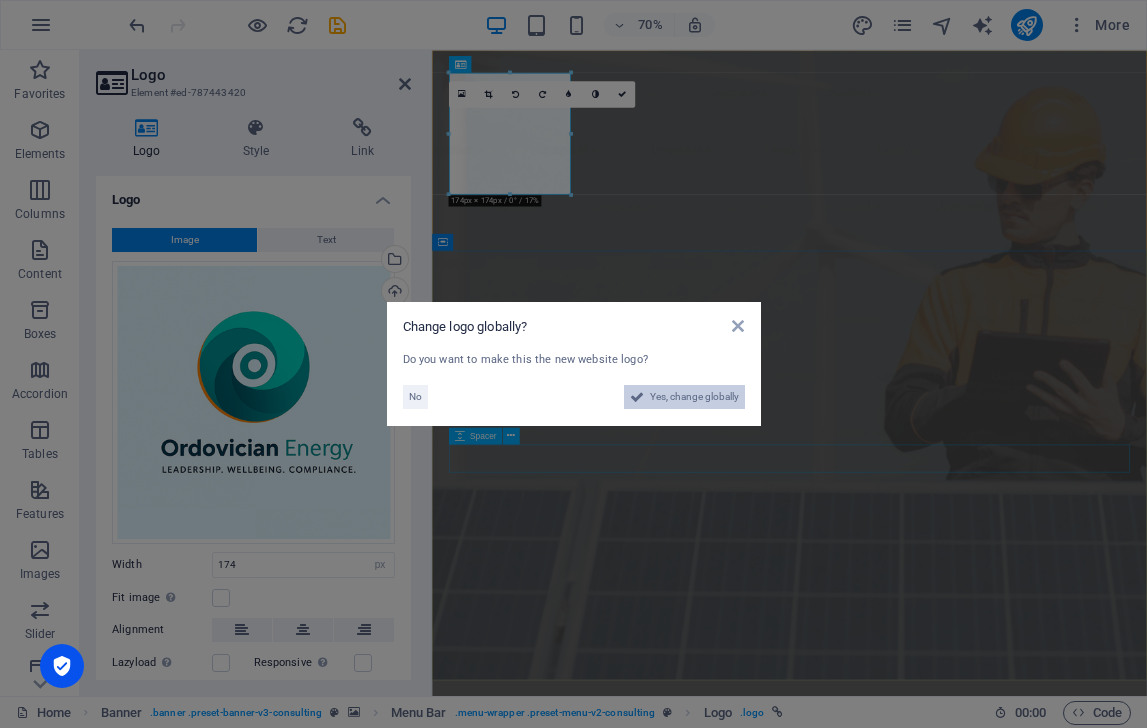 click on "Yes, change globally" at bounding box center (694, 397) 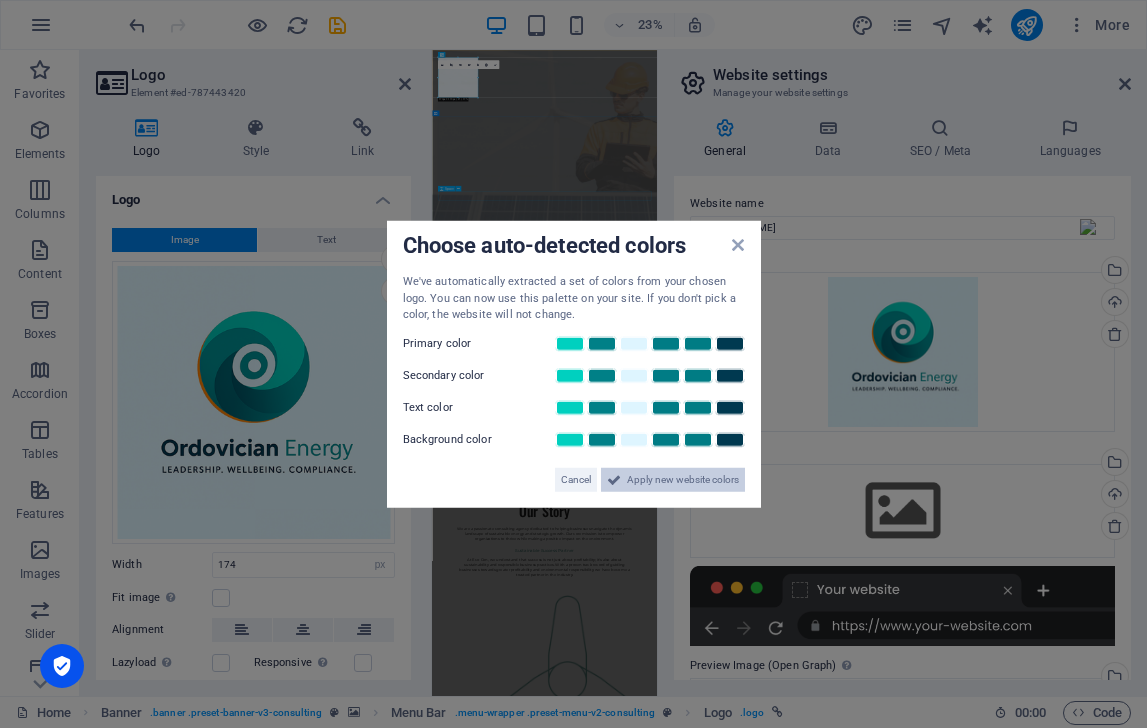 click on "Apply new website colors" at bounding box center [683, 479] 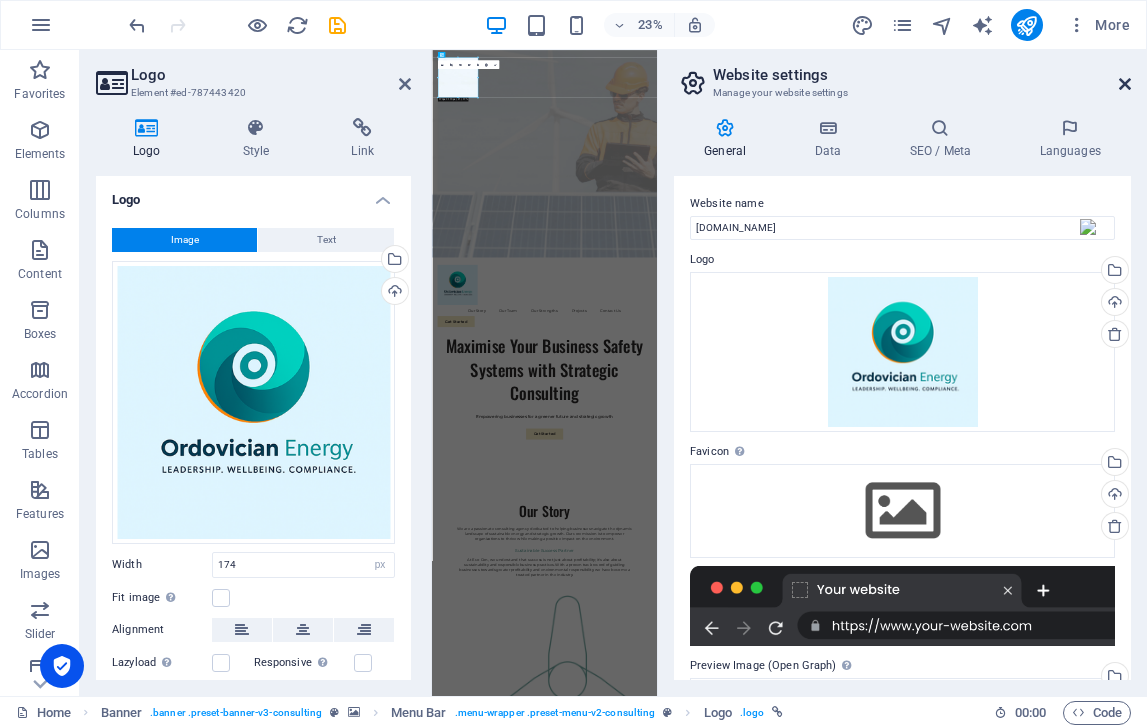 click at bounding box center (1125, 84) 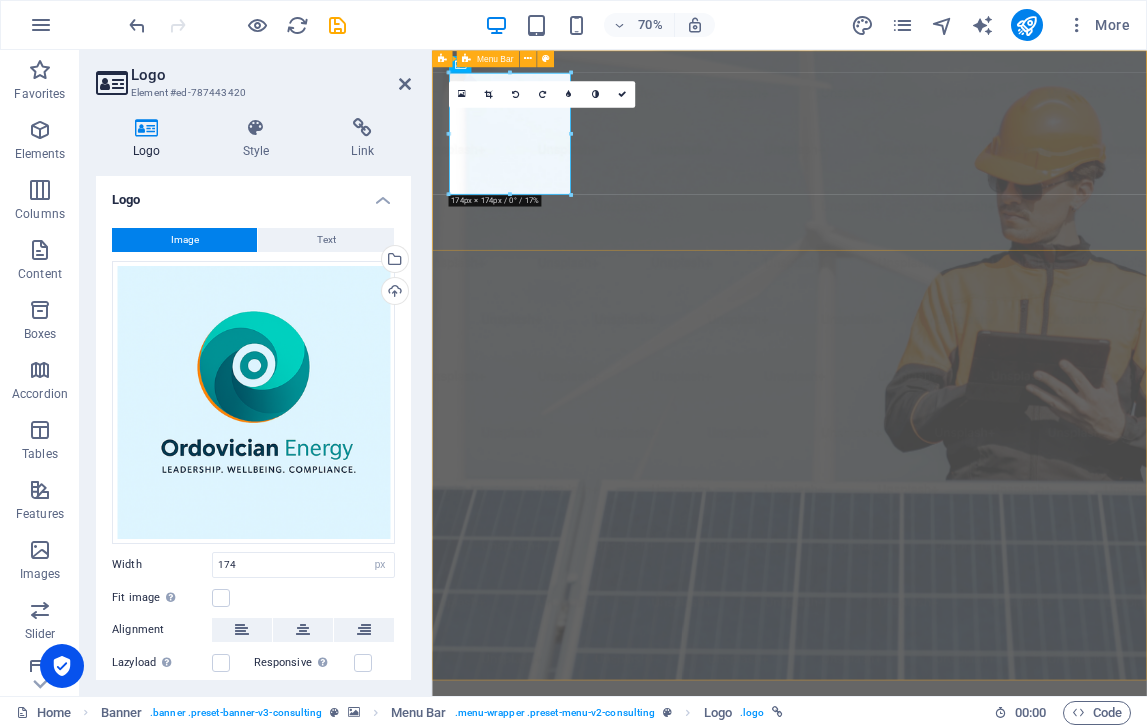 click on "Our Story Our Team Our Strengths Projects Contact Us Get Started" at bounding box center [942, 1117] 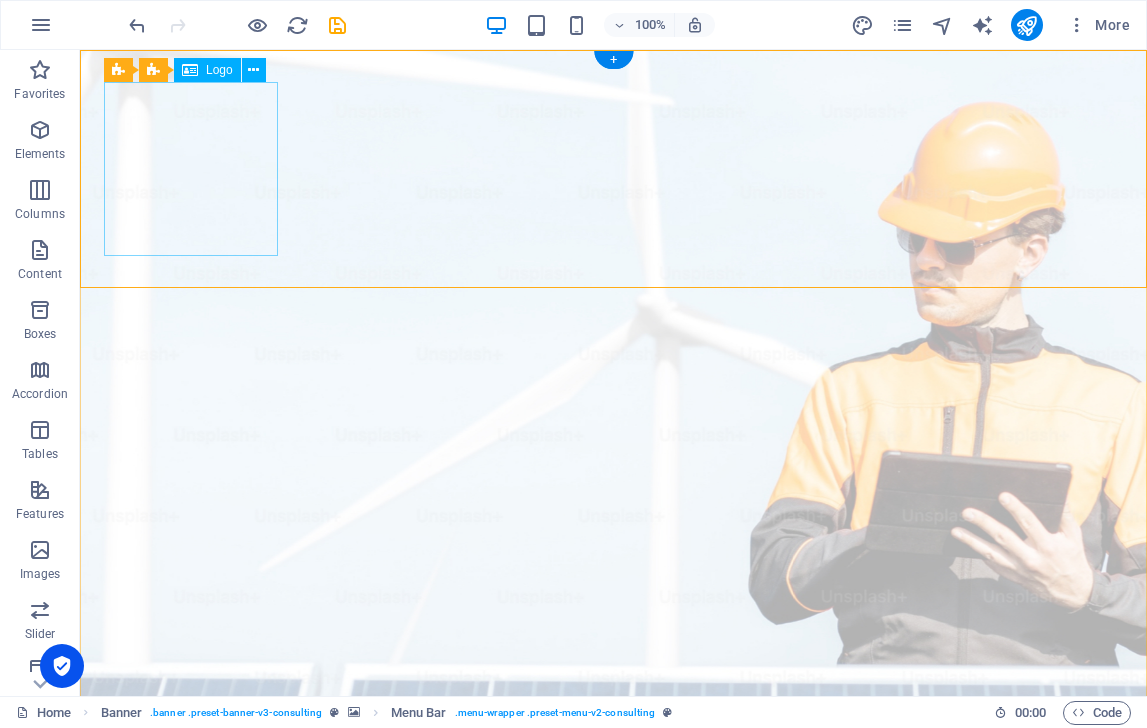 click at bounding box center [613, 1069] 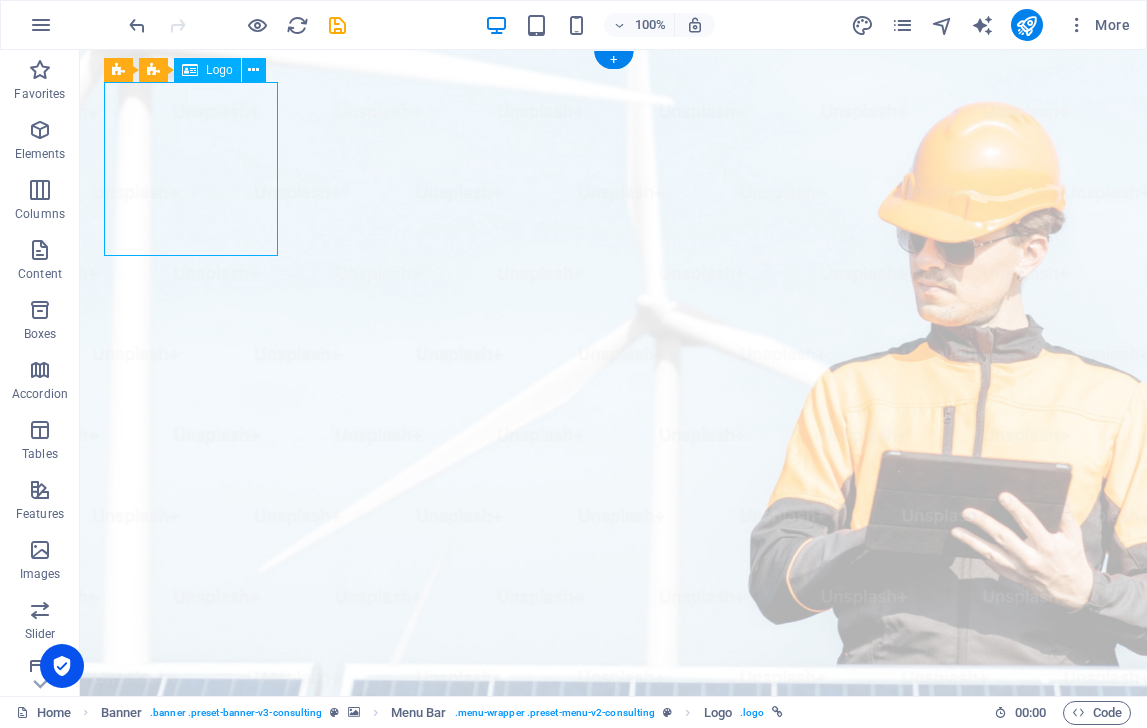 click at bounding box center [613, 1069] 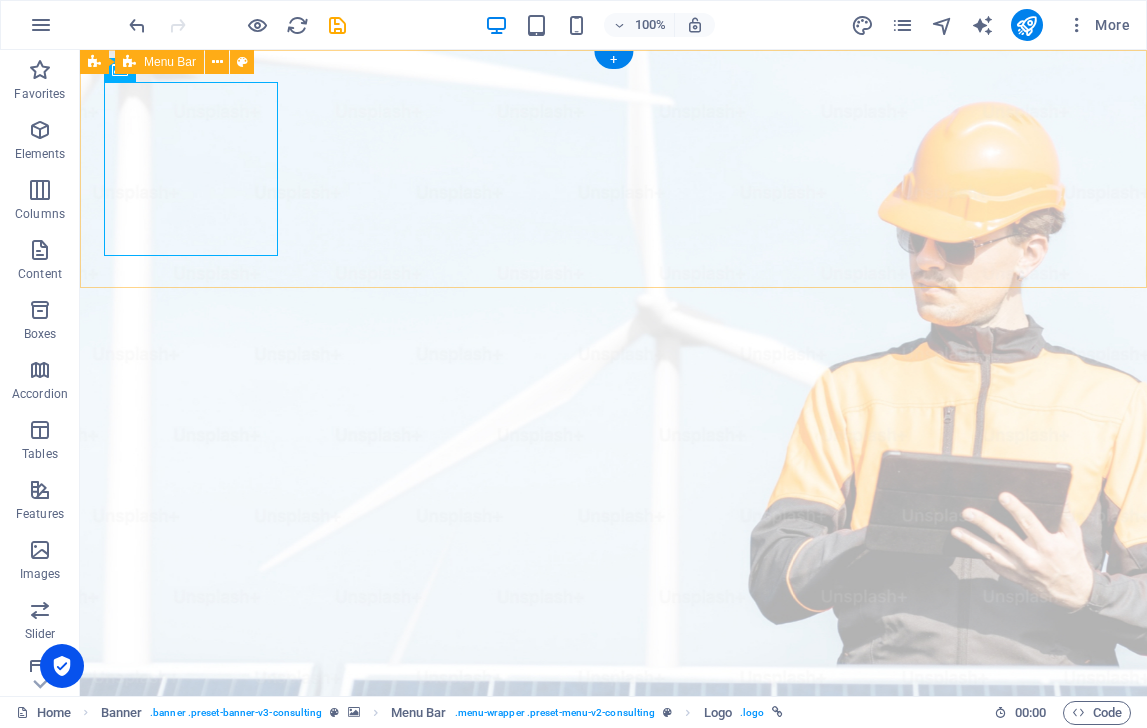 click on "Our Story Our Team Our Strengths Projects Contact Us Get Started" at bounding box center (613, 1117) 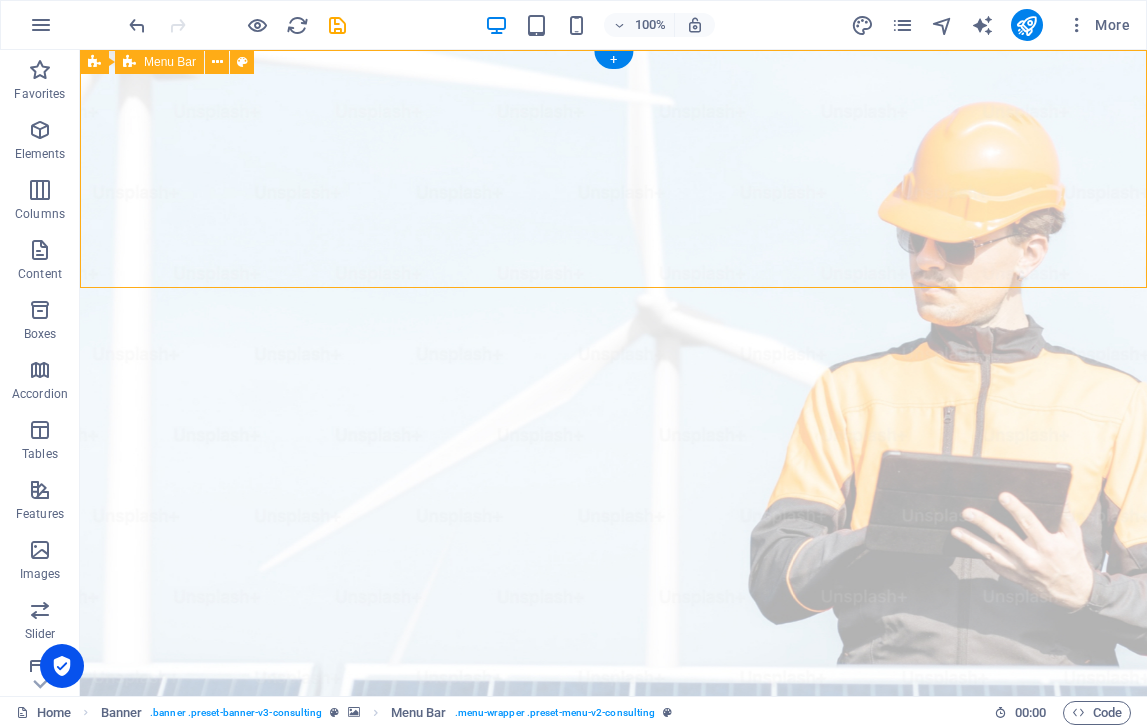 click on "Our Story Our Team Our Strengths Projects Contact Us Get Started" at bounding box center [613, 1117] 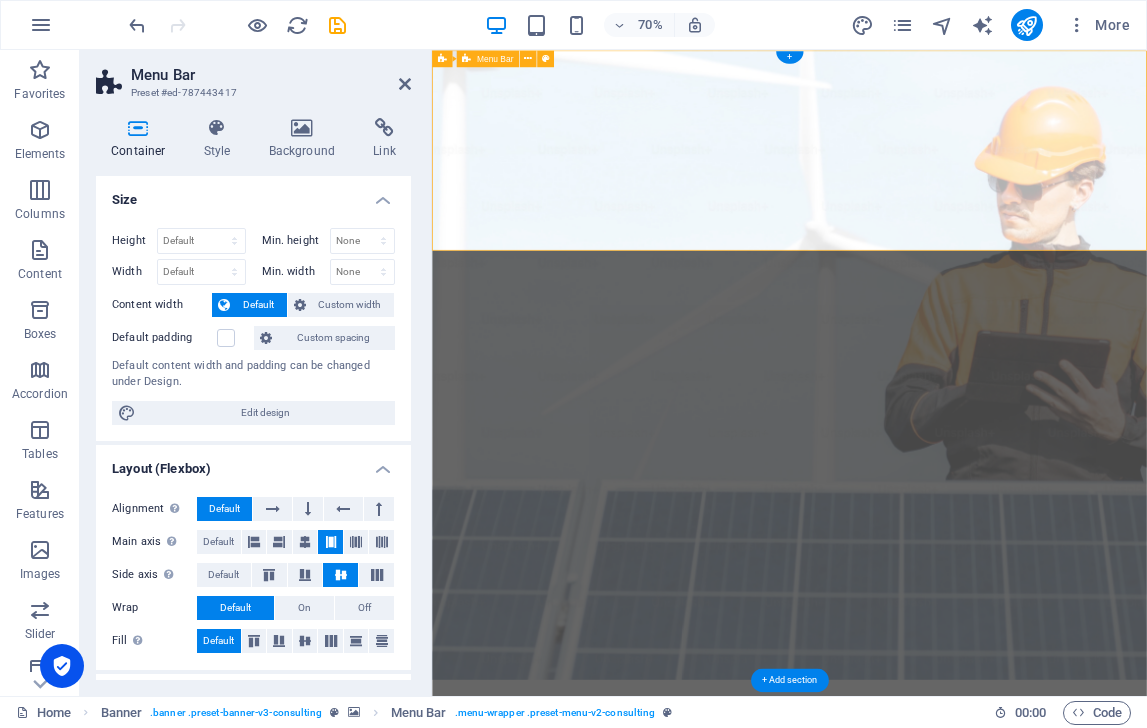 click on "Height Default px rem % vh vw Min. height None px rem % vh vw Width Default px rem % em vh vw Min. width None px rem % vh vw Content width Default Custom width Width Default px rem % em vh vw Min. width None px rem % vh vw Default padding Custom spacing Default content width and padding can be changed under Design. Edit design" at bounding box center (253, 326) 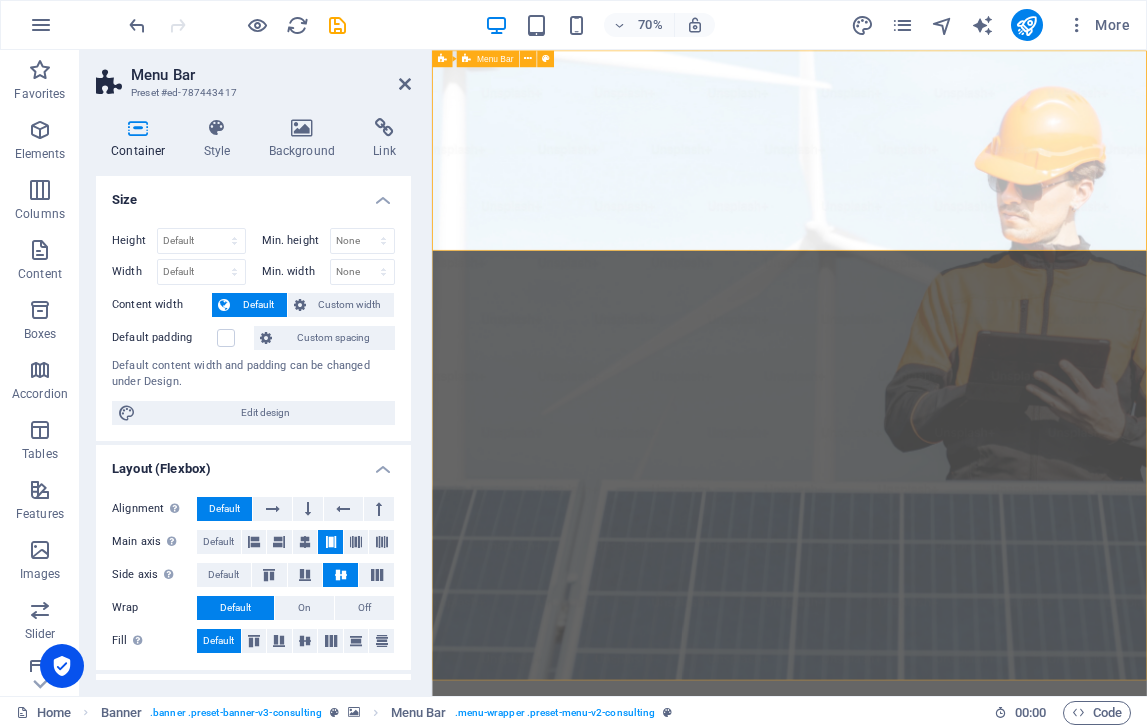 click on "Our Story Our Team Our Strengths Projects Contact Us Get Started" at bounding box center (942, 1117) 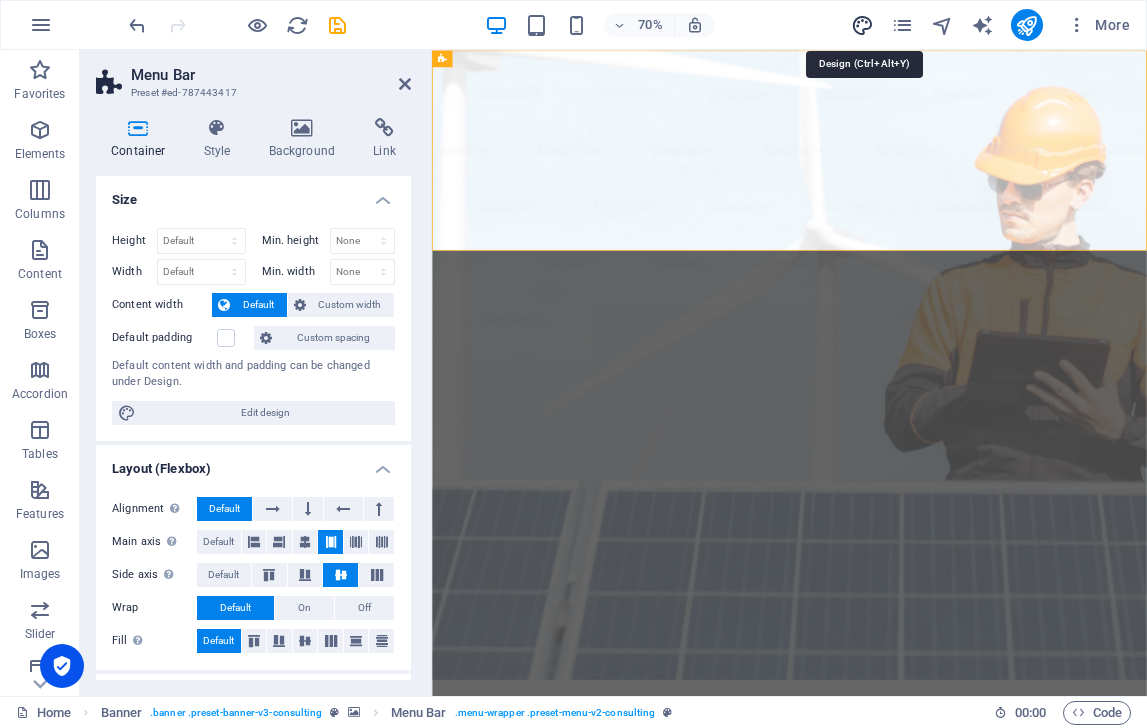click at bounding box center [862, 25] 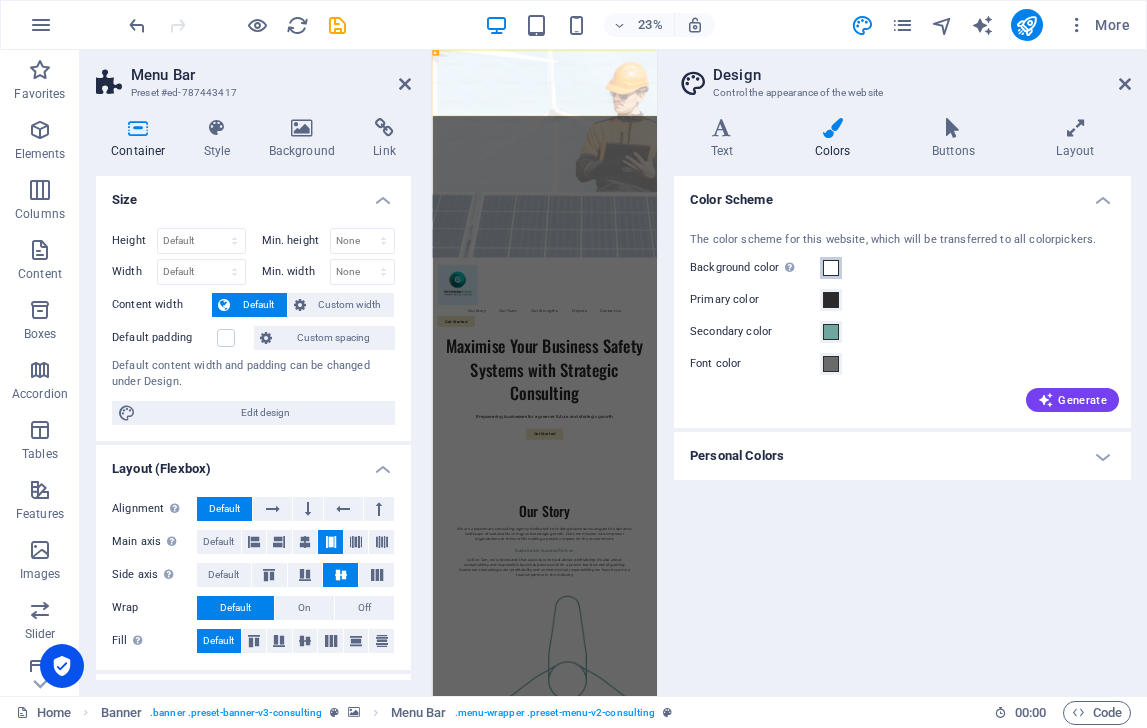 click at bounding box center [831, 268] 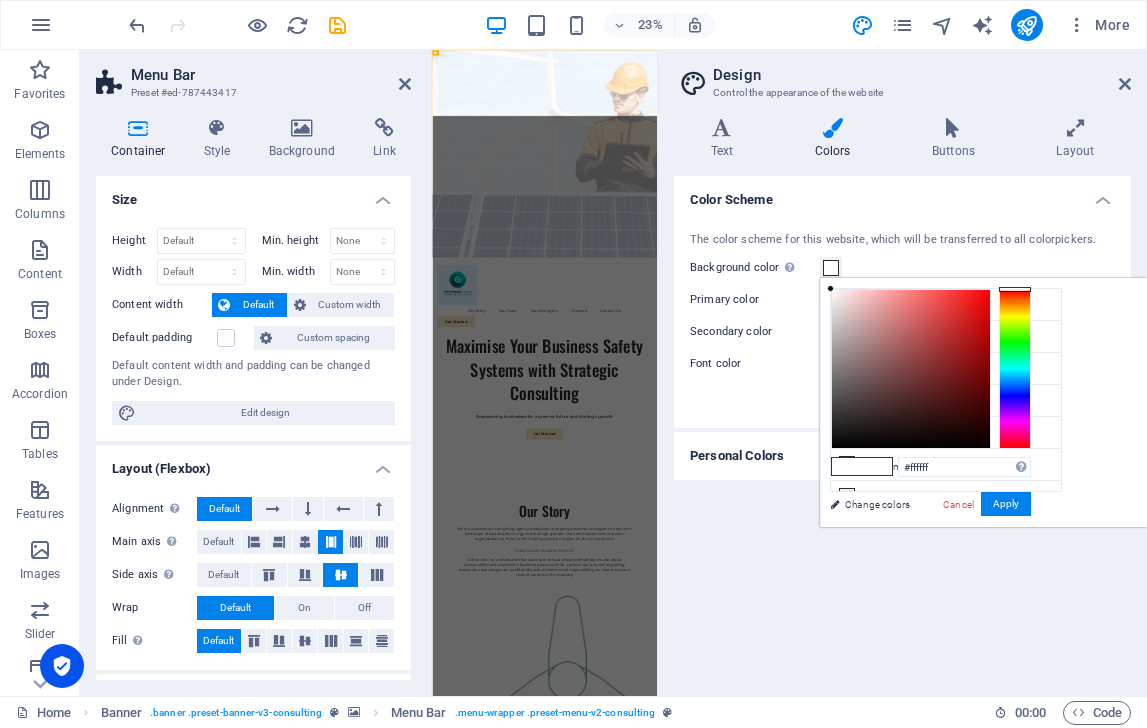 click at bounding box center [1015, 369] 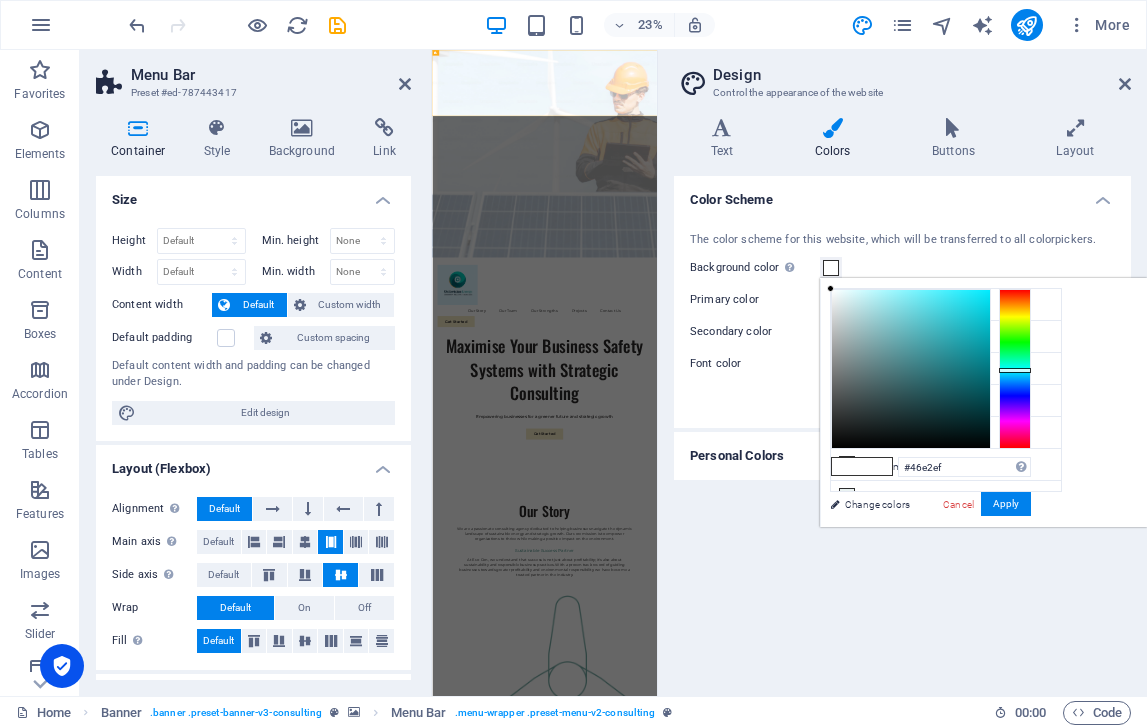 click at bounding box center [911, 369] 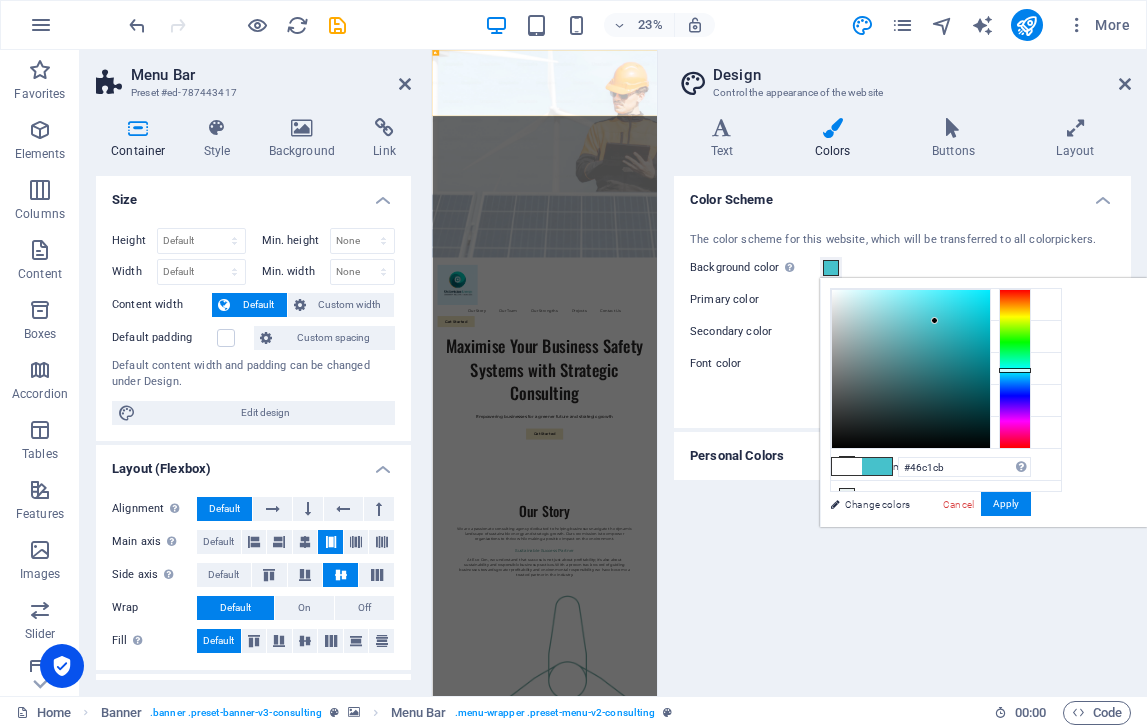click at bounding box center (911, 369) 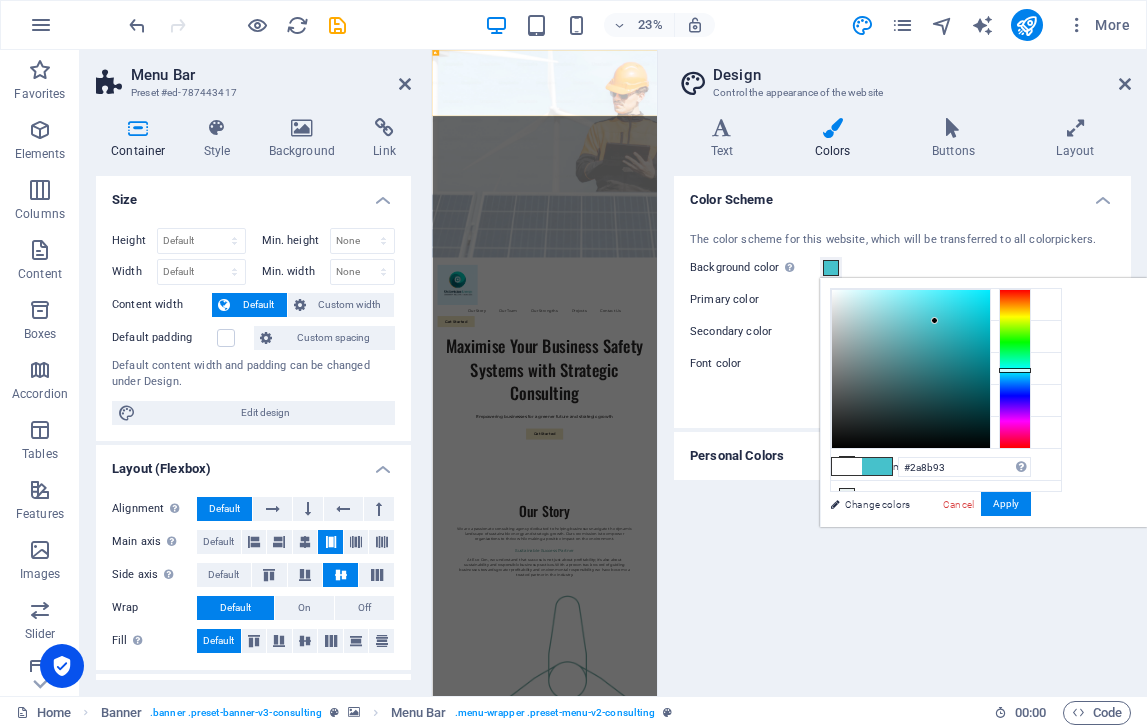 click at bounding box center [911, 369] 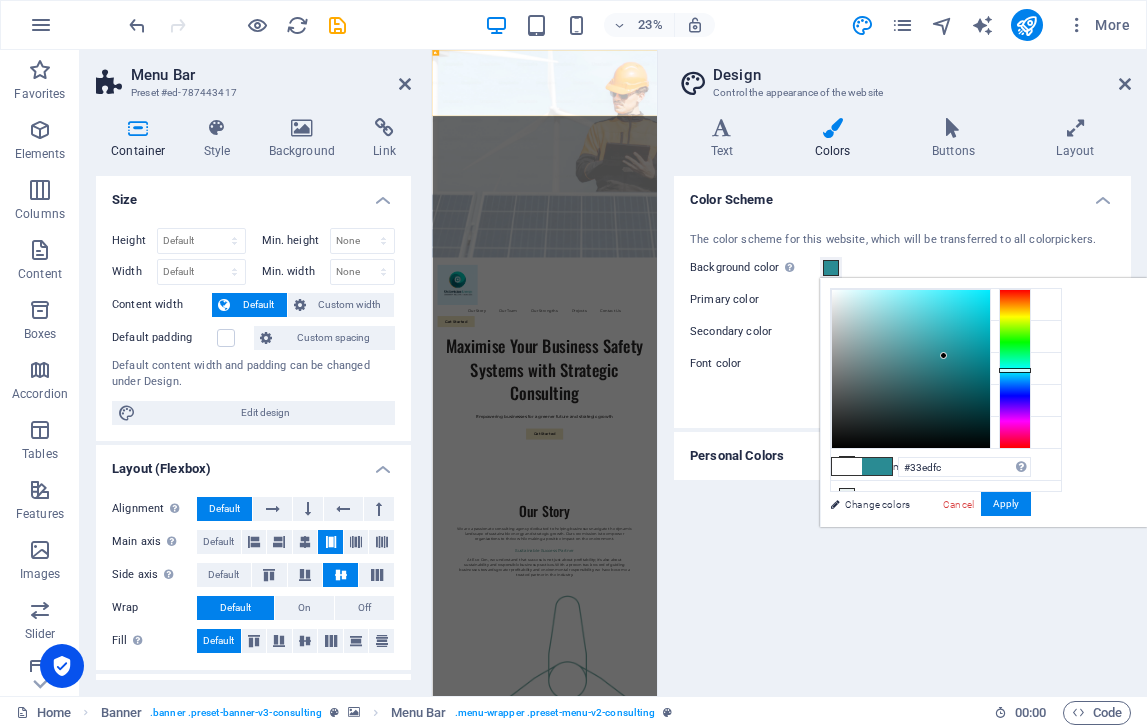 click at bounding box center (911, 369) 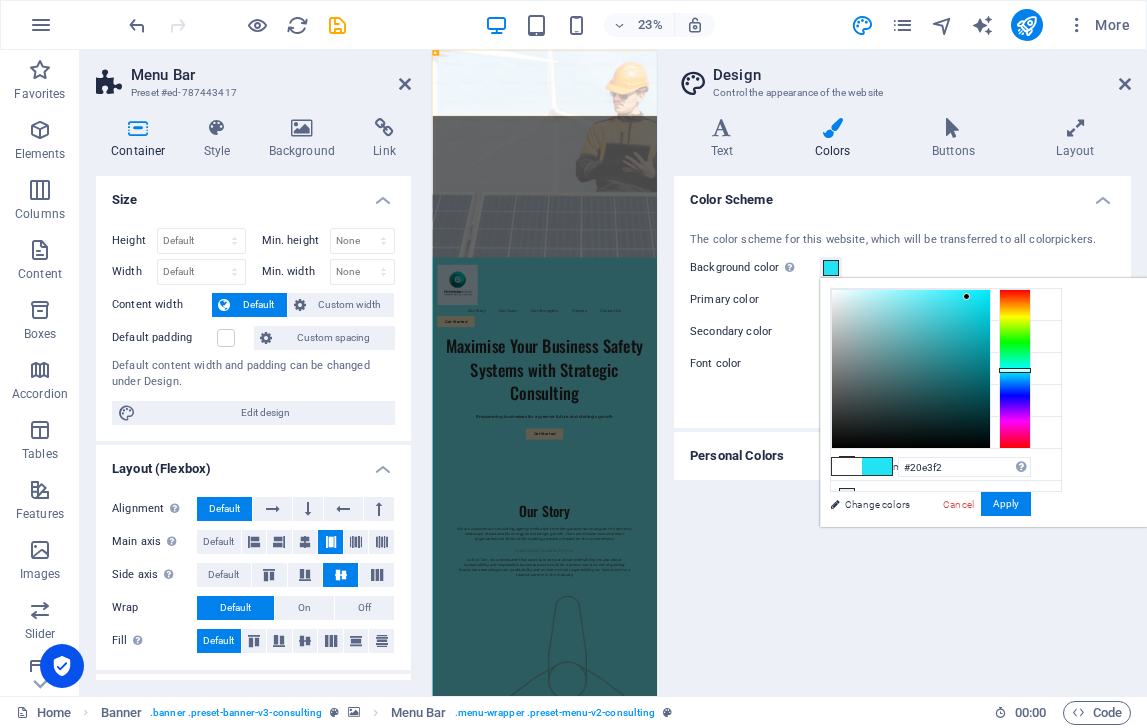 type on "#1fe3f2" 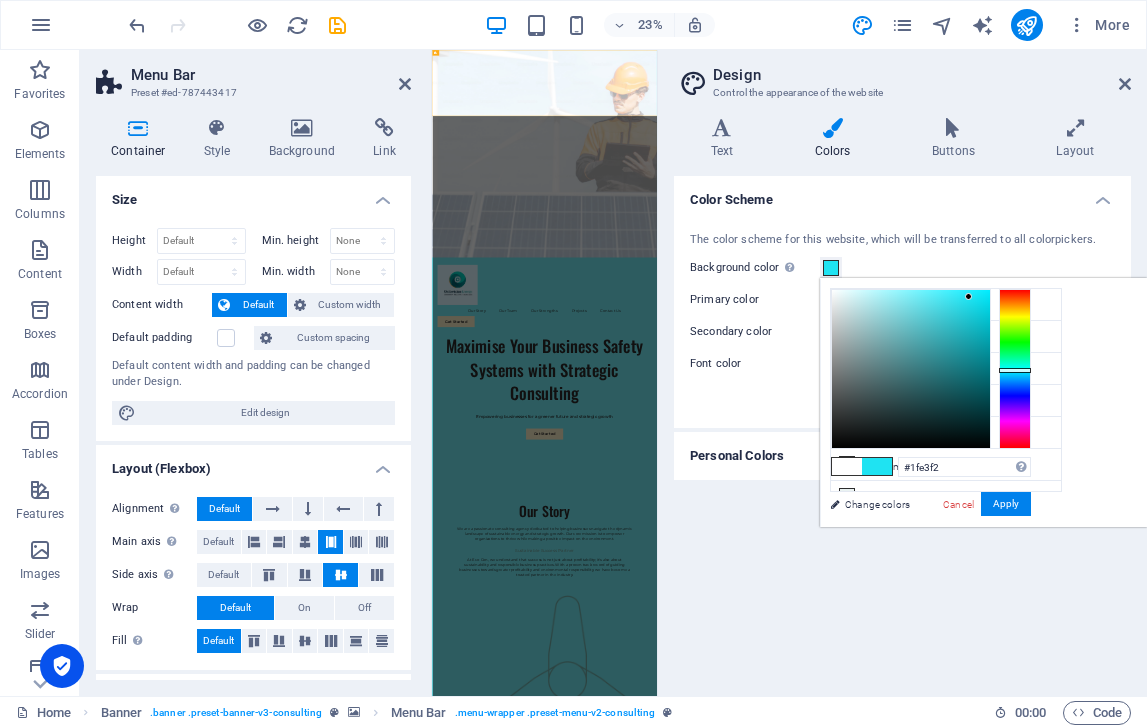 drag, startPoint x: 956, startPoint y: 290, endPoint x: 969, endPoint y: 297, distance: 14.764823 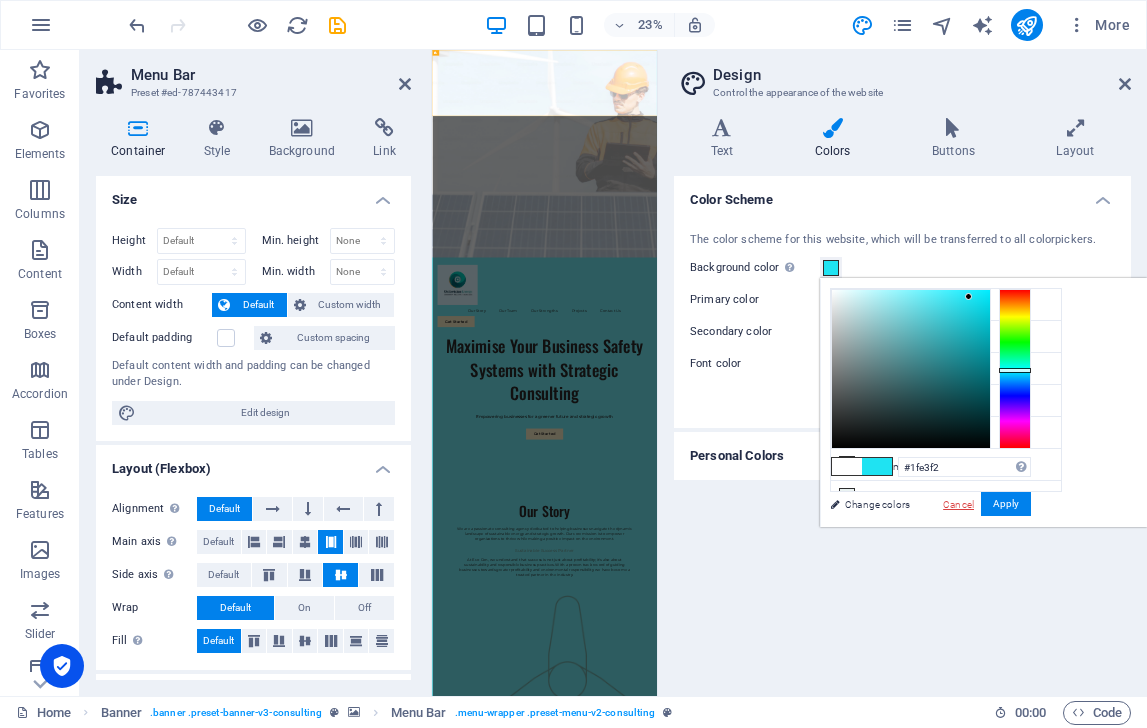 click on "Cancel" at bounding box center [958, 504] 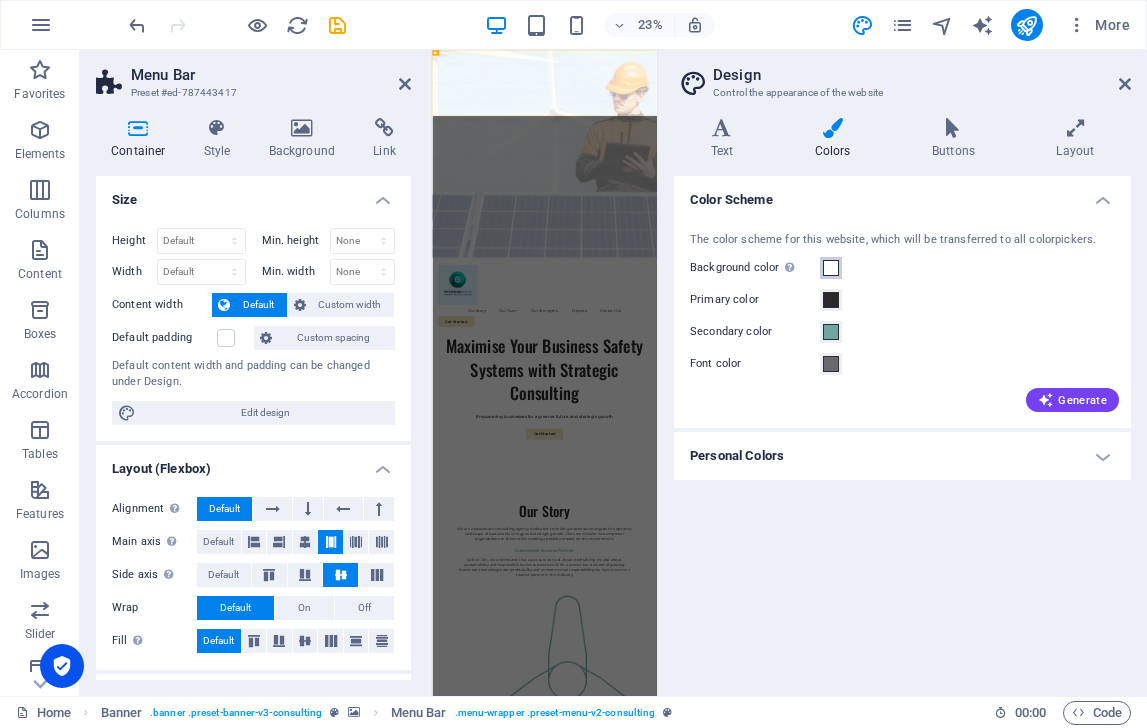 click at bounding box center [831, 268] 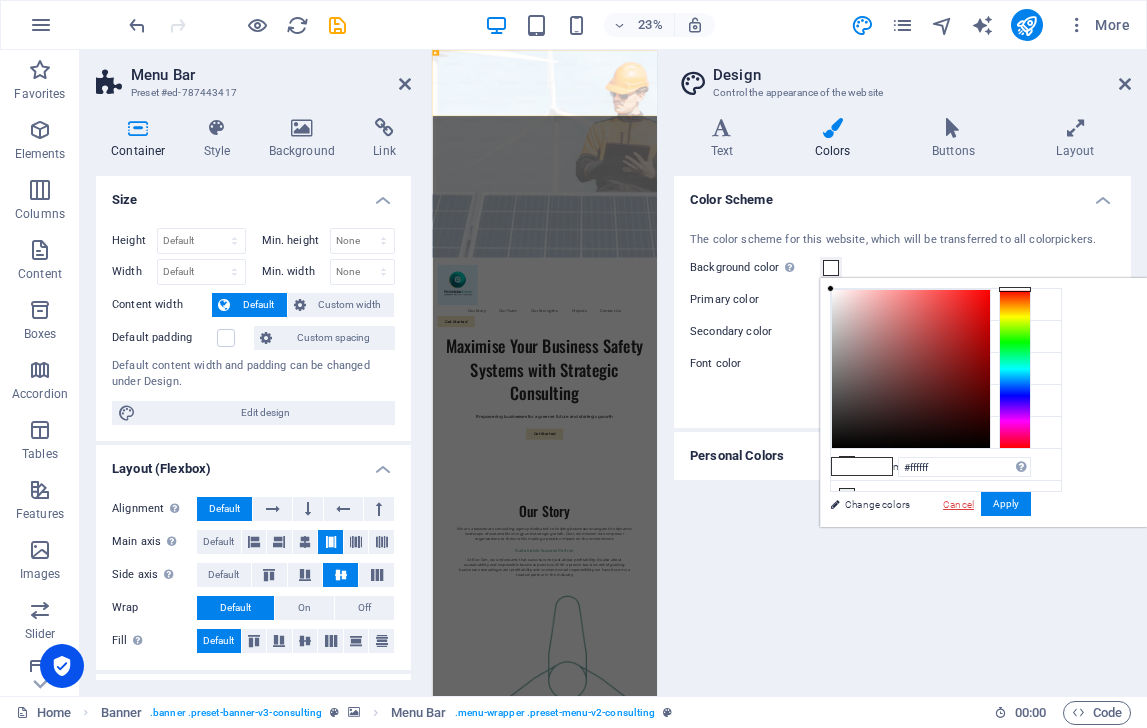 click on "Cancel" at bounding box center (958, 504) 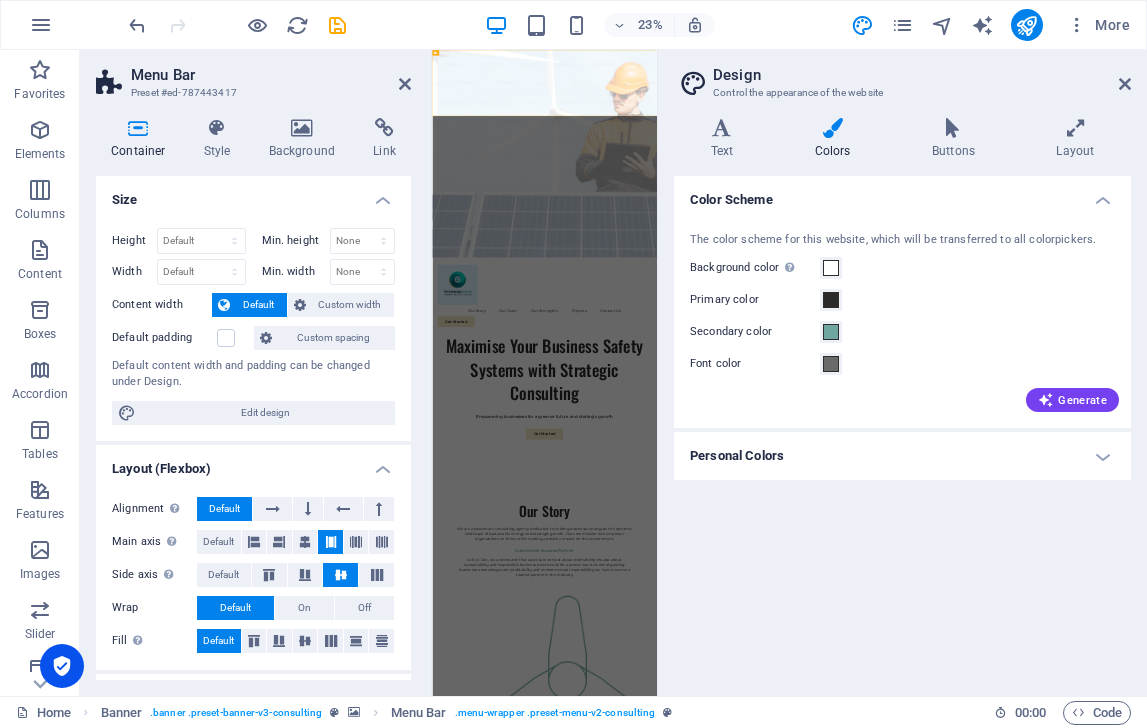 click on "Color Scheme The color scheme for this website, which will be transferred to all colorpickers. Background color Only visible if it is not covered by other backgrounds. Primary color Secondary color Font color Generate Personal Colors Custom color 1 Custom color 2 Custom color 3 Custom color 4 Custom color 5" at bounding box center (902, 428) 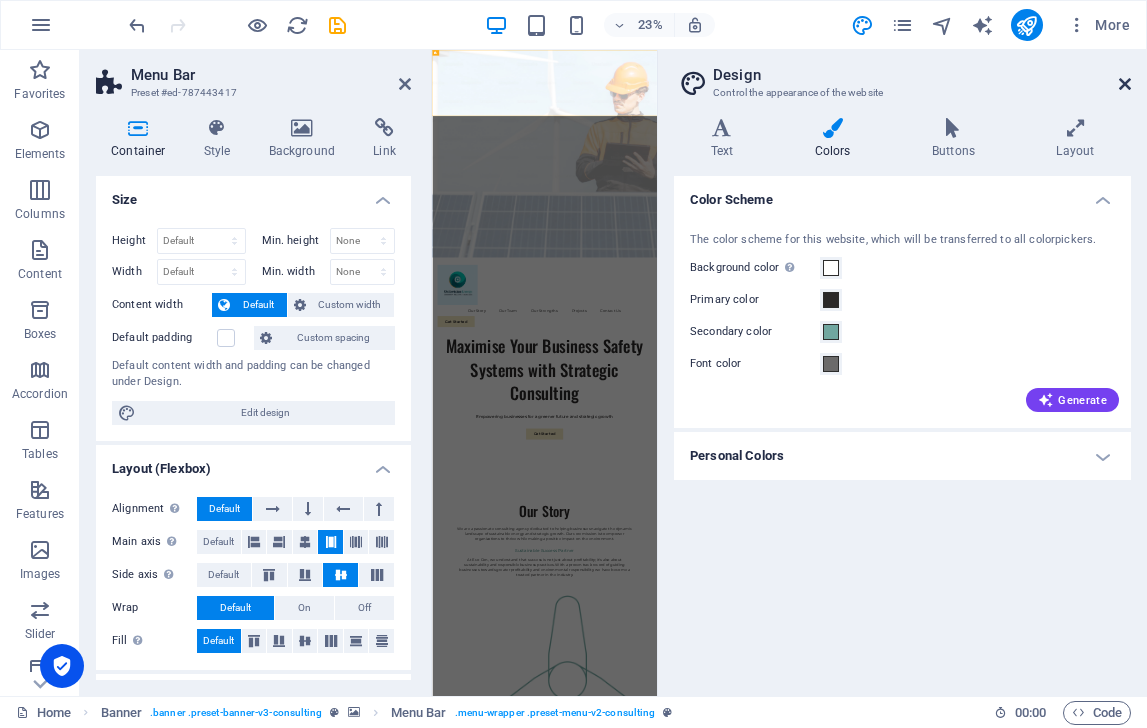 click at bounding box center (1125, 84) 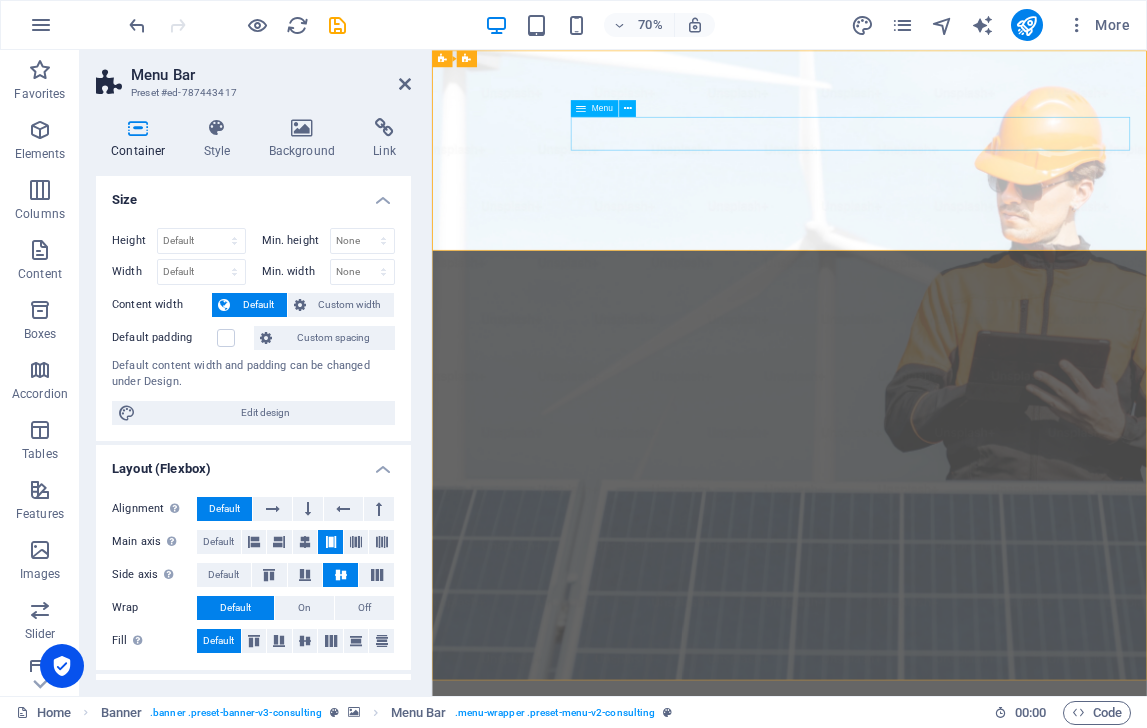 click on "Our Story Our Team Our Strengths Projects Contact Us" at bounding box center [942, 1180] 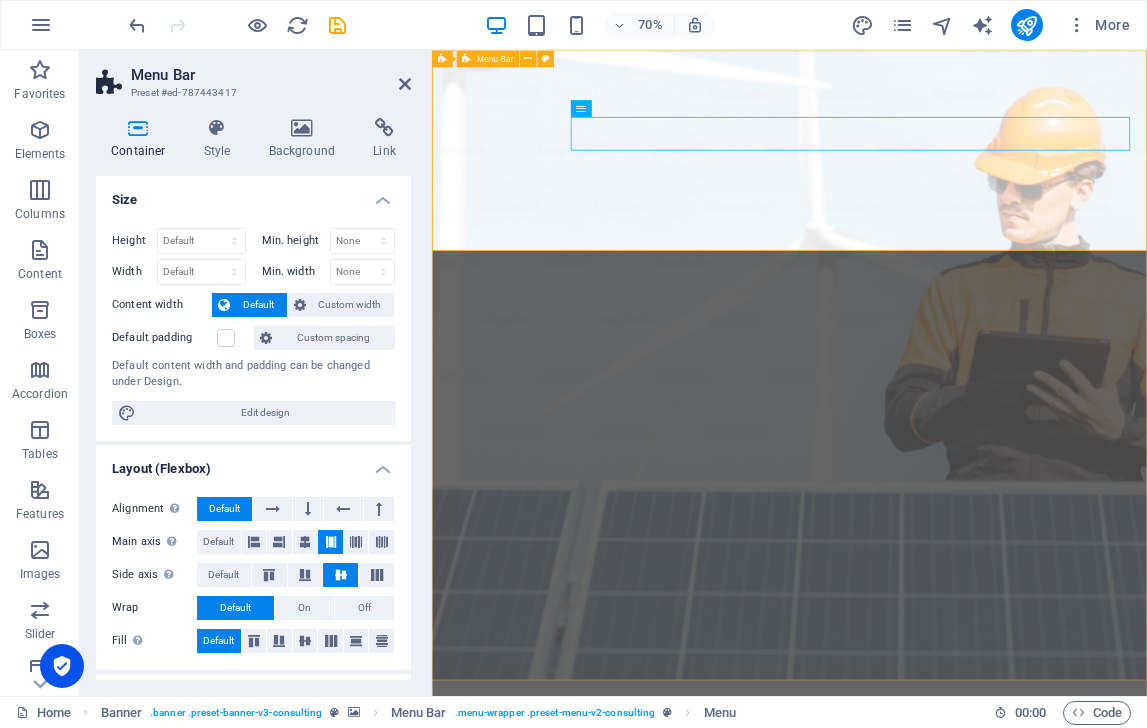 click on "Our Story Our Team Our Strengths Projects Contact Us Get Started" at bounding box center (942, 1117) 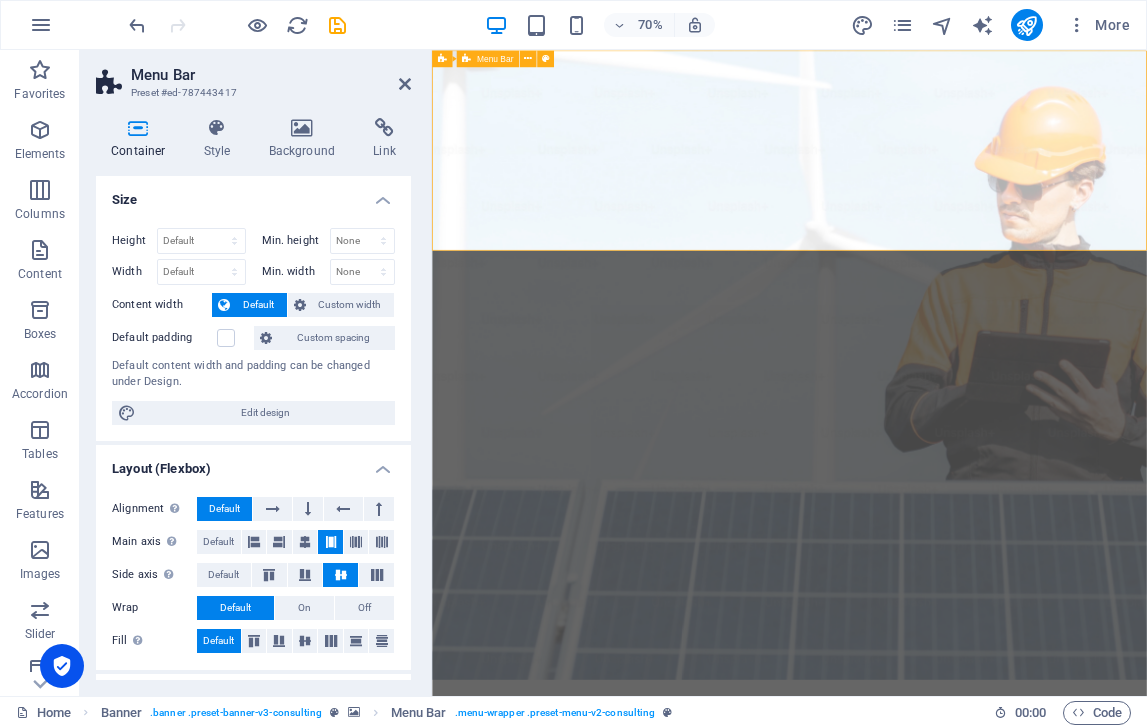 click on "Our Story Our Team Our Strengths Projects Contact Us Get Started" at bounding box center (942, 1117) 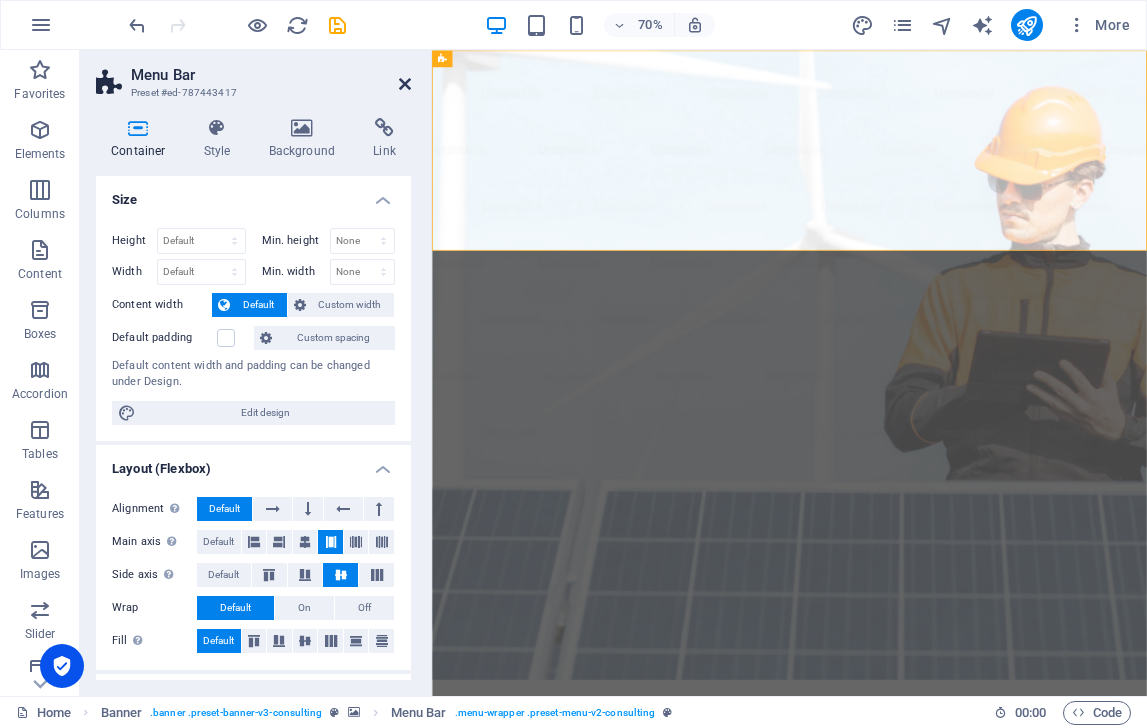 click at bounding box center [405, 84] 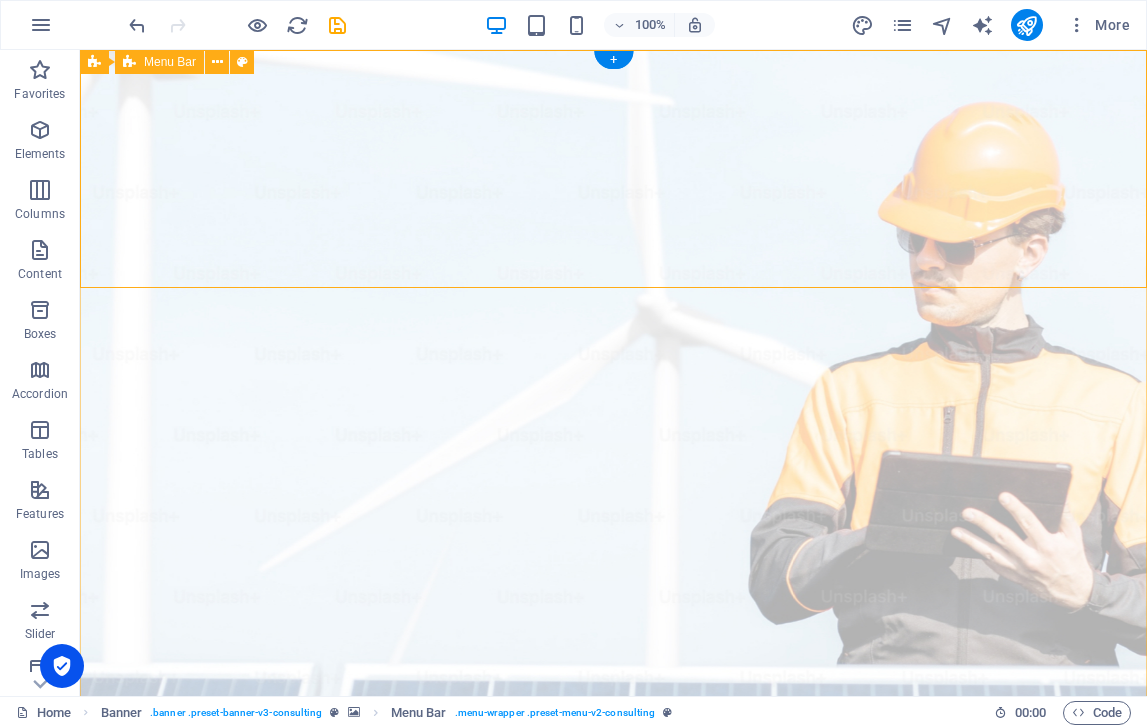 click on "Our Story Our Team Our Strengths Projects Contact Us Get Started" at bounding box center (613, 1117) 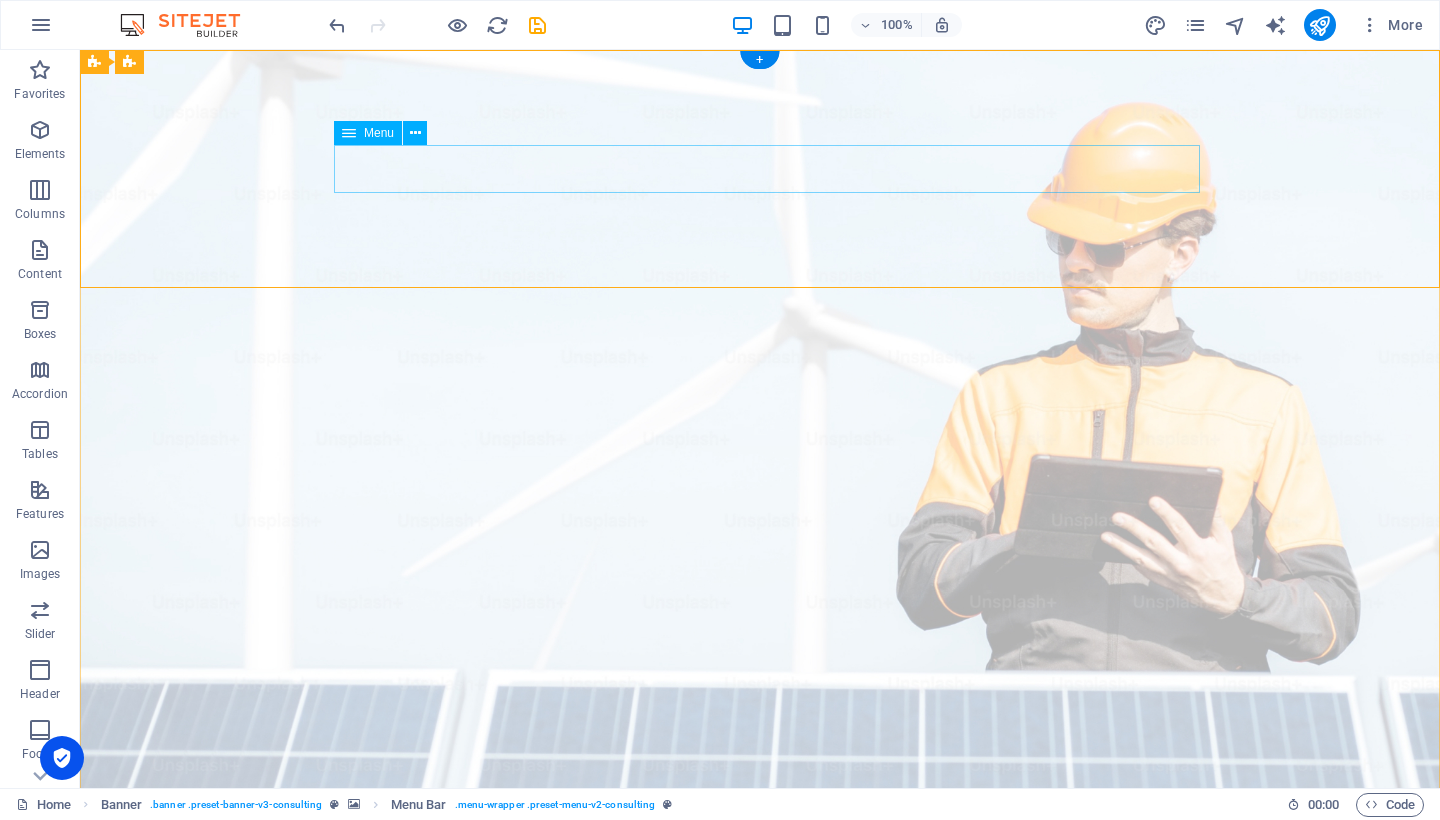 click on "Our Story Our Team Our Strengths Projects Contact Us" at bounding box center (760, 1180) 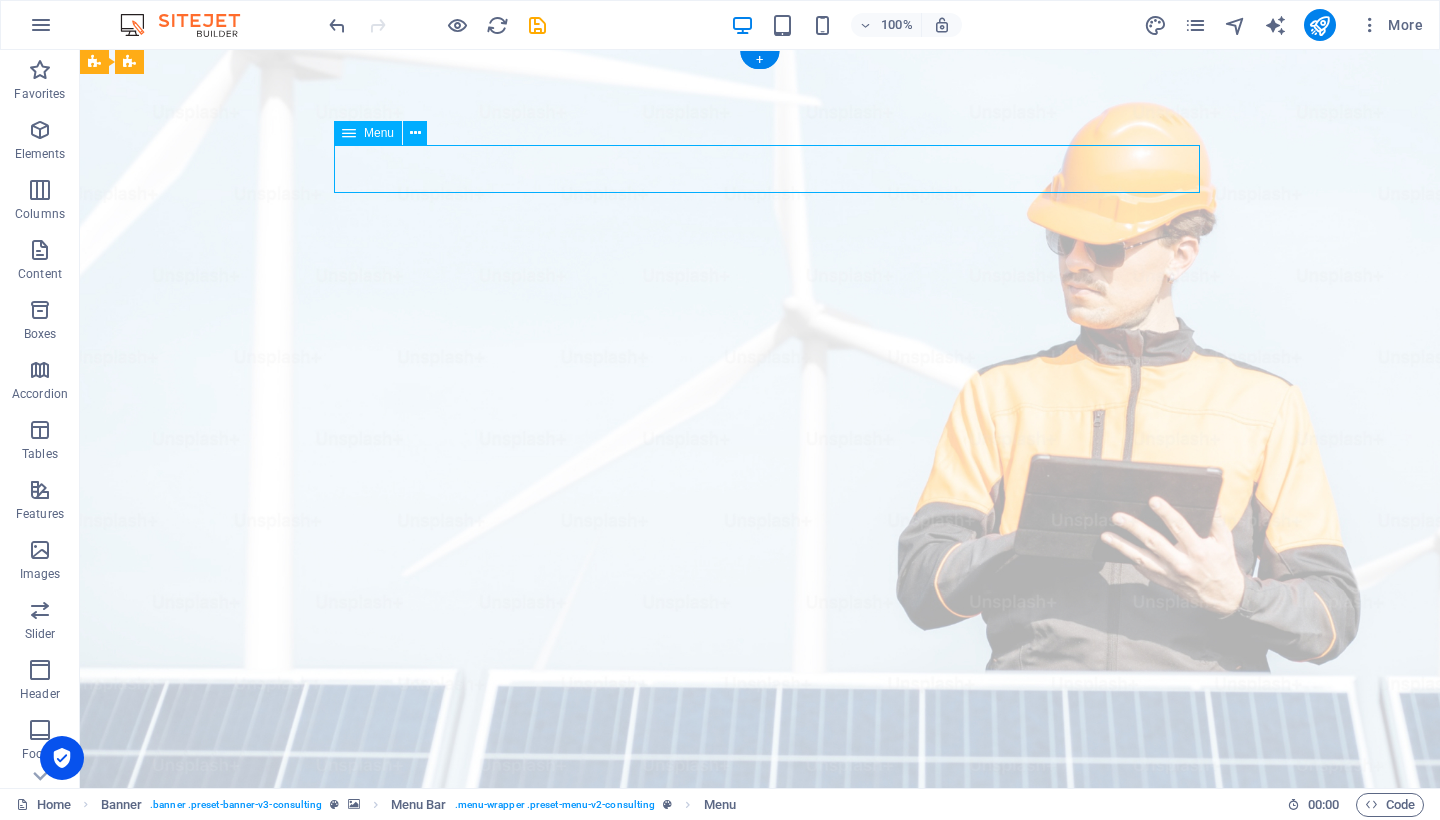 click on "Our Story Our Team Our Strengths Projects Contact Us" at bounding box center (760, 1180) 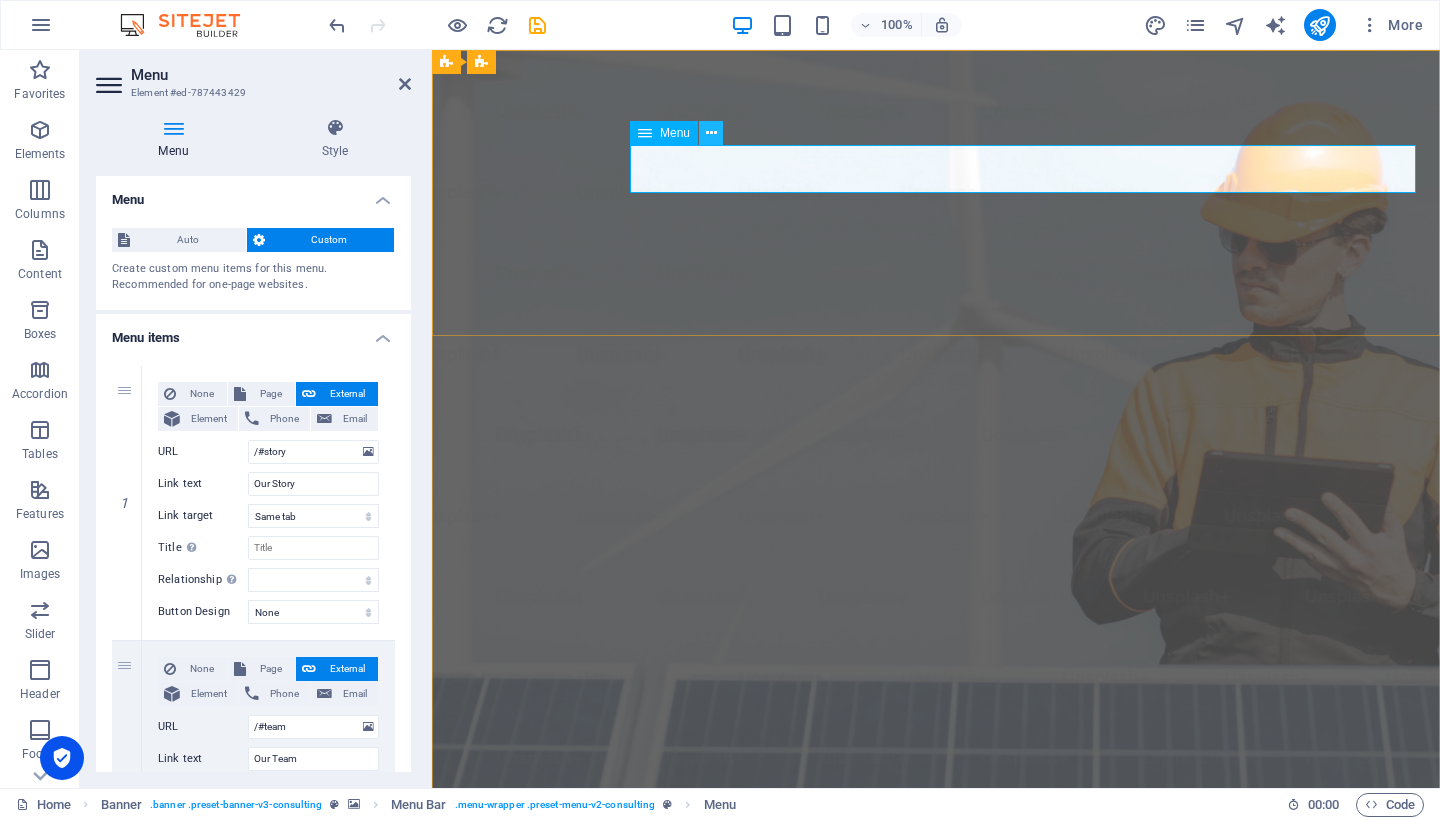 click at bounding box center (711, 133) 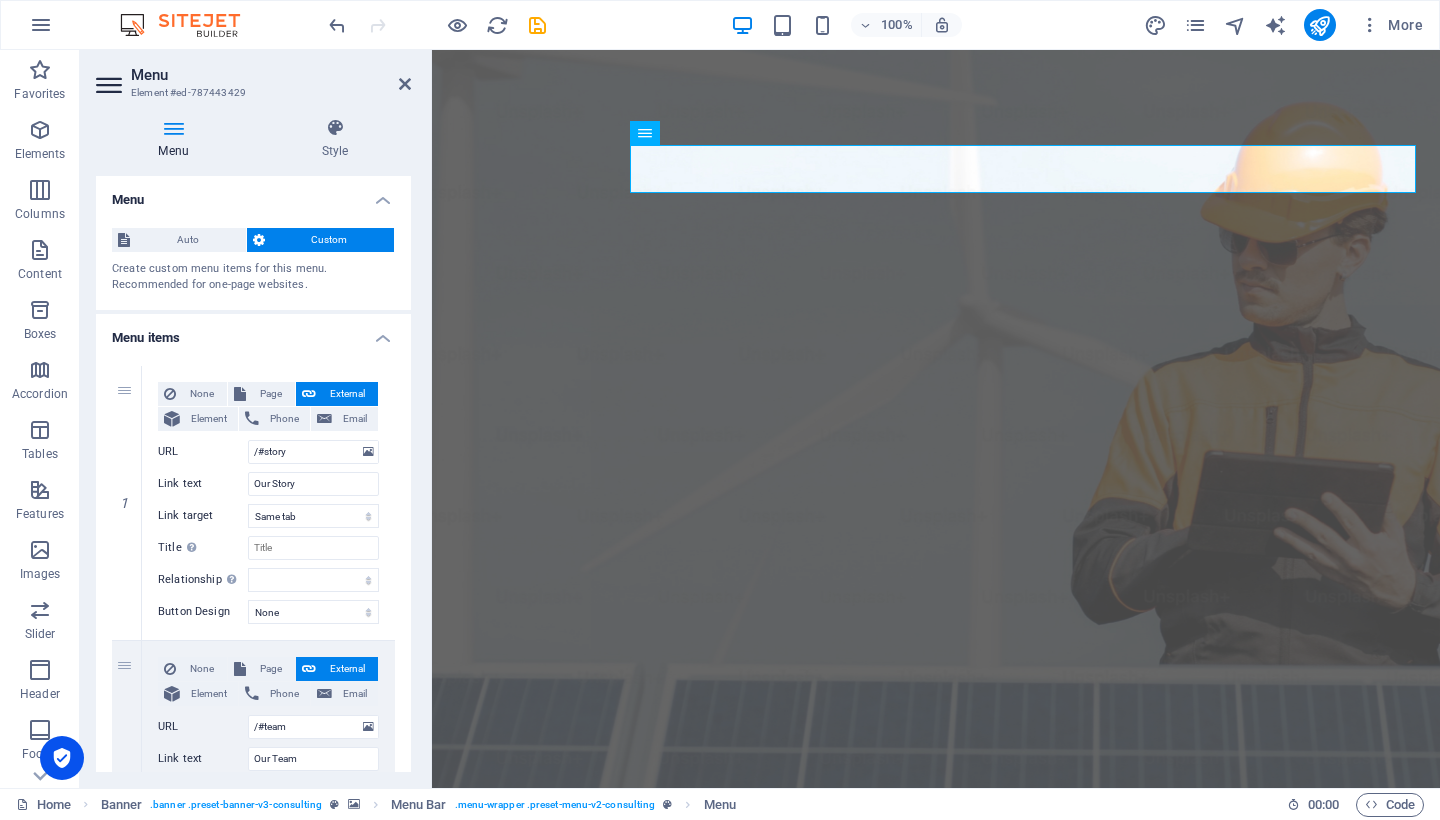 click on "Our Story Our Team Our Strengths Projects Contact Us Get Started" at bounding box center [936, 1117] 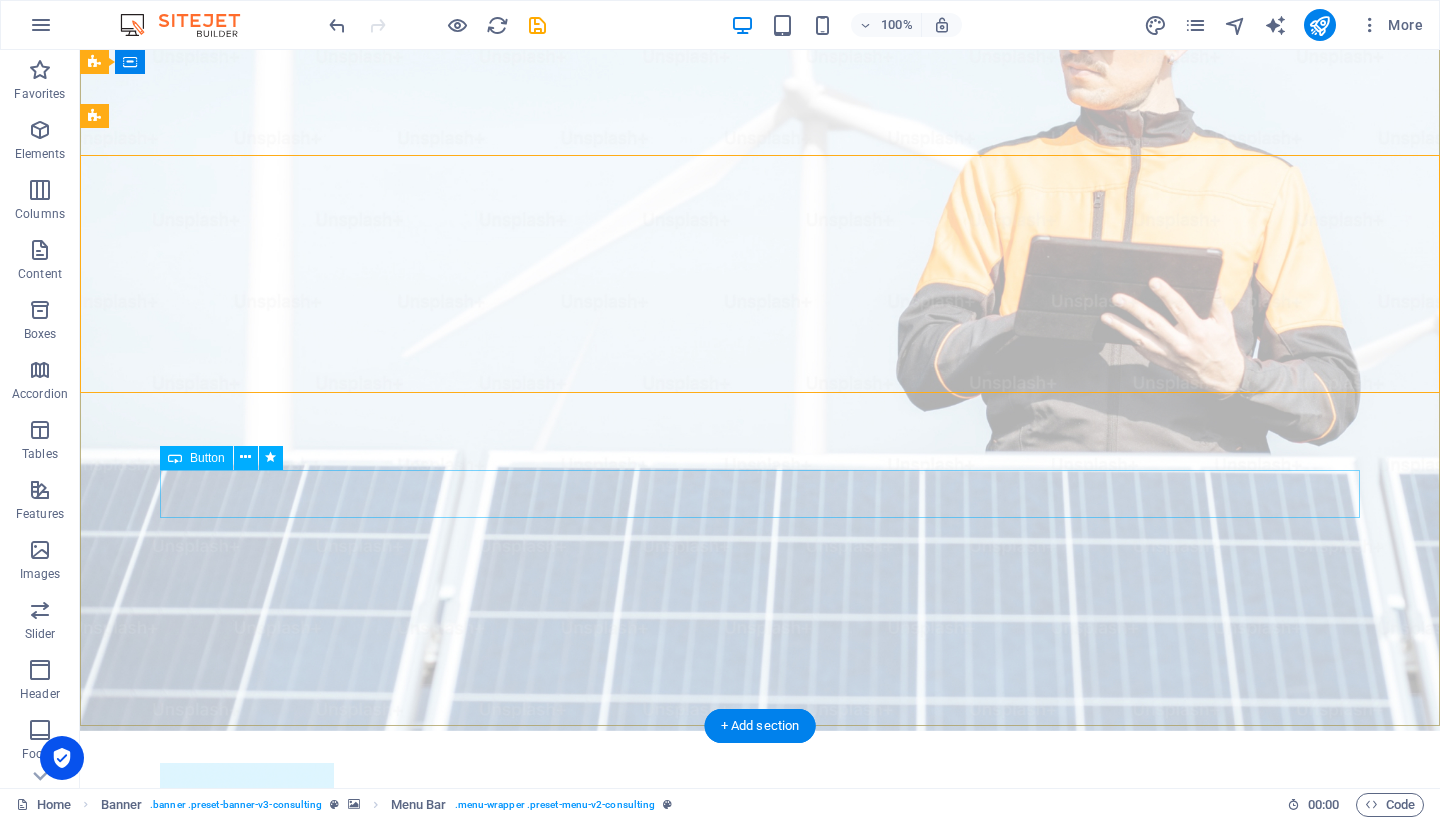 scroll, scrollTop: 224, scrollLeft: 0, axis: vertical 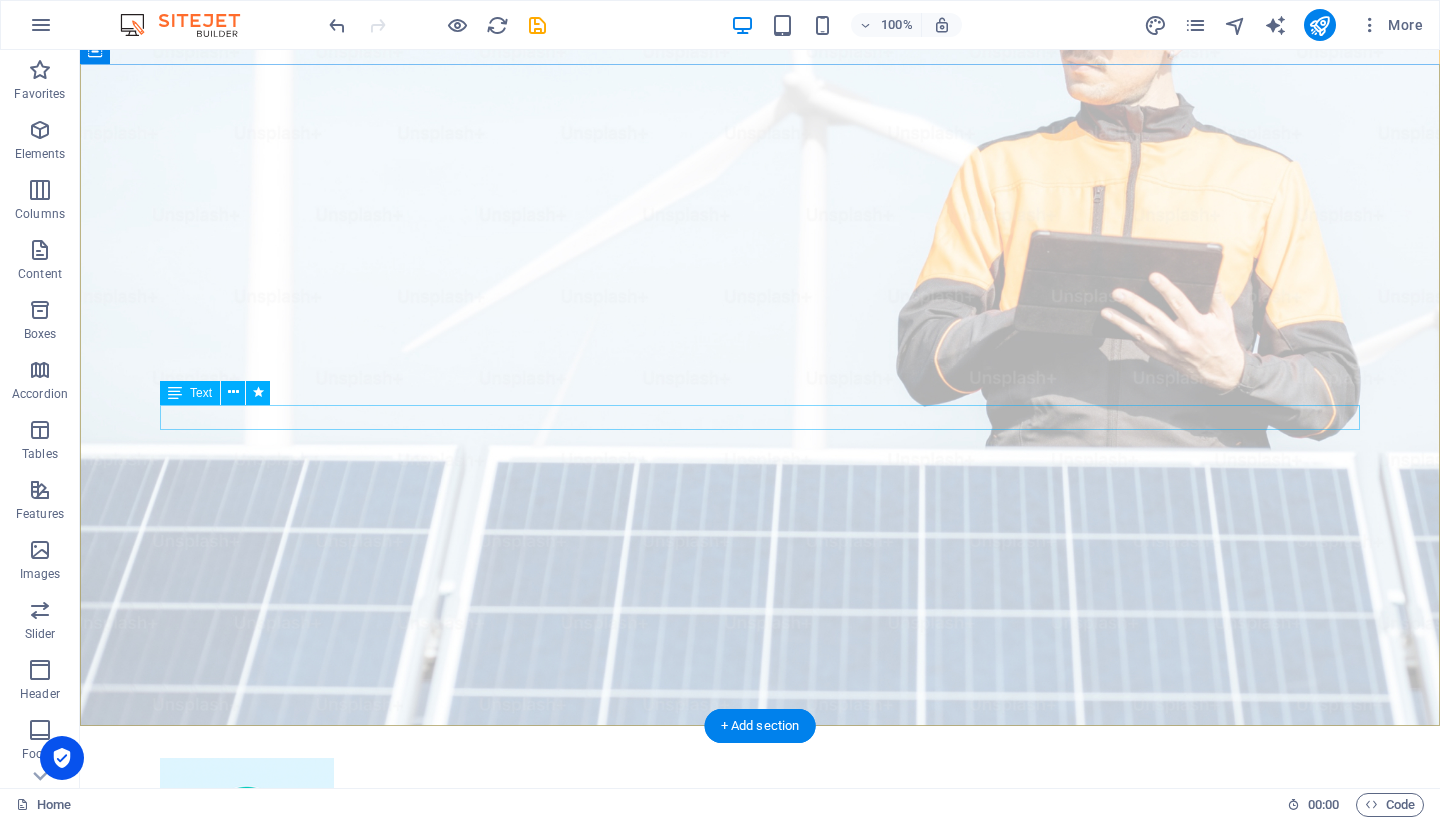 click on "Empowering businesses for a greener future and strategic growth" at bounding box center (760, 1314) 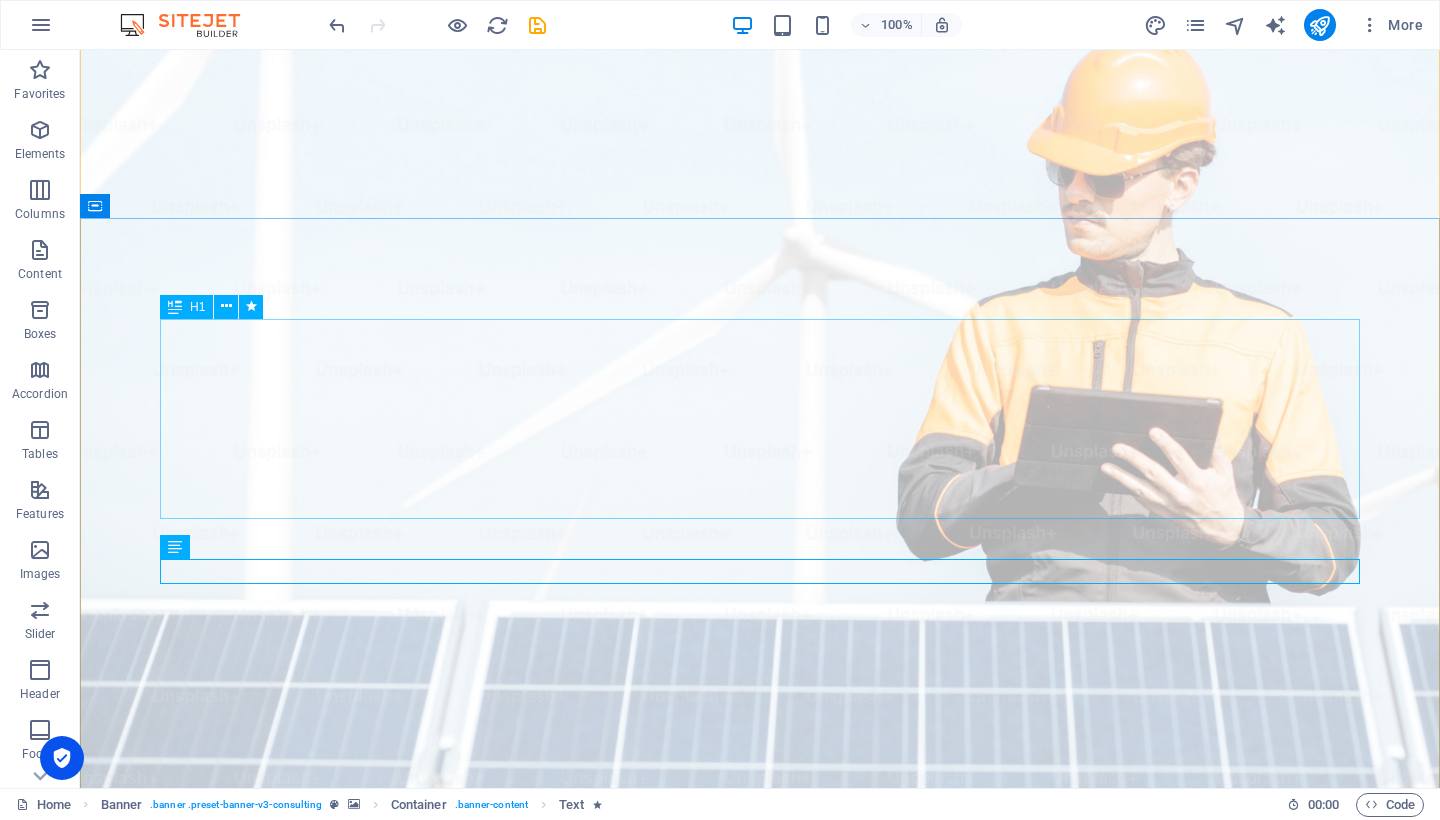 scroll, scrollTop: 70, scrollLeft: 0, axis: vertical 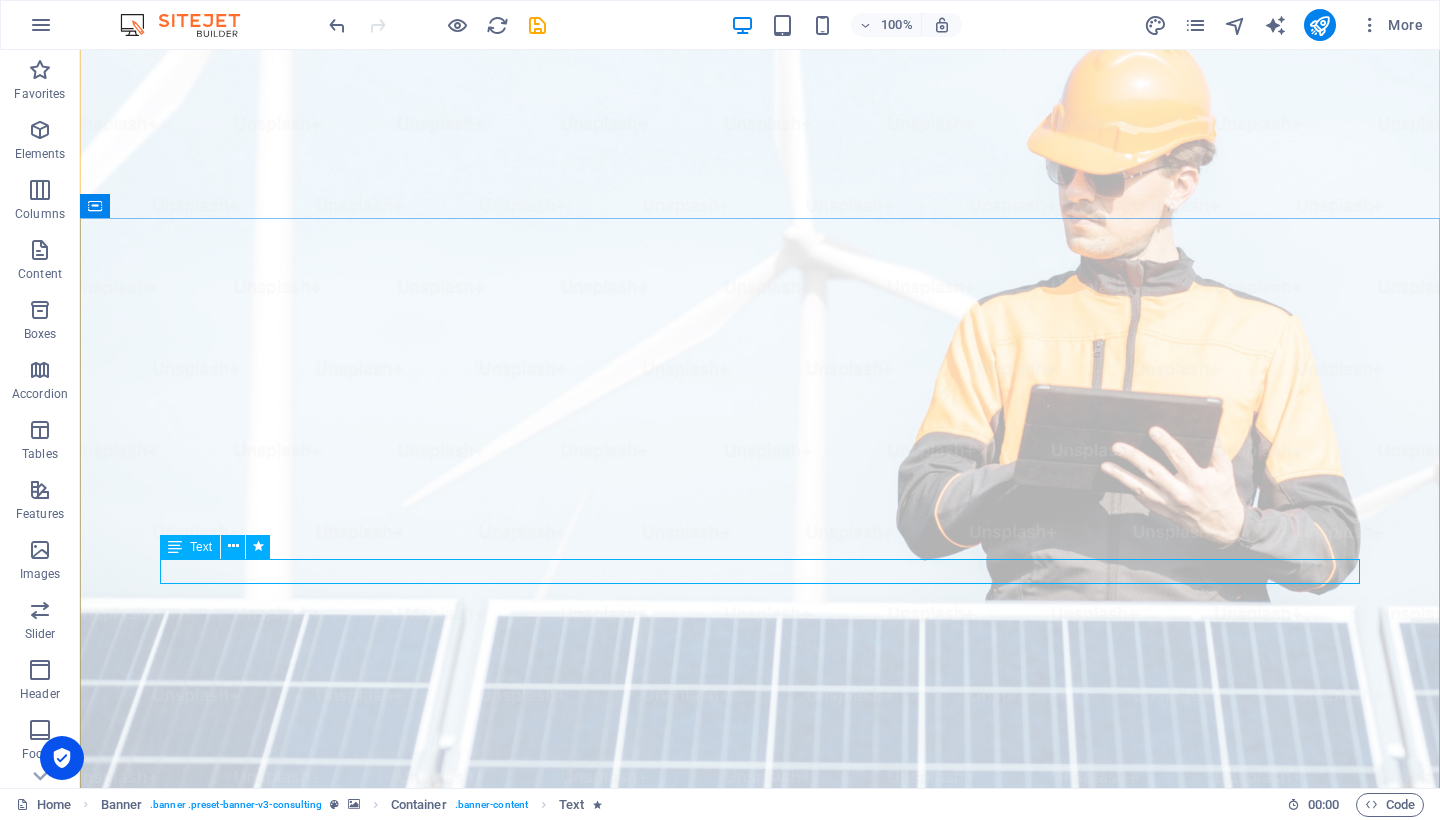 click on "Empowering businesses for a greener future and strategic growth" at bounding box center [760, 1468] 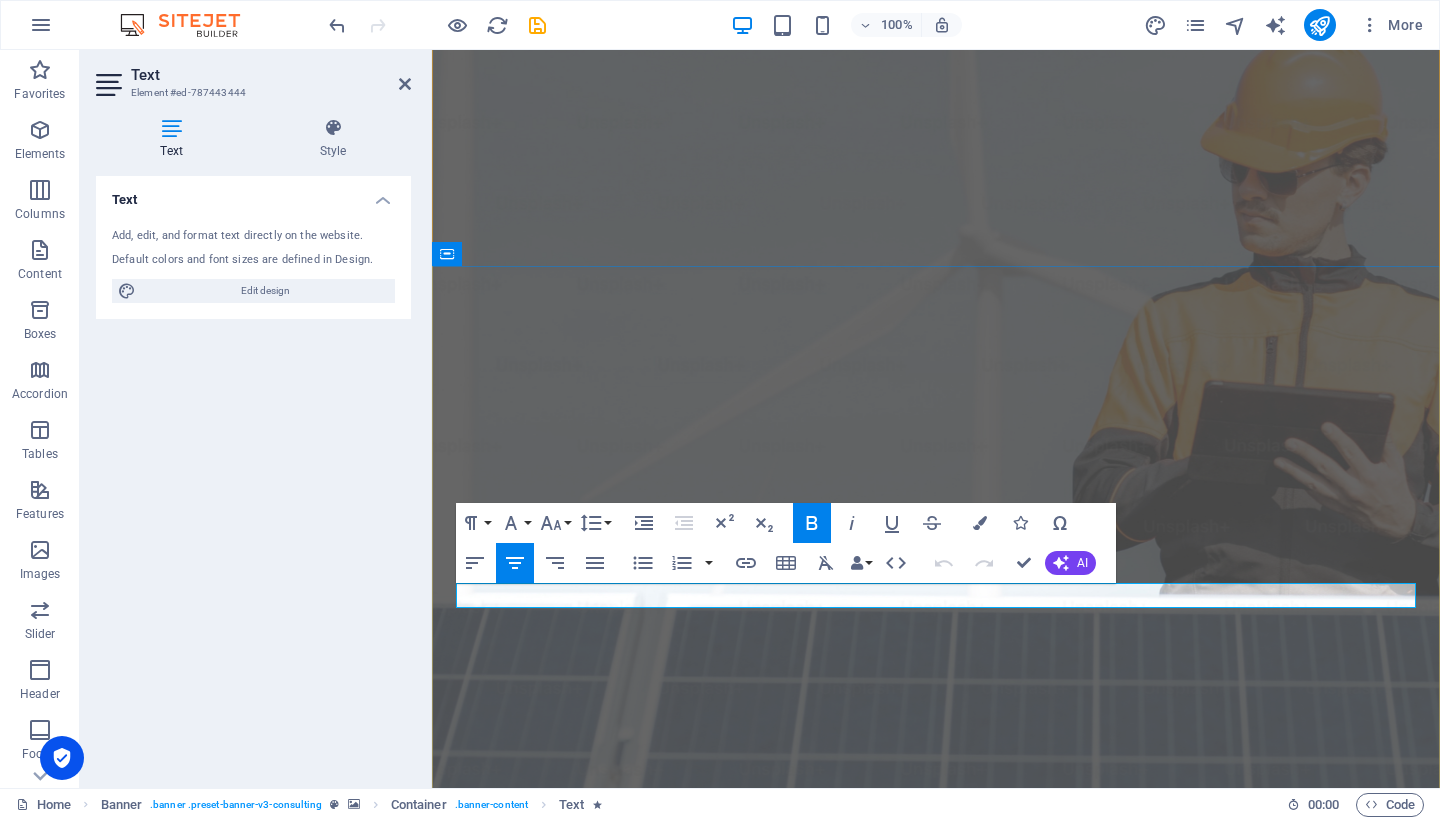 click on "Empowering businesses for a greener future and strategic growth" at bounding box center (936, 1468) 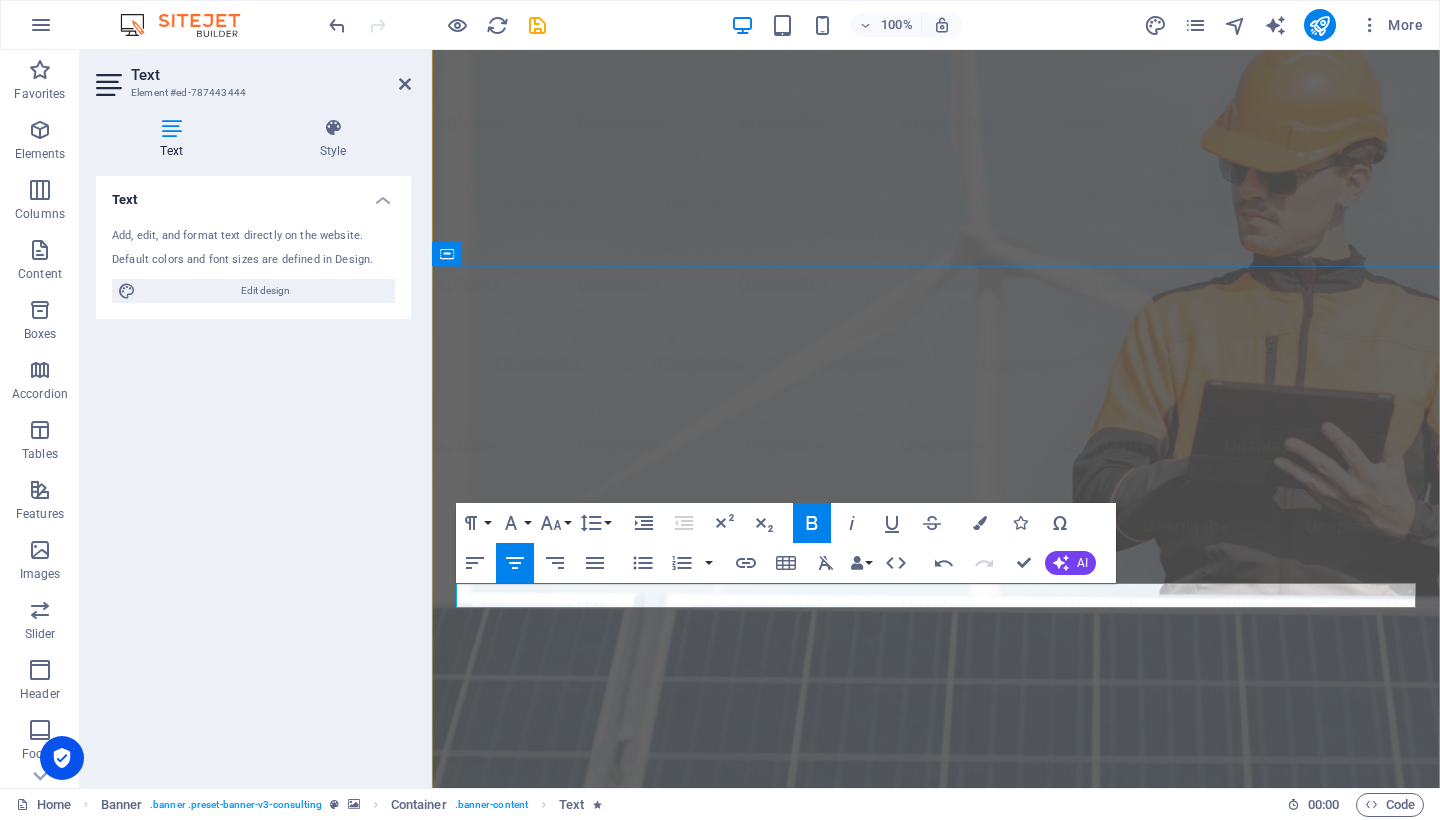 type 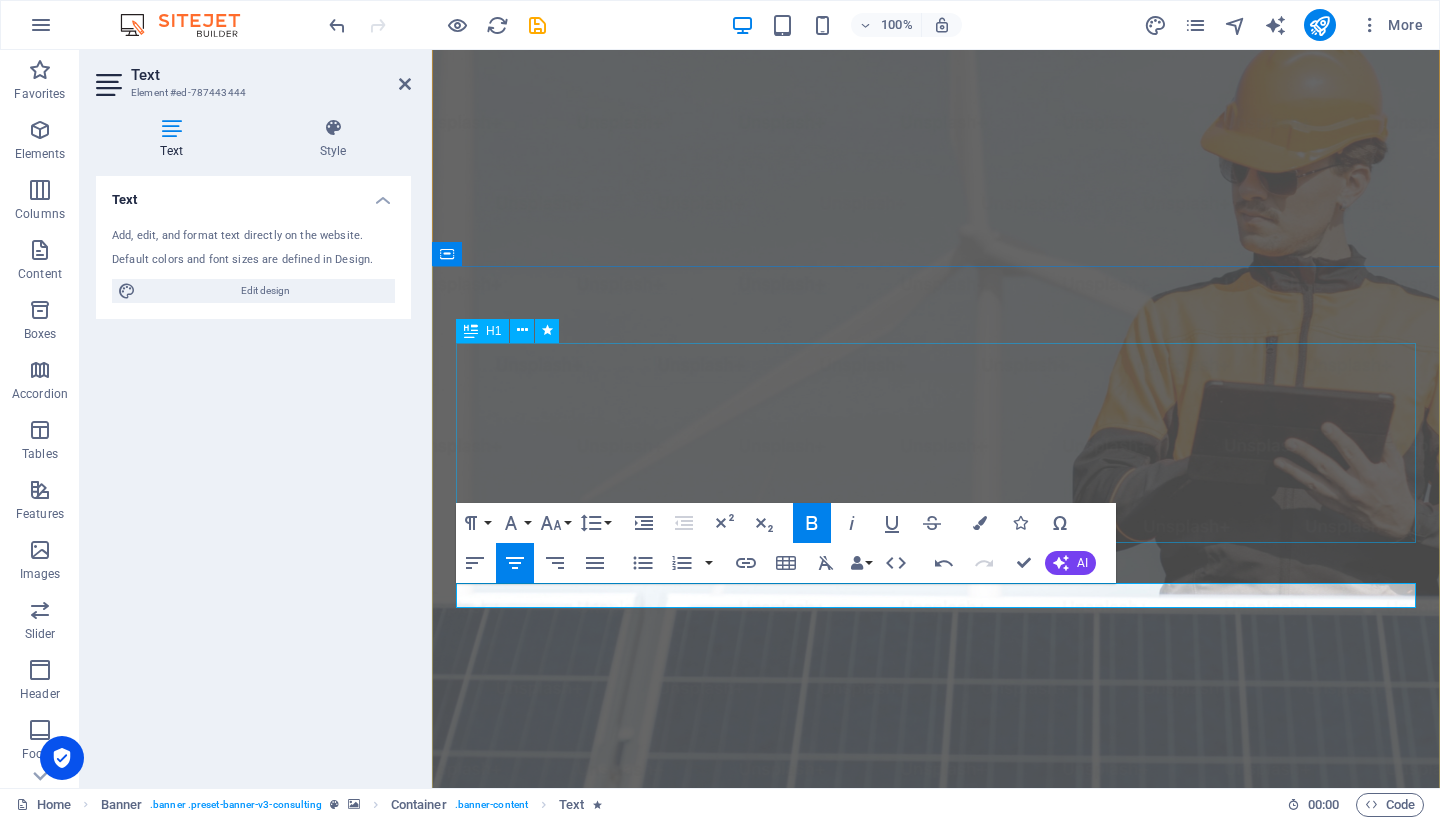 click on "Maximise Your Business Safety Systems with Strategic Consulting" at bounding box center (936, 1315) 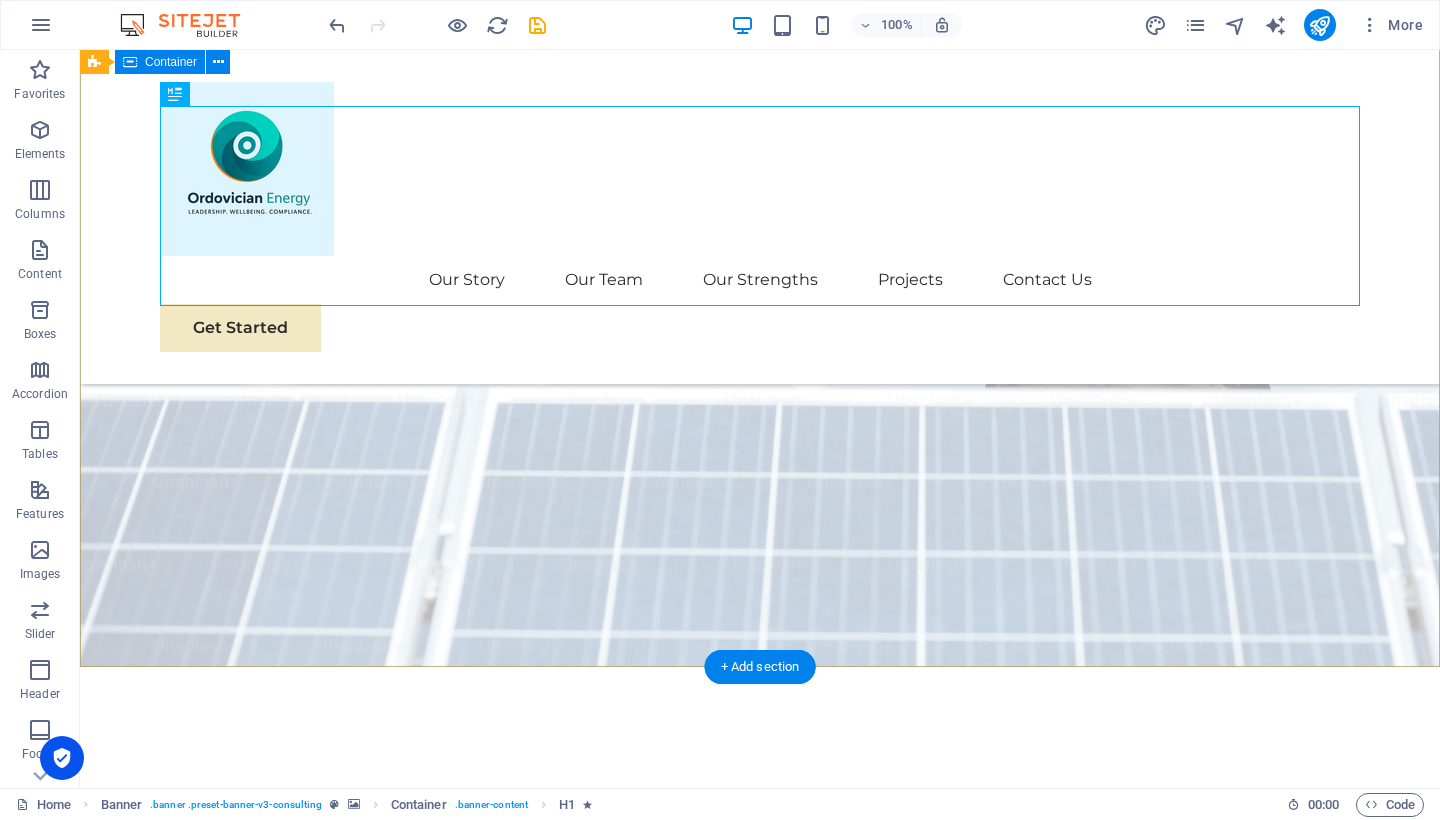 scroll, scrollTop: 226, scrollLeft: 0, axis: vertical 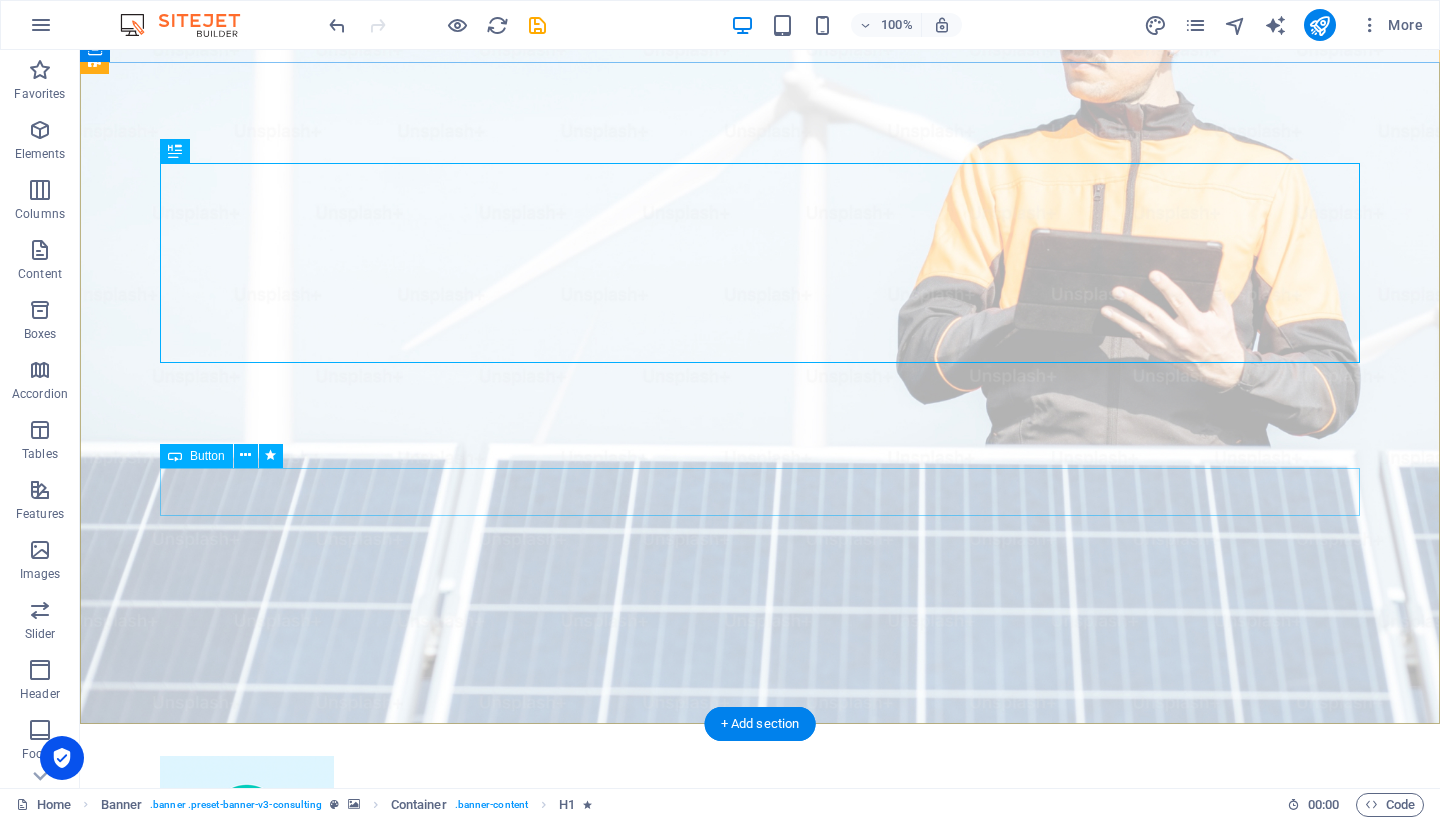 click on "Get Started" at bounding box center [760, 1389] 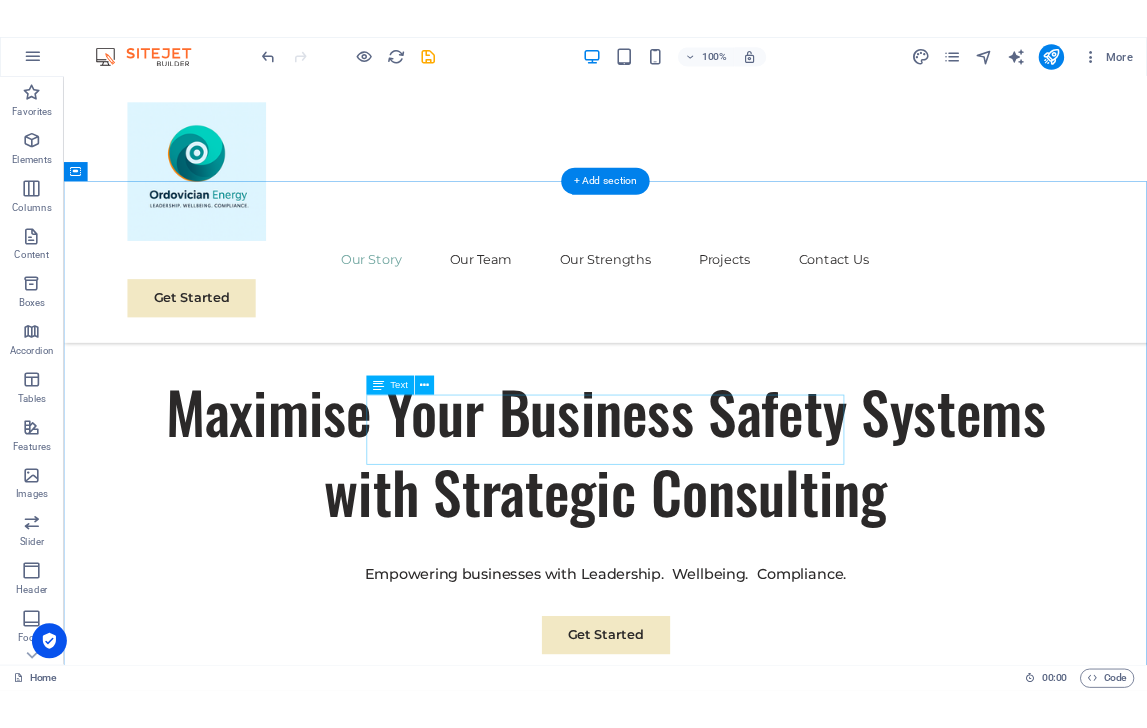 scroll, scrollTop: 769, scrollLeft: 0, axis: vertical 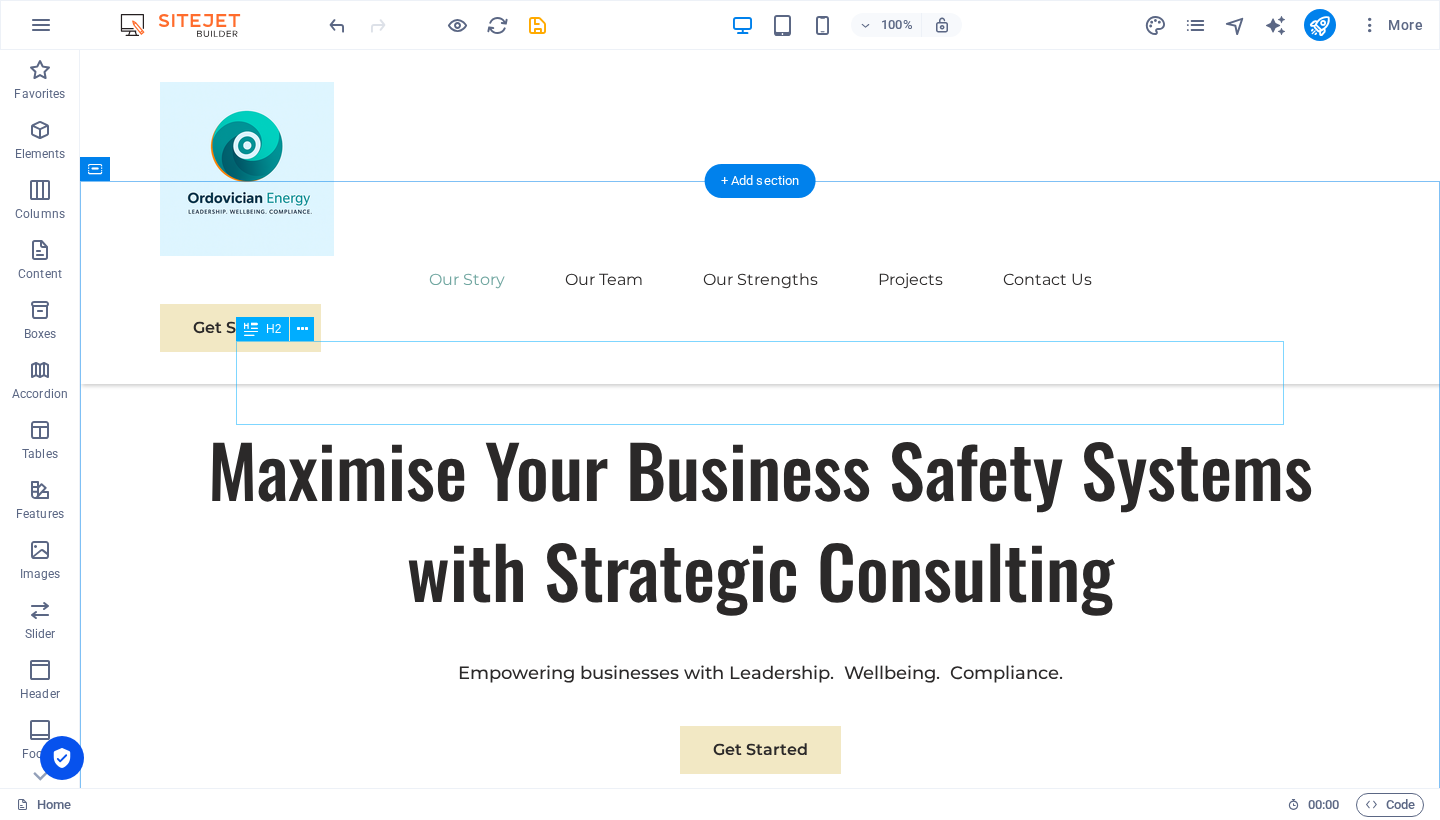 click on "Our Story" at bounding box center (760, 1084) 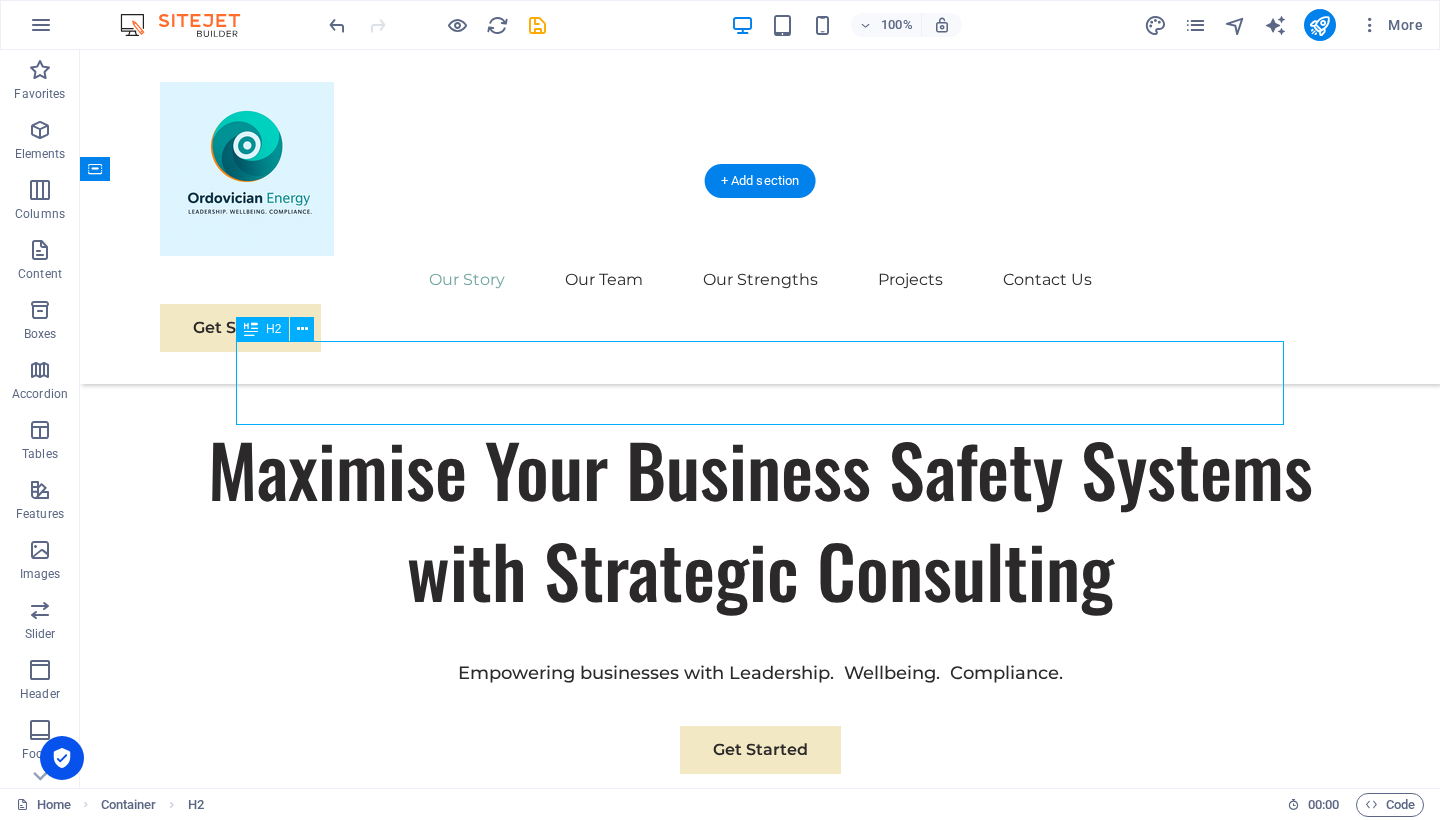 click on "Our Story" at bounding box center [760, 1084] 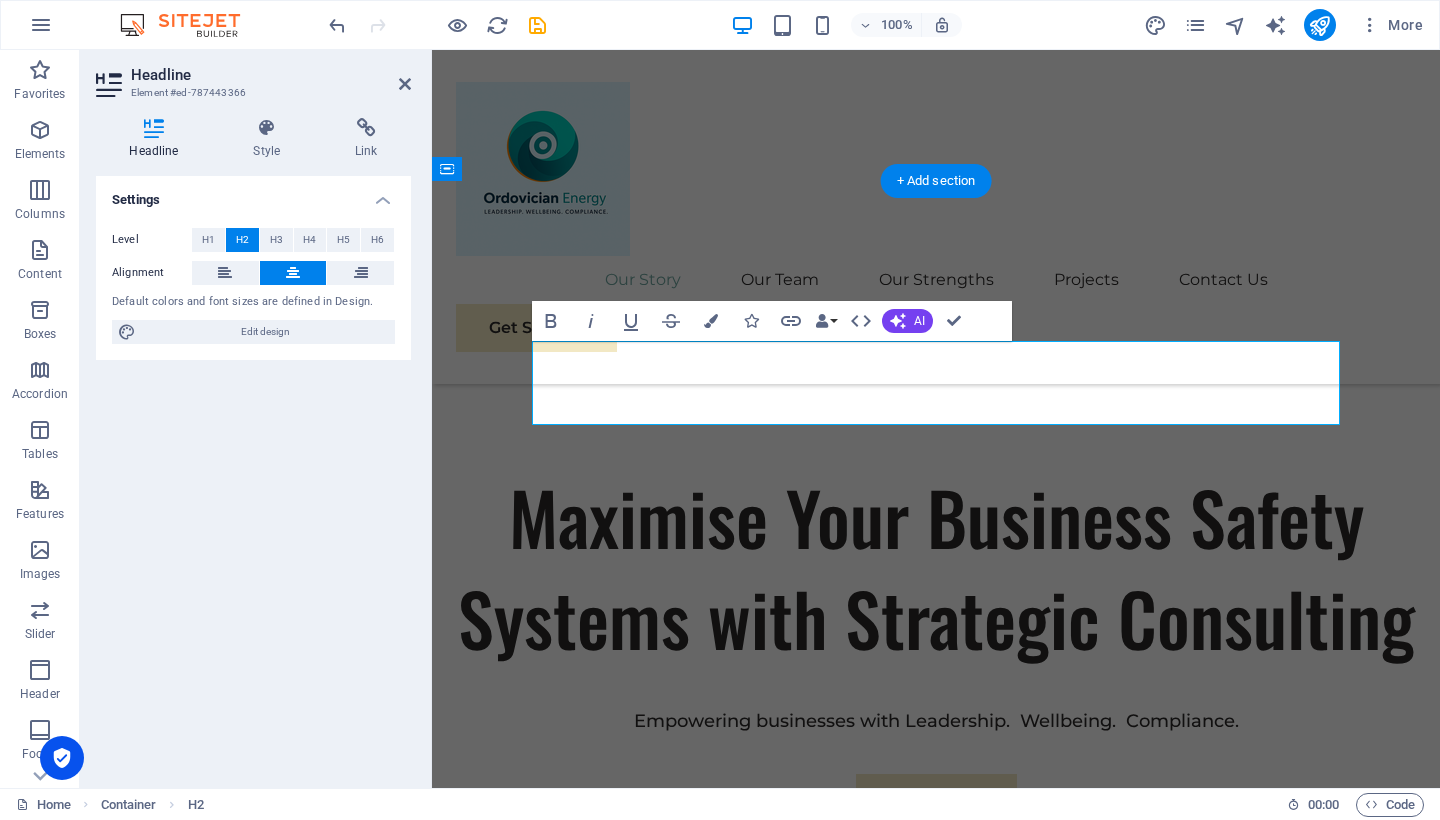 type 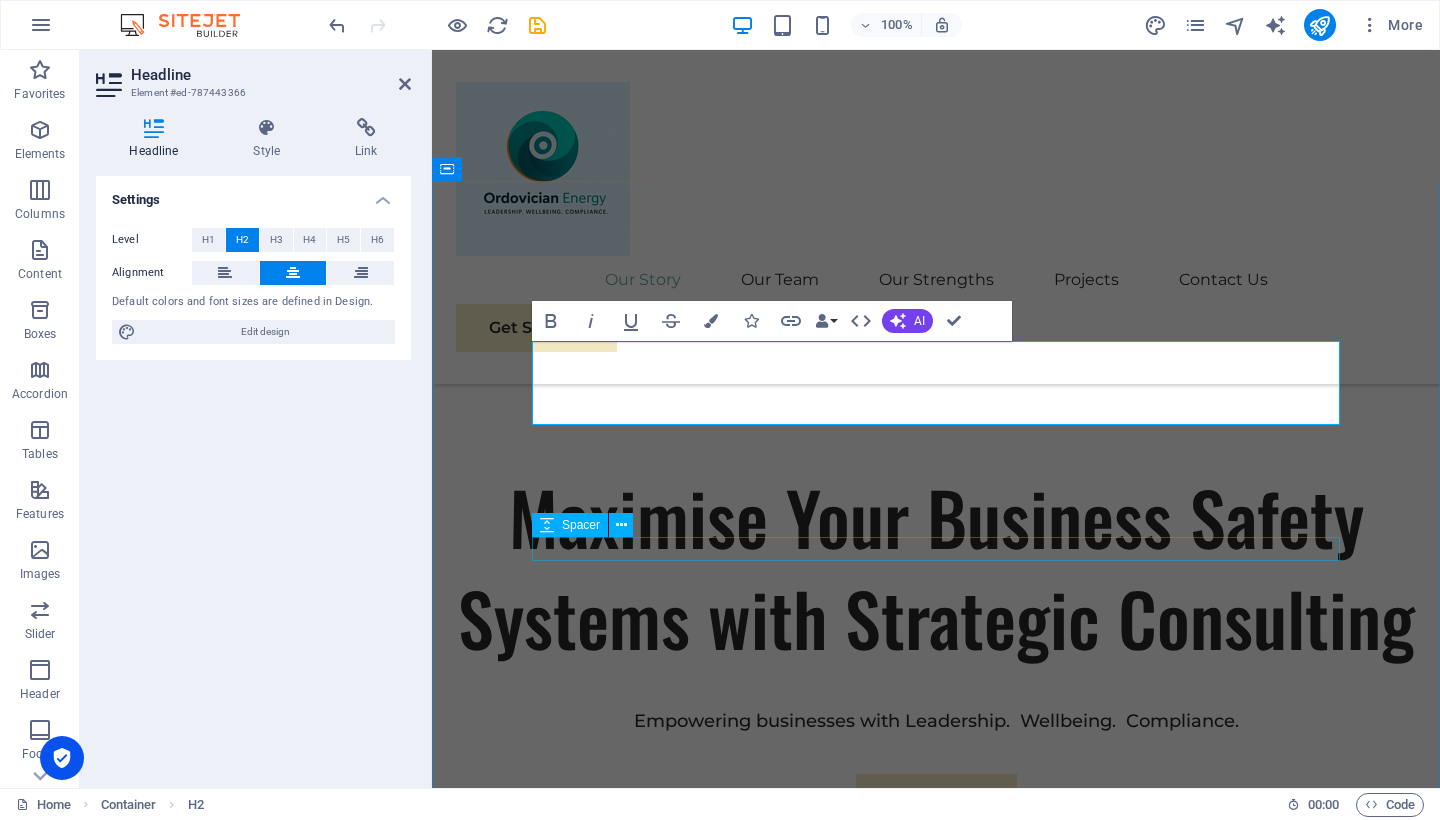 click at bounding box center (936, 1277) 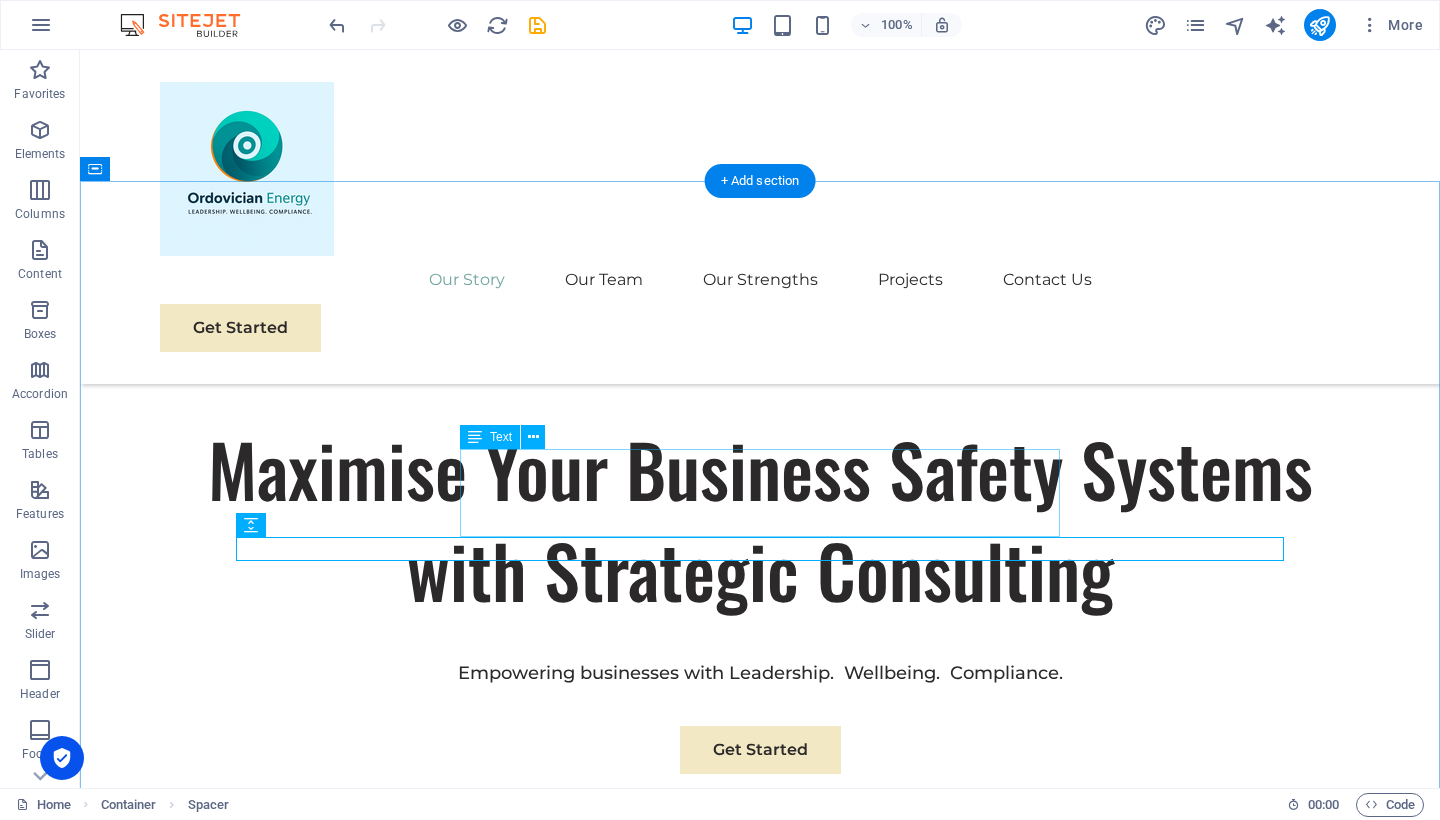 click on "We are a passionate consulting agency dedicated to helping businesses navigate the dynamic landscape of sustainable energy and strategic growth. Our core mission is to empower organizations to thrive while making a positive impact on the environment." at bounding box center (760, 1172) 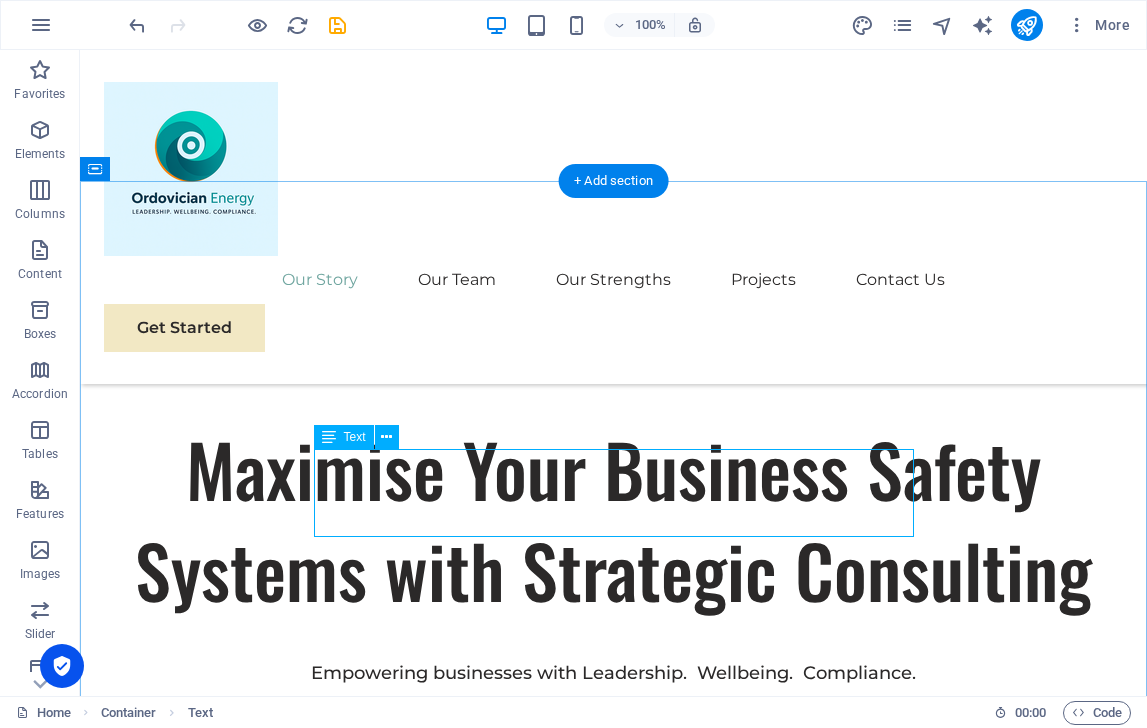 click on "We are a passionate consulting agency dedicated to helping businesses navigate the dynamic landscape of sustainable energy and strategic growth. Our core mission is to empower organizations to thrive while making a positive impact on the environment." at bounding box center [613, 1183] 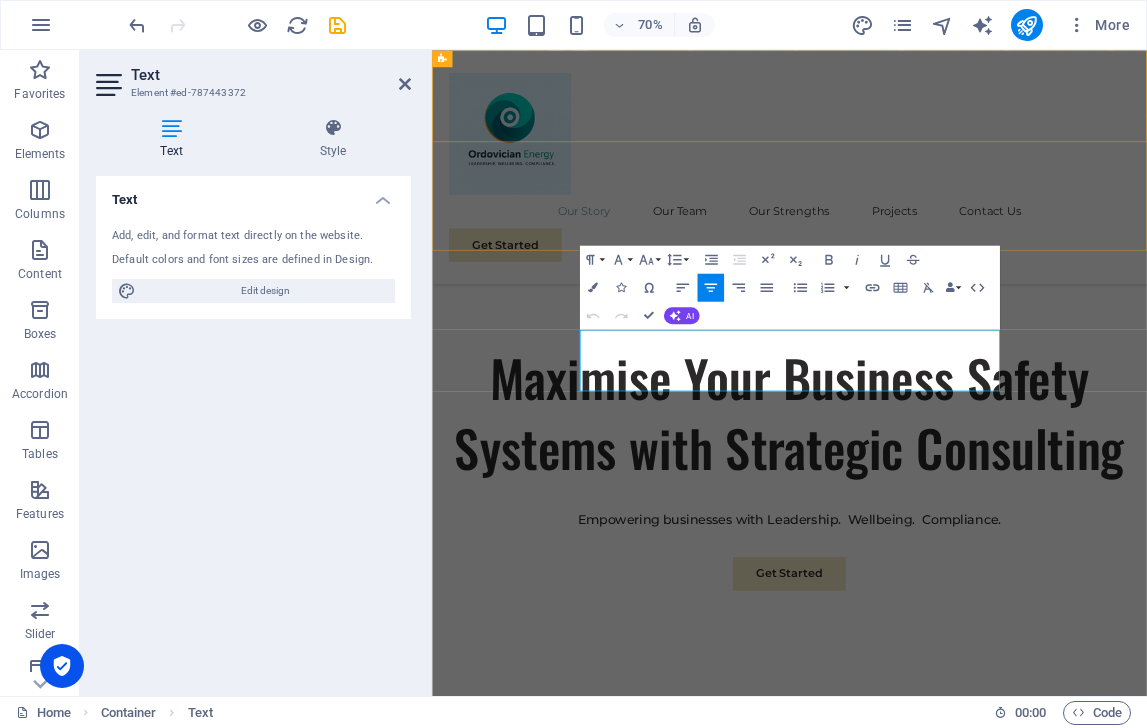 click on "Our Story Our Team Our Strengths Projects Contact Us Get Started" at bounding box center [942, 217] 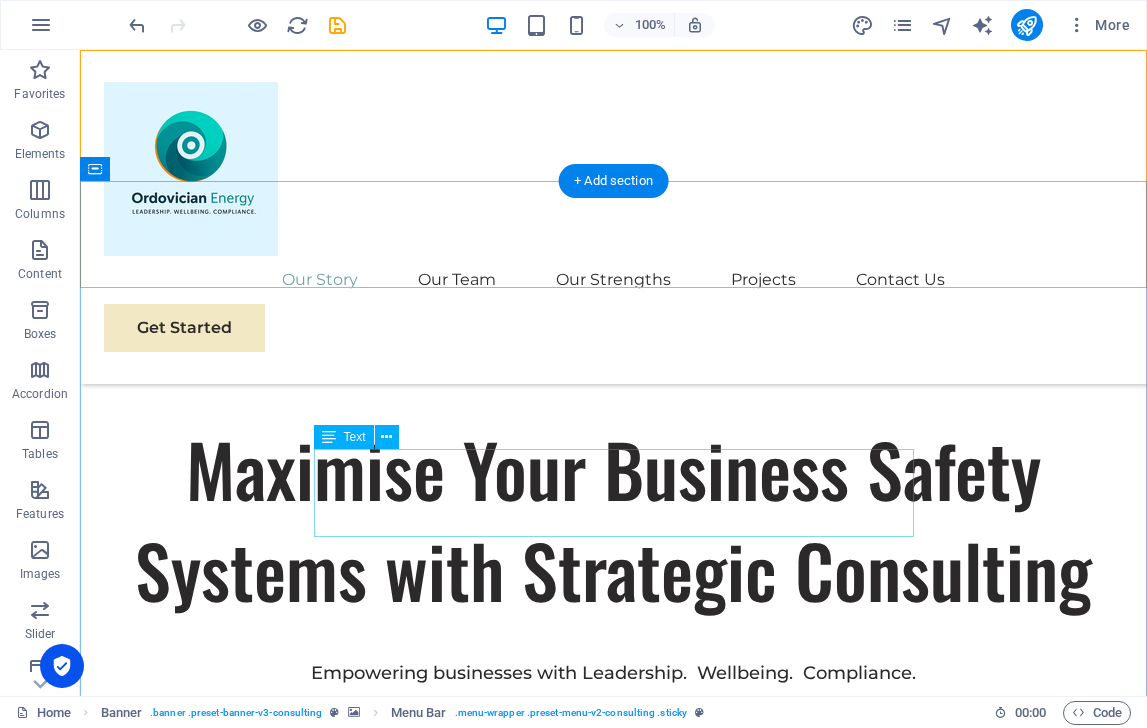 click on "We are a passionate consulting agency dedicated to helping businesses navigate the dynamic landscape of sustainable energy and strategic growth. Our core mission is to empower organizations to thrive while making a positive impact on the environment." at bounding box center [613, 1183] 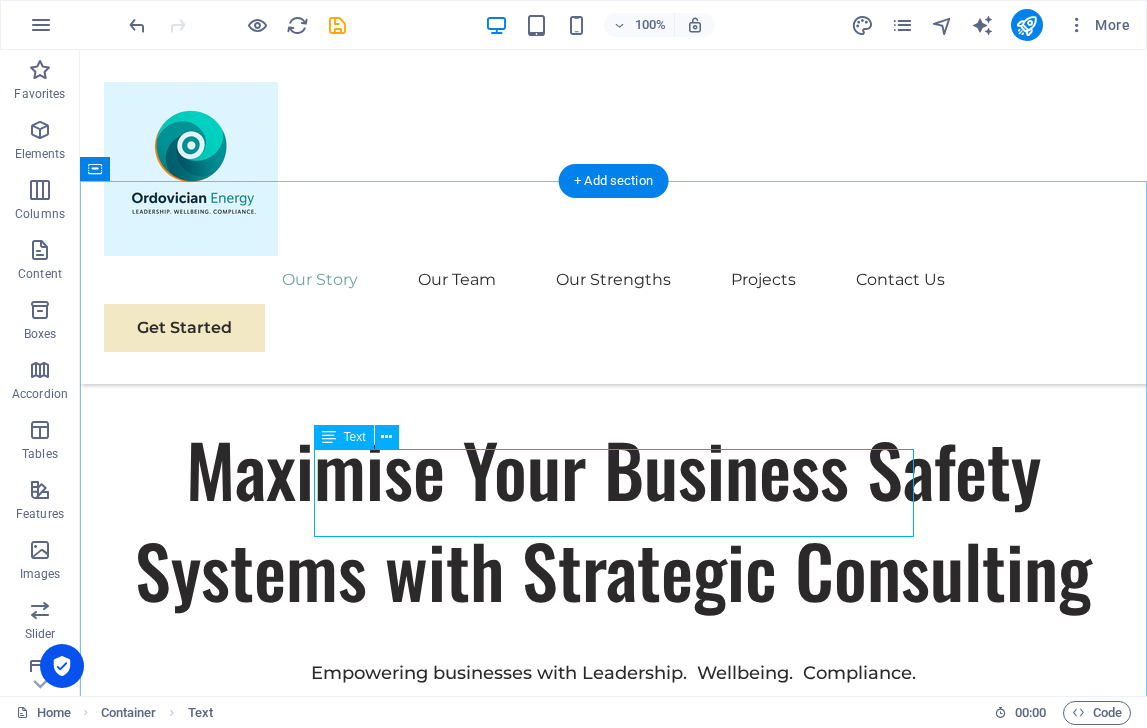 click on "We are a passionate consulting agency dedicated to helping businesses navigate the dynamic landscape of sustainable energy and strategic growth. Our core mission is to empower organizations to thrive while making a positive impact on the environment." at bounding box center [613, 1183] 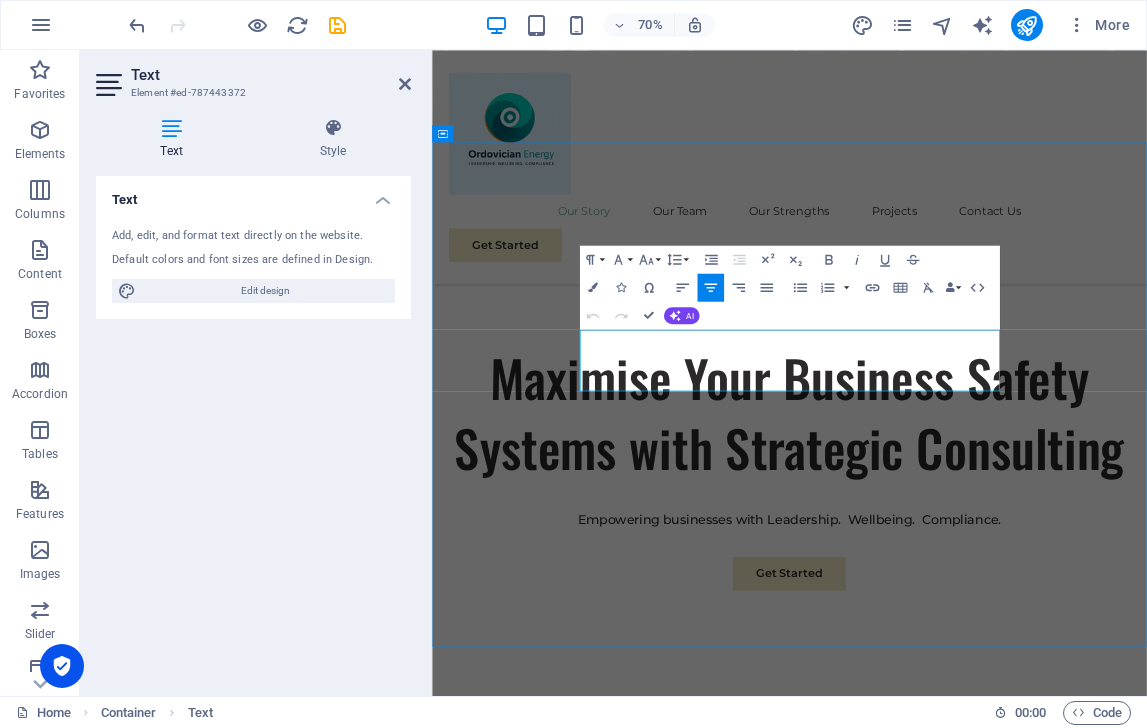drag, startPoint x: 1132, startPoint y: 521, endPoint x: 651, endPoint y: 460, distance: 484.85257 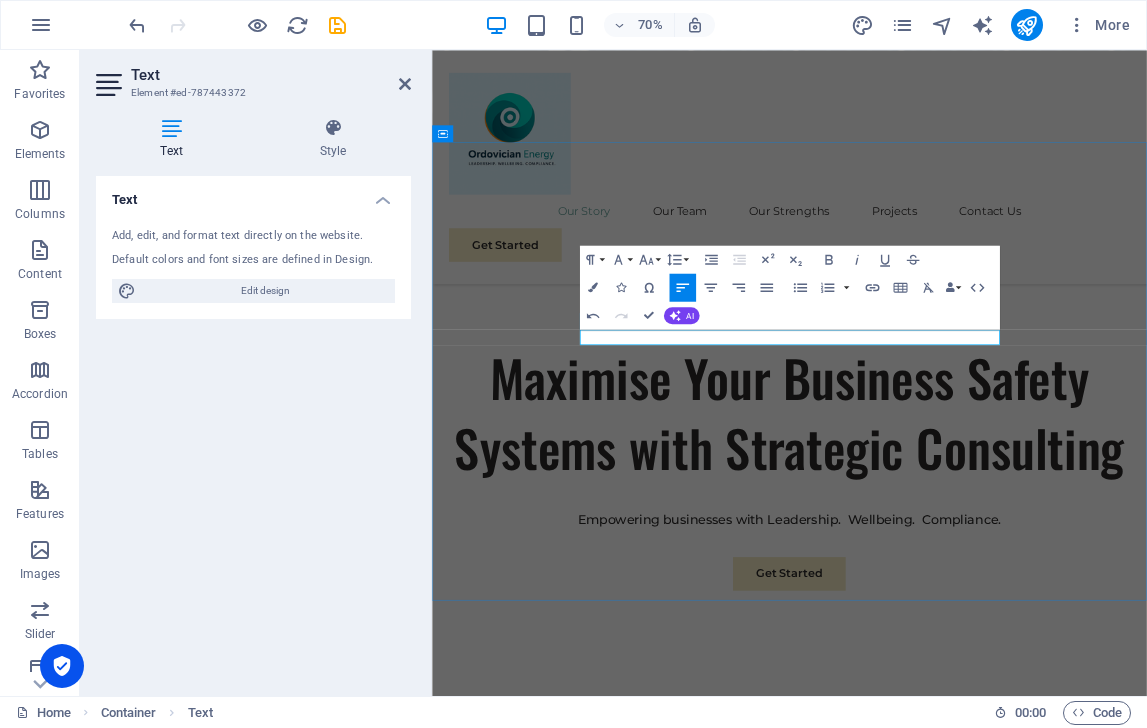 click at bounding box center [942, 1209] 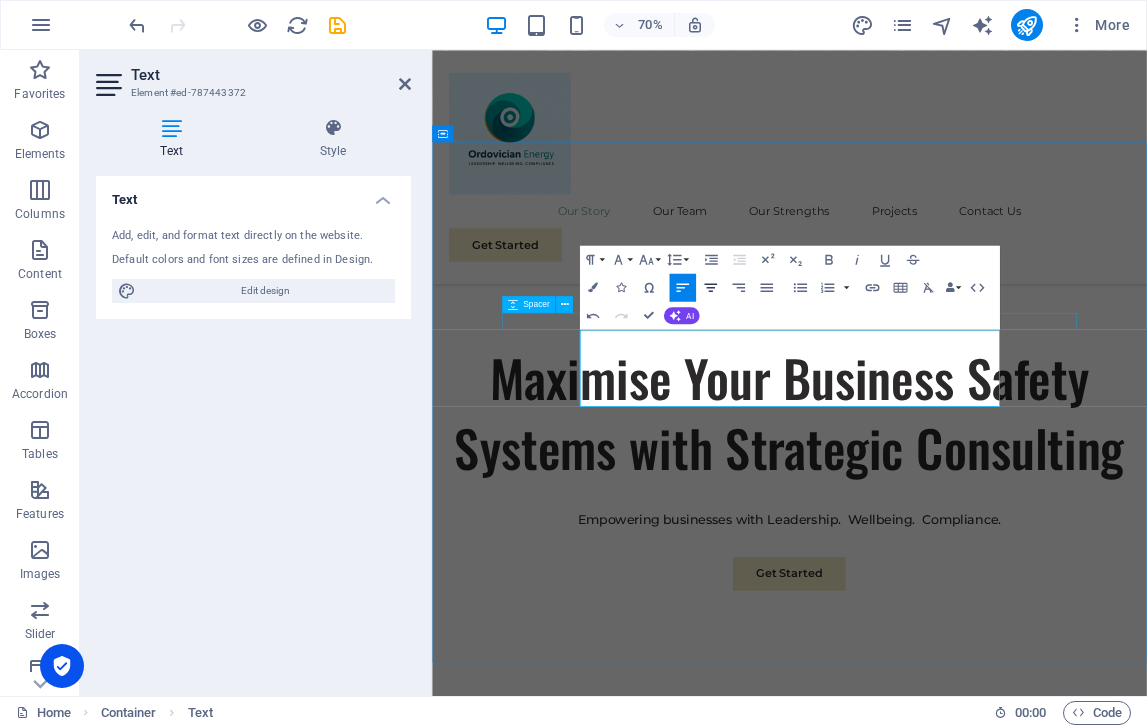 click 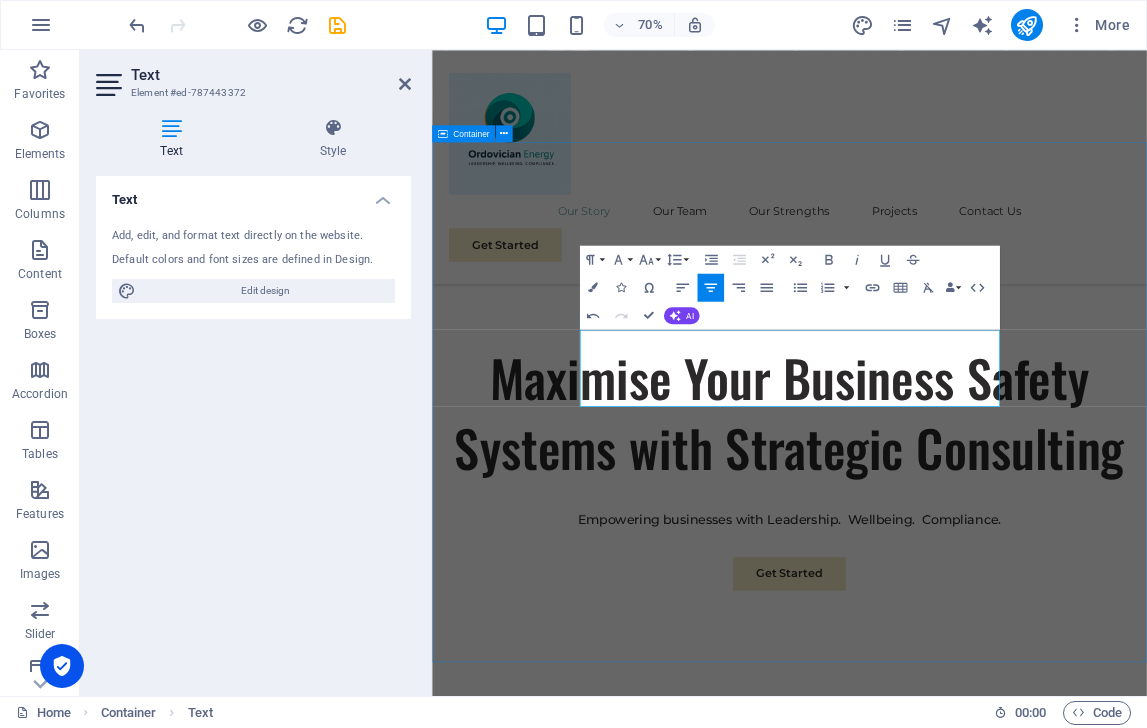 click on "Our Mission Our mission is to empower organisations to lead with confidence by embedding safety, wellbeing, and compliance into the core of their operations. Through expert guidance, behavioural insights, and a systemised risk management process. We help build resilient workplaces where people thrive and in order to excel their performance. Sustainable Success Partner At Eco-Con, we understand that success is not just about profitability; it's also about sustainability and responsible business practices. With a proven track record of guiding businesses towards greater profitability and environmental responsibility, we have become a trusted partner in the industry. Expertise For Results At Eco-Con, we understand that success is not just about profitability; it's also about sustainability and responsible business practices. With a proven track record of guiding businesses towards greater profitability and environmental responsibility, we have become a trusted partner in the industry." at bounding box center [942, 1779] 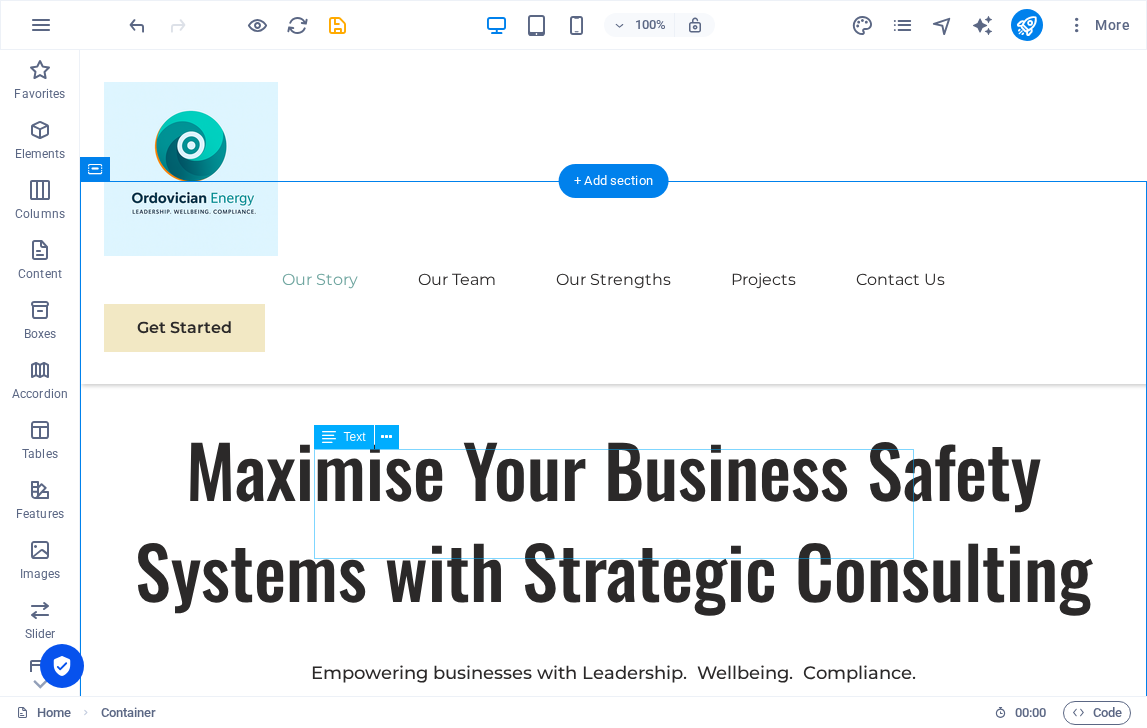 click on "Our mission is to empower organisations to lead with confidence by embedding safety, wellbeing, and compliance into the core of their operations. Through expert guidance, behavioural insights, and a systemised risk management process. We help build resilient workplaces where people thrive and in order to excel their performance." at bounding box center (613, 1195) 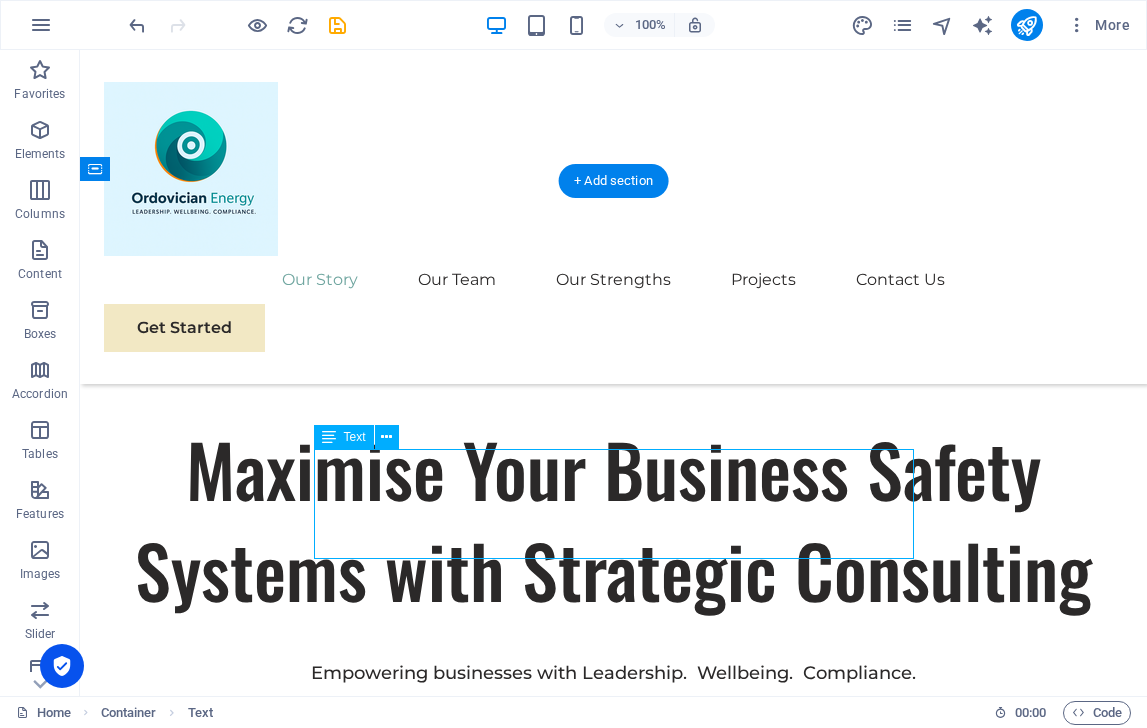 click on "Our mission is to empower organisations to lead with confidence by embedding safety, wellbeing, and compliance into the core of their operations. Through expert guidance, behavioural insights, and a systemised risk management process. We help build resilient workplaces where people thrive and in order to excel their performance." at bounding box center [613, 1195] 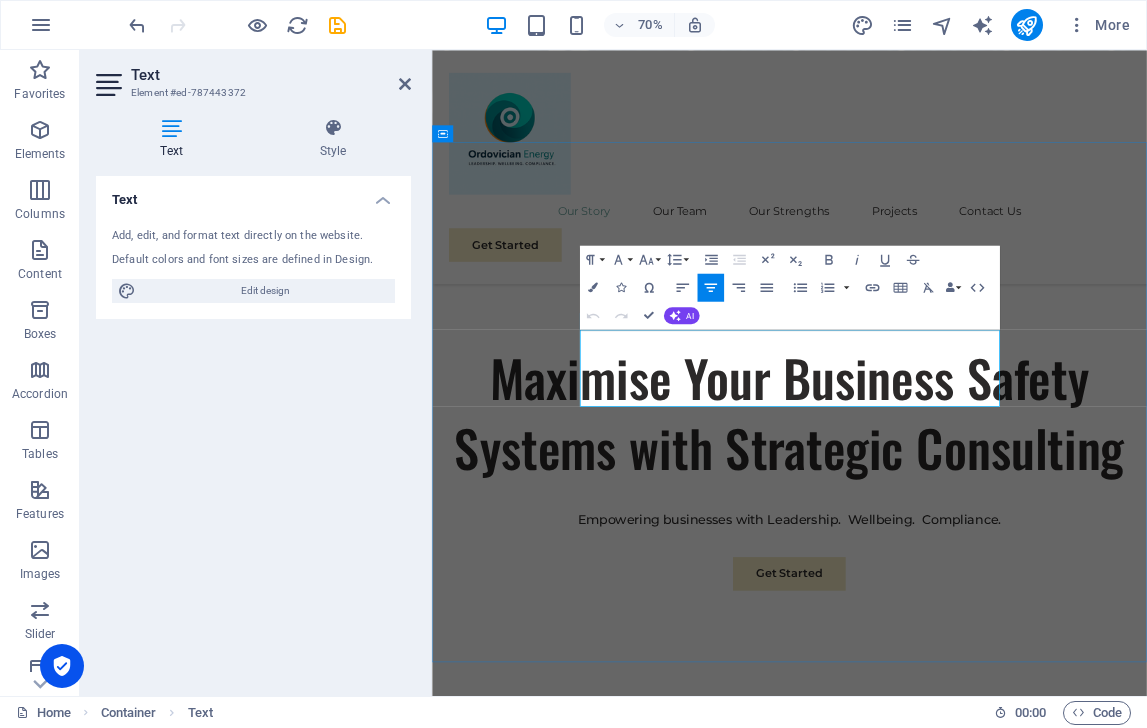 click on "Our mission is to empower organisations to lead with confidence by embedding safety, wellbeing, and compliance into the core of their operations. Through expert guidance, behavioural insights, and a systemised risk management process." at bounding box center (942, 1231) 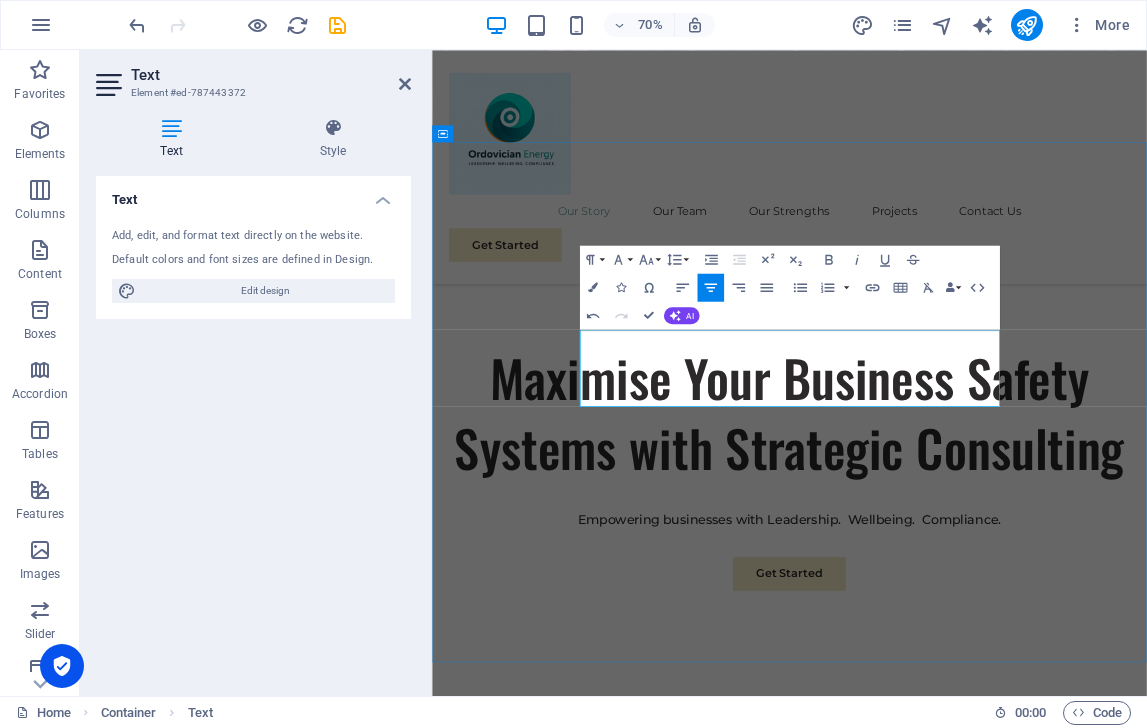 type 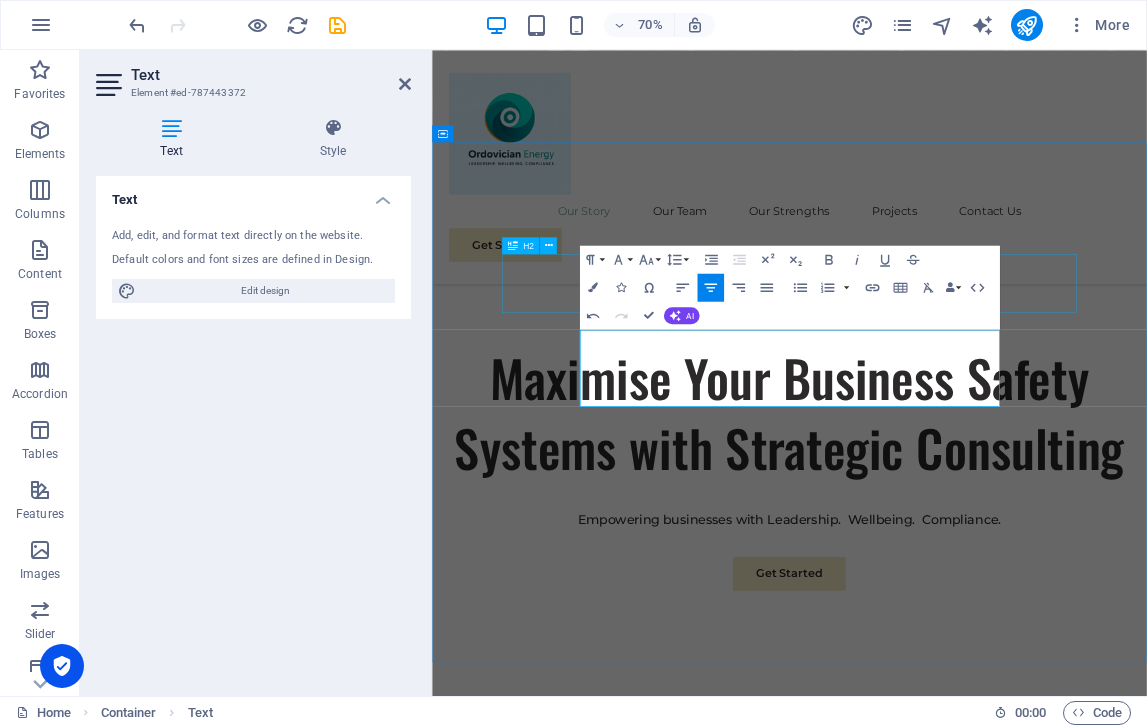 click on "Our Mission" at bounding box center [942, 1132] 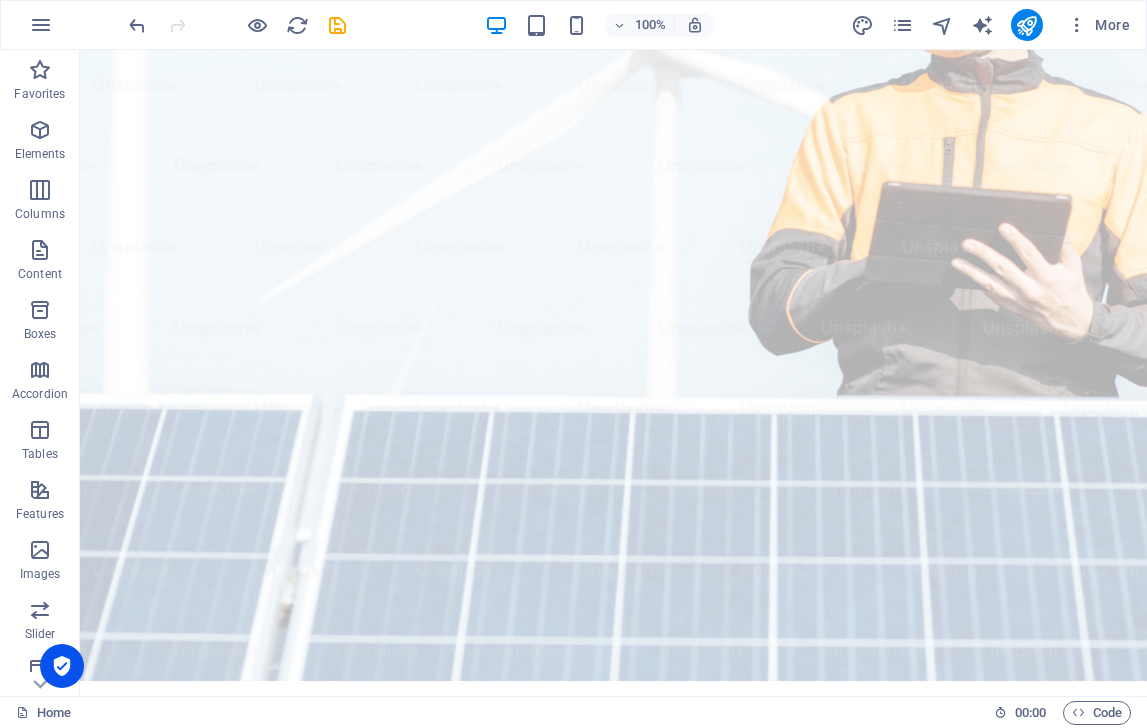 scroll, scrollTop: 70, scrollLeft: 0, axis: vertical 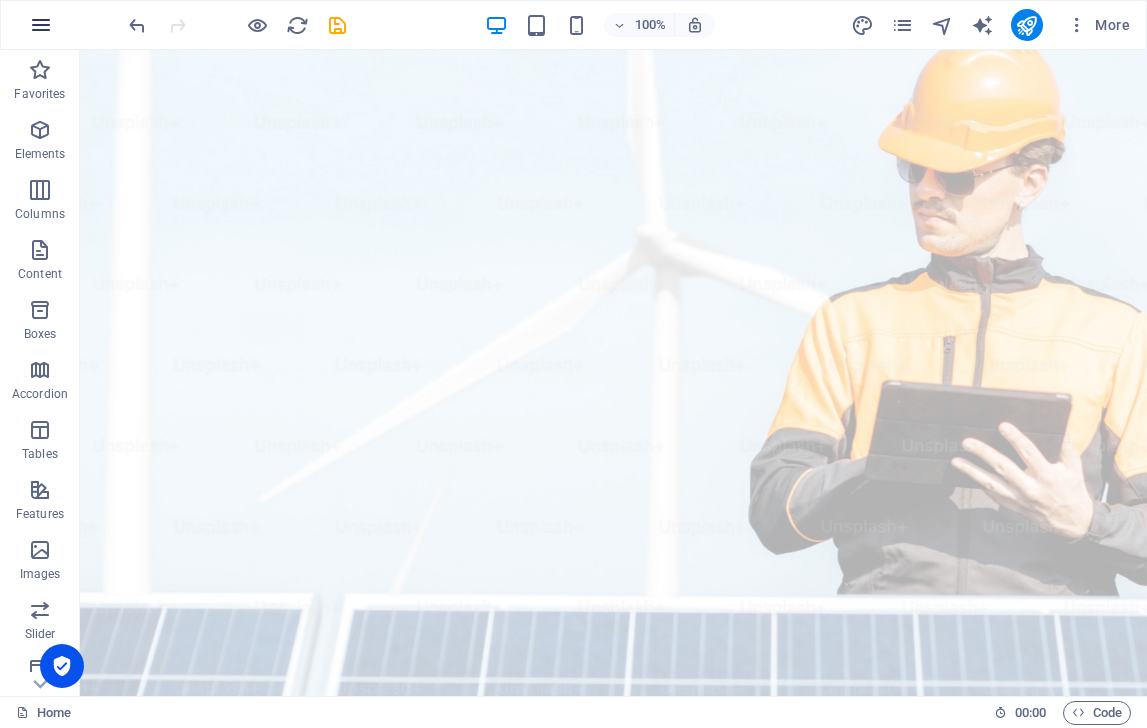click at bounding box center [41, 25] 